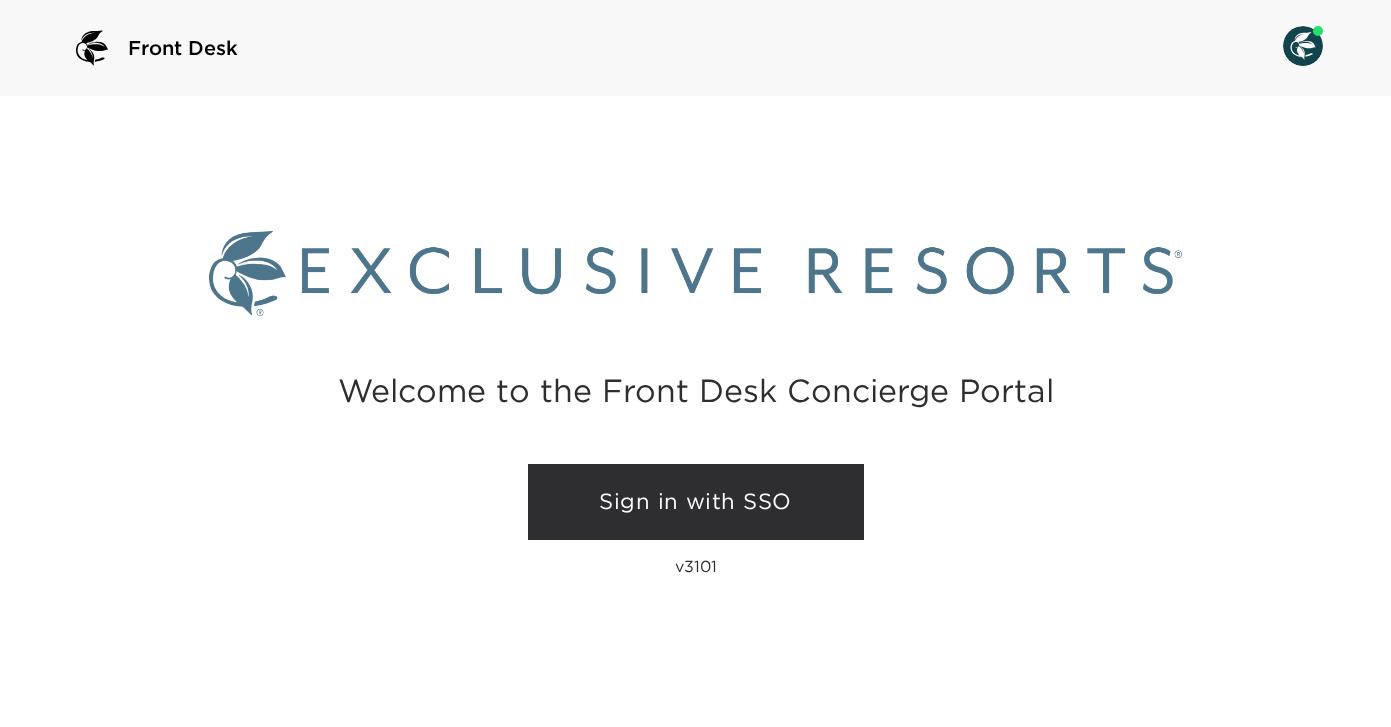 scroll, scrollTop: 0, scrollLeft: 0, axis: both 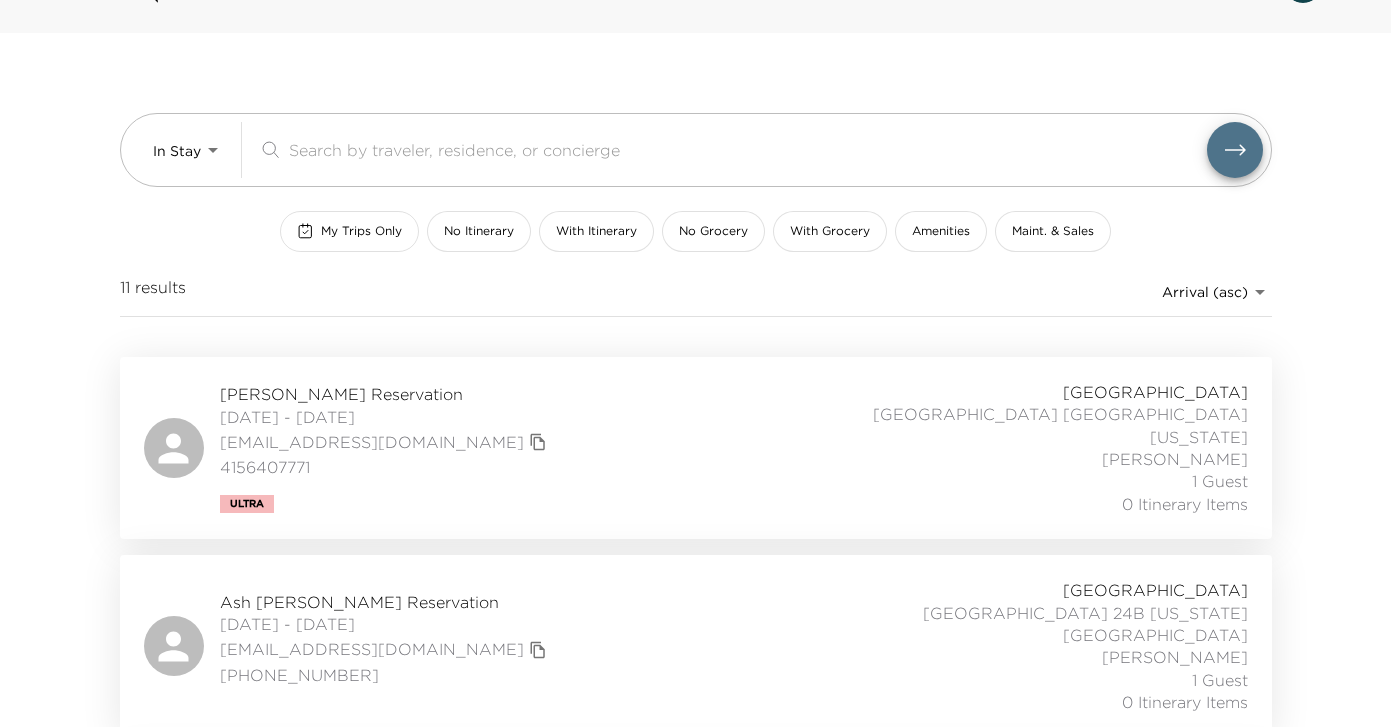 click on "My Trips Only" at bounding box center [361, 231] 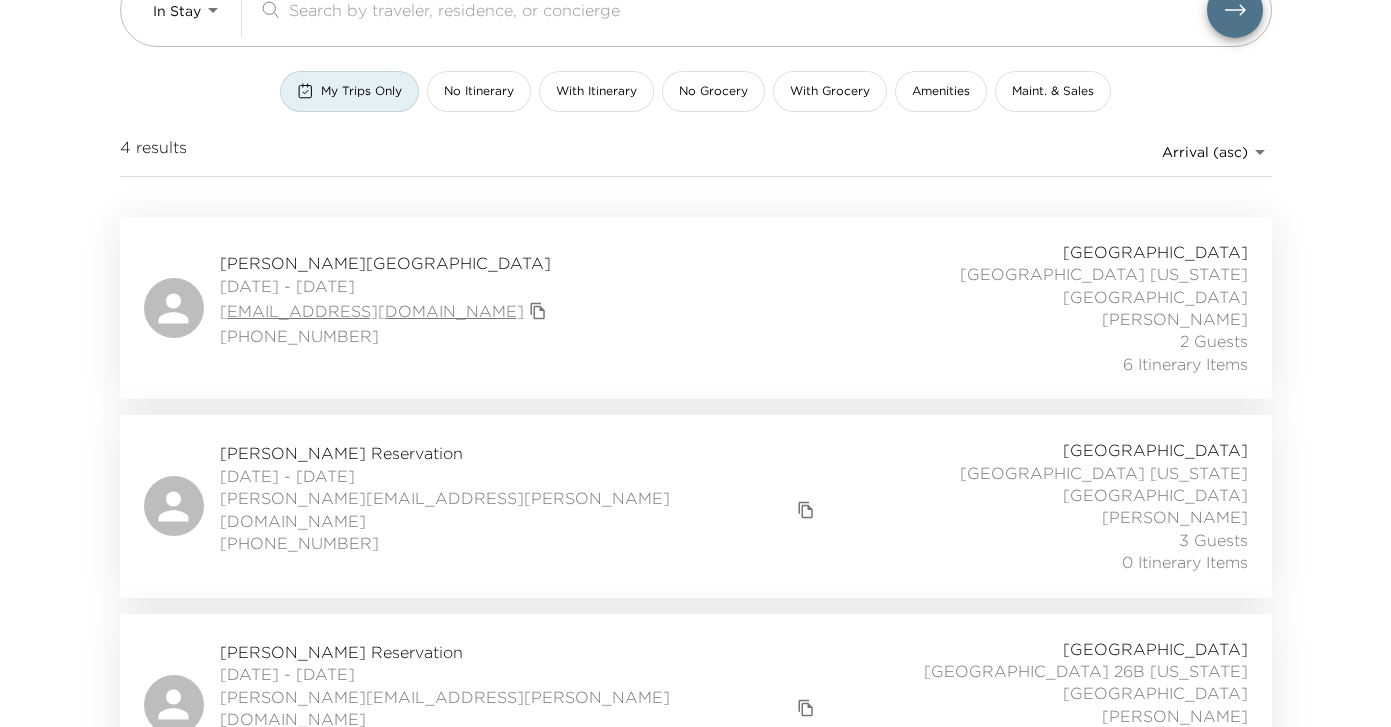 scroll, scrollTop: 381, scrollLeft: 0, axis: vertical 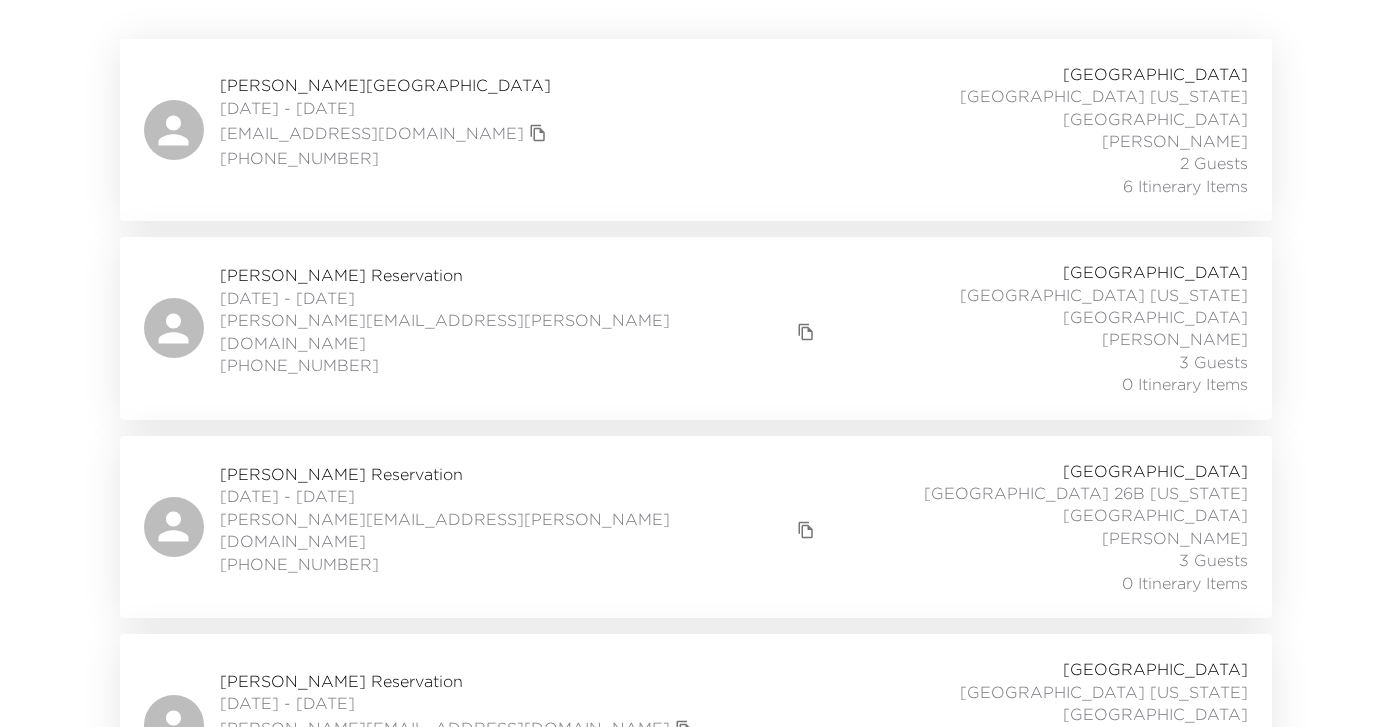 click 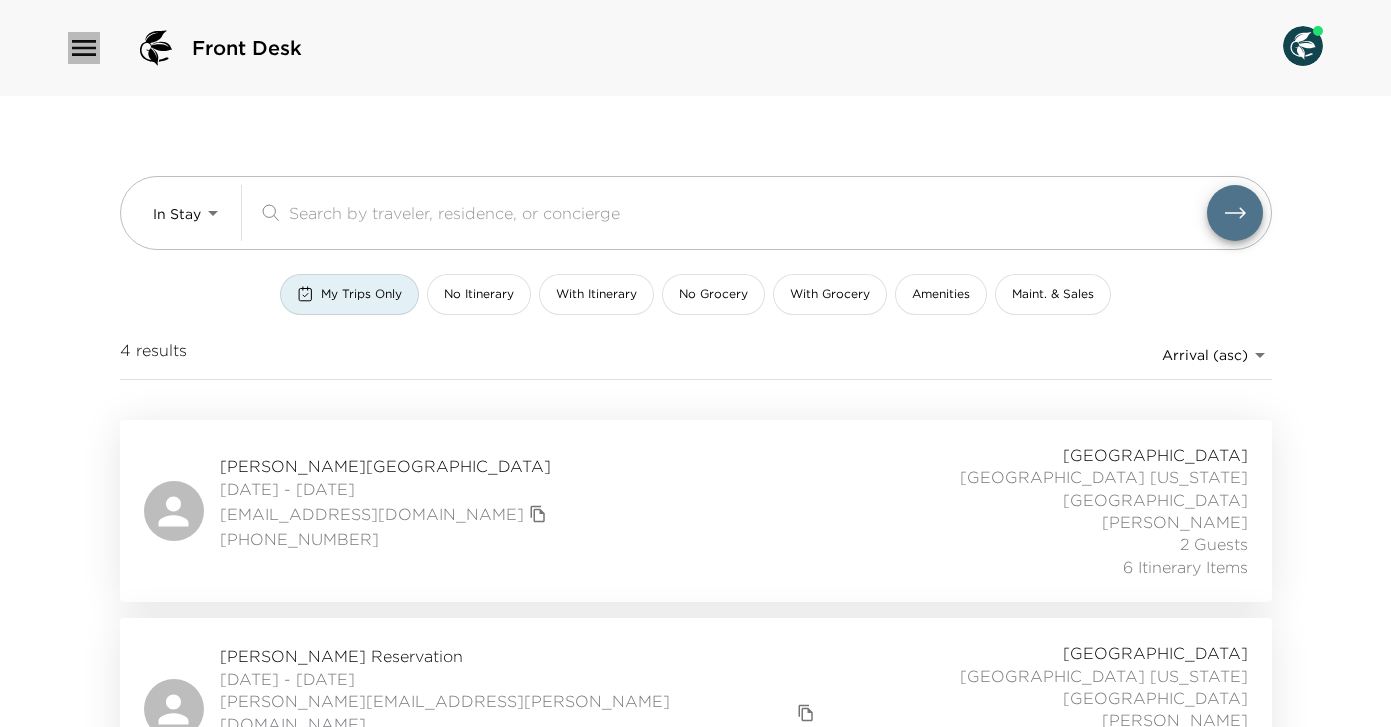 click 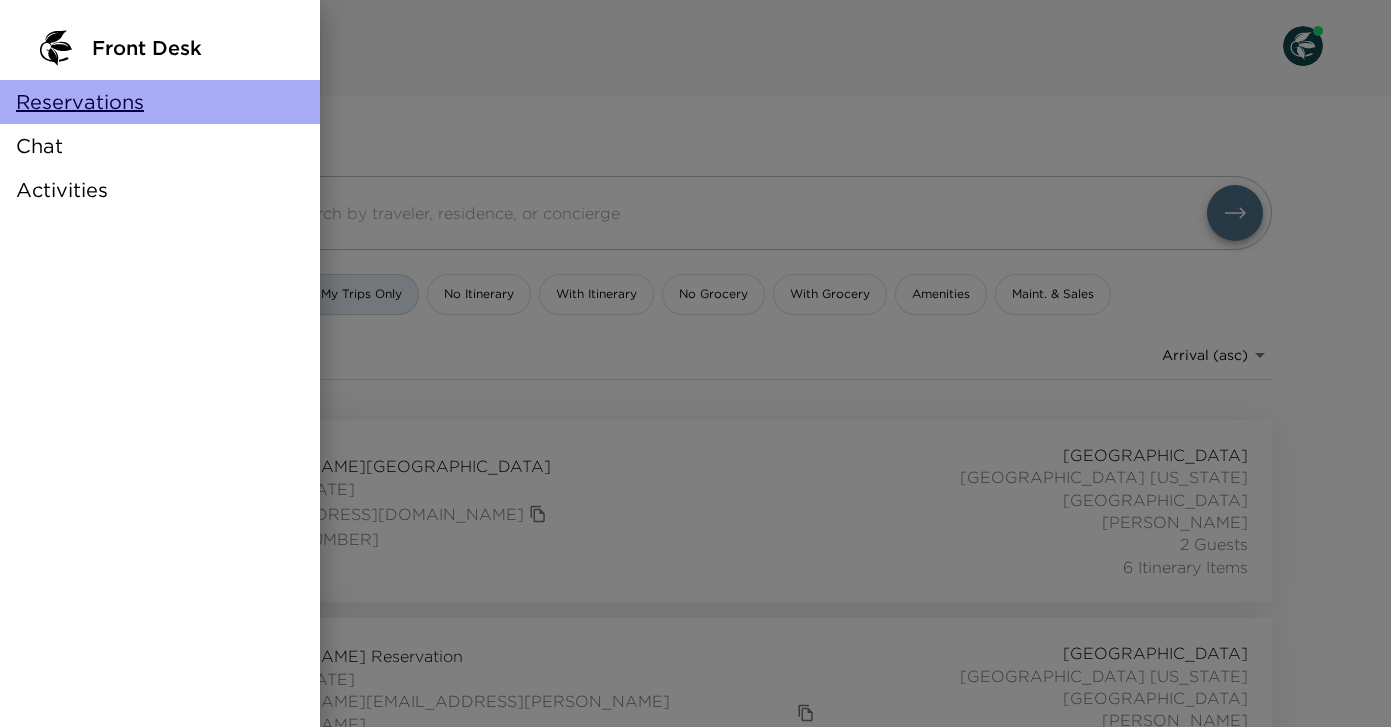 click on "Reservations" at bounding box center [80, 102] 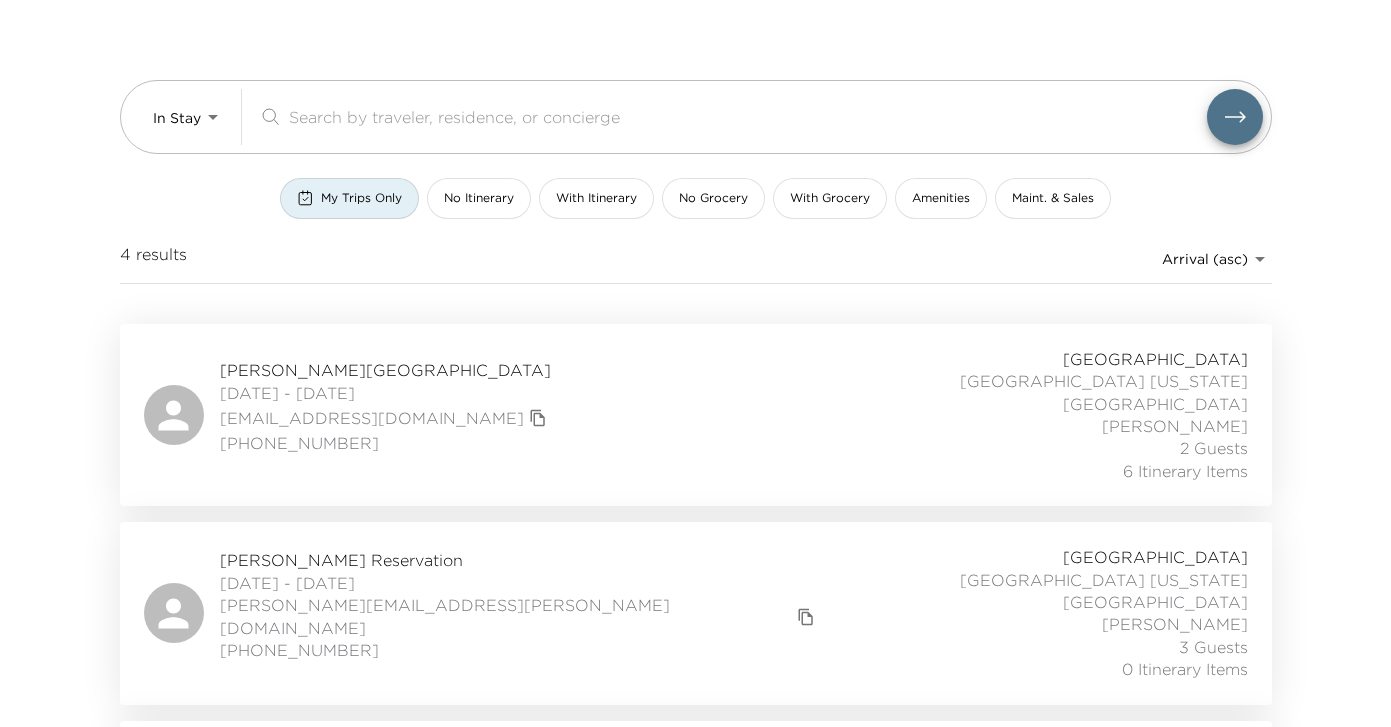 scroll, scrollTop: 101, scrollLeft: 0, axis: vertical 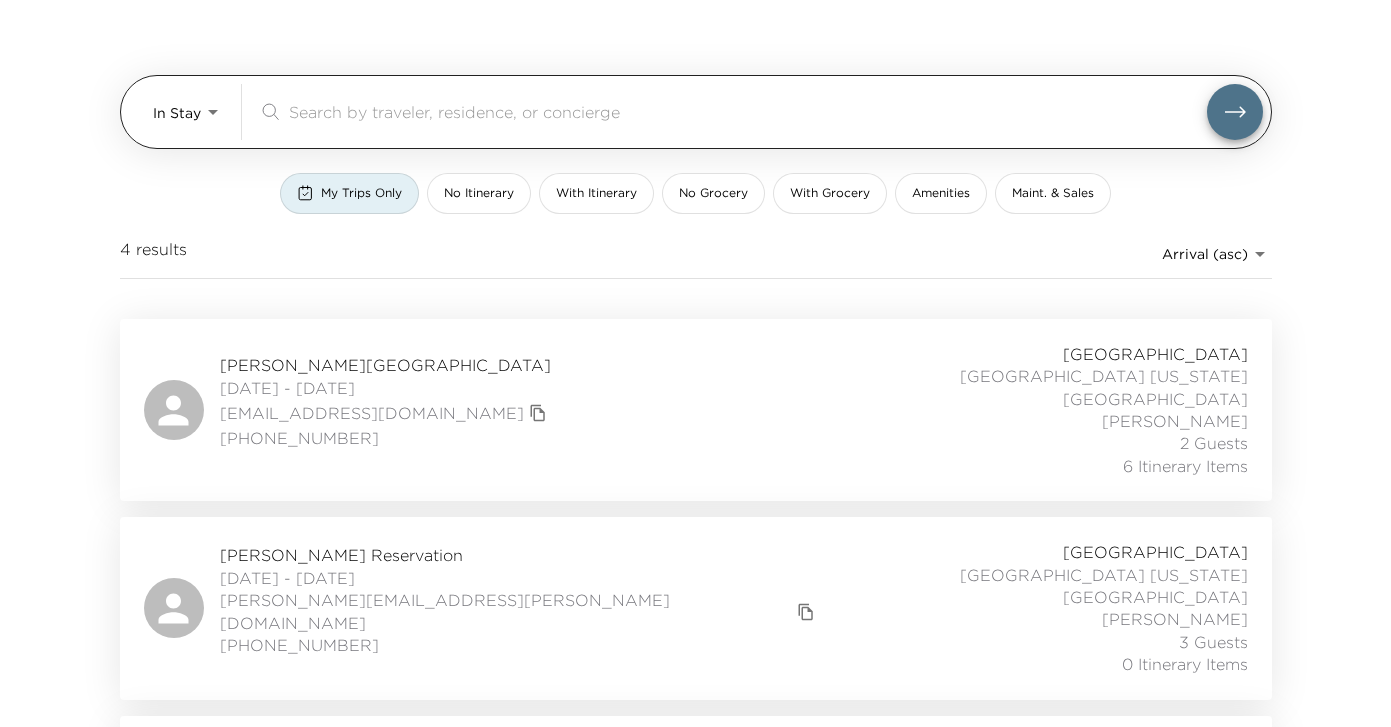 click at bounding box center (748, 111) 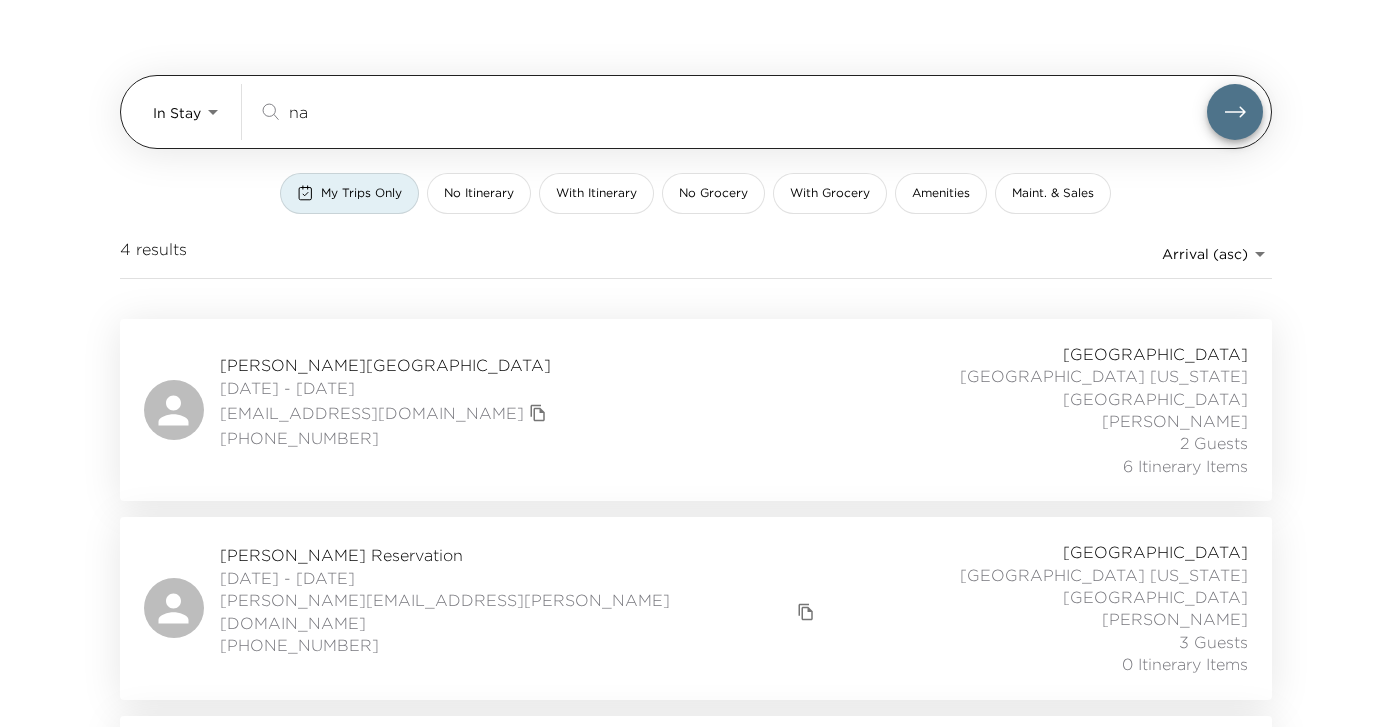 scroll, scrollTop: 0, scrollLeft: 0, axis: both 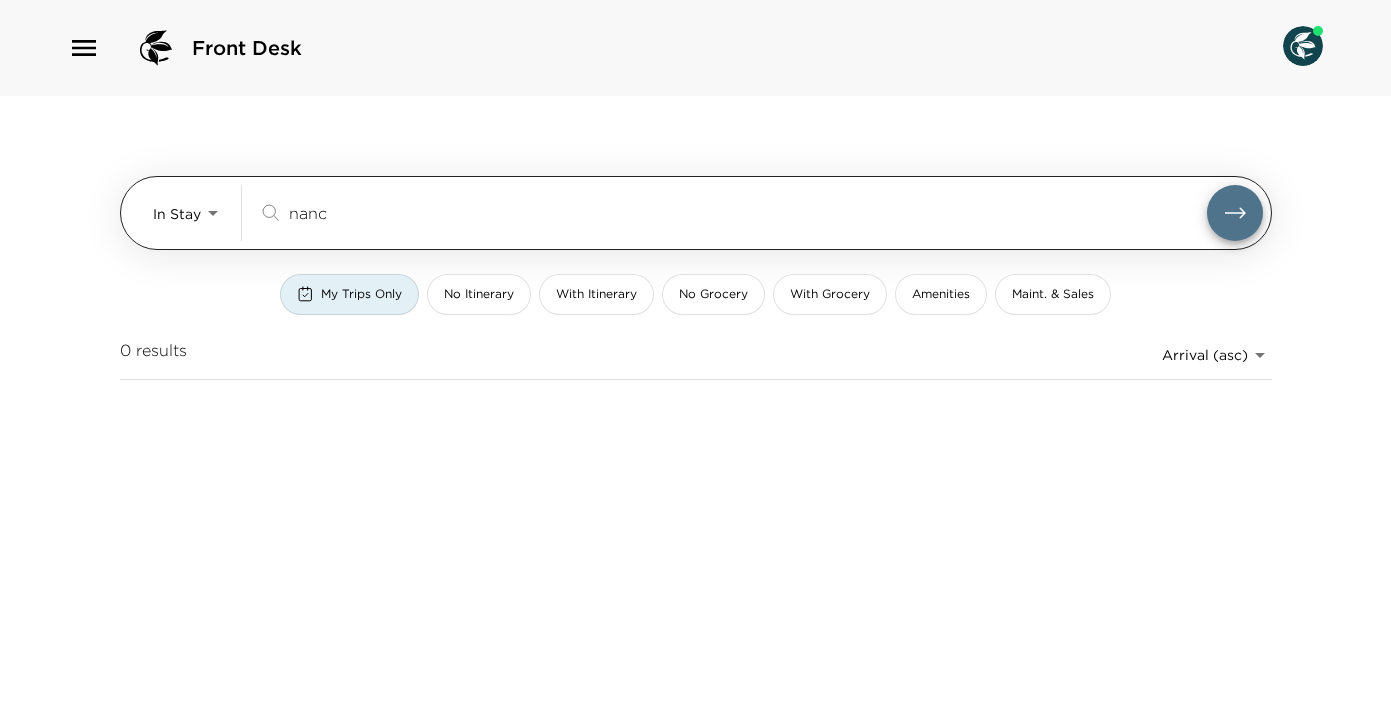 type on "nanc" 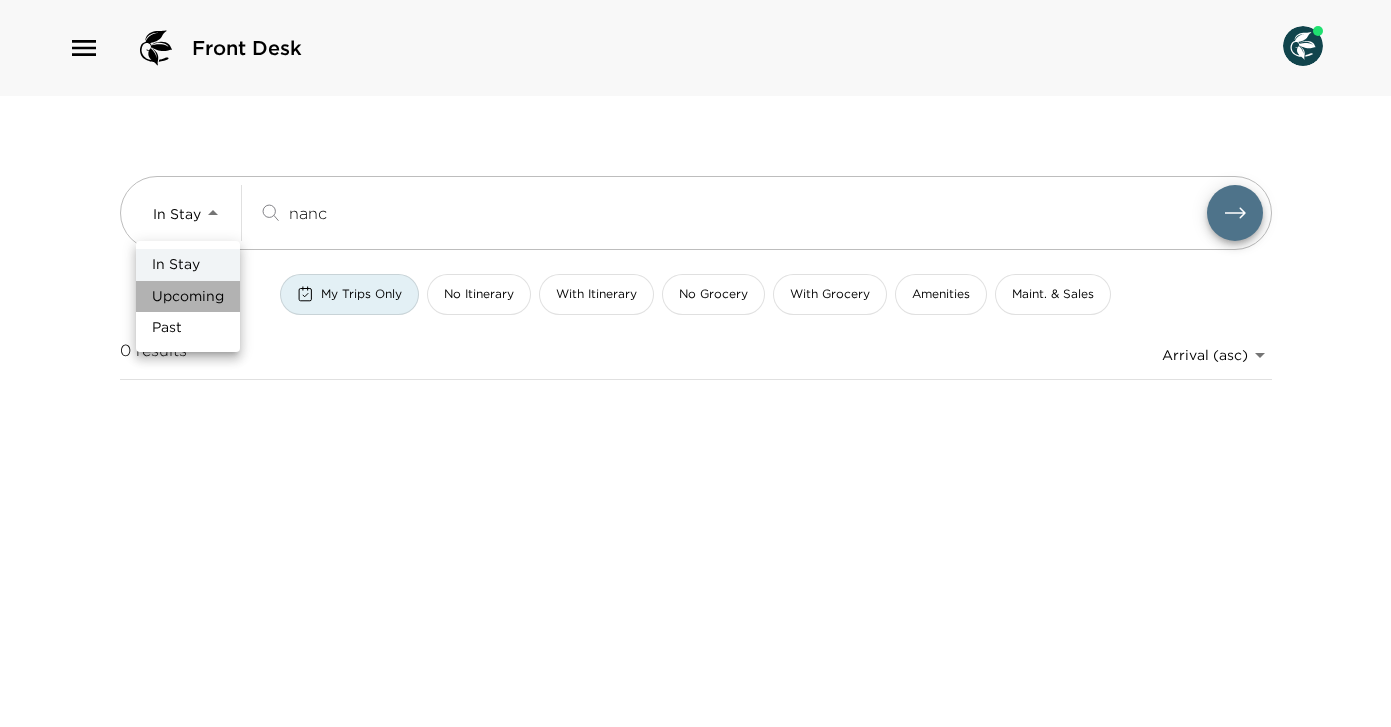 click on "Upcoming" at bounding box center [188, 297] 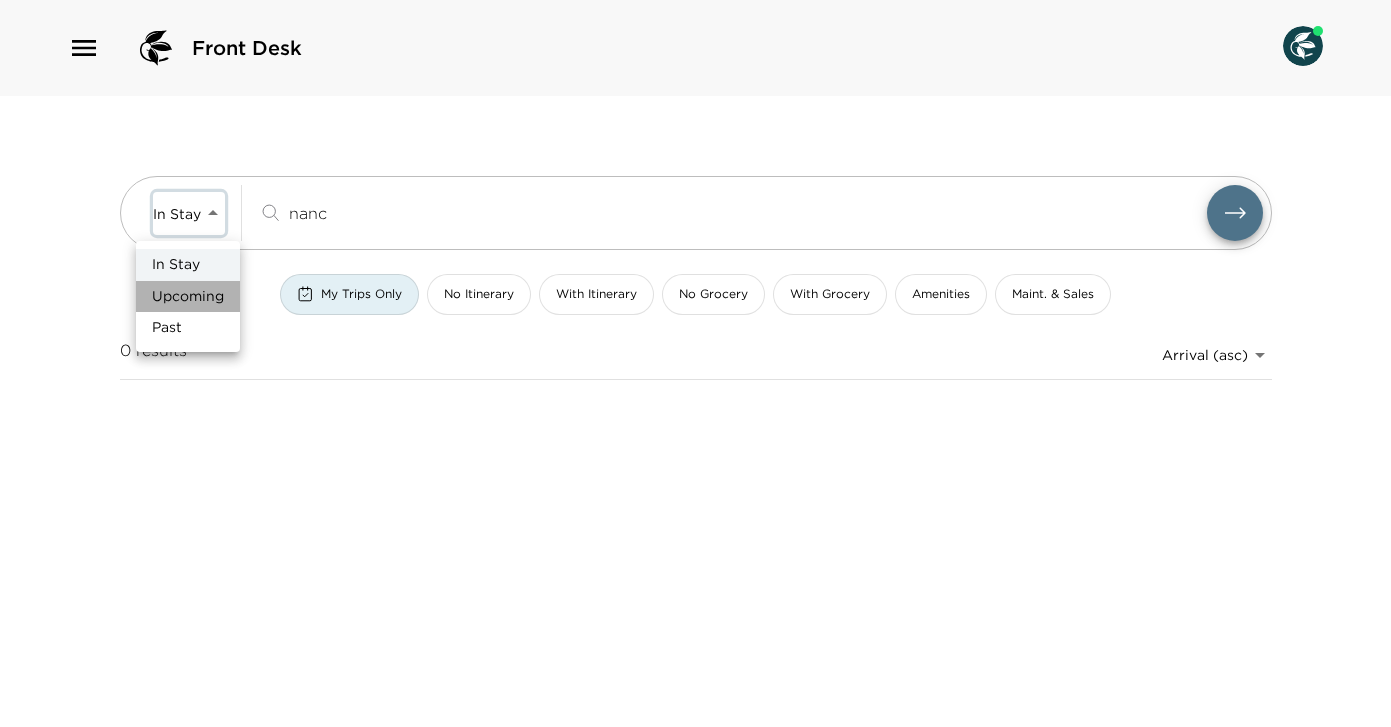 type on "Upcoming" 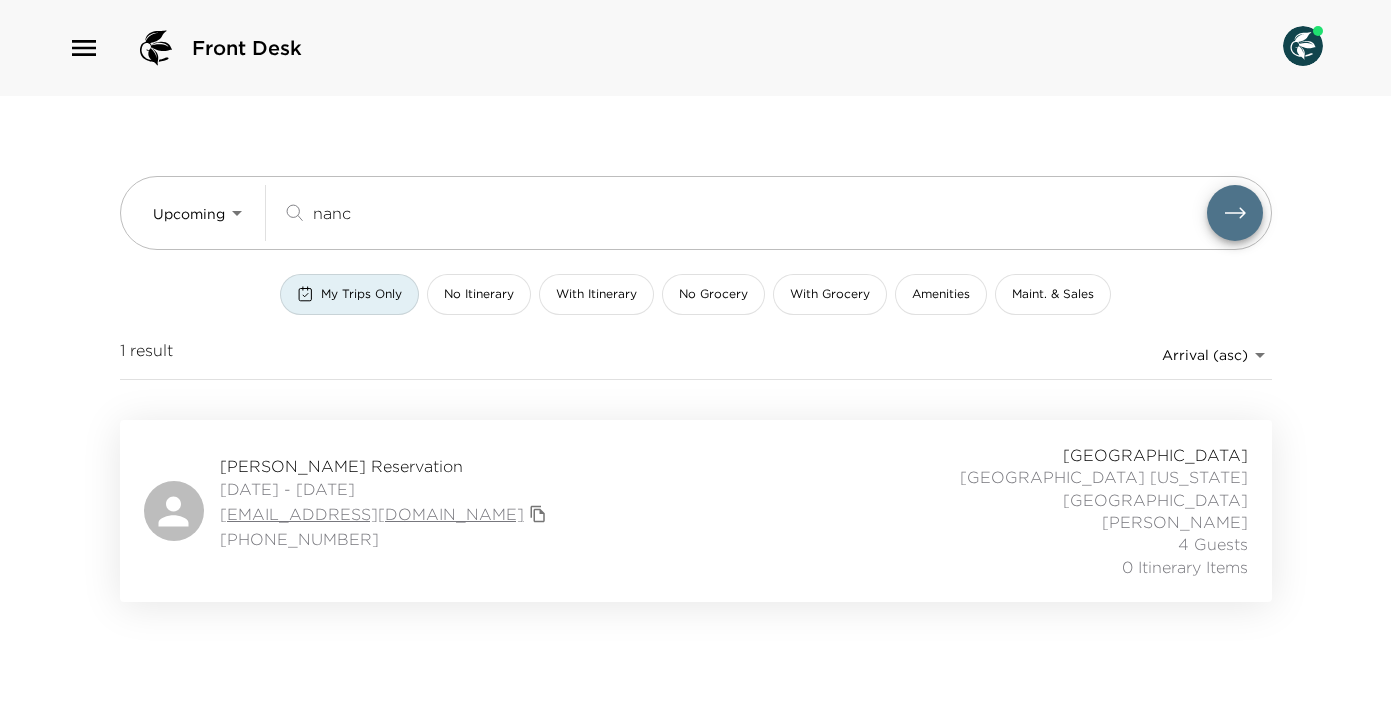 click on "[EMAIL_ADDRESS][DOMAIN_NAME]" at bounding box center (372, 514) 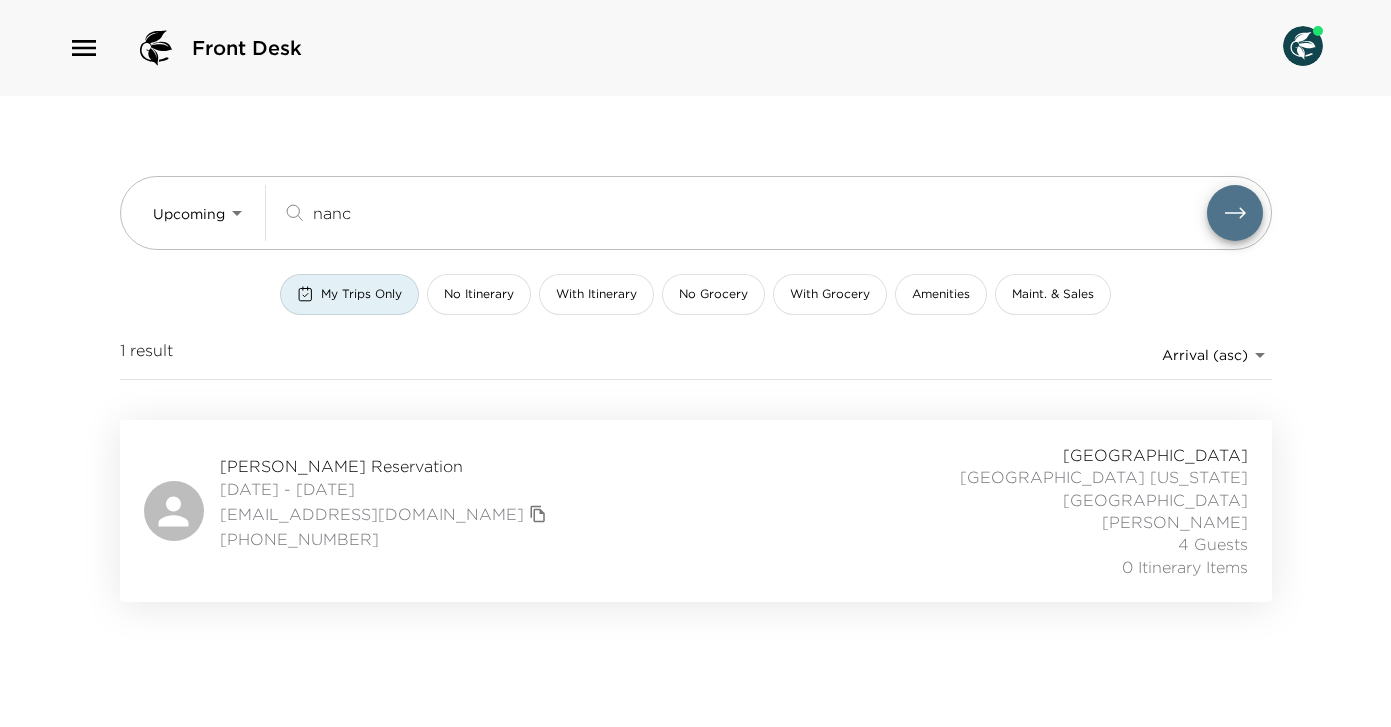 click 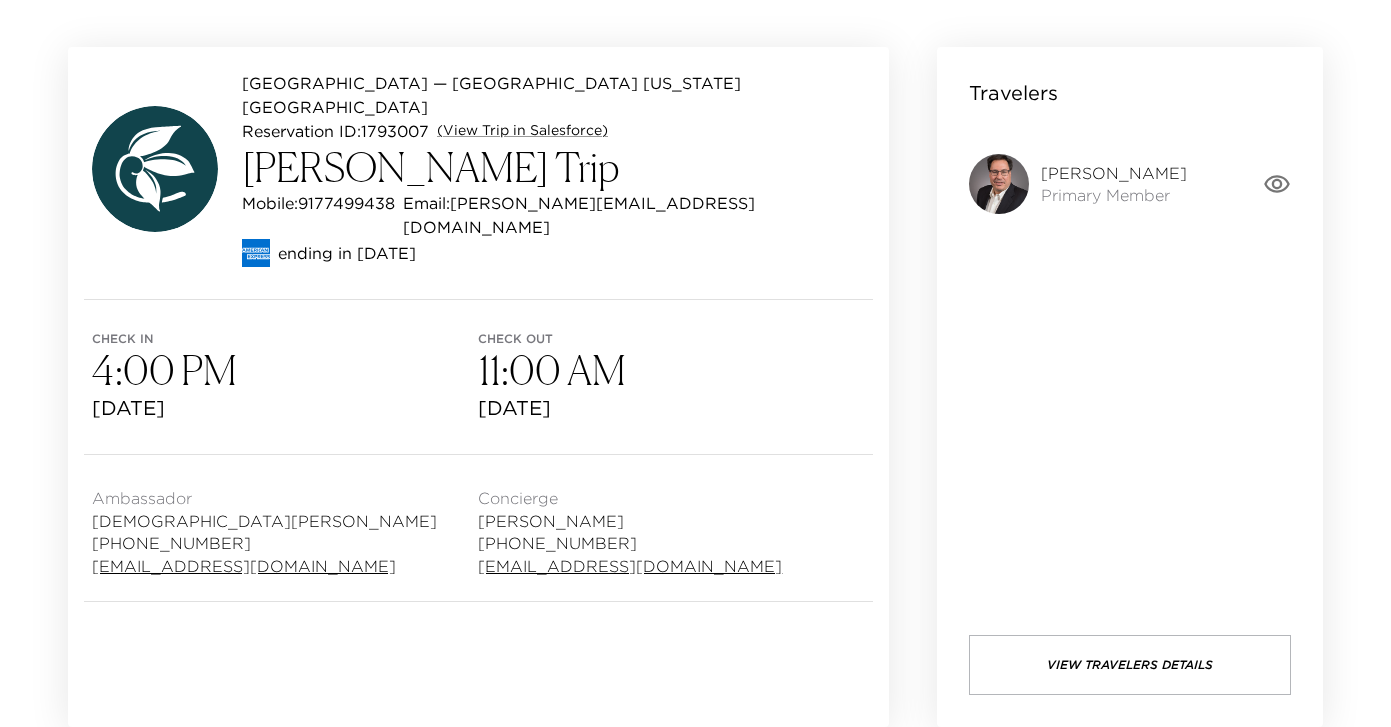 scroll, scrollTop: 170, scrollLeft: 0, axis: vertical 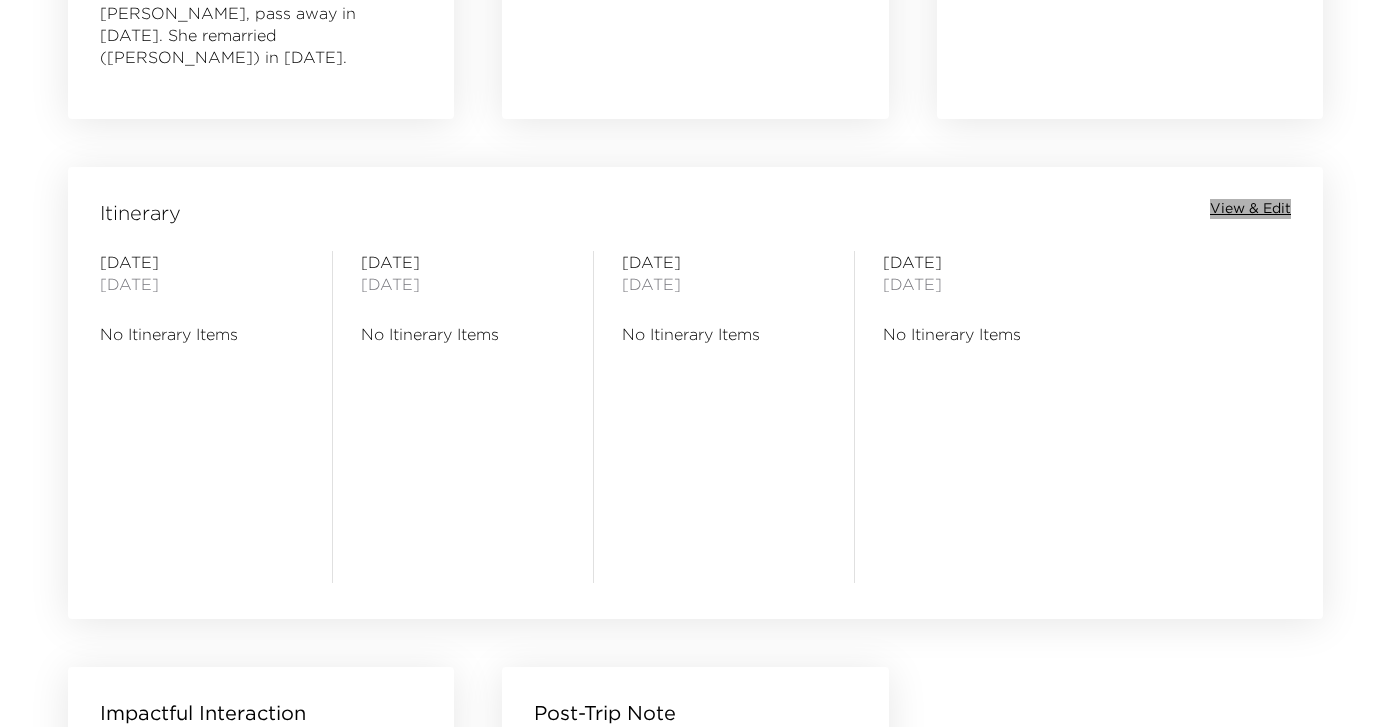 click on "View & Edit" at bounding box center [1250, 209] 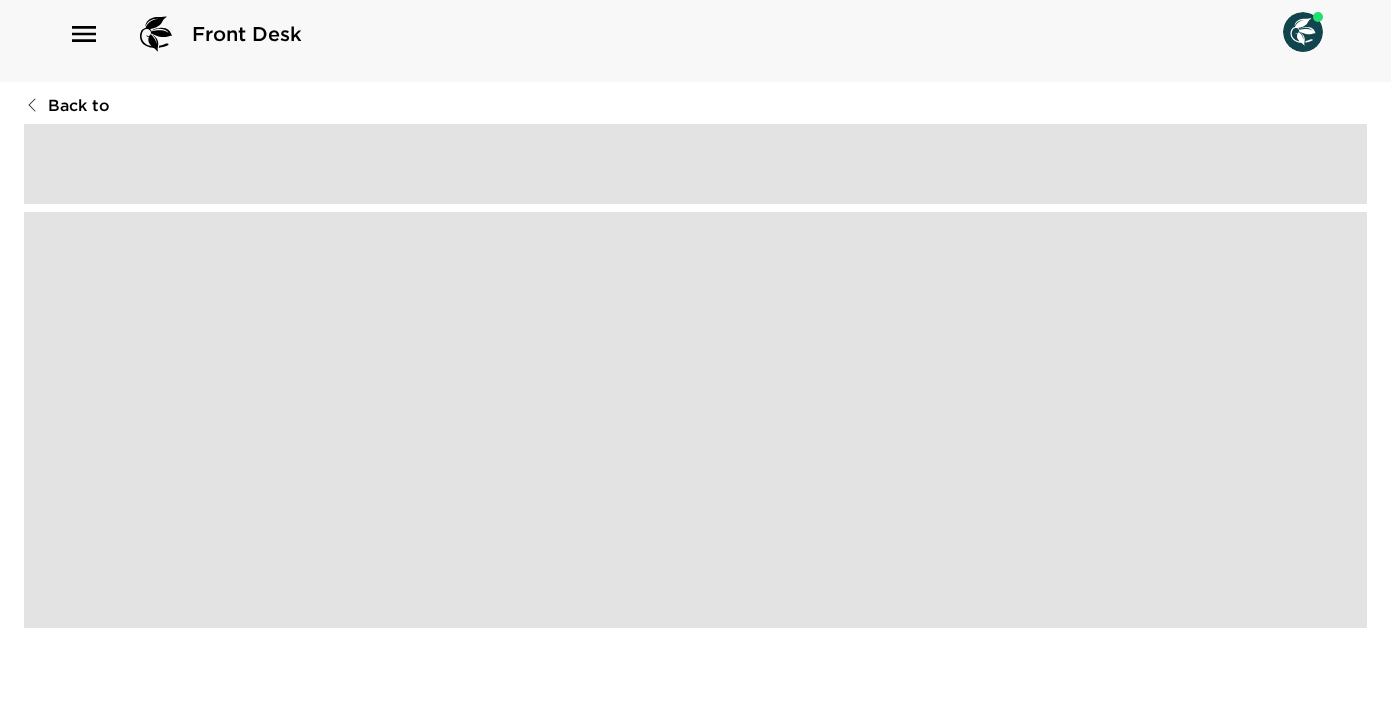 scroll, scrollTop: 0, scrollLeft: 0, axis: both 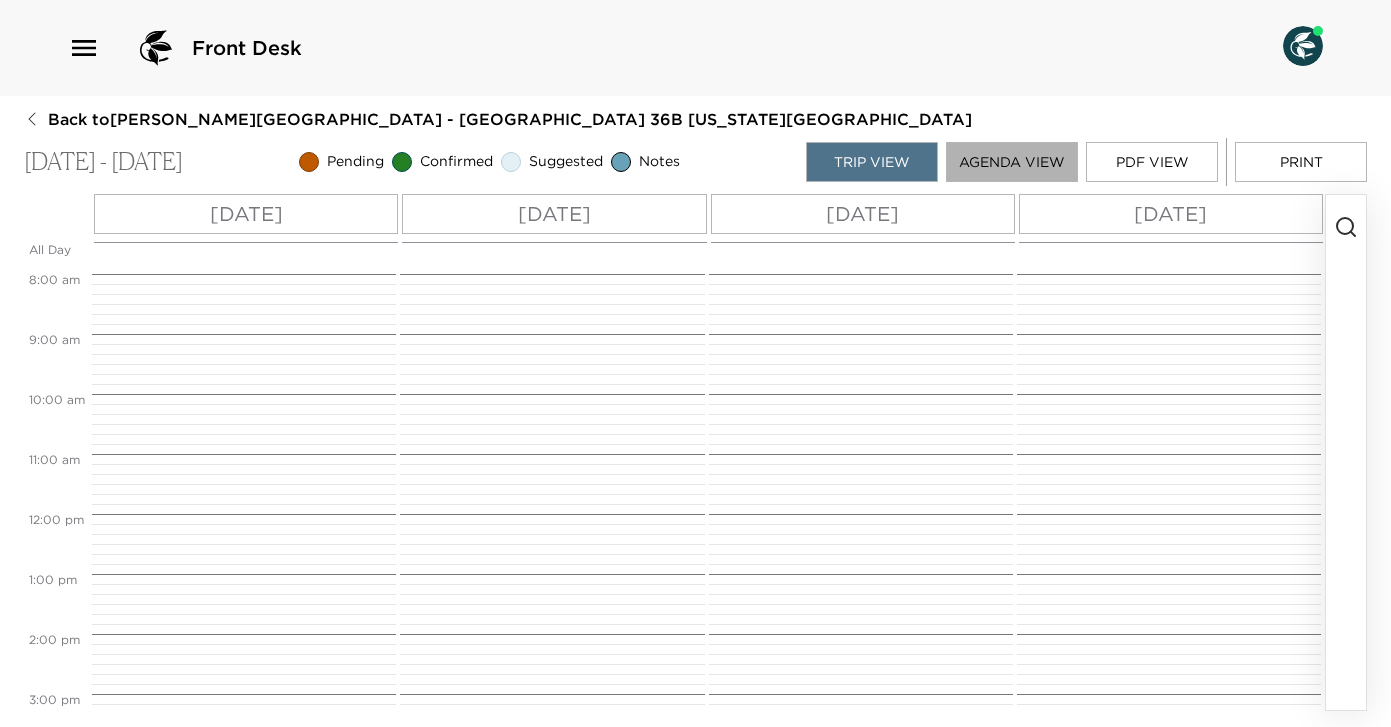 click on "Agenda View" at bounding box center (1012, 162) 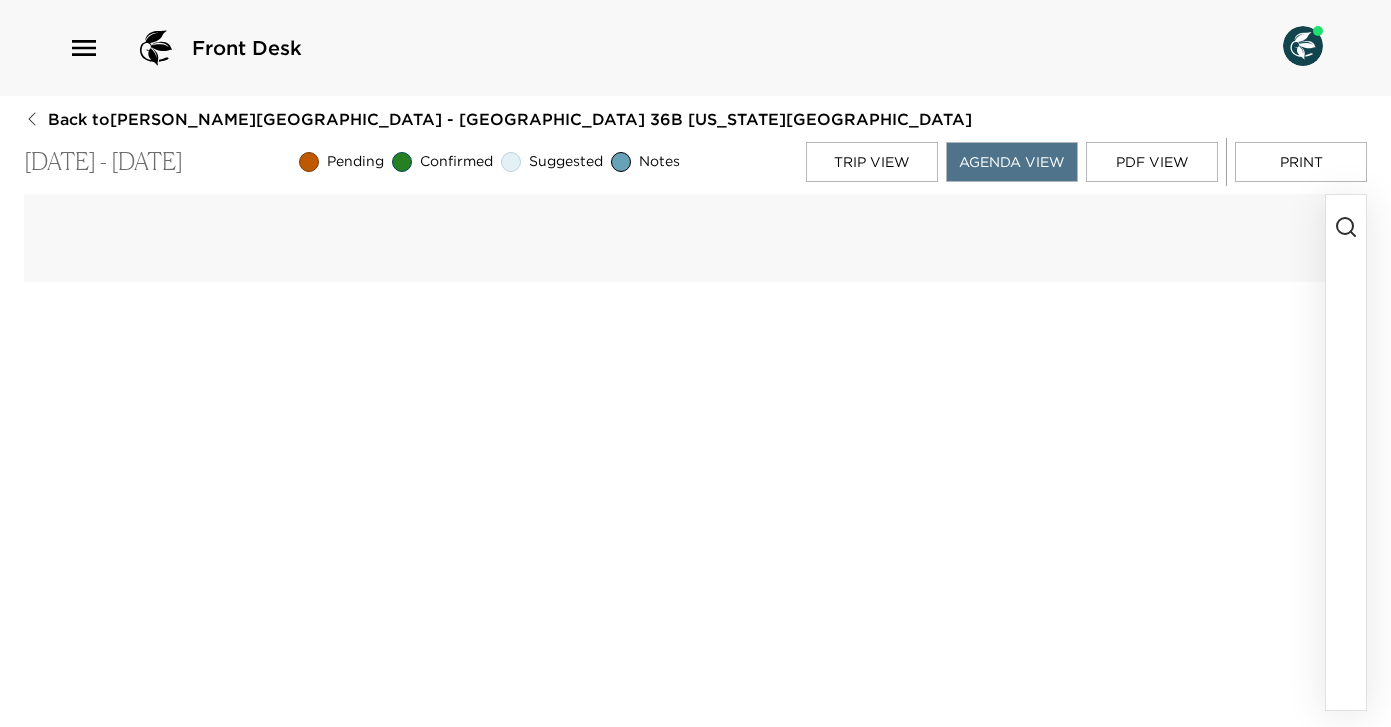 click on "Trip View" at bounding box center [872, 162] 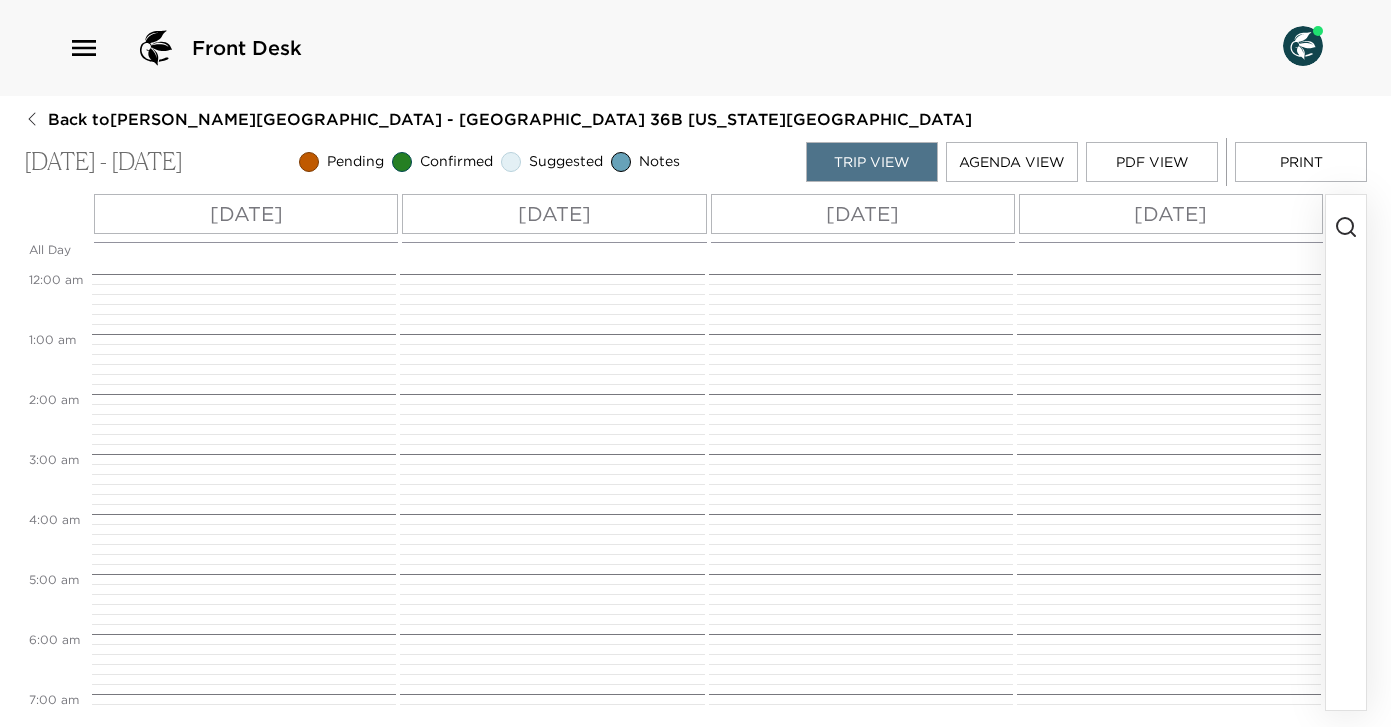 scroll, scrollTop: 480, scrollLeft: 0, axis: vertical 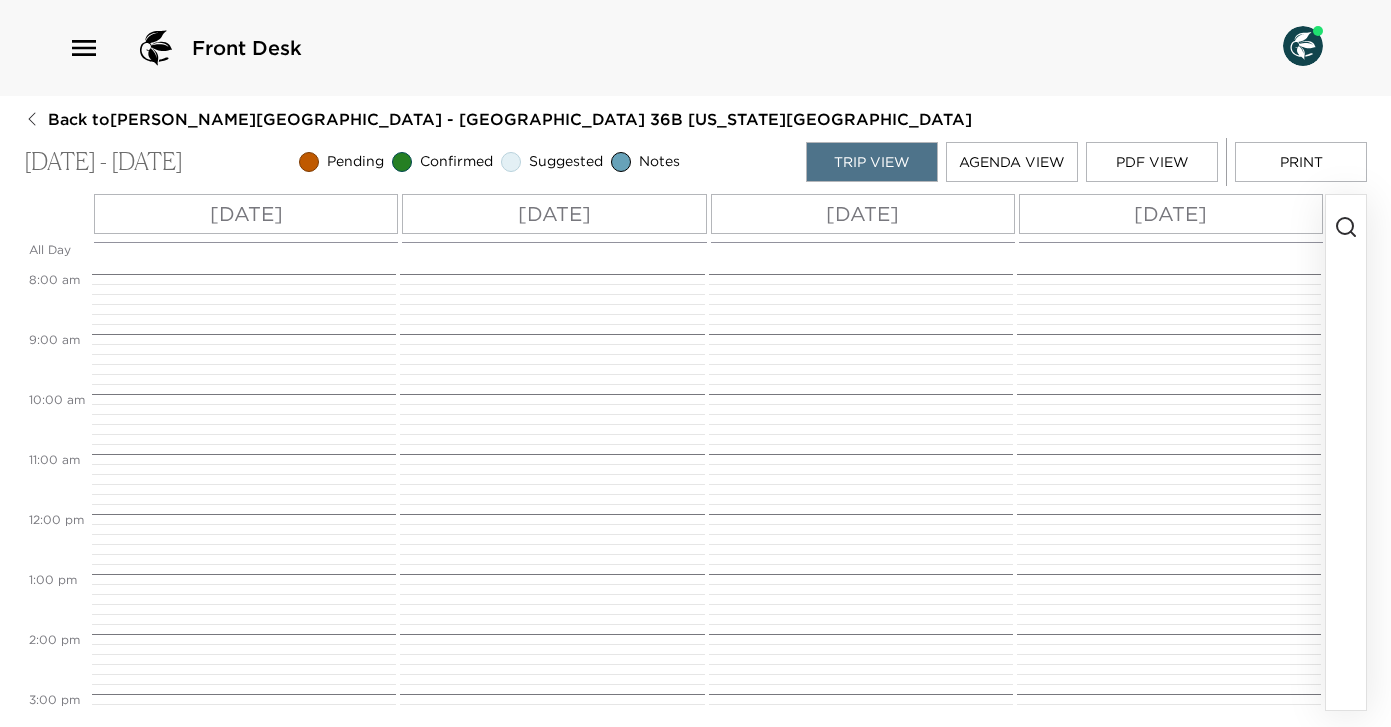 click at bounding box center [708, 258] 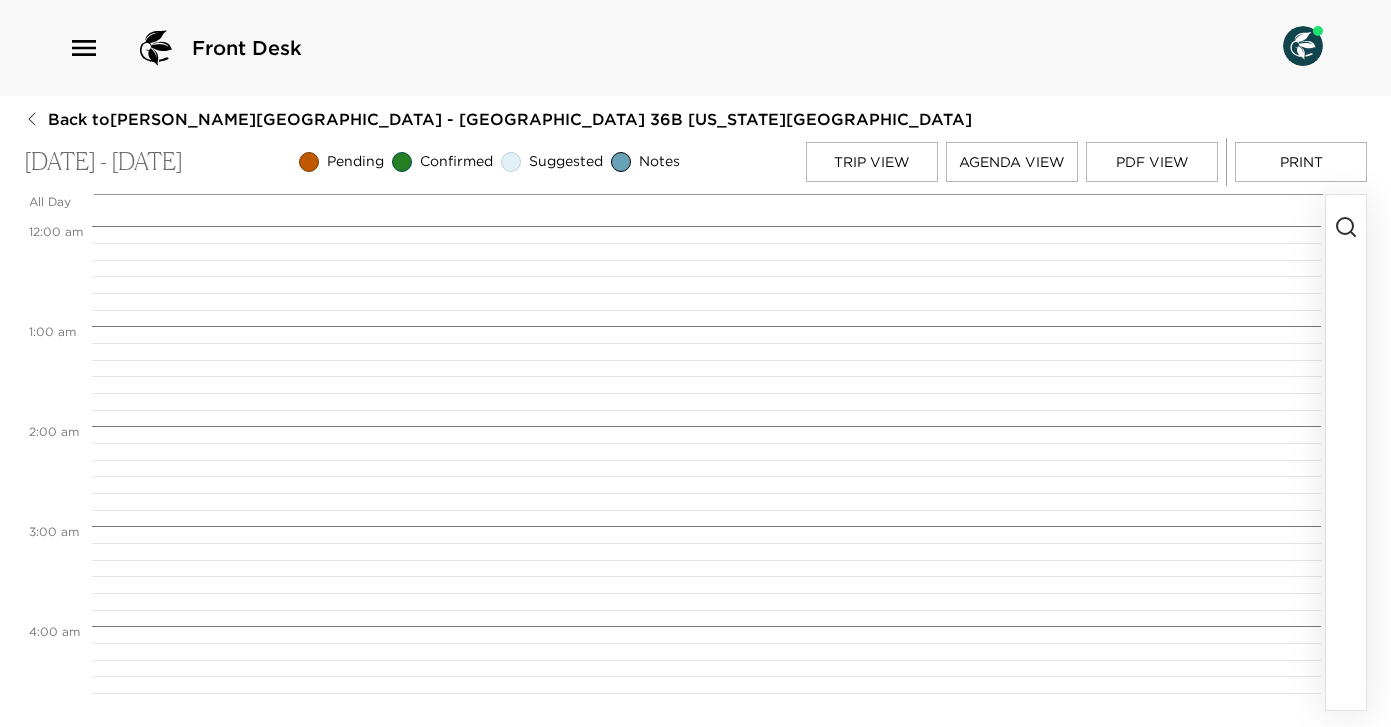 scroll, scrollTop: 800, scrollLeft: 0, axis: vertical 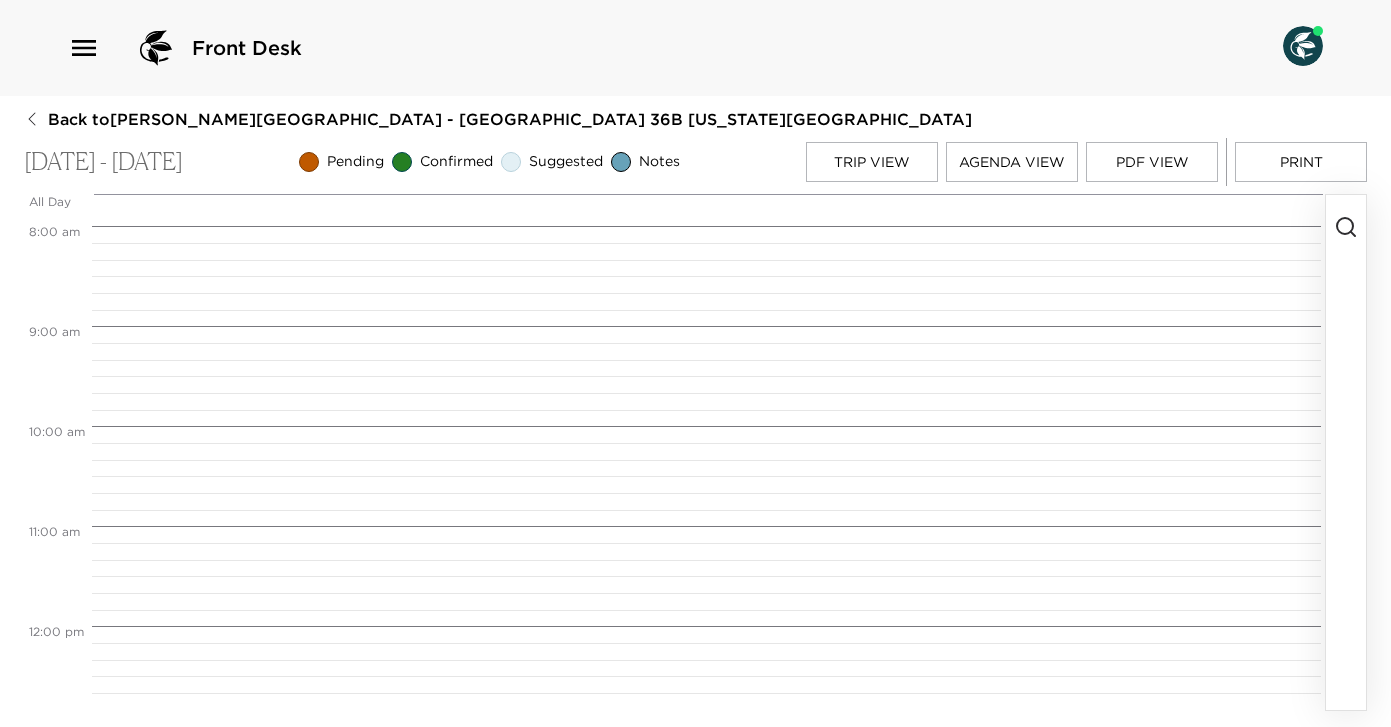 click at bounding box center [1346, 452] 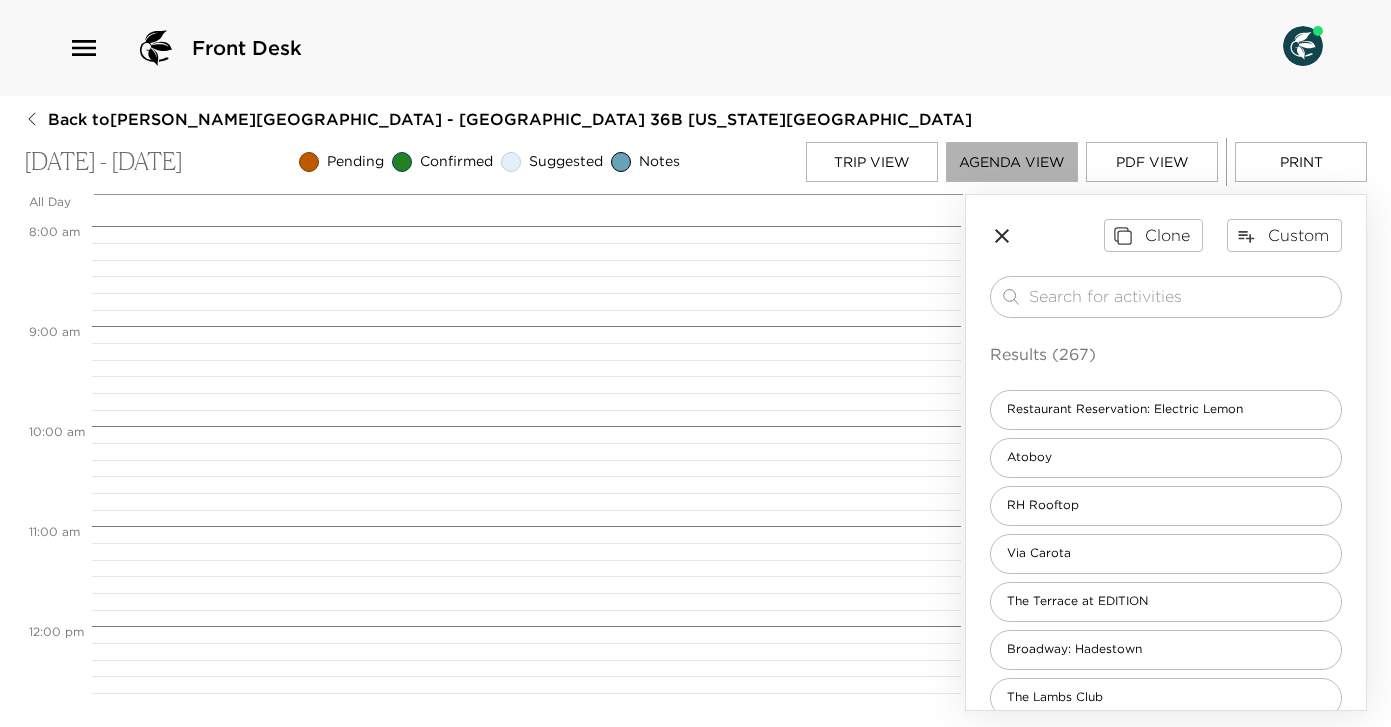 click on "Agenda View" at bounding box center (1012, 162) 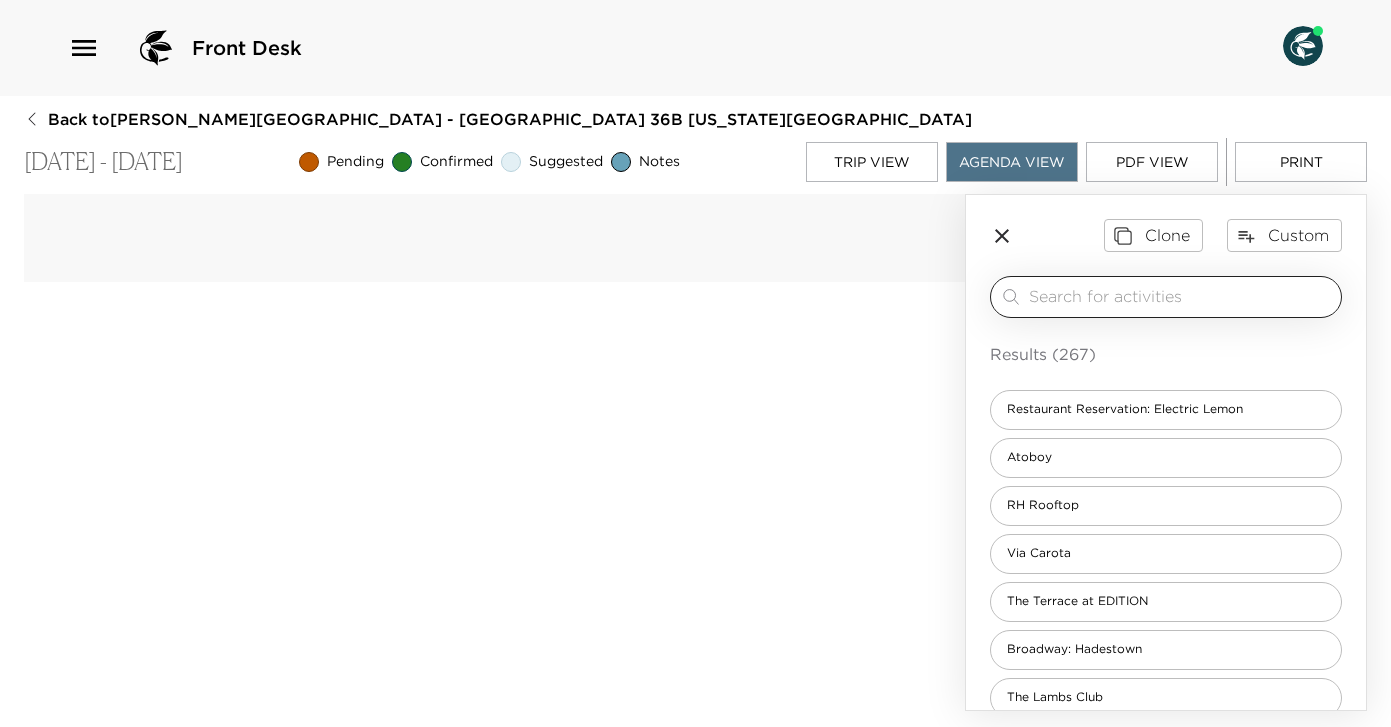 click at bounding box center (1181, 296) 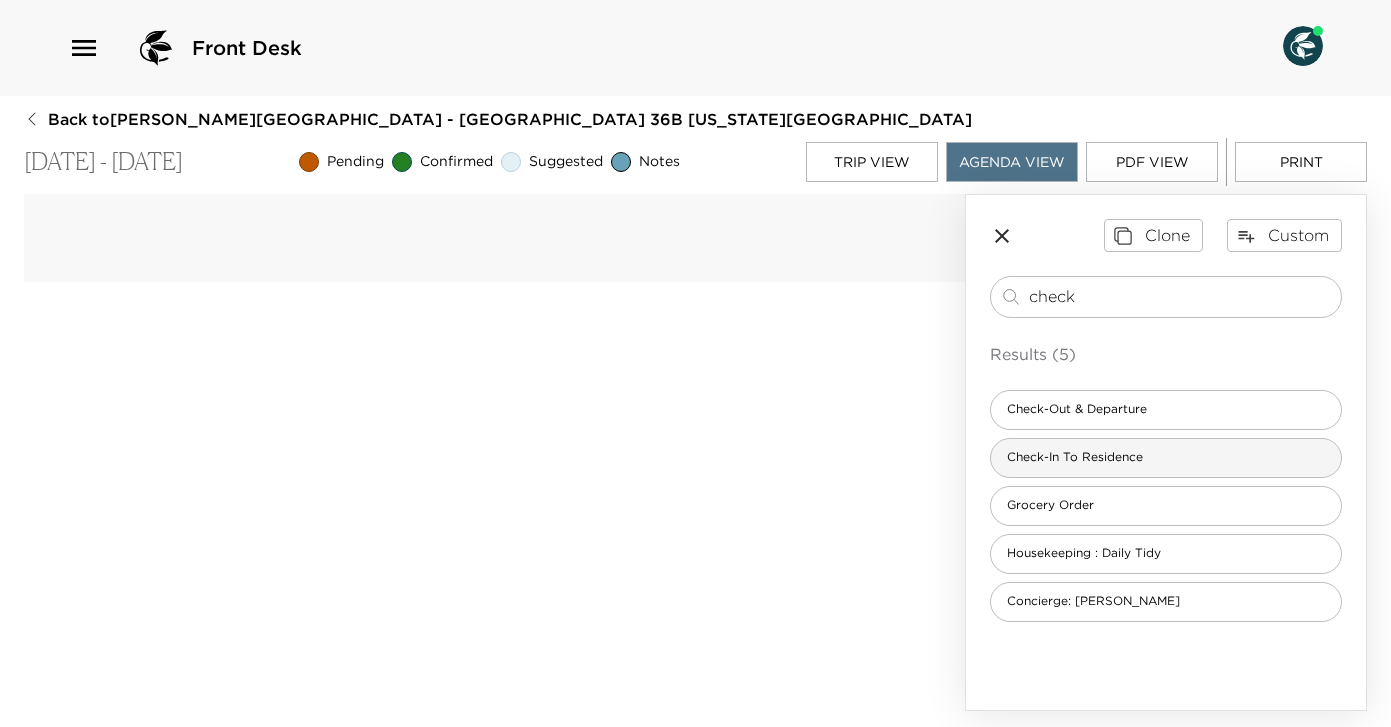 type on "check" 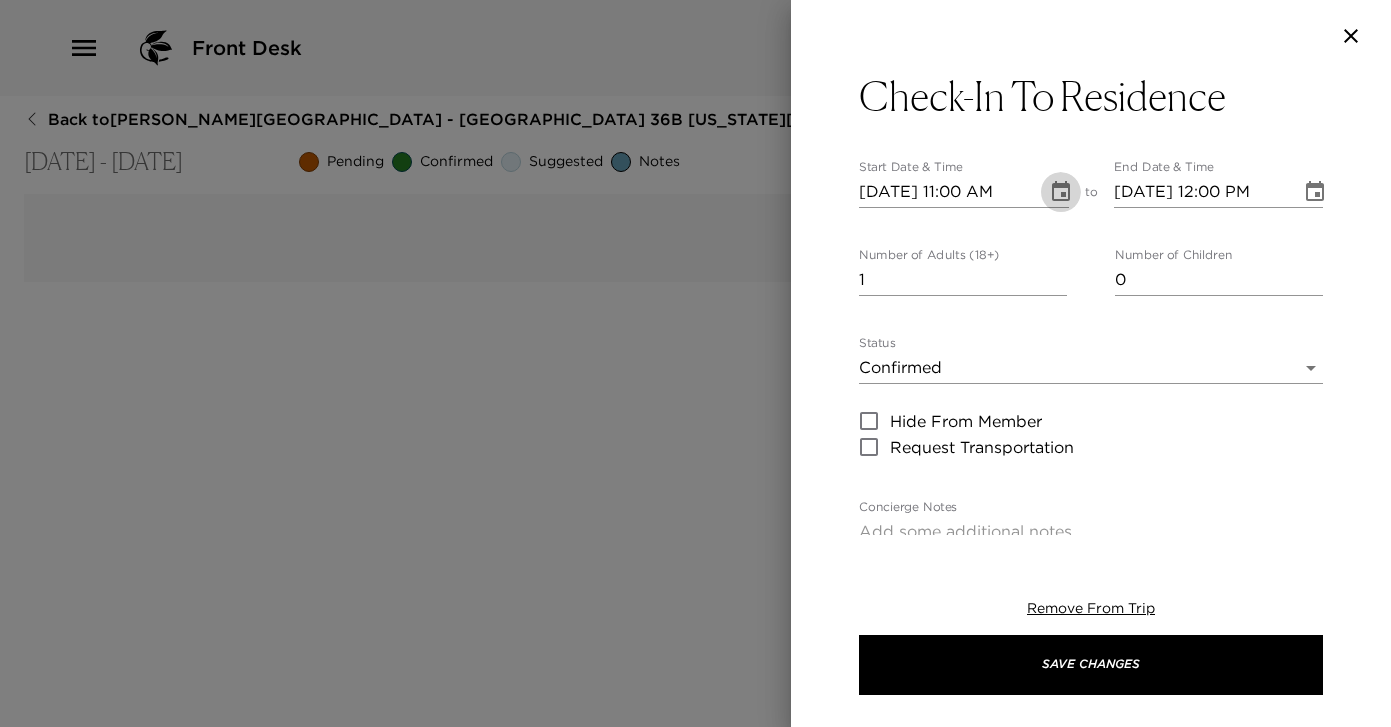 click 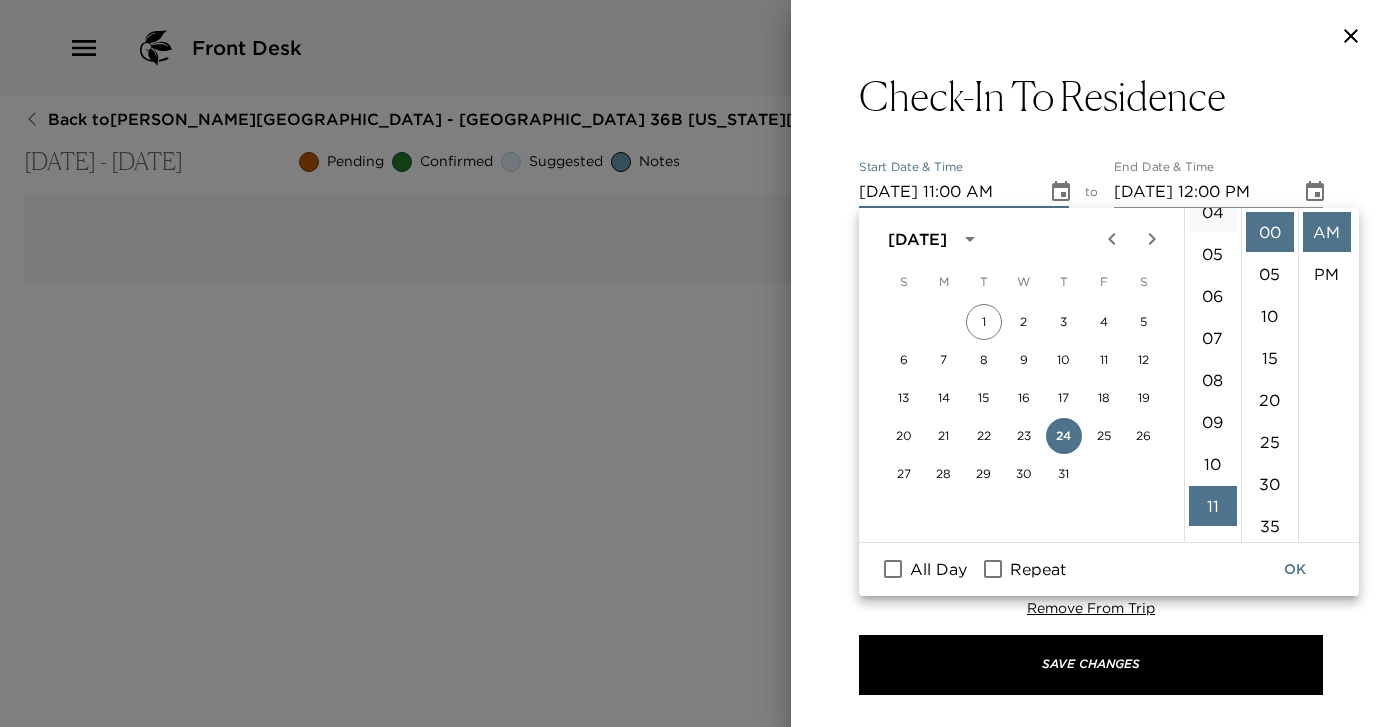 scroll, scrollTop: 0, scrollLeft: 0, axis: both 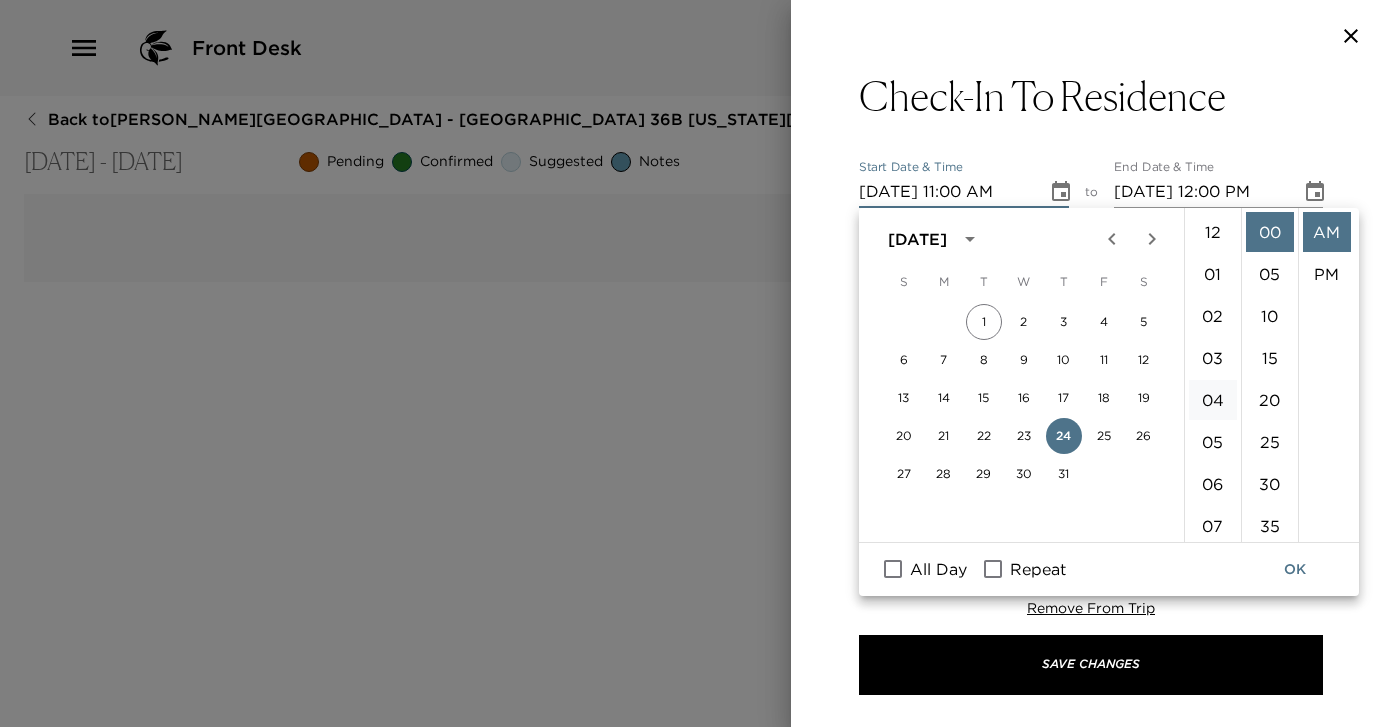 click on "04" at bounding box center (1213, 400) 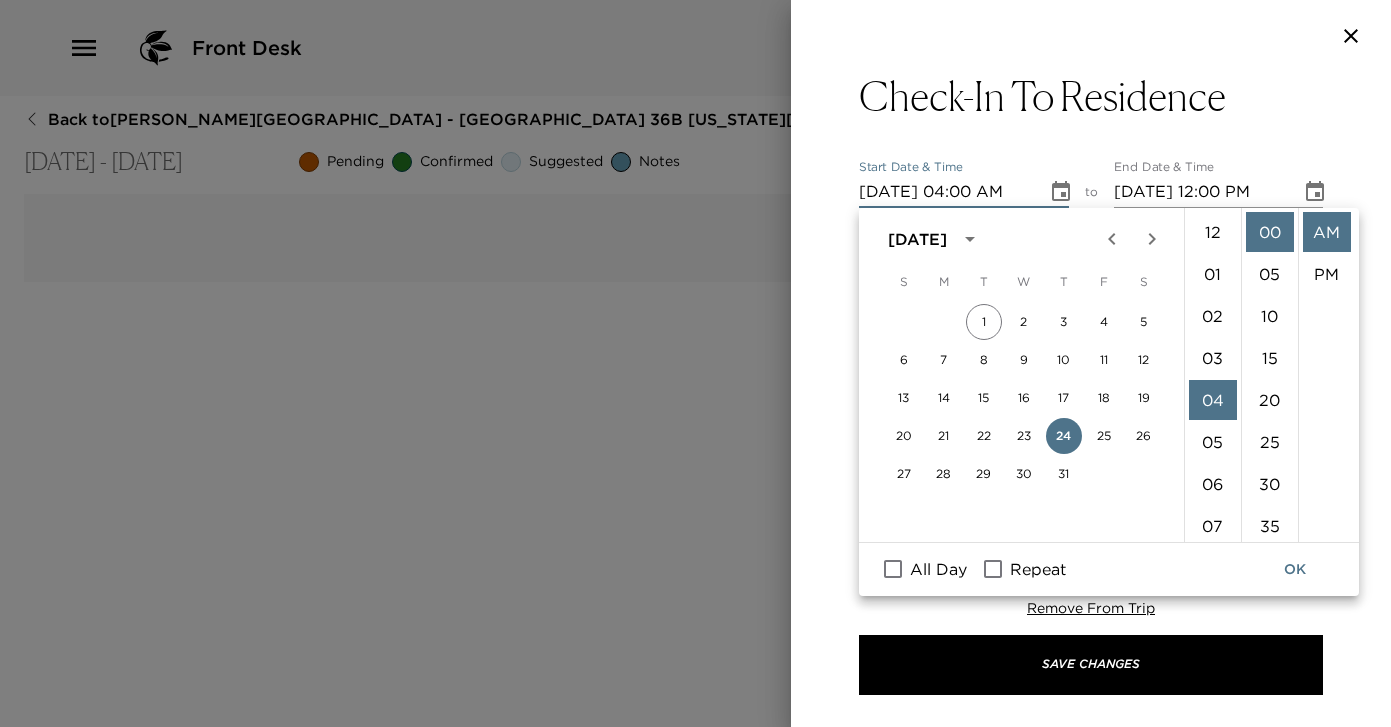 scroll, scrollTop: 168, scrollLeft: 0, axis: vertical 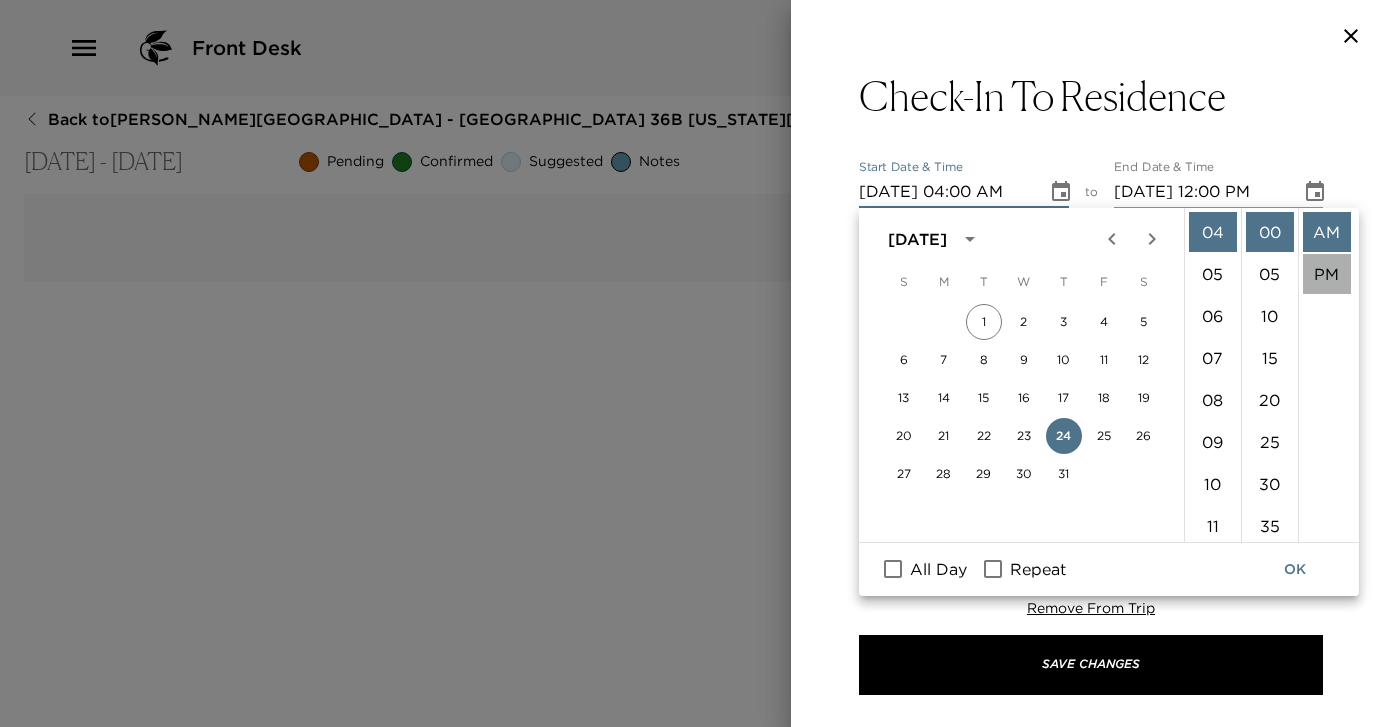 click on "PM" at bounding box center [1327, 274] 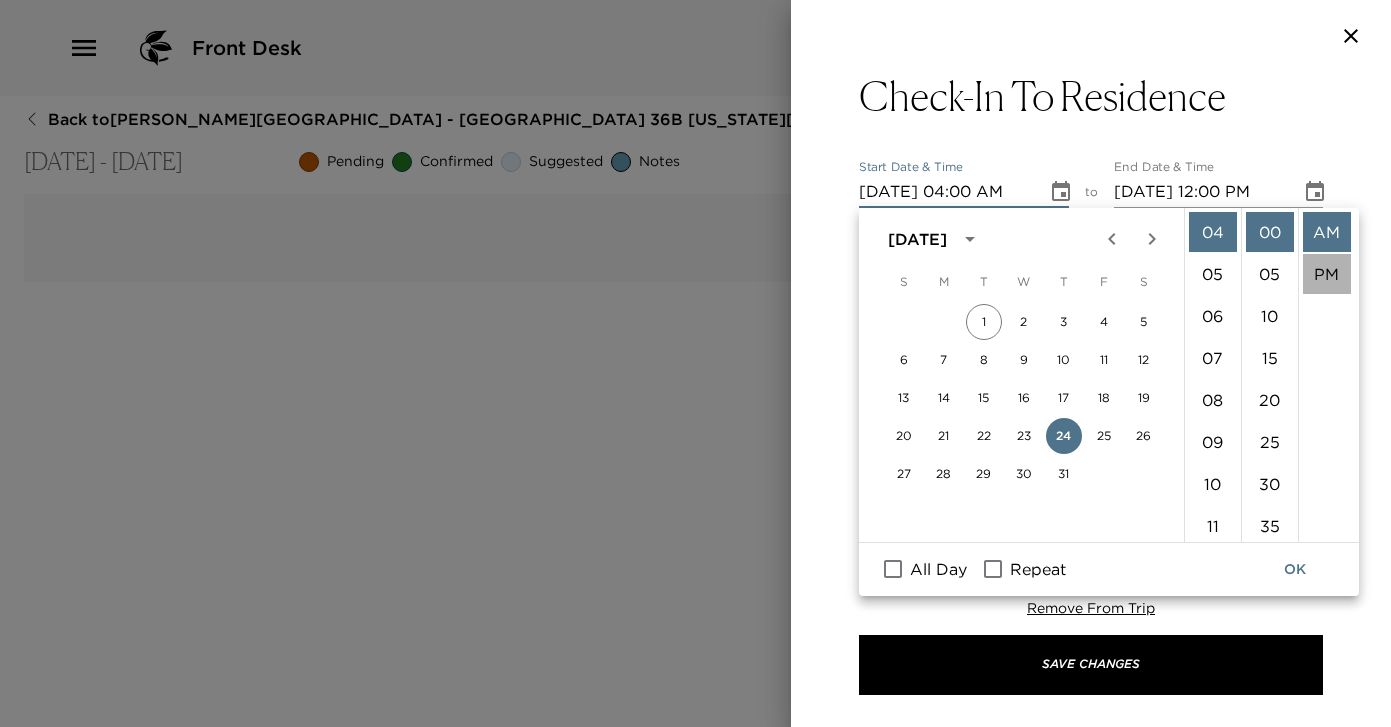 type on "07/24/2025 04:00 PM" 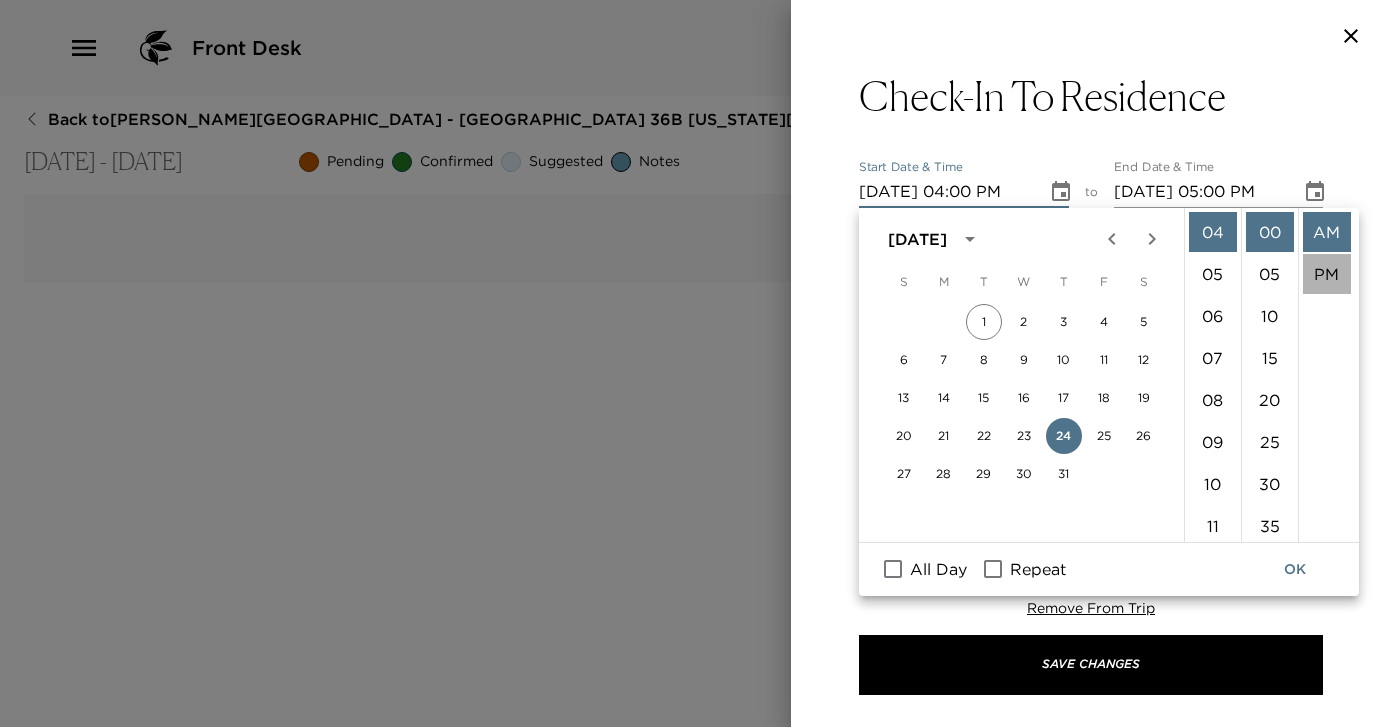 click on "AM PM" at bounding box center [1326, 375] 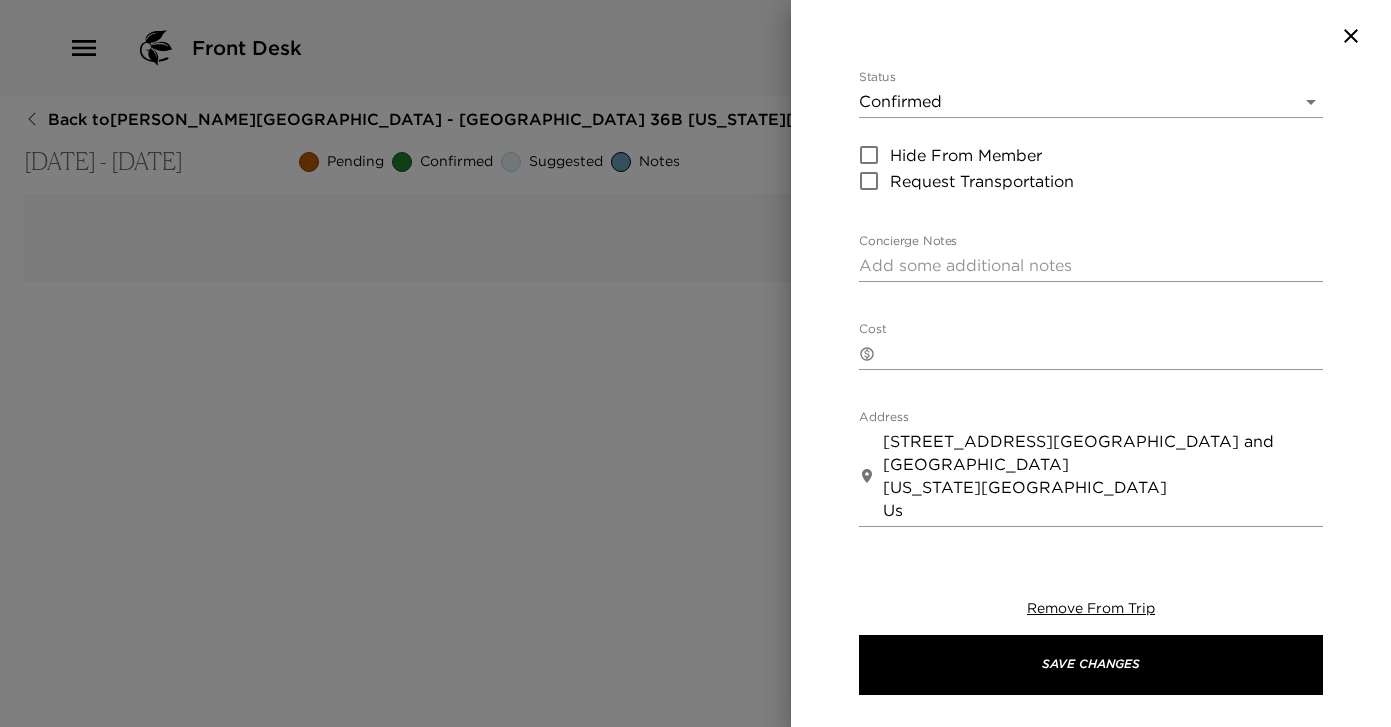 scroll, scrollTop: 257, scrollLeft: 0, axis: vertical 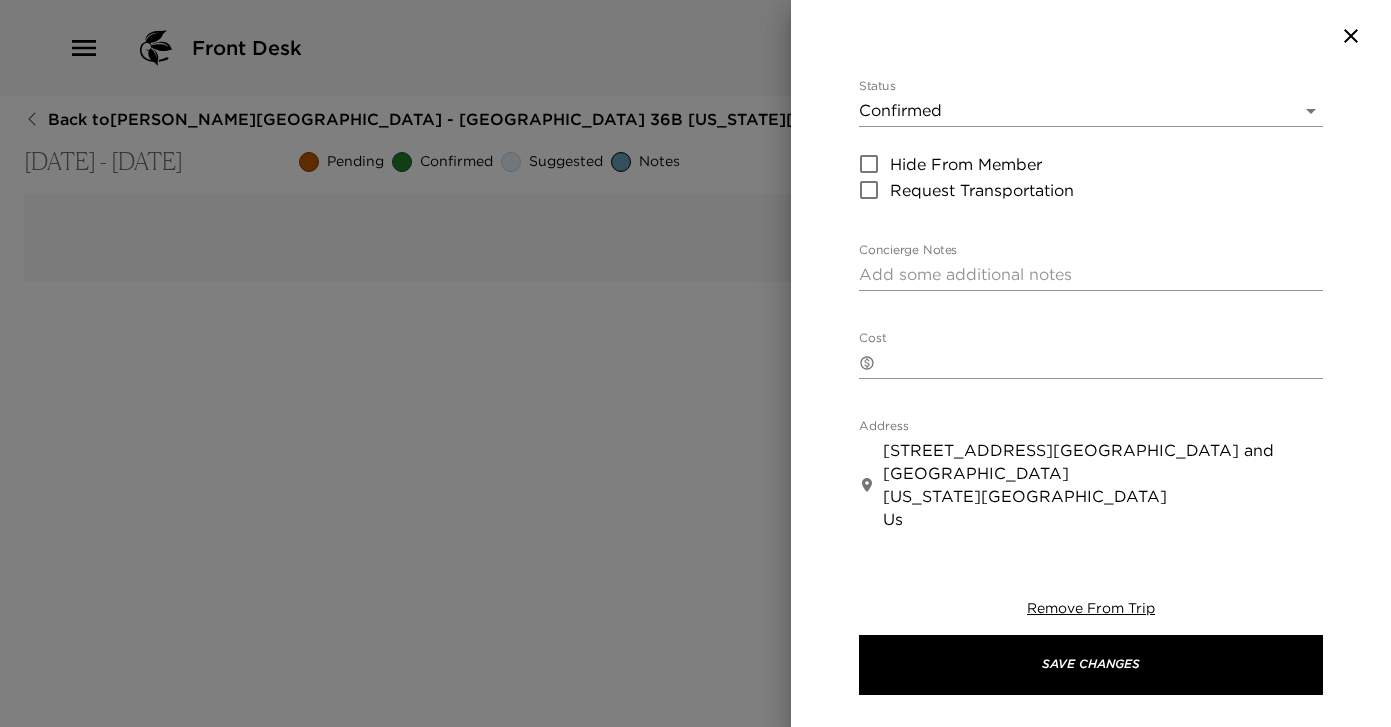 click on "Concierge Notes x" at bounding box center [1091, 267] 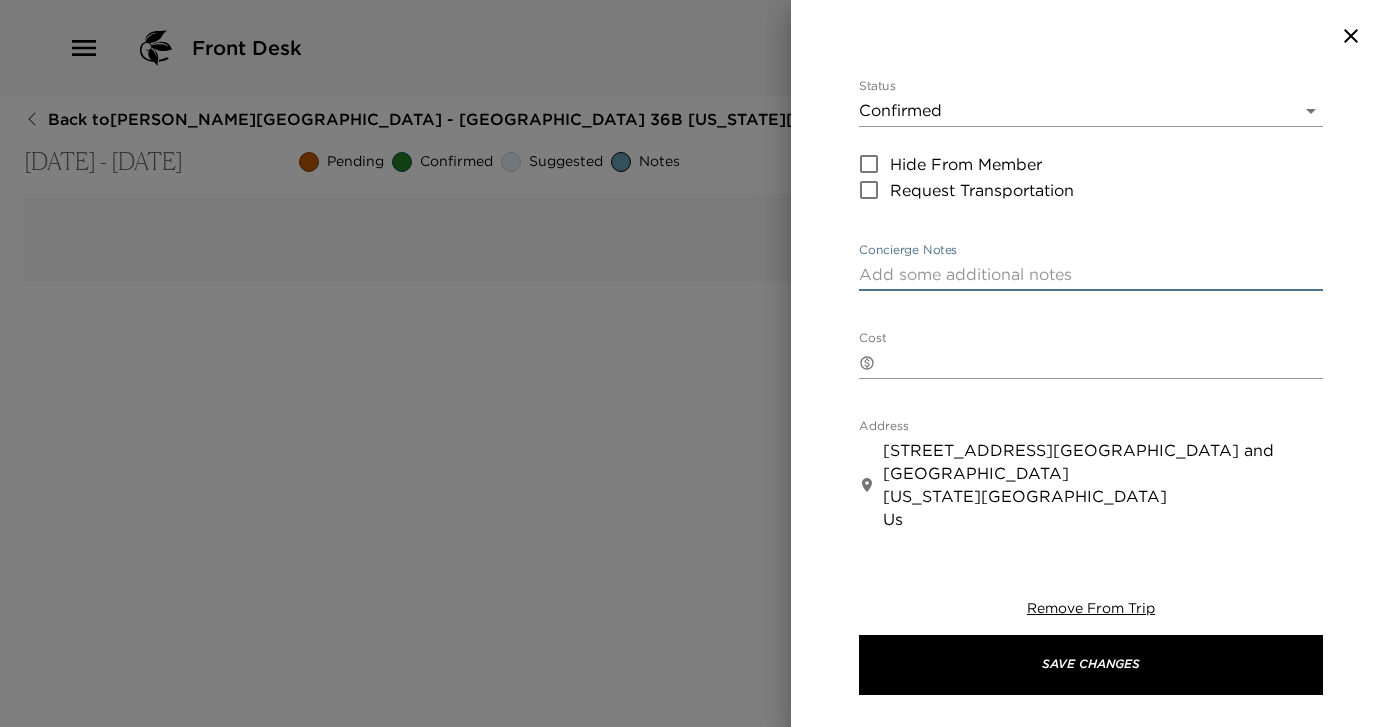 click on "Concierge Notes" at bounding box center [1091, 274] 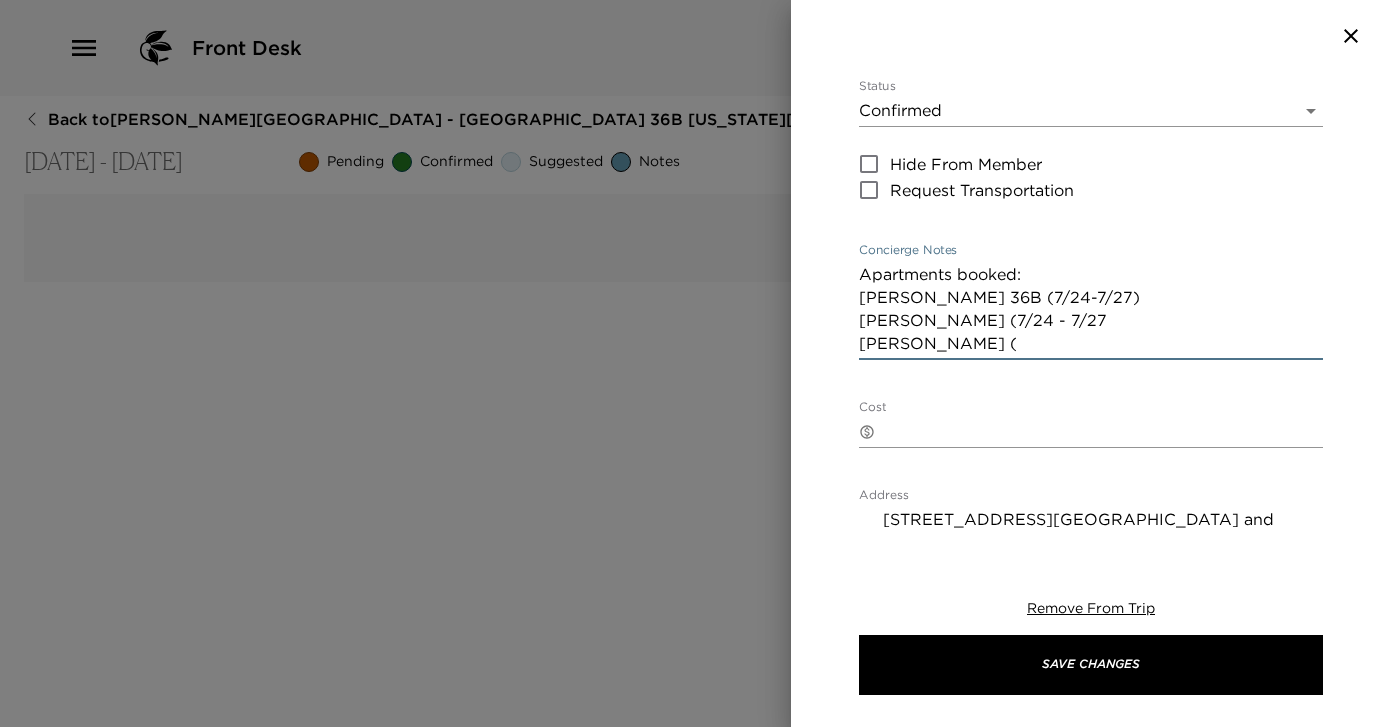 drag, startPoint x: 1050, startPoint y: 297, endPoint x: 950, endPoint y: 295, distance: 100.02 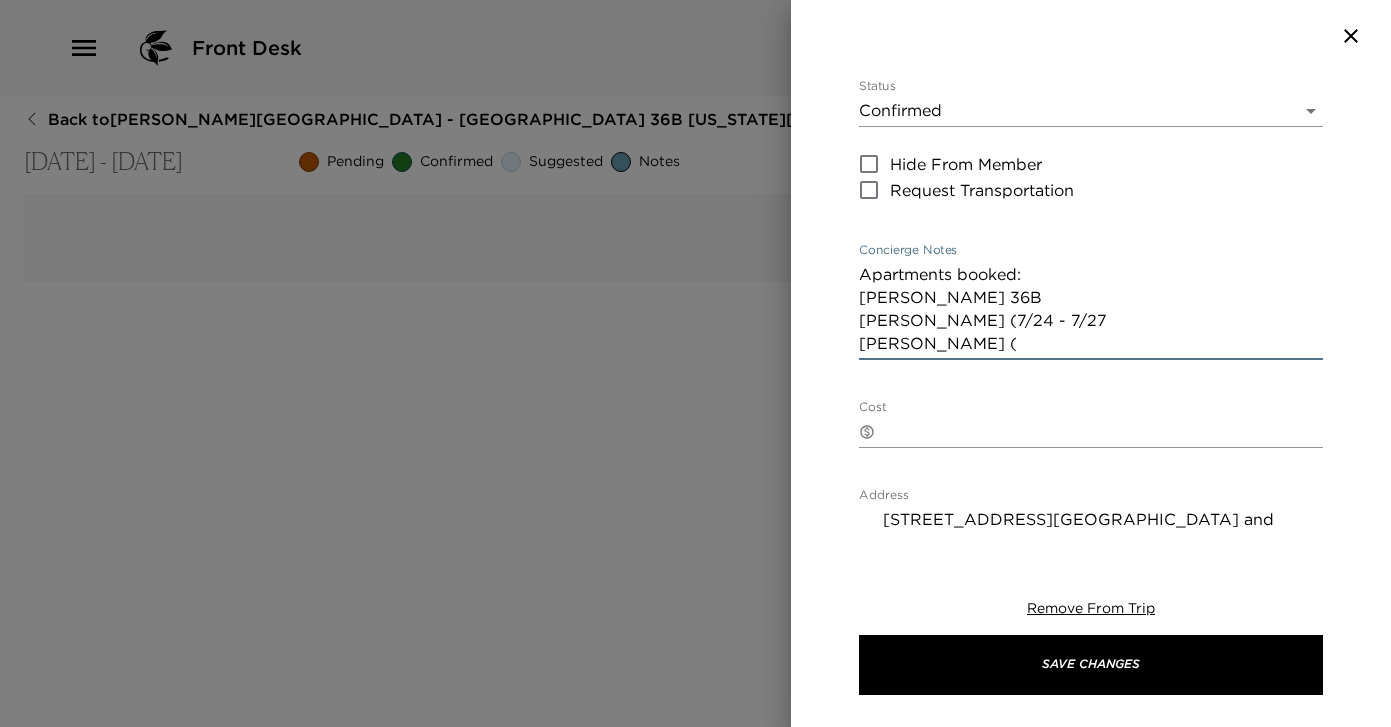 click on "Apartments booked:
Nancy 36B
Shelly Jacoby (7/24 - 7/27
Lisa (" at bounding box center [1091, 309] 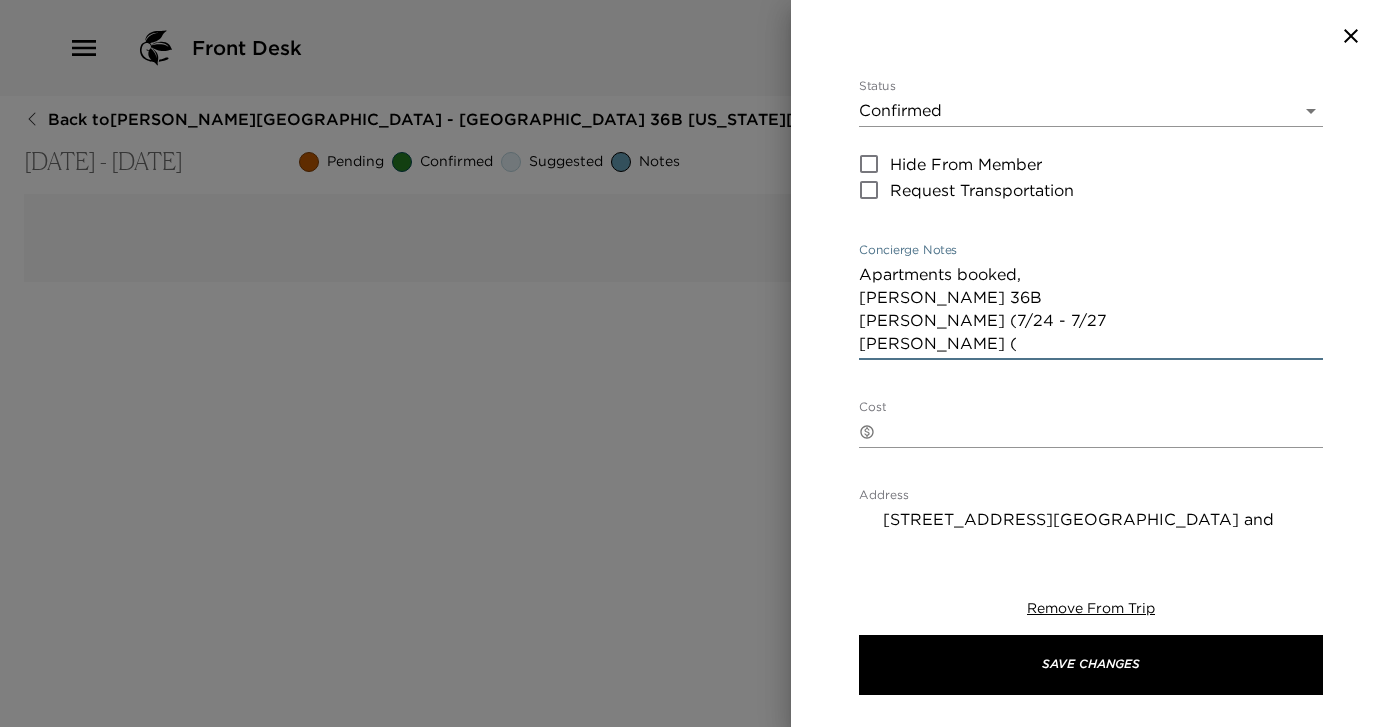 paste on "(7/24-7/27)" 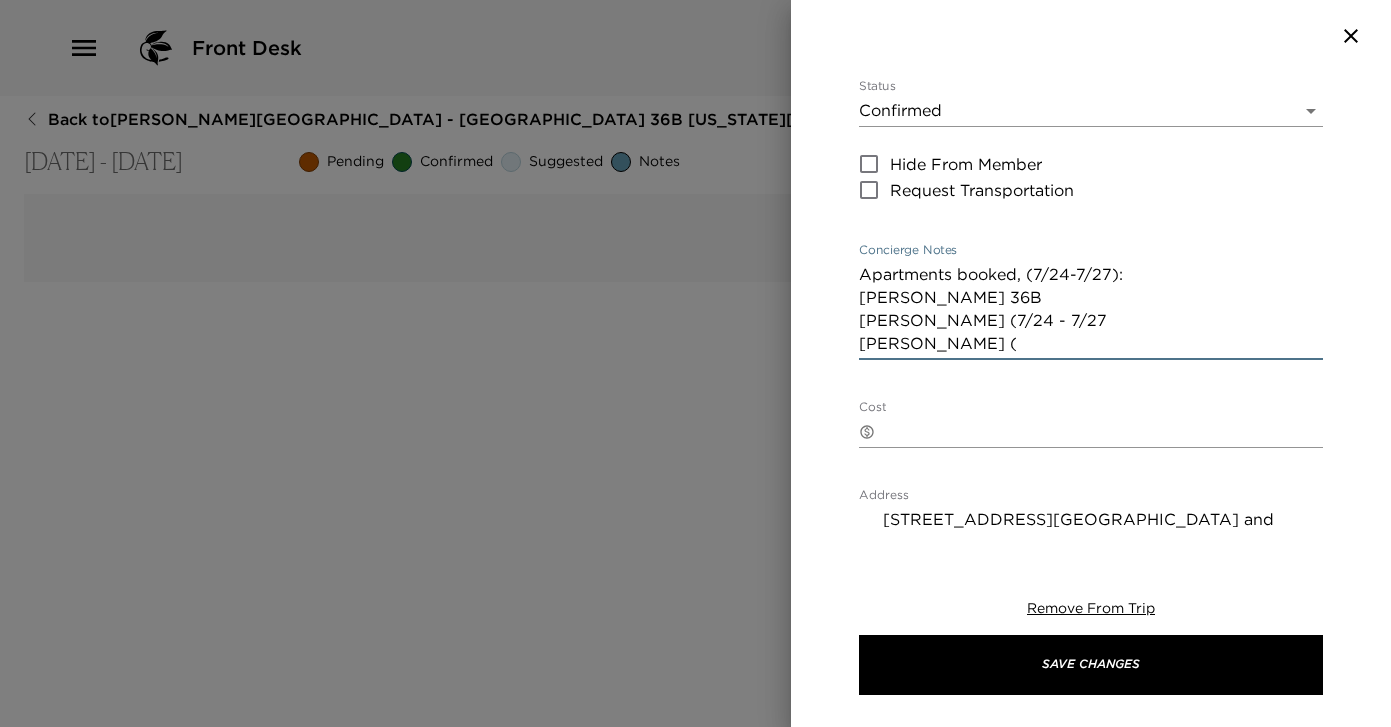 drag, startPoint x: 1075, startPoint y: 321, endPoint x: 972, endPoint y: 317, distance: 103.077644 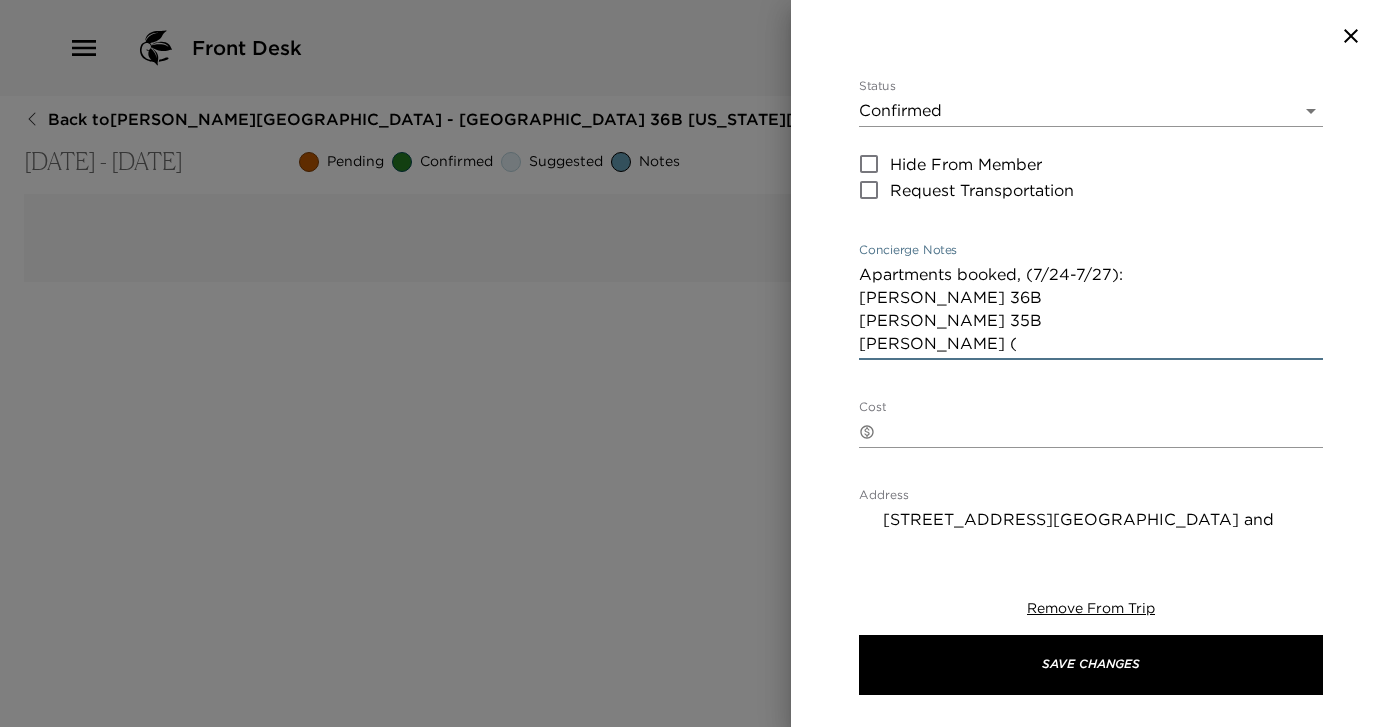 click on "Apartments booked, (7/24-7/27):
Nancy 36B
Shelly Jacoby 35B
Lisa (" at bounding box center (1091, 309) 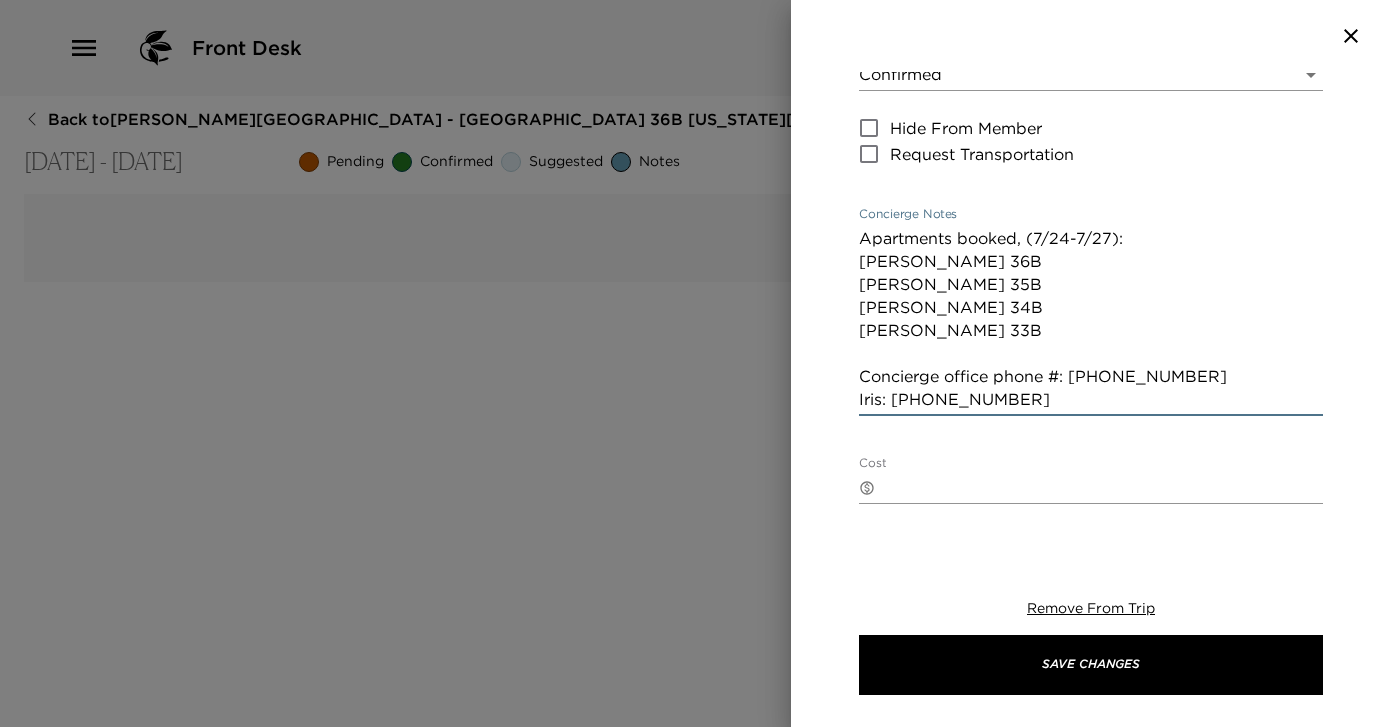 scroll, scrollTop: 233, scrollLeft: 0, axis: vertical 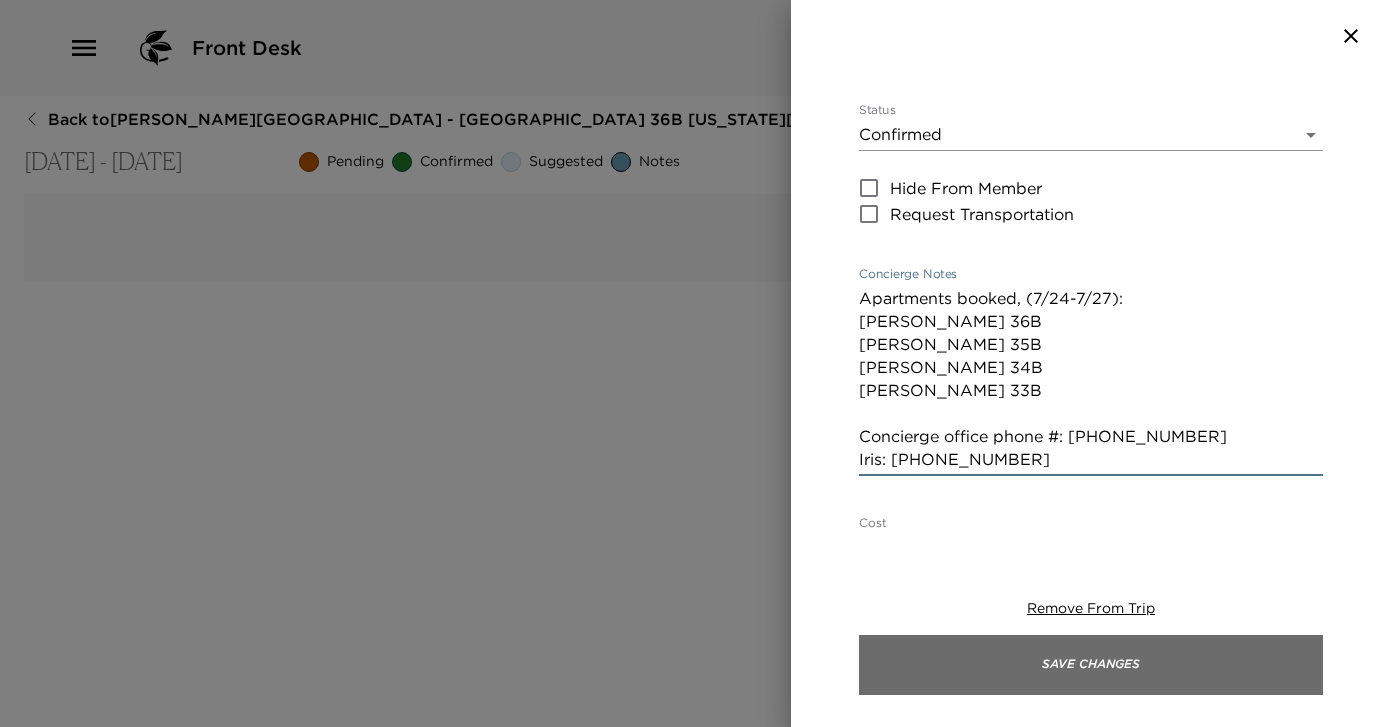 type on "Apartments booked, (7/24-7/27):
Nancy 36B
Shelly Jacoby 35B
Lisa 34B
Chloe 33B
Concierge office phone #: 212-644-3814
Iris: 929-656-1484" 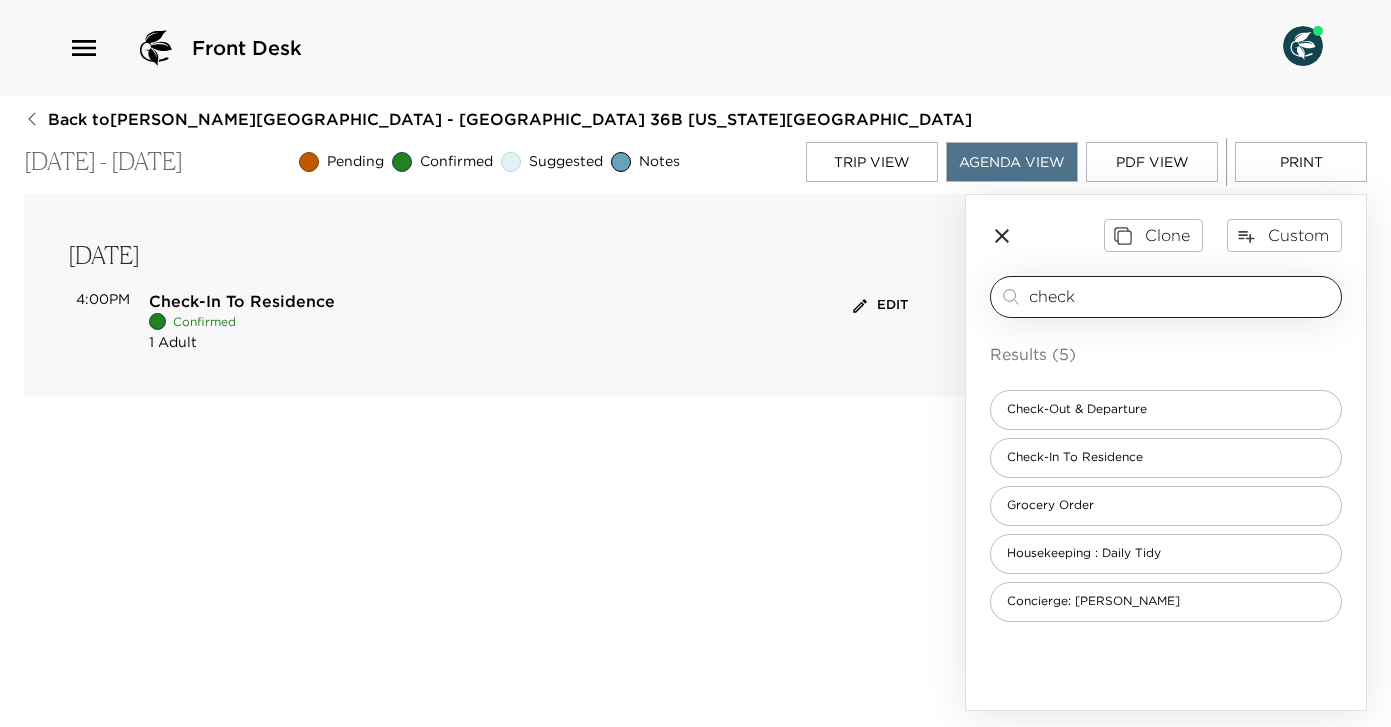 click on "check" at bounding box center (1181, 296) 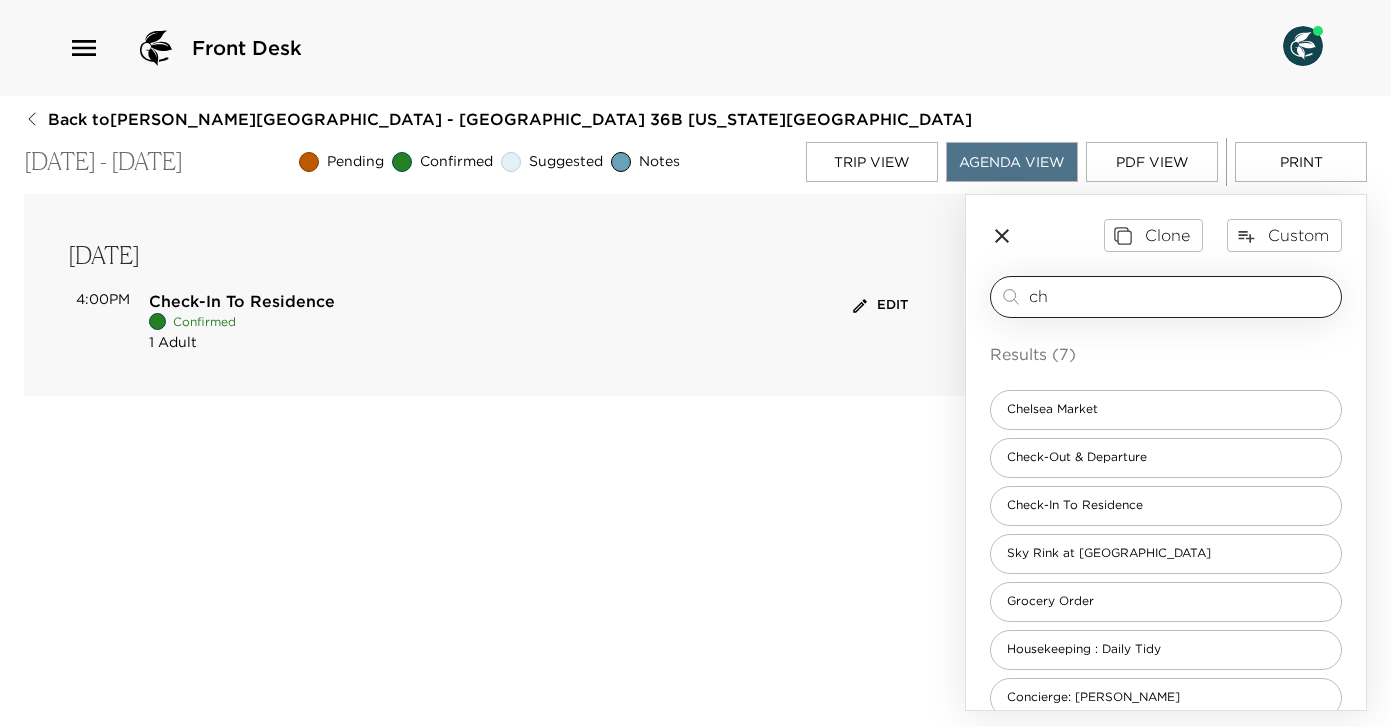 type on "c" 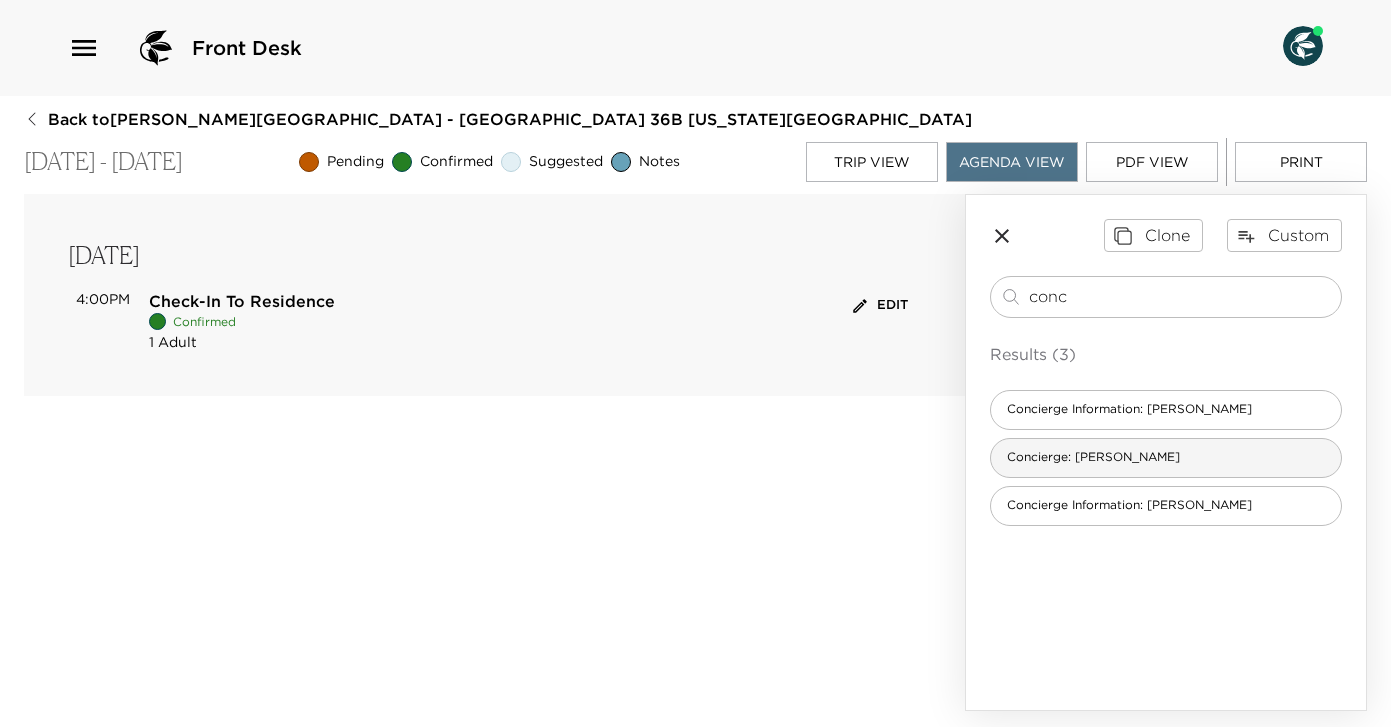 type on "conc" 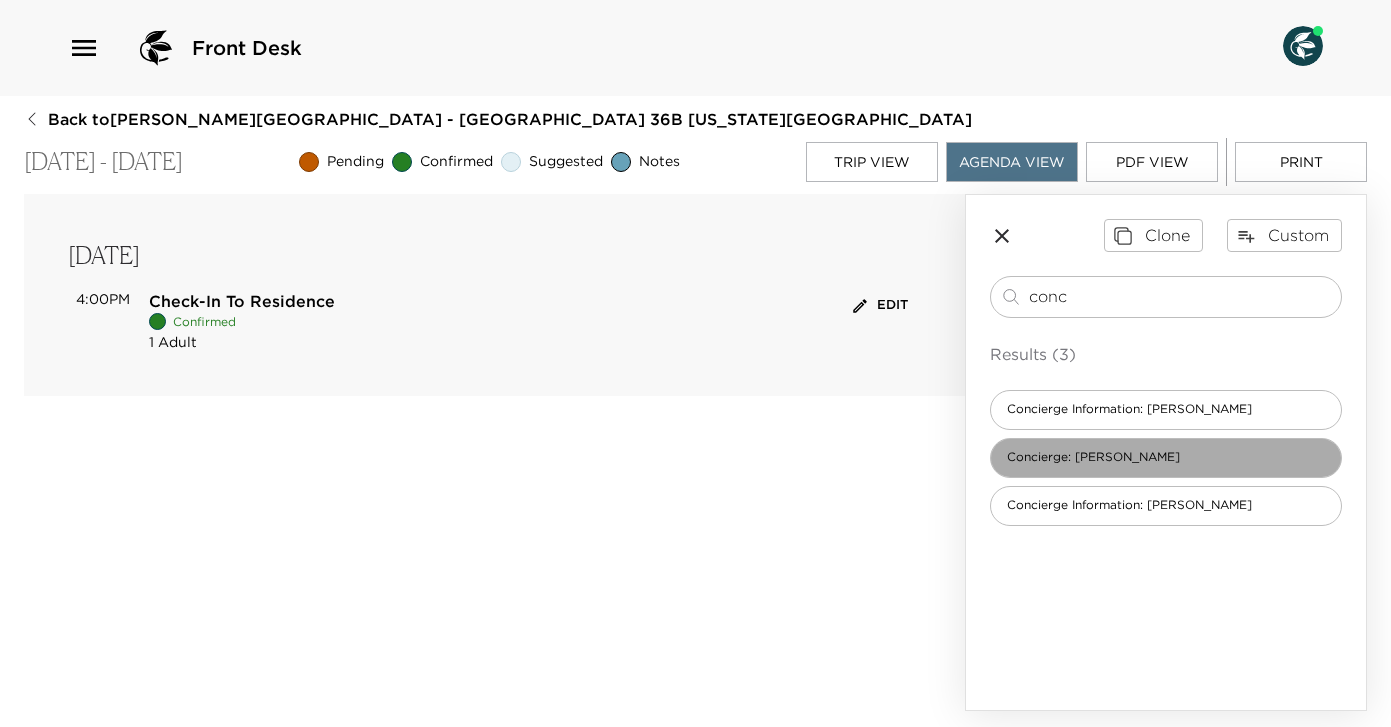 click on "Concierge: [PERSON_NAME]" at bounding box center (1093, 457) 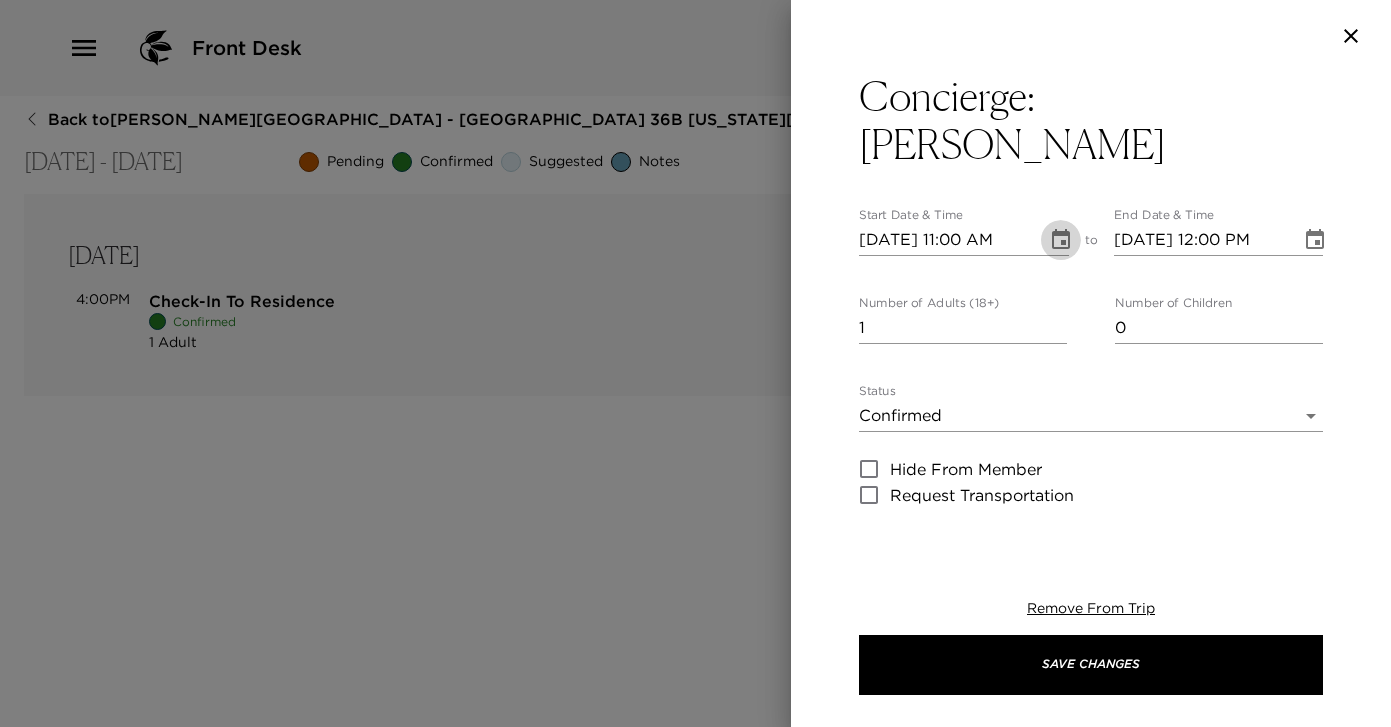 click 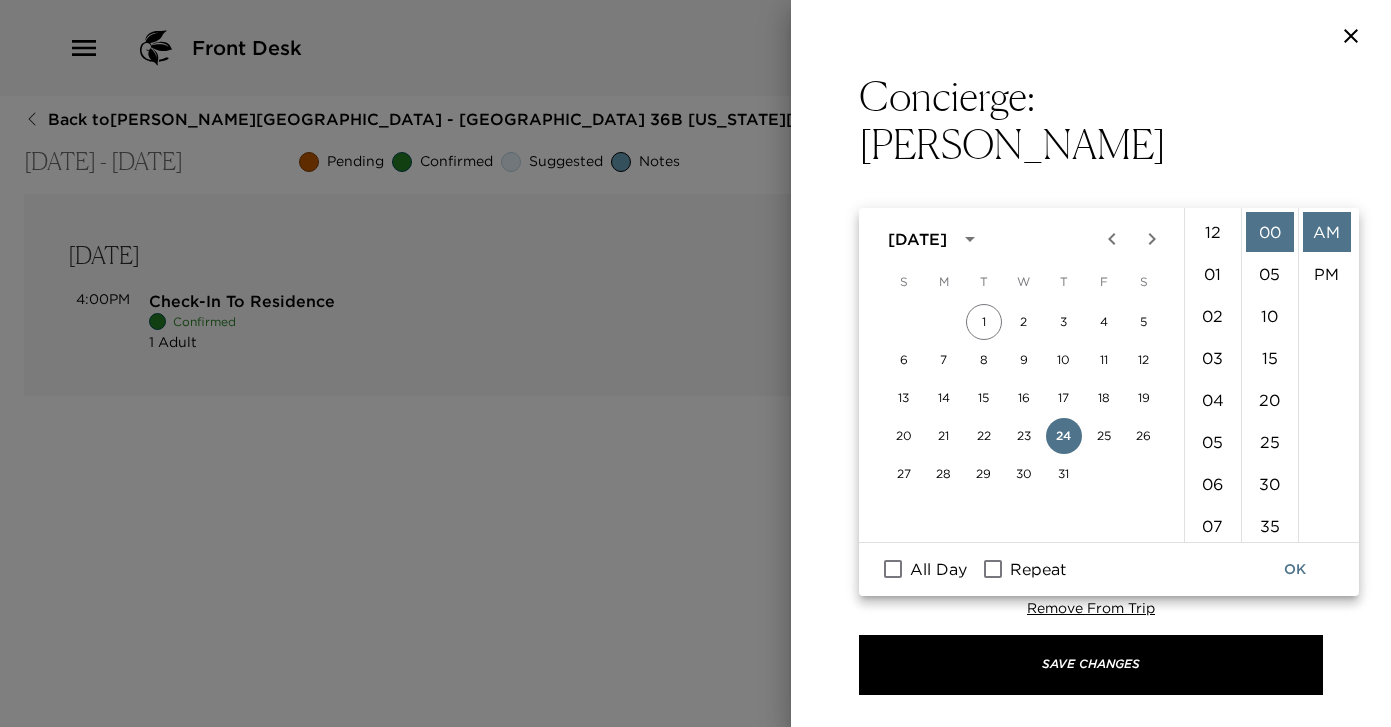scroll, scrollTop: 462, scrollLeft: 0, axis: vertical 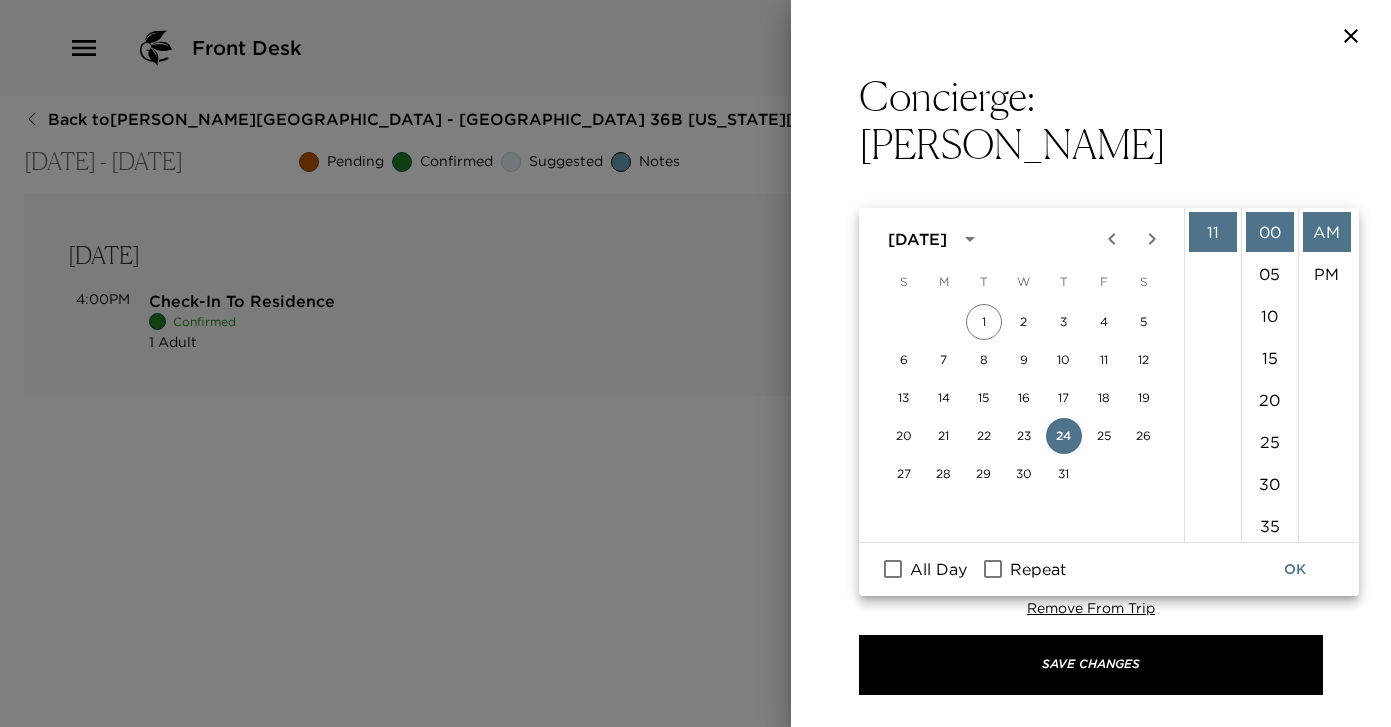 click on "Concierge: Iris Miiaeva Start Date & Time 07/24/2025 11:00 AM to End Date & Time 07/24/2025 12:00 PM Number of Adults (18+) 1 Number of Children 0 Status Confirmed Confirmed Hide From Member Request Transportation Concierge Notes Dearest Exclusive Resorts members. I am delighted to be your assigned concierge on this trip. Please do not hesitate to email, text or call me at 929-656-1484. I am happy to help with any questions/requests you may have prior or during your check in. Have a safe trip and I am looking forward to welcoming you soon! x Cost ​ x Address ​ 60 East 55th Street
New York New York 10022
United States x Phone Number ​ (212) 390-1908 Email ​ imiiaeva@exclusiveresorts.com Website ​ Cancellation Policy ​ undefined Recommended Attire ​ undefined Age Range ​ undefined Remove From Trip Save Changes" at bounding box center [1091, 766] 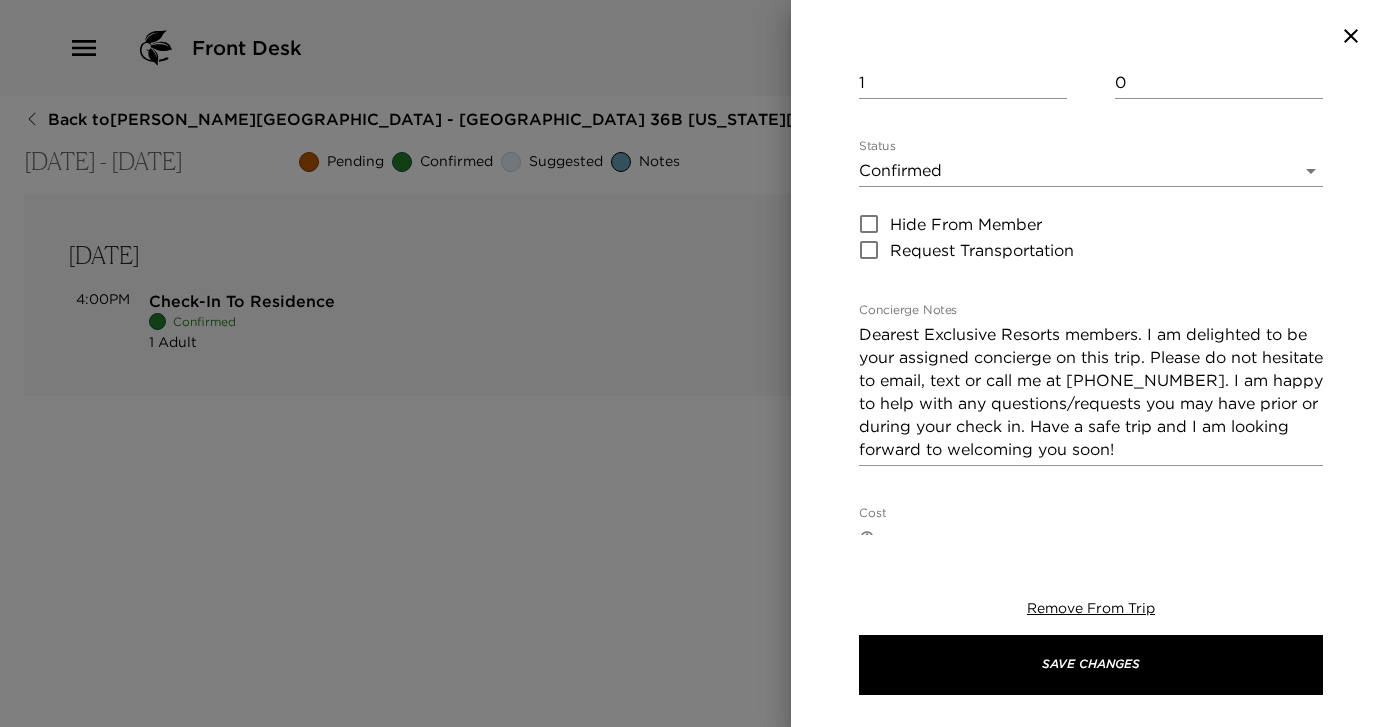 scroll, scrollTop: 246, scrollLeft: 0, axis: vertical 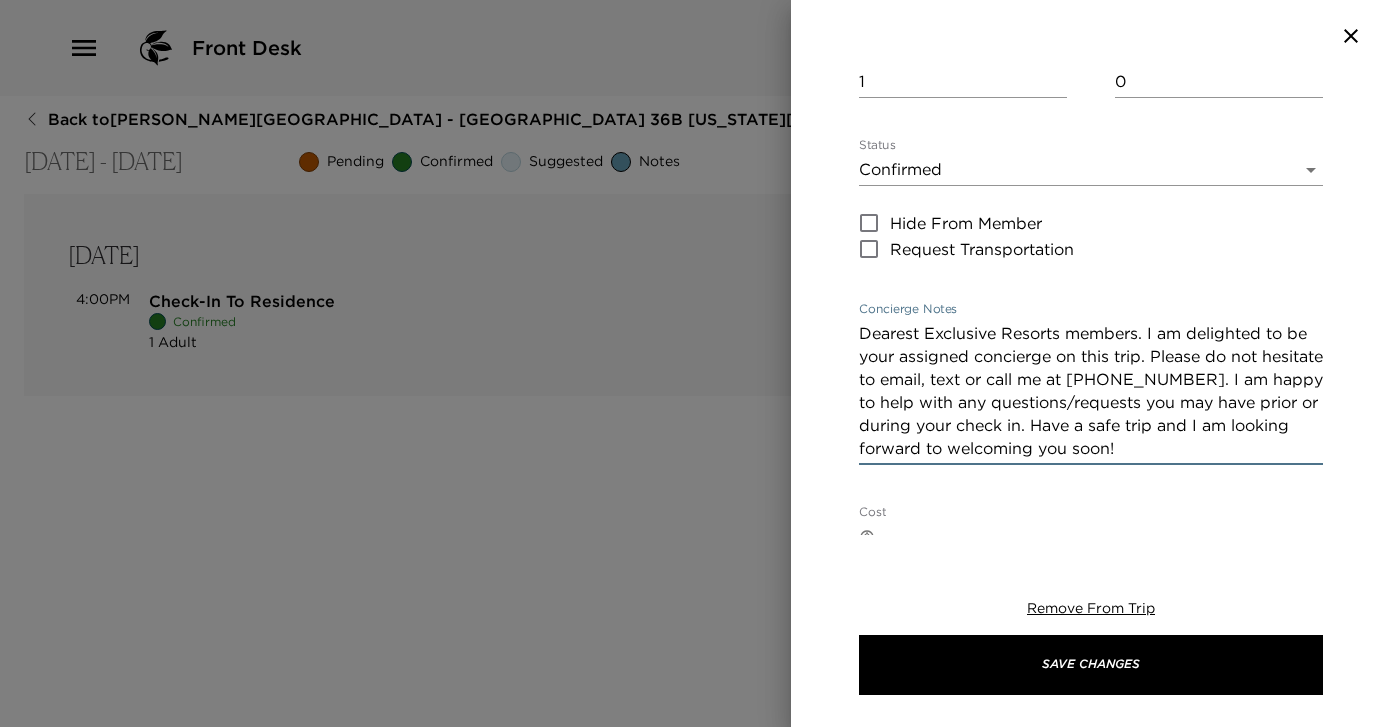 drag, startPoint x: 1141, startPoint y: 288, endPoint x: 938, endPoint y: 278, distance: 203.24615 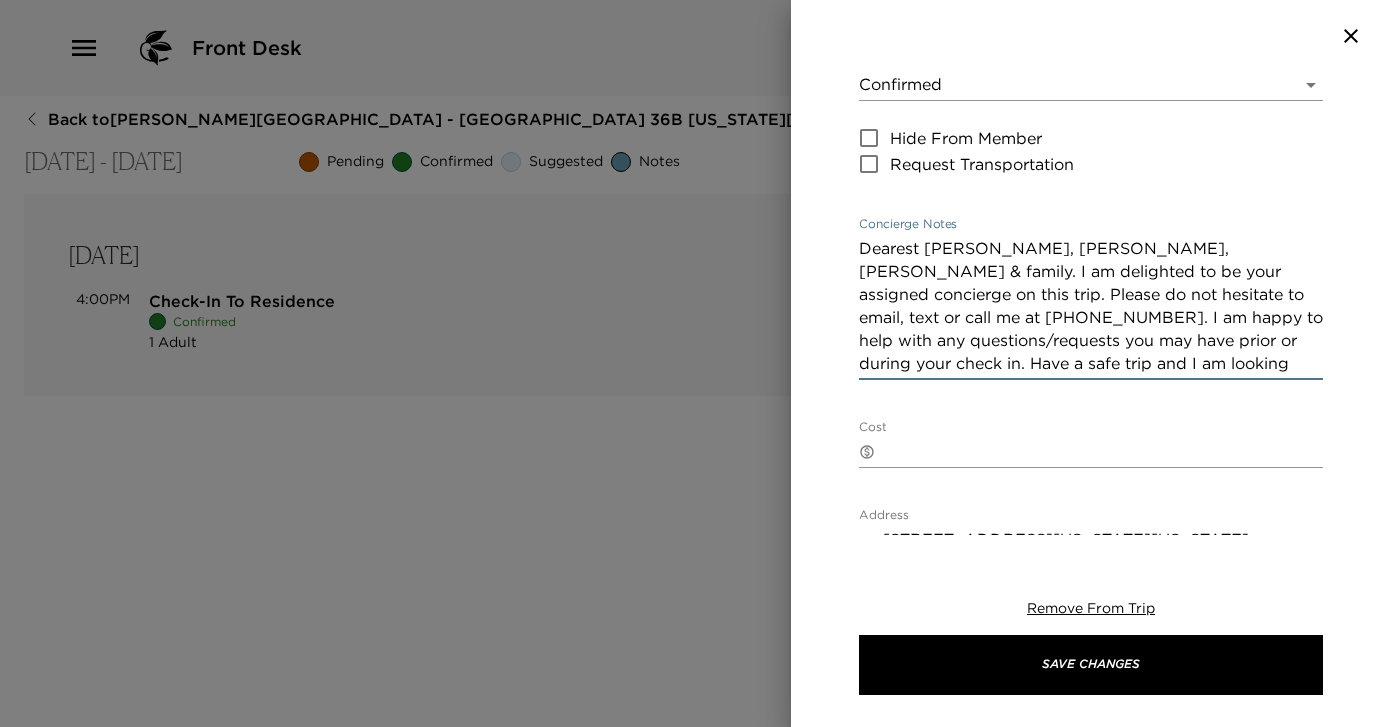 scroll, scrollTop: 331, scrollLeft: 0, axis: vertical 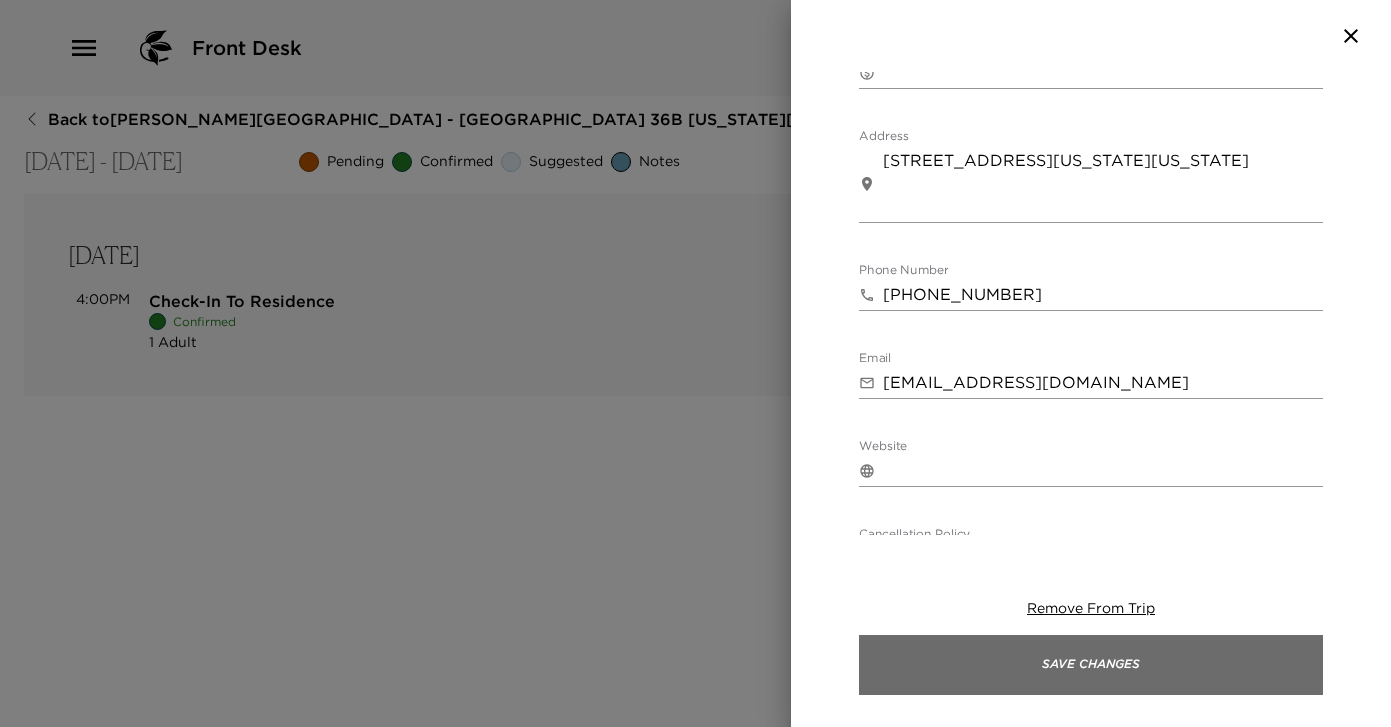 type on "Dearest Nancy, Lisa, Shelly, Chole & family. I am delighted to be your assigned concierge on this trip. Please do not hesitate to email, text or call me at 929-656-1484. I am happy to help with any questions/requests you may have prior or during your check in. Have a safe trip and I am looking forward to welcoming you all soon!" 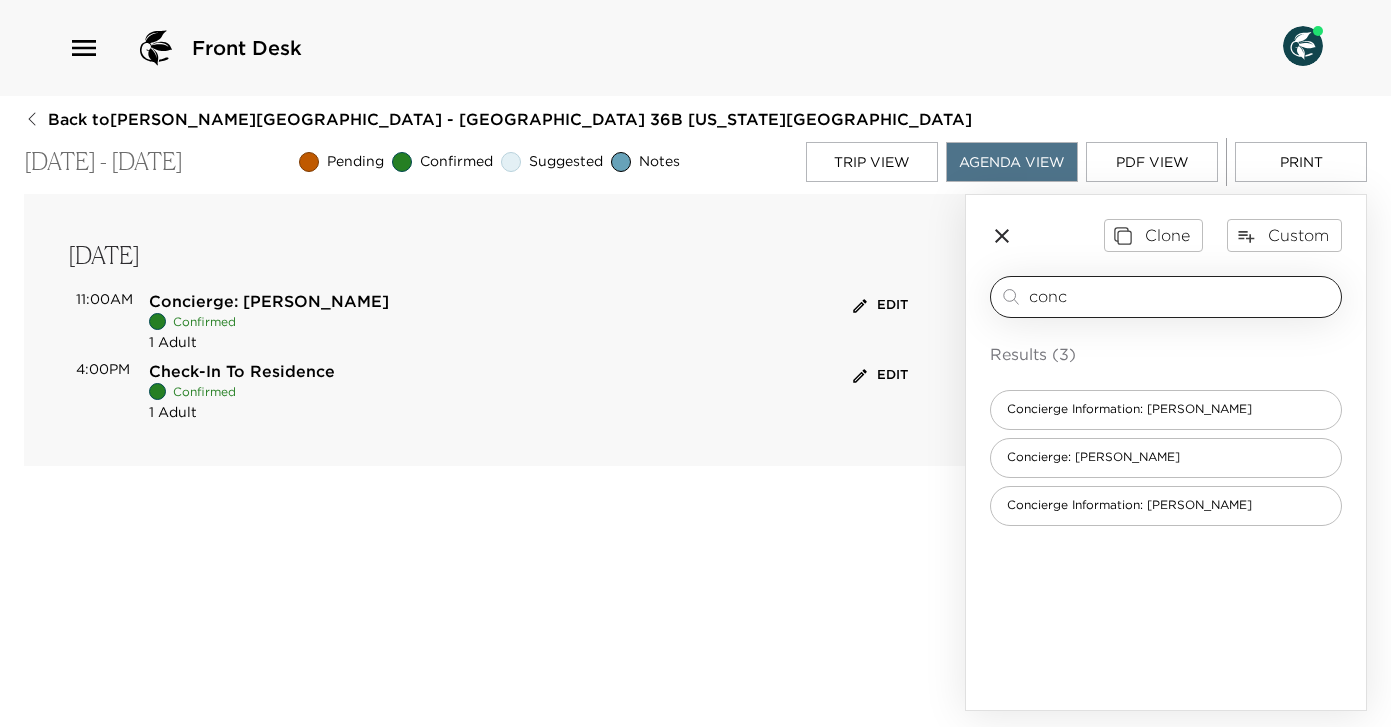 click on "conc" at bounding box center [1181, 296] 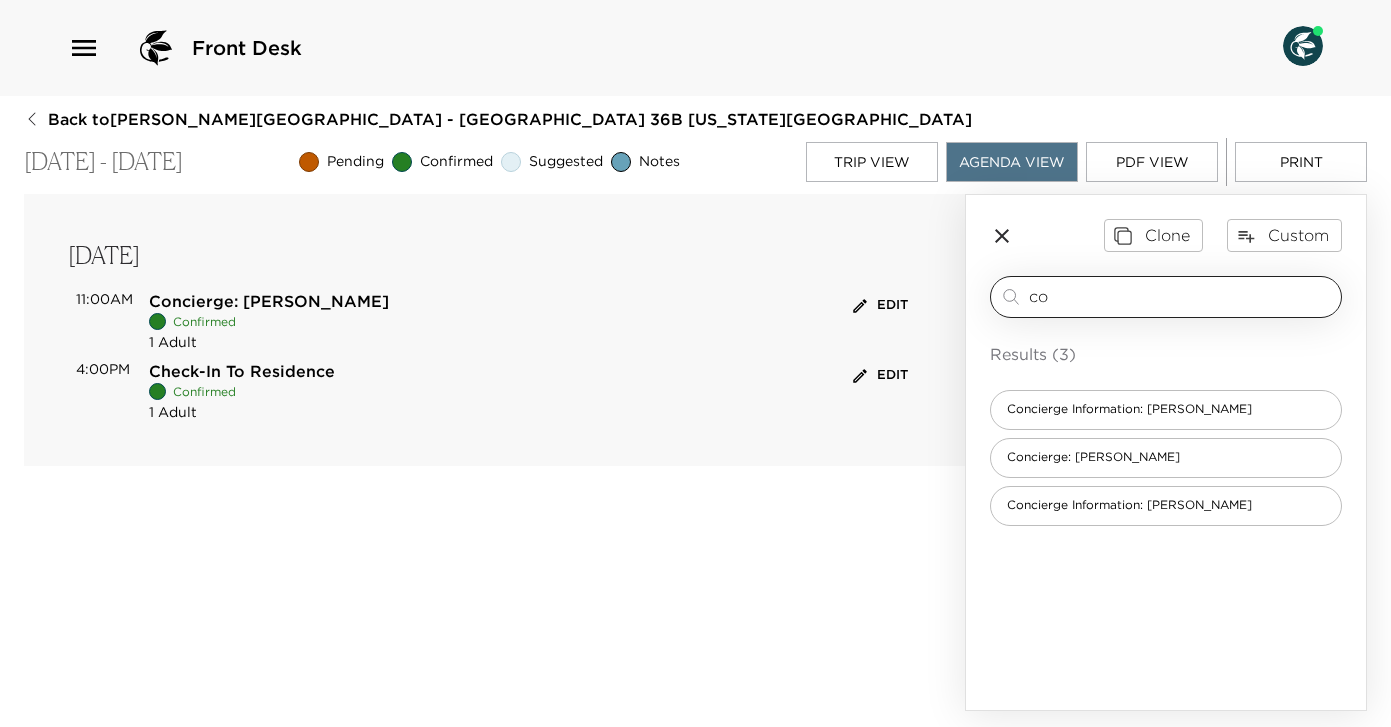 type on "c" 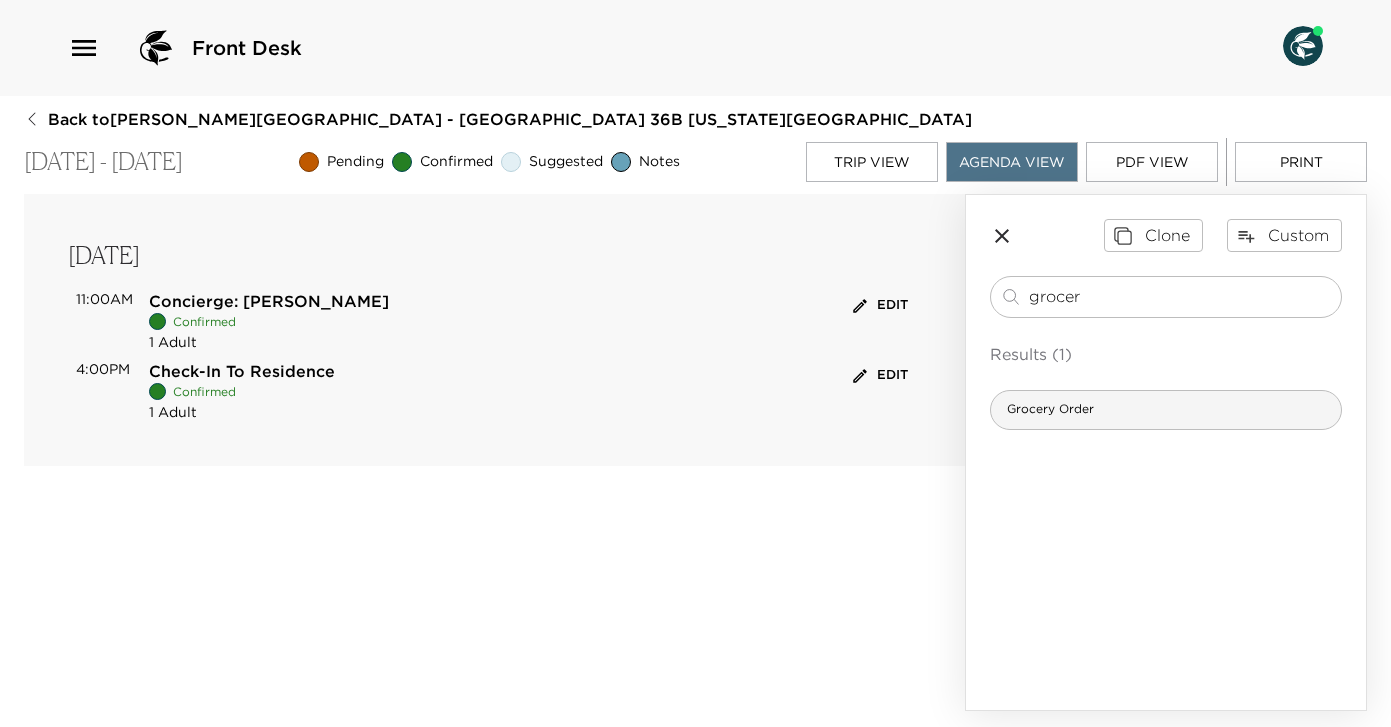 type on "grocer" 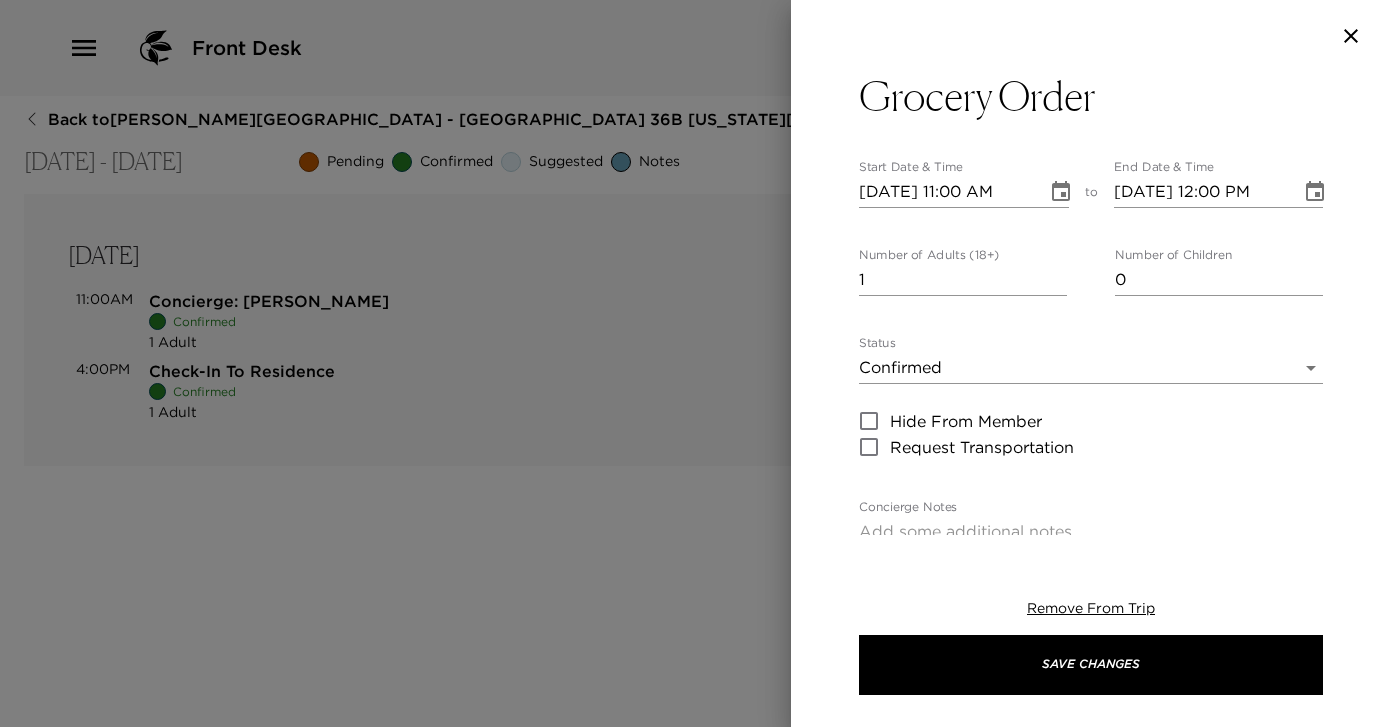 type on "Your grocery order has been placed and will be delivered on the day of your arrival." 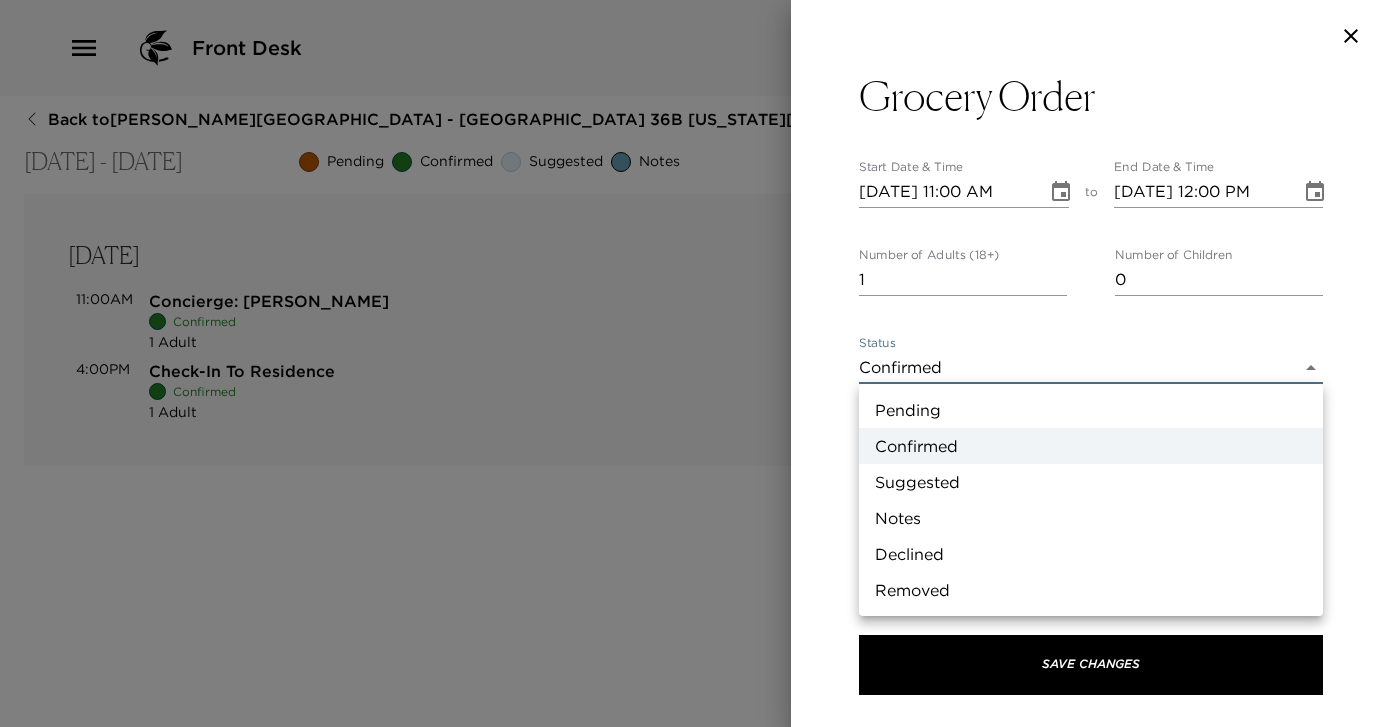 click on "Front Desk Back to  Nancy Hanley Reservation - Park Avenue Place 36B New York - Park Avenue Place Jul 24 - Jul 27, 2025 Pending Confirmed Suggested Notes Trip View Agenda View PDF View Print Thursday, Jul 24 11:00AM Concierge: Iris Miiaeva Confirmed 1 Adult Edit 4:00PM Check-In To Residence Confirmed 1 Adult Edit Clone Custom grocer ​ Results (1) Grocery Order Grocery Order Start Date & Time 07/24/2025 11:00 AM to End Date & Time 07/24/2025 12:00 PM Number of Adults (18+) 1 Number of Children 0 Status Confirmed Confirmed Hide From Member Request Transportation Concierge Notes Your grocery order has been placed and will be delivered on the day of your arrival. x Cost ​ x Address ​ x Phone Number ​ Email ​ Website ​ Cancellation Policy ​ undefined Recommended Attire ​ undefined Age Range ​ undefined Remove From Trip Save Changes Pending Confirmed Suggested Notes Declined Removed" at bounding box center [695, 363] 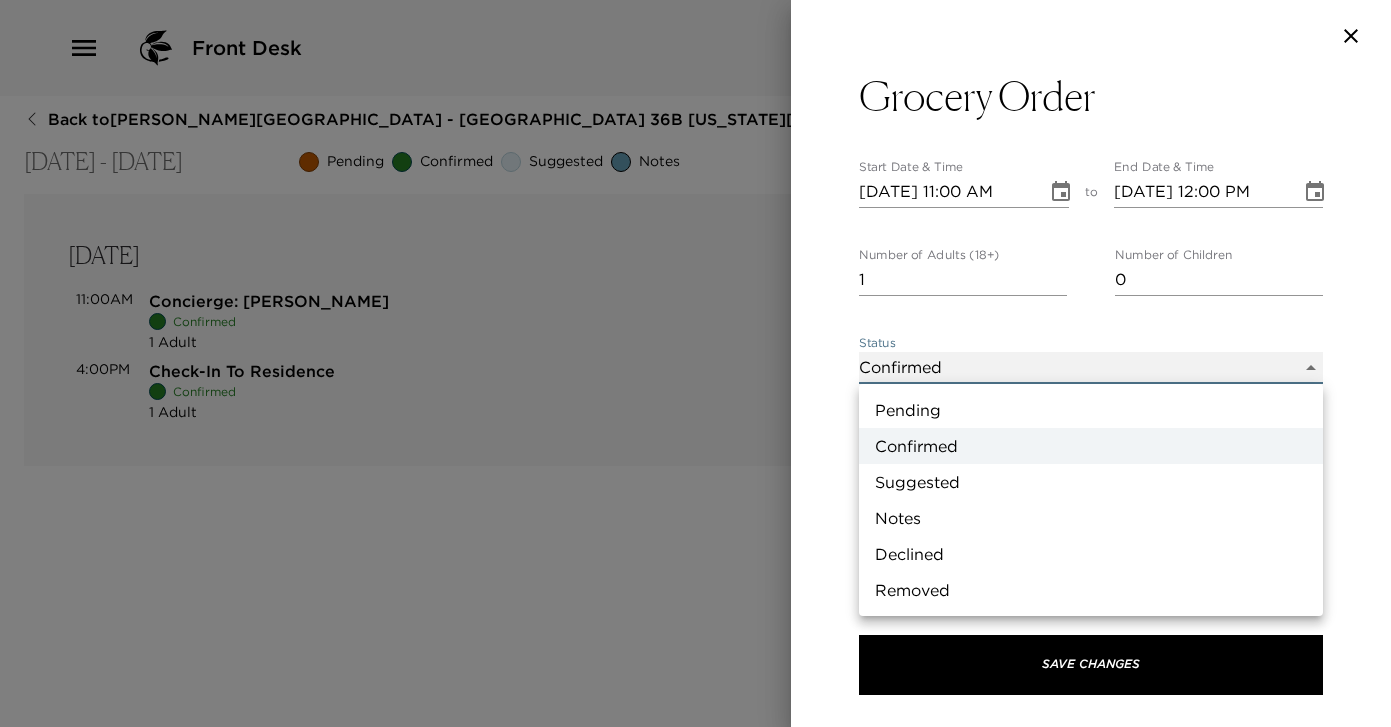 type on "Pending" 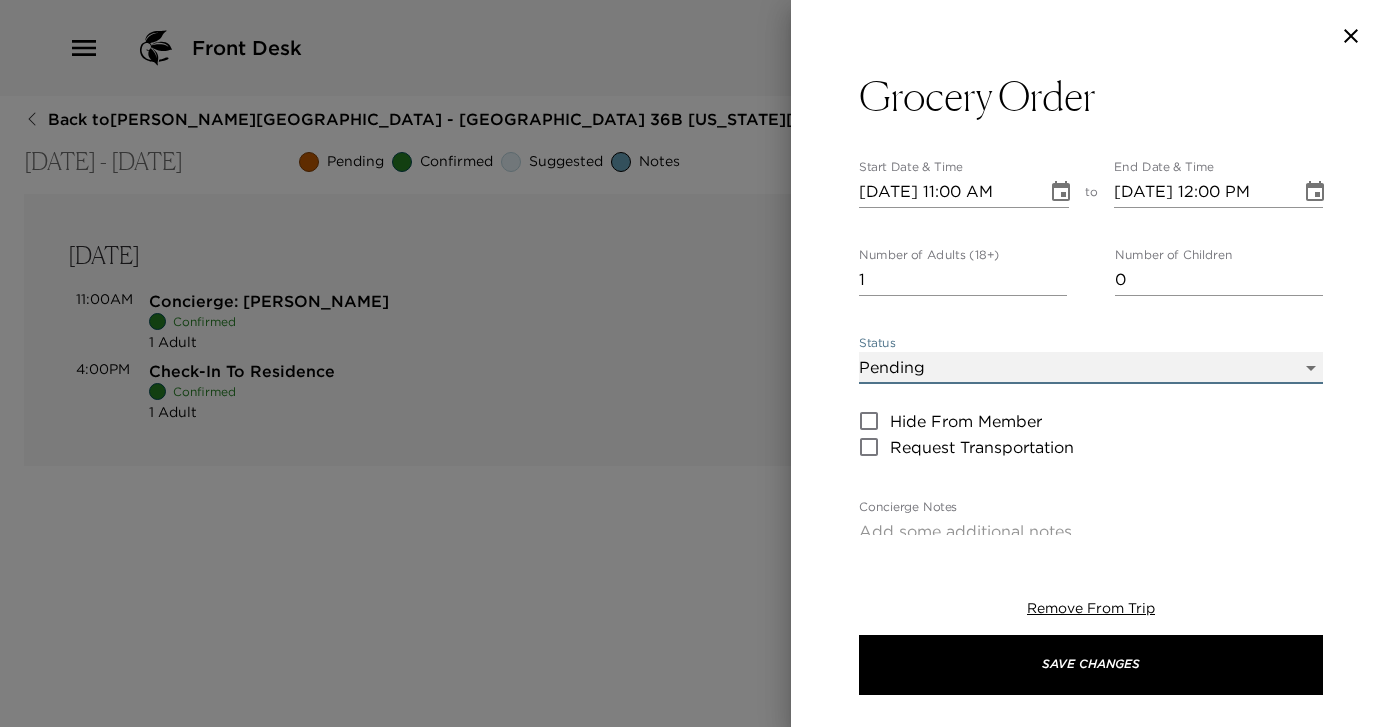 scroll, scrollTop: 226, scrollLeft: 0, axis: vertical 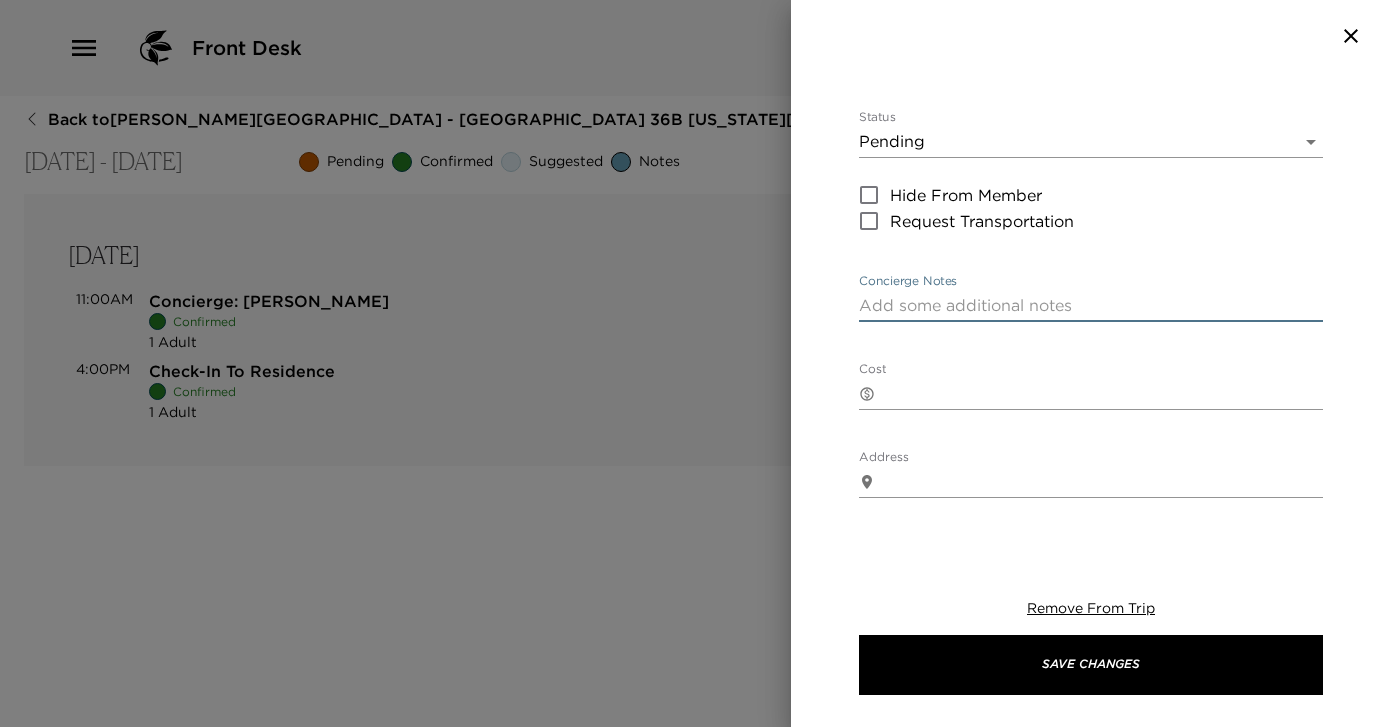 click on "Concierge Notes" at bounding box center (1091, 305) 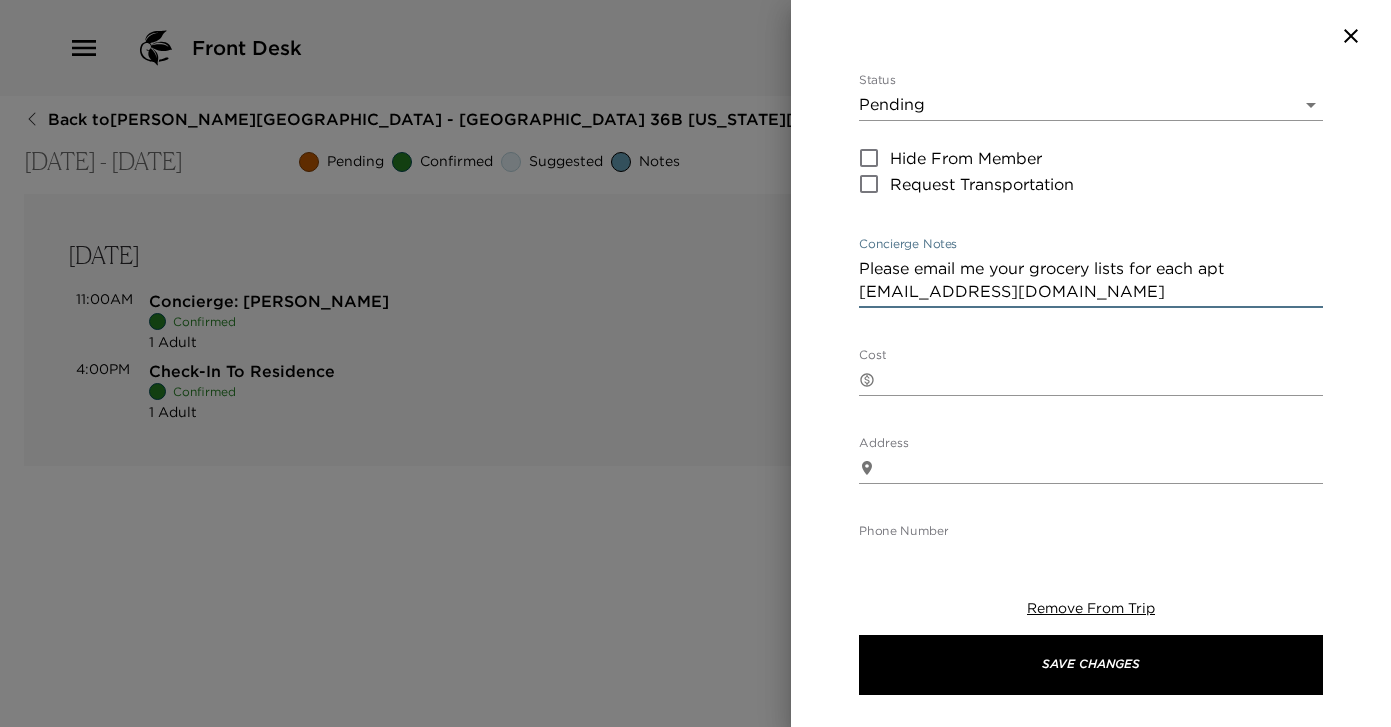 scroll, scrollTop: 265, scrollLeft: 0, axis: vertical 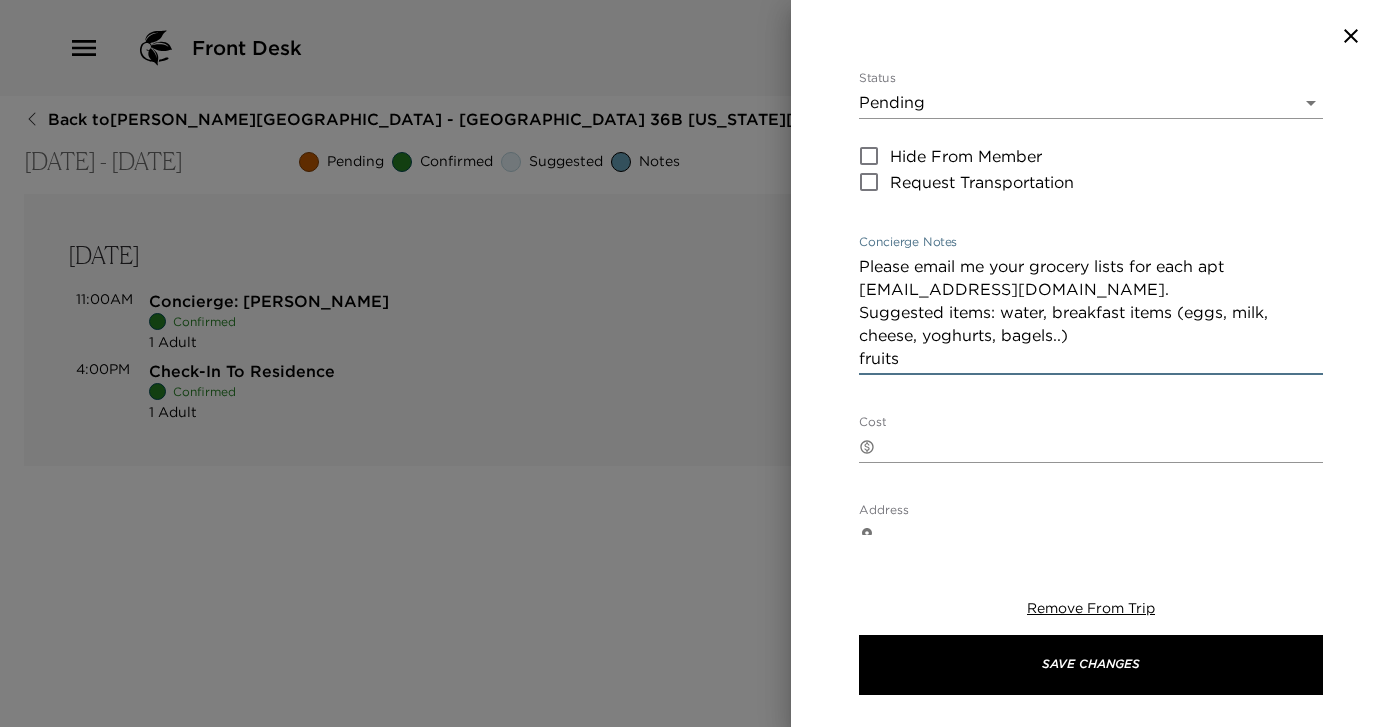 click on "Please email me your grocery lists for each apt imiiaeva@exclusieresorts.com.
Suggested items: water, breakfast items (eggs, milk, cheese, yoghurts, bagels..)
fruits" at bounding box center [1091, 312] 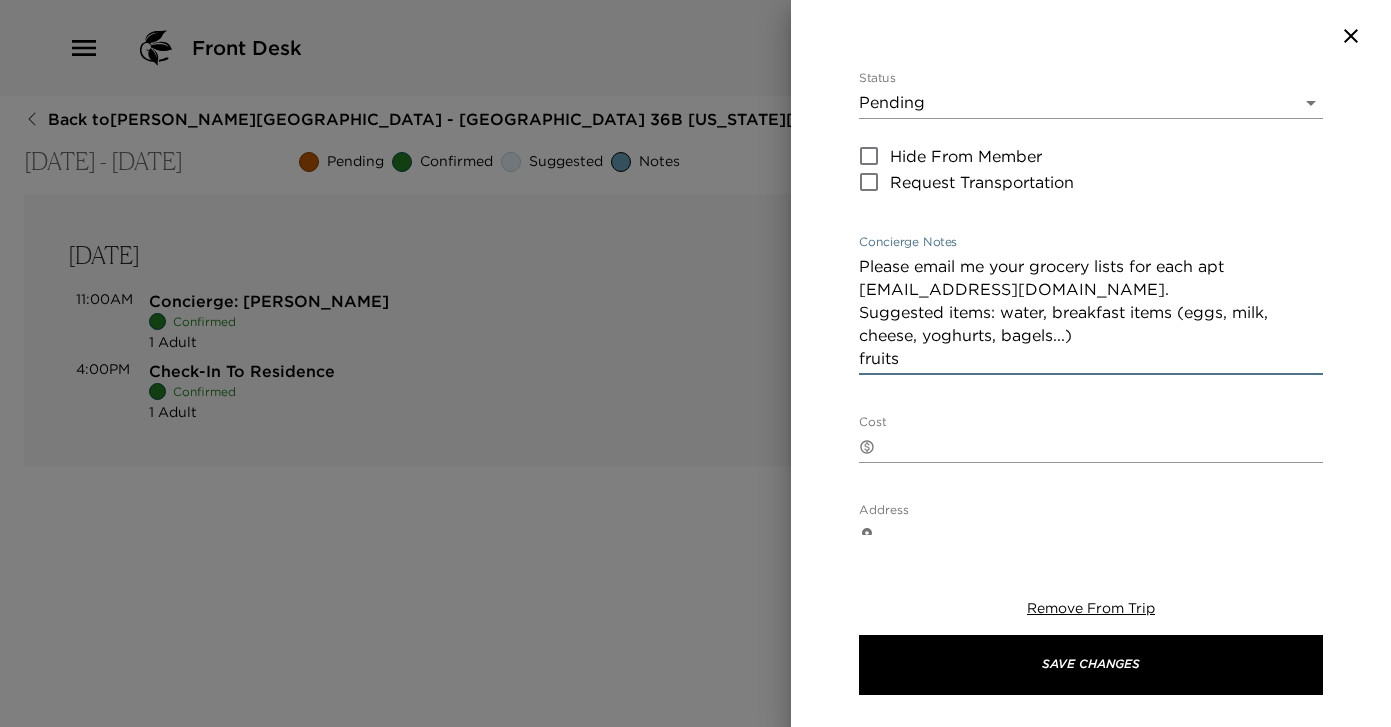 click on "Please email me your grocery lists for each apt imiiaeva@exclusieresorts.com.
Suggested items: water, breakfast items (eggs, milk, cheese, yoghurts, bagels...)
fruits" at bounding box center [1091, 312] 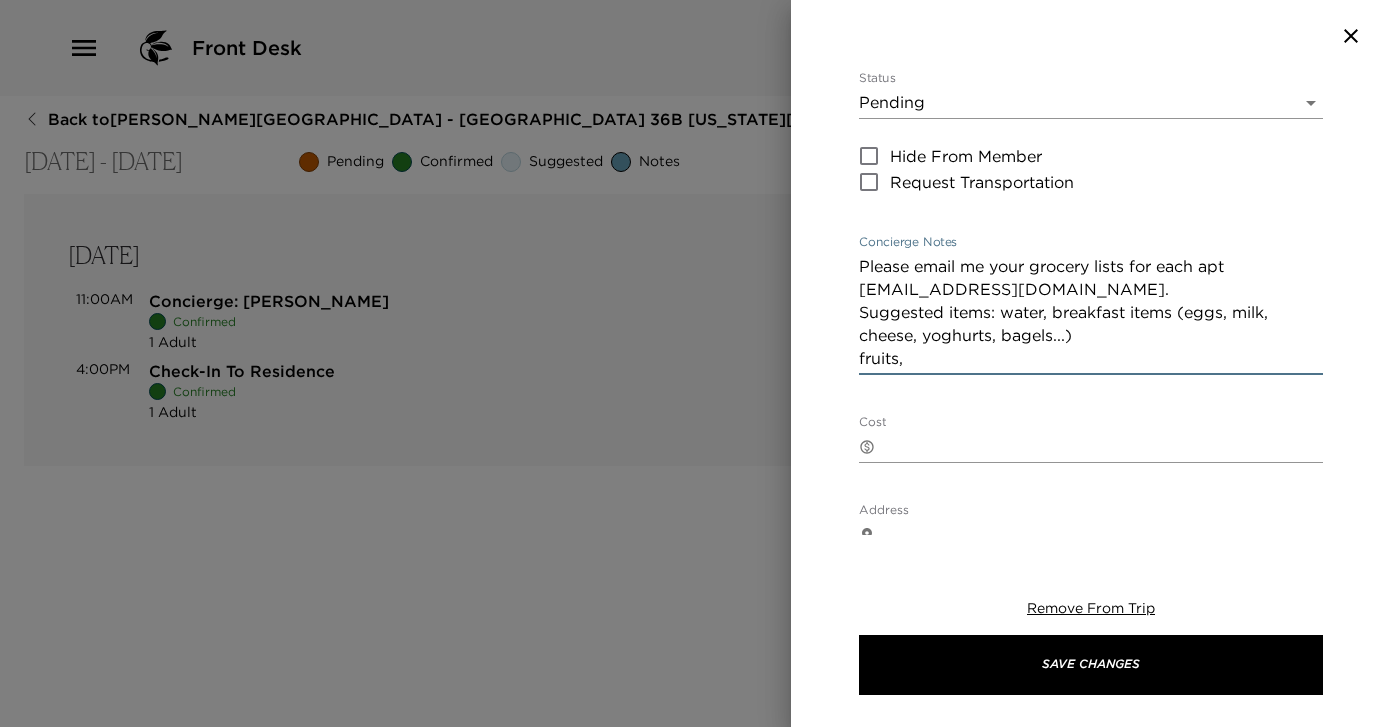 click on "Please email me your grocery lists for each apt imiiaeva@exclusieresorts.com.
Suggested items: water, breakfast items (eggs, milk, cheese, yoghurts, bagels...)
fruits," at bounding box center [1091, 312] 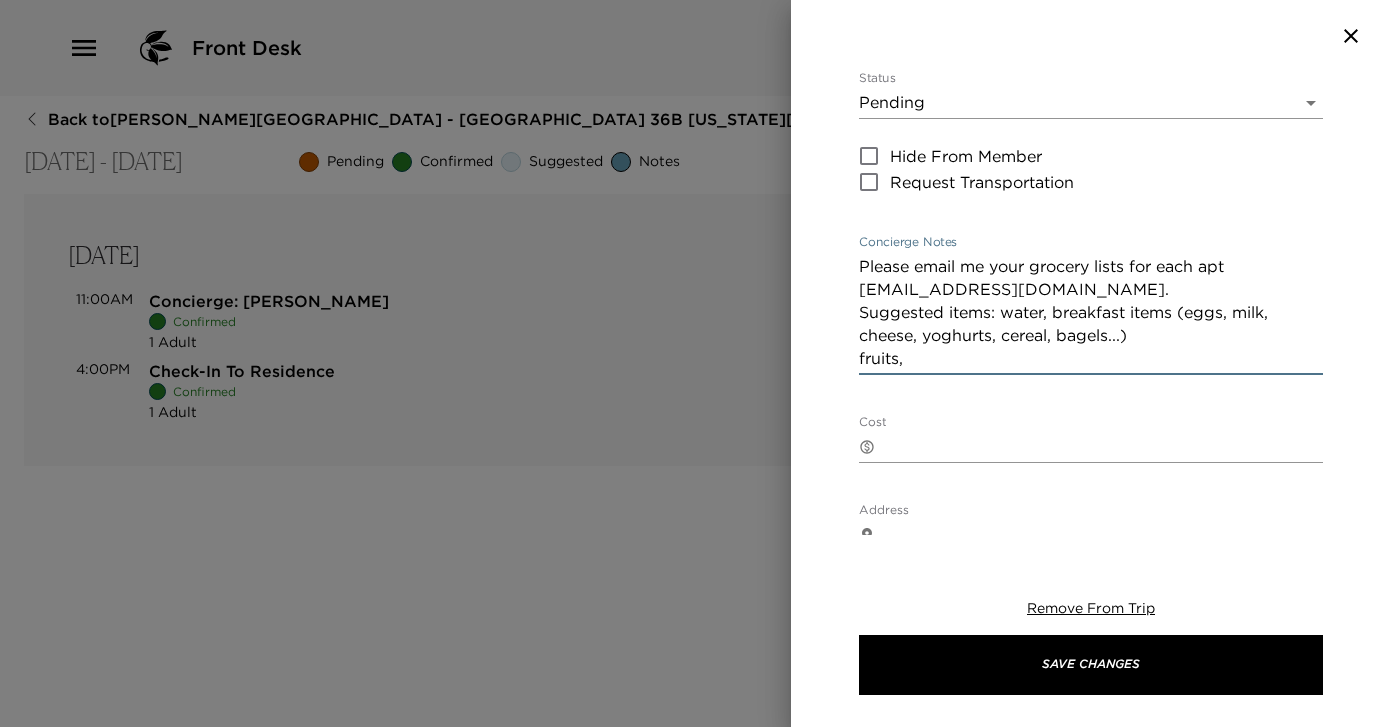 click on "Please email me your grocery lists for each apt imiiaeva@exclusieresorts.com.
Suggested items: water, breakfast items (eggs, milk, cheese, yoghurts, cereal, bagels...)
fruits," at bounding box center (1091, 312) 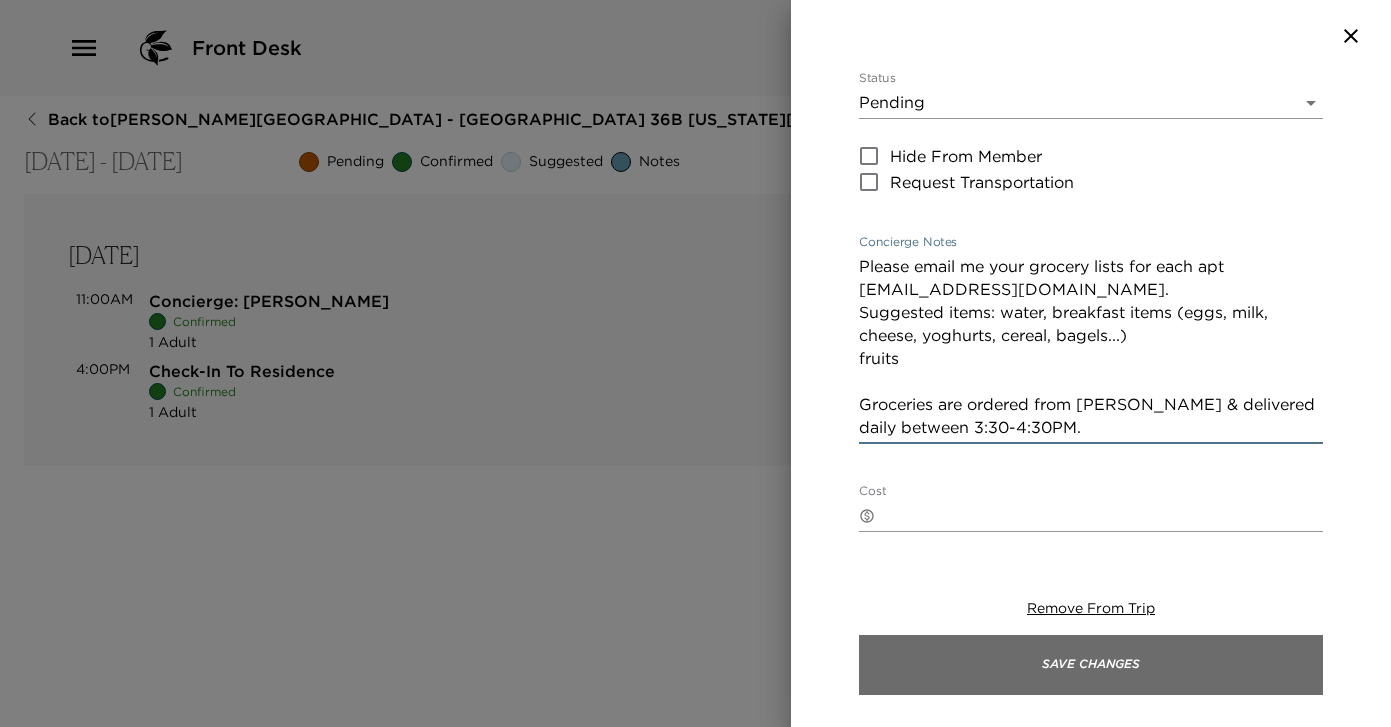 type on "Please email me your grocery lists for each apt imiiaeva@exclusieresorts.com.
Suggested items: water, breakfast items (eggs, milk, cheese, yoghurts, cereal, bagels...)
fruits
Groceries are ordered from Morton Williams & delivered daily between 3:30-4:30PM." 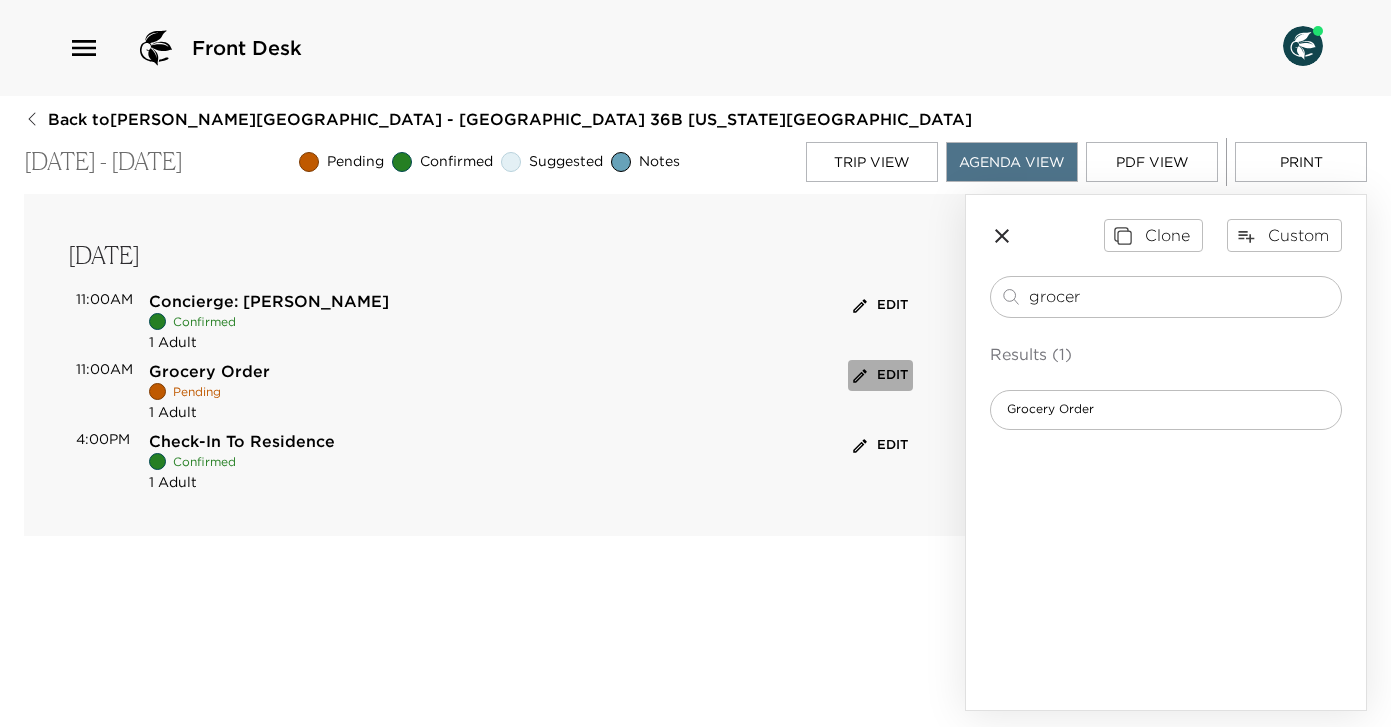 click on "Edit" at bounding box center [880, 375] 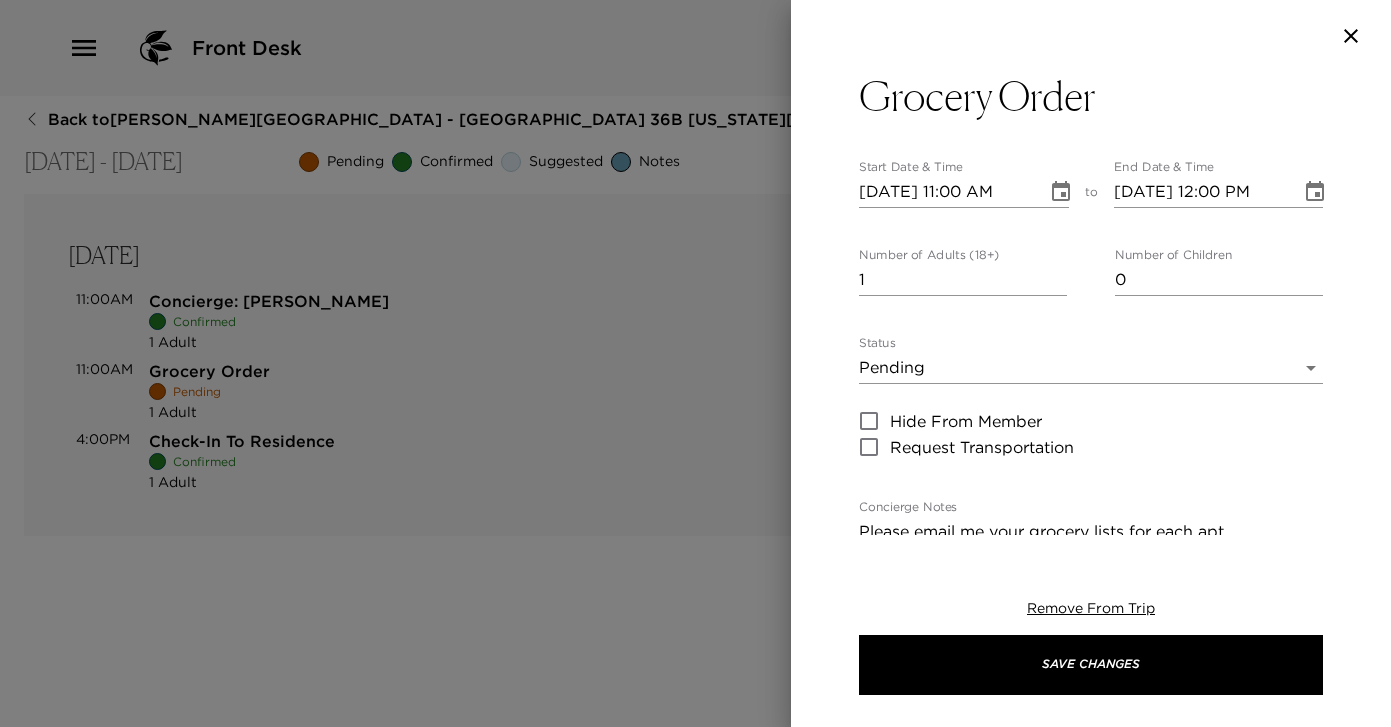 click 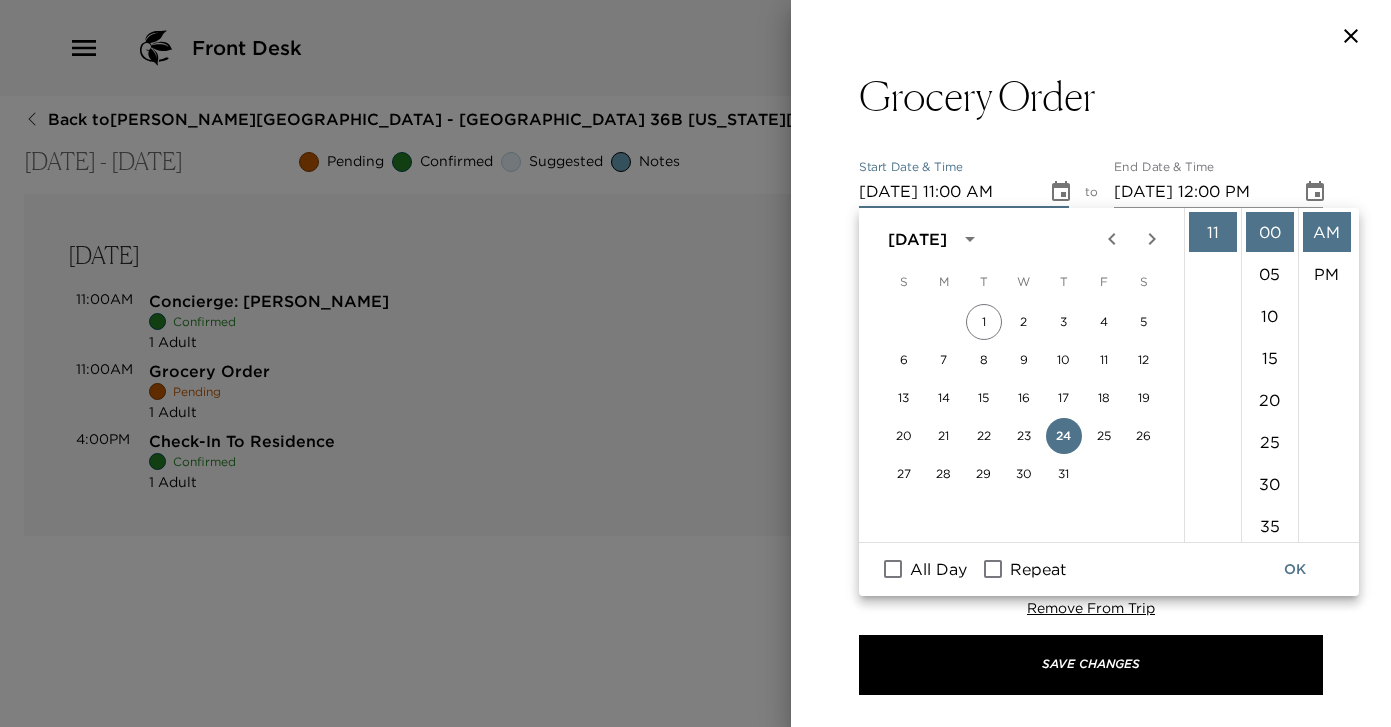 scroll, scrollTop: 0, scrollLeft: 0, axis: both 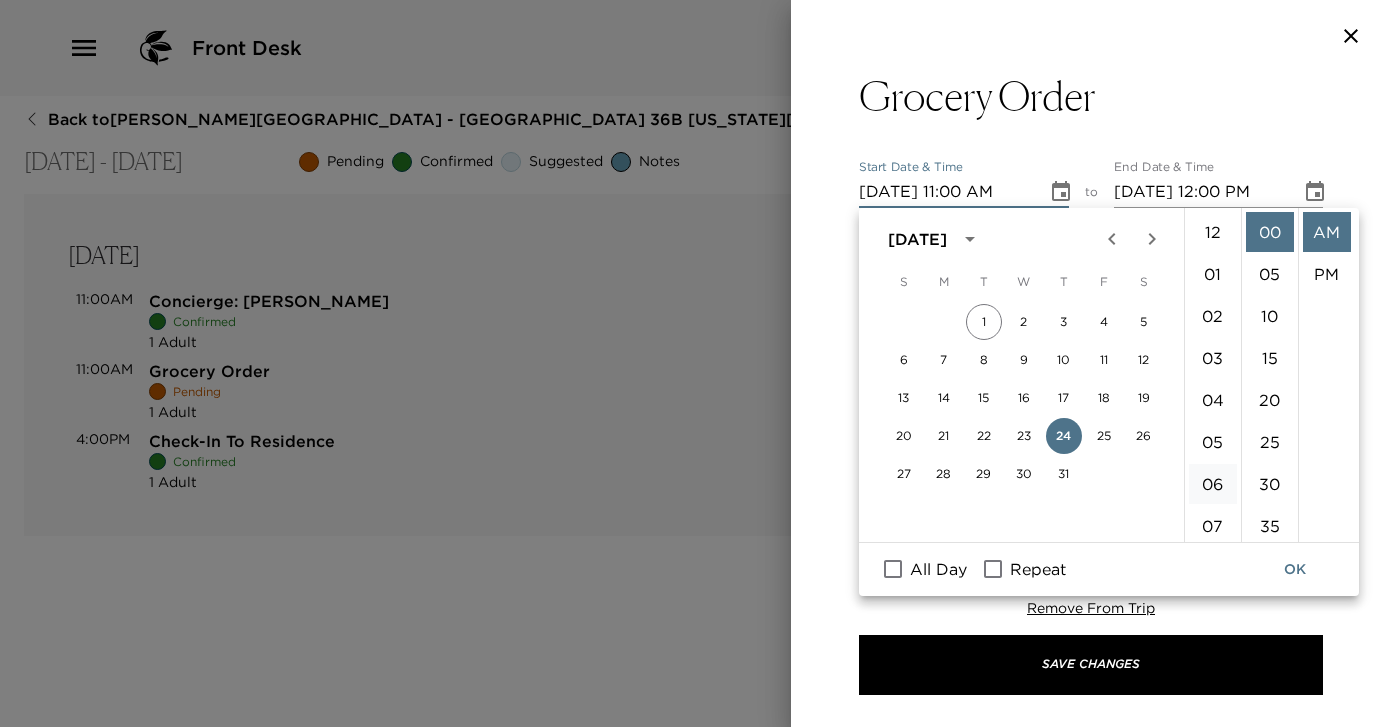 click on "03" at bounding box center (1213, 358) 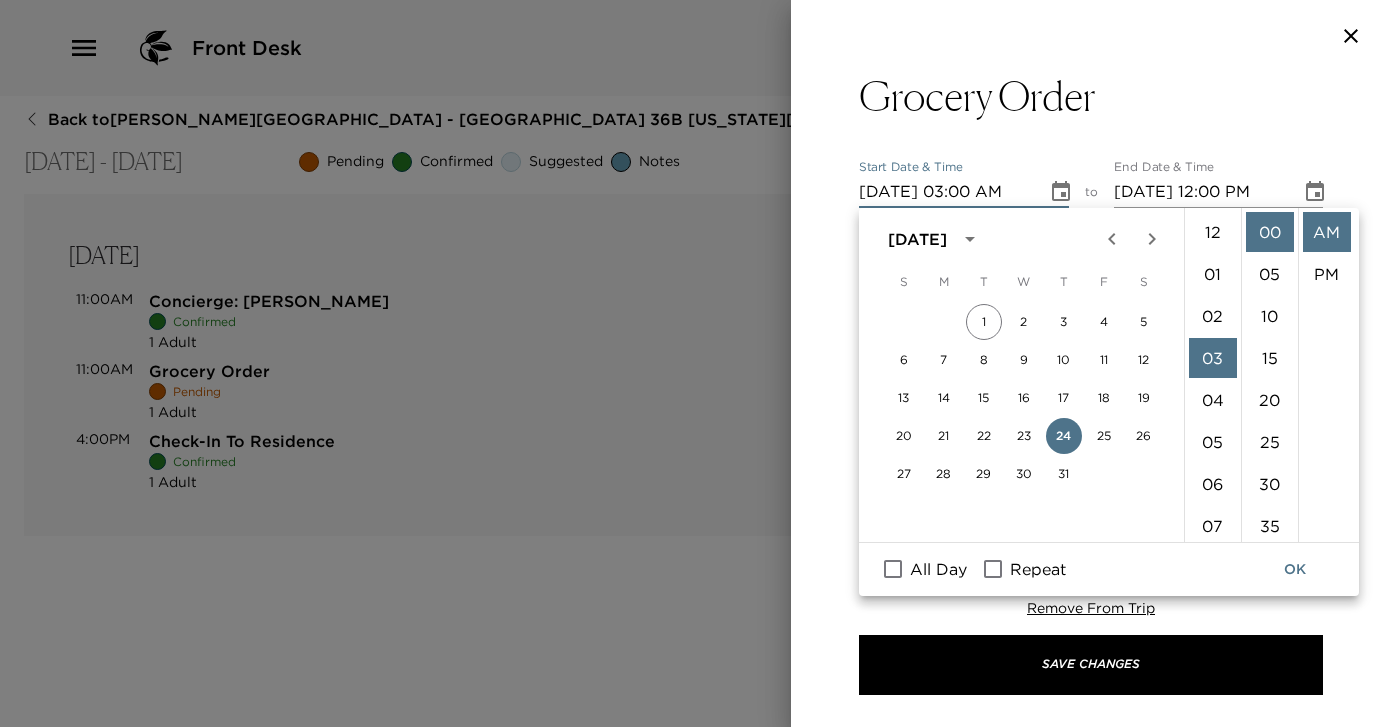 scroll, scrollTop: 126, scrollLeft: 0, axis: vertical 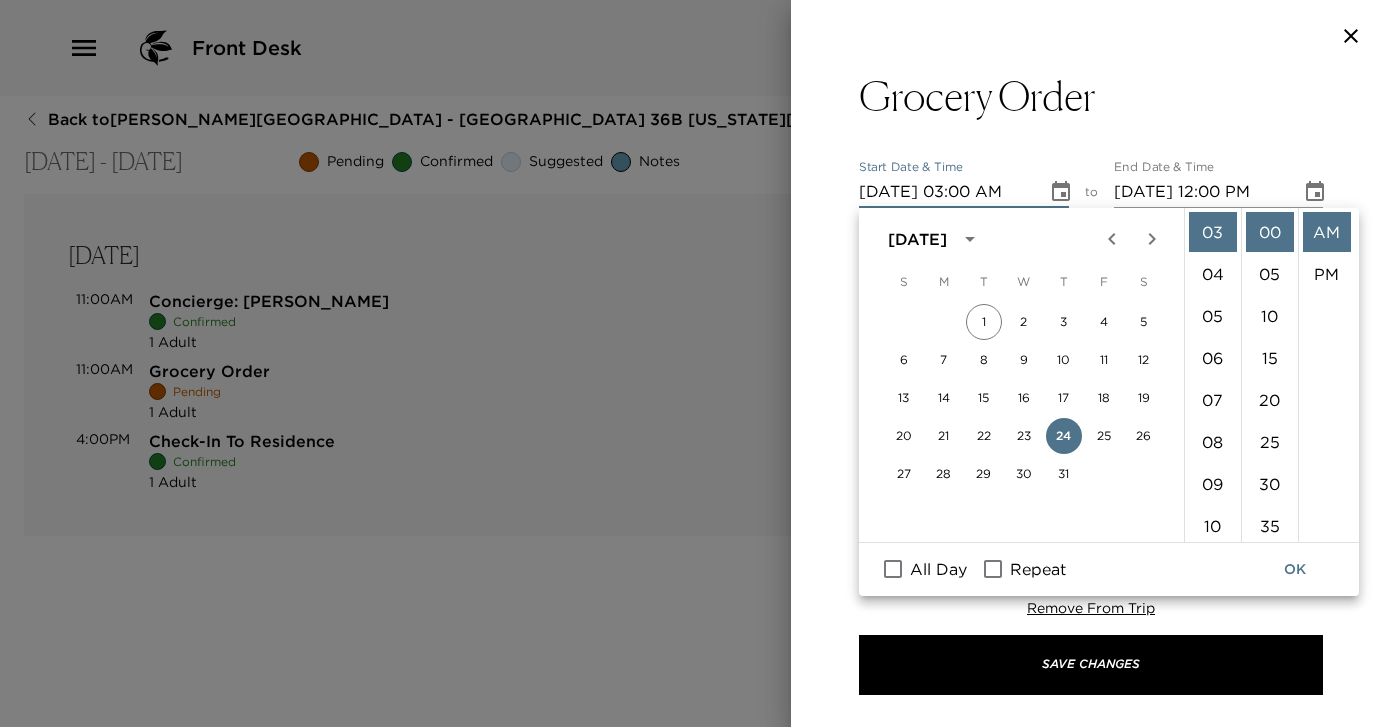 click 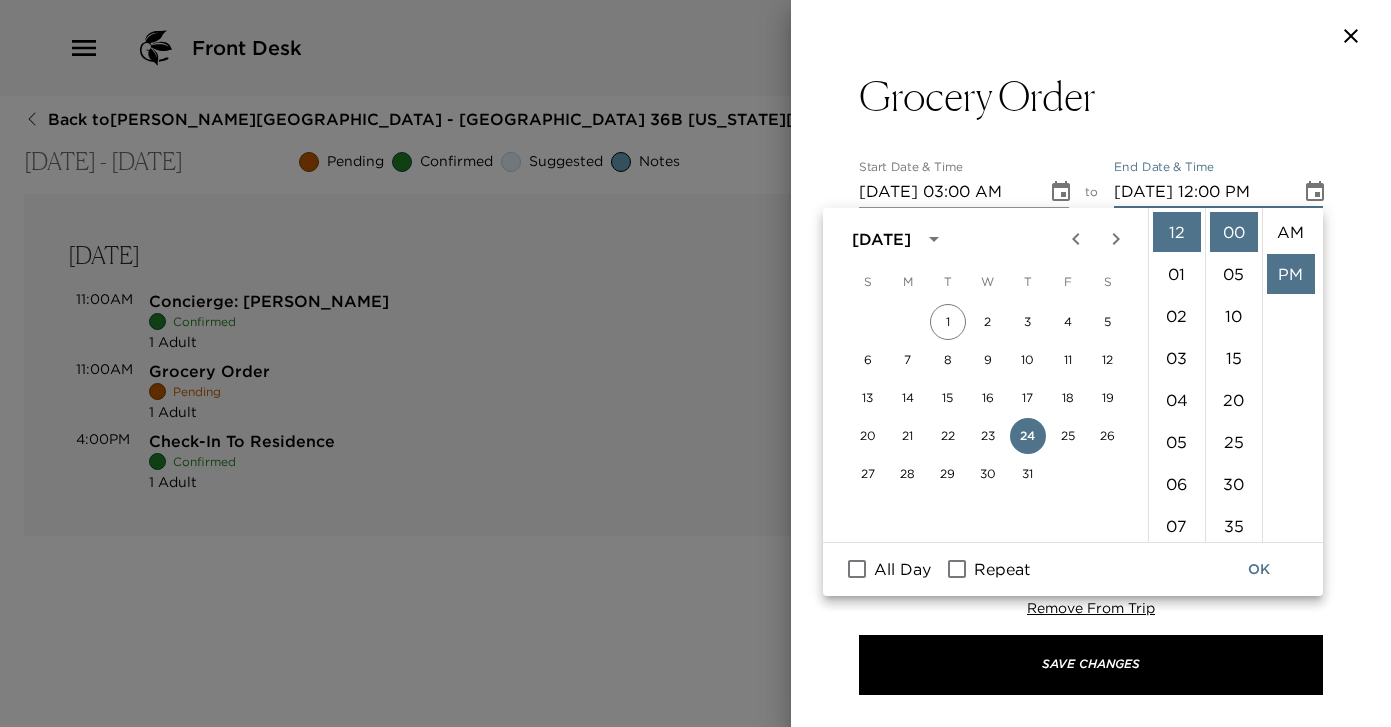 scroll, scrollTop: 42, scrollLeft: 0, axis: vertical 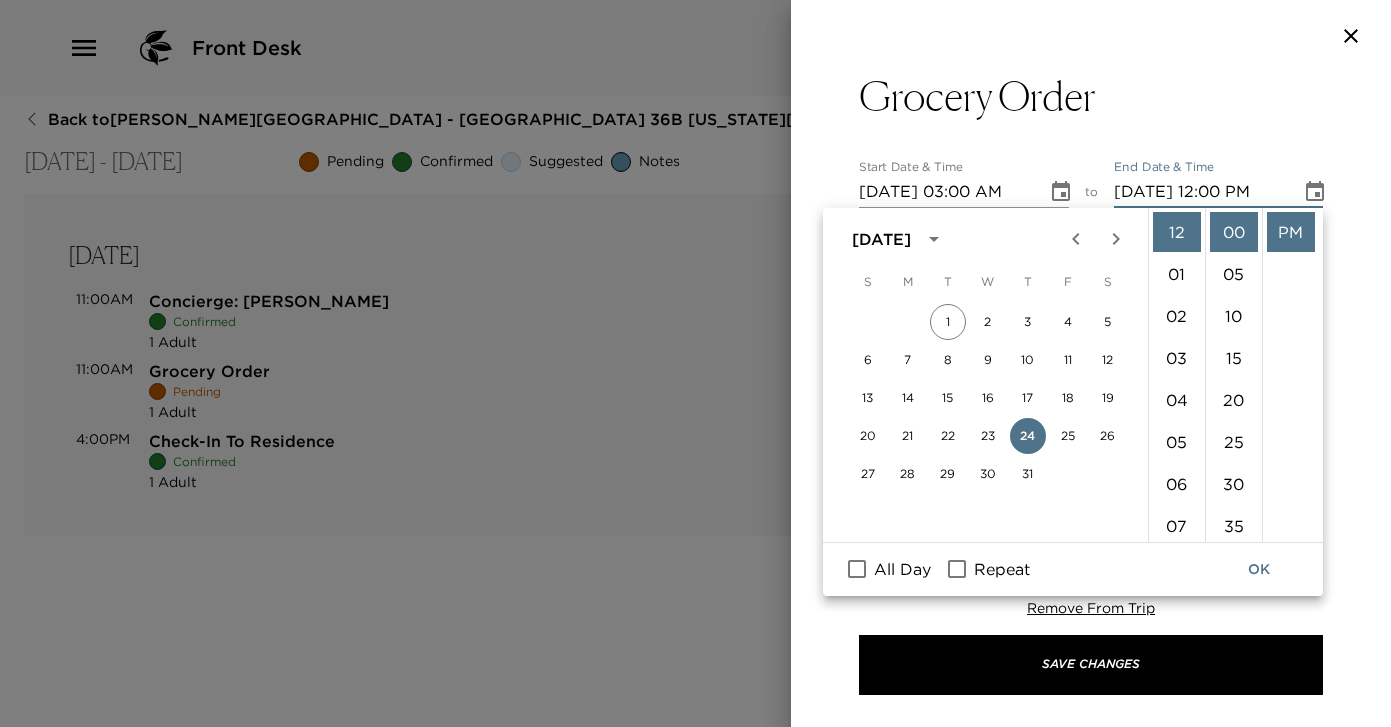 click on "04" at bounding box center [1177, 400] 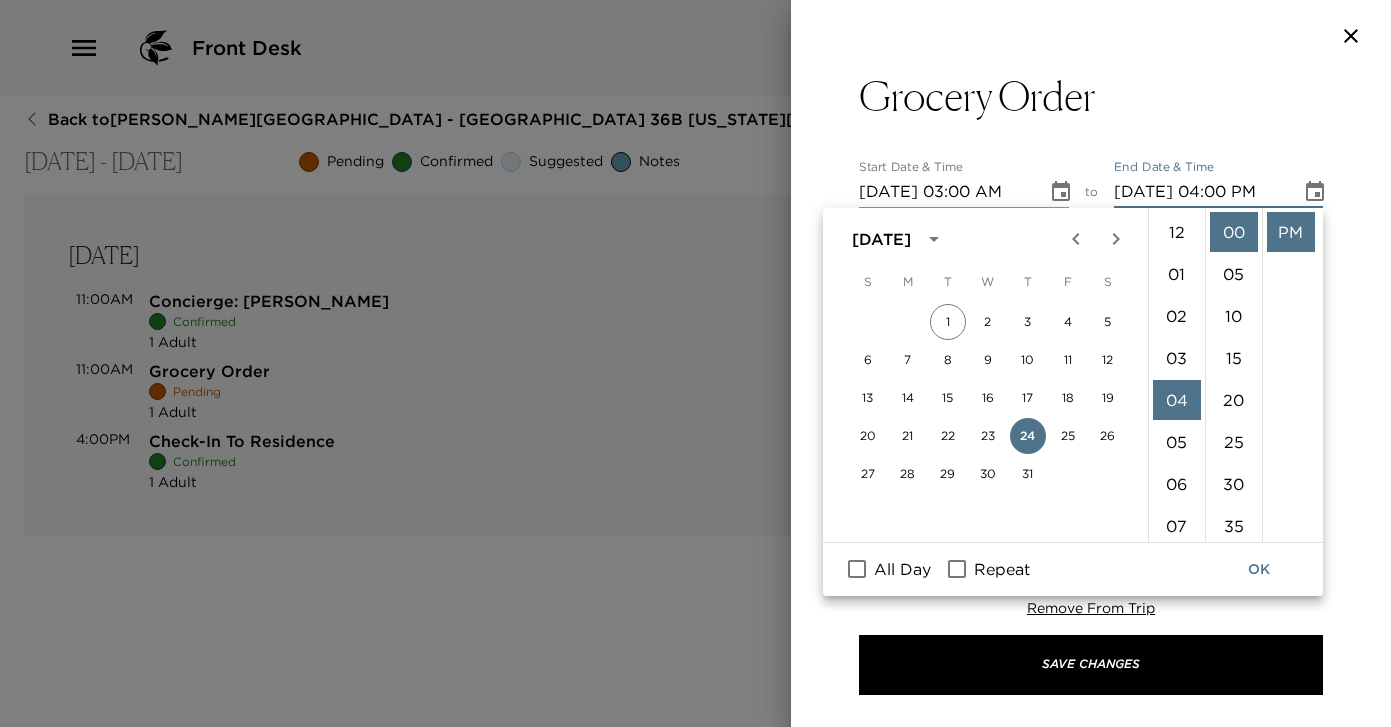 scroll, scrollTop: 168, scrollLeft: 0, axis: vertical 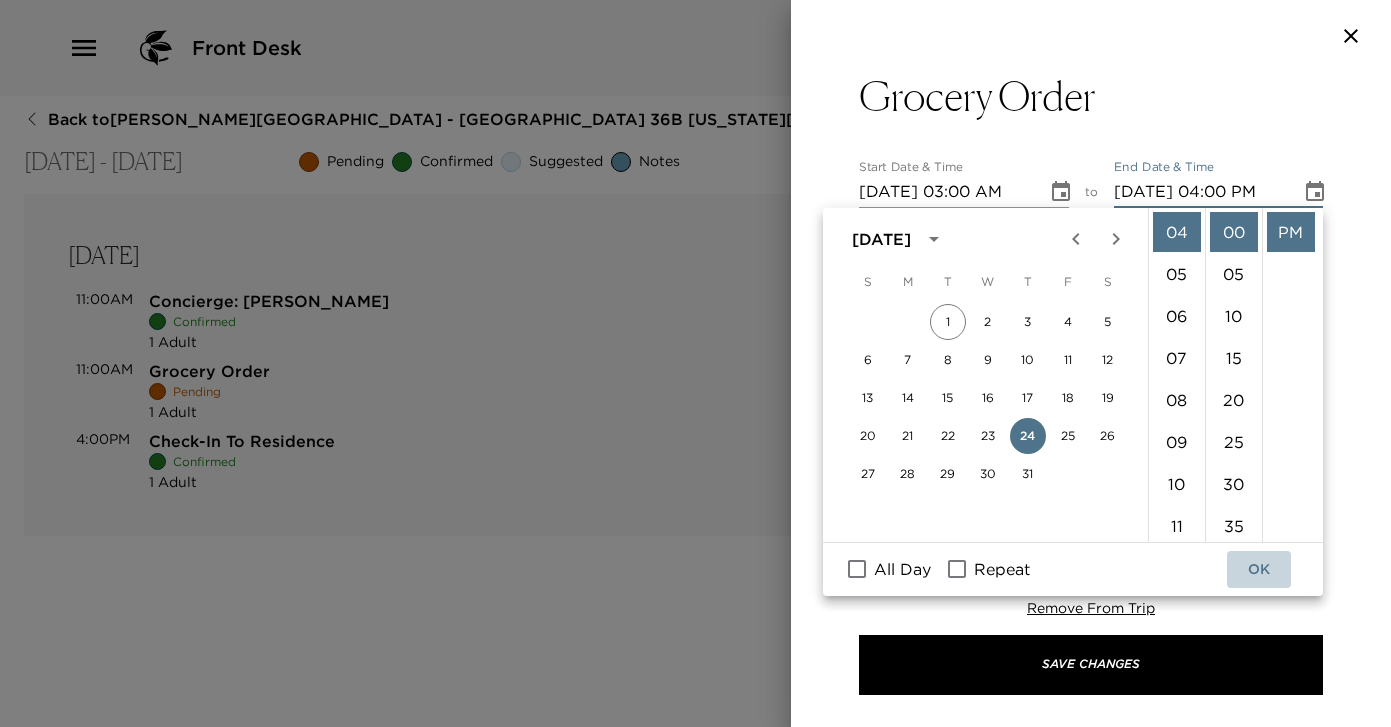 click on "OK" at bounding box center (1259, 569) 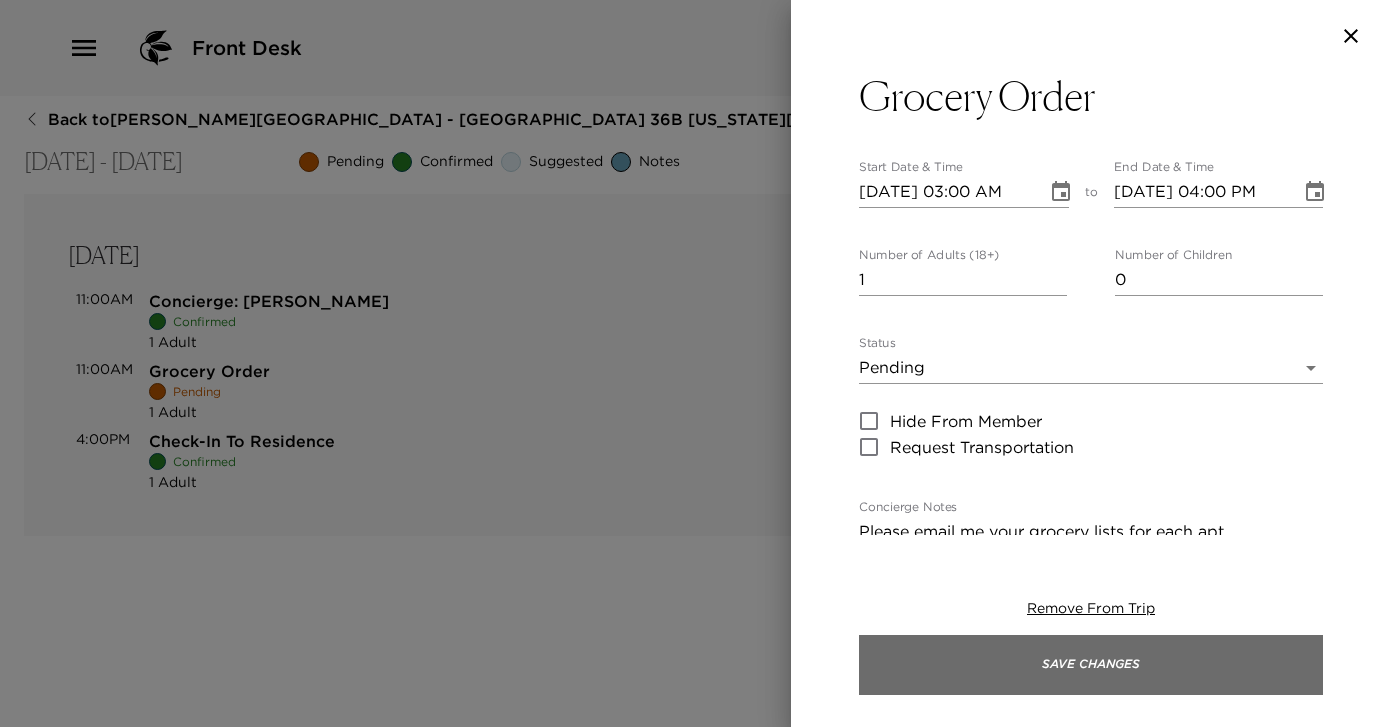 click on "Save Changes" at bounding box center [1091, 665] 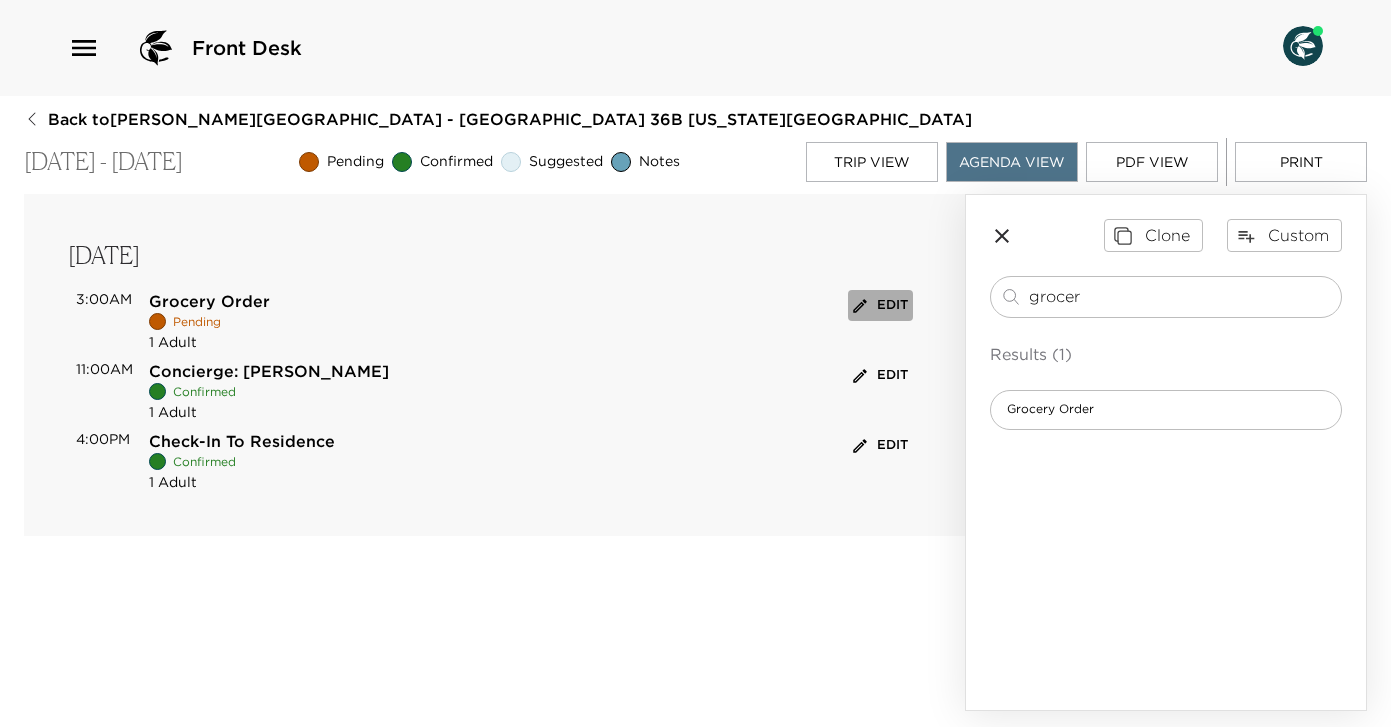 click on "Edit" at bounding box center [880, 305] 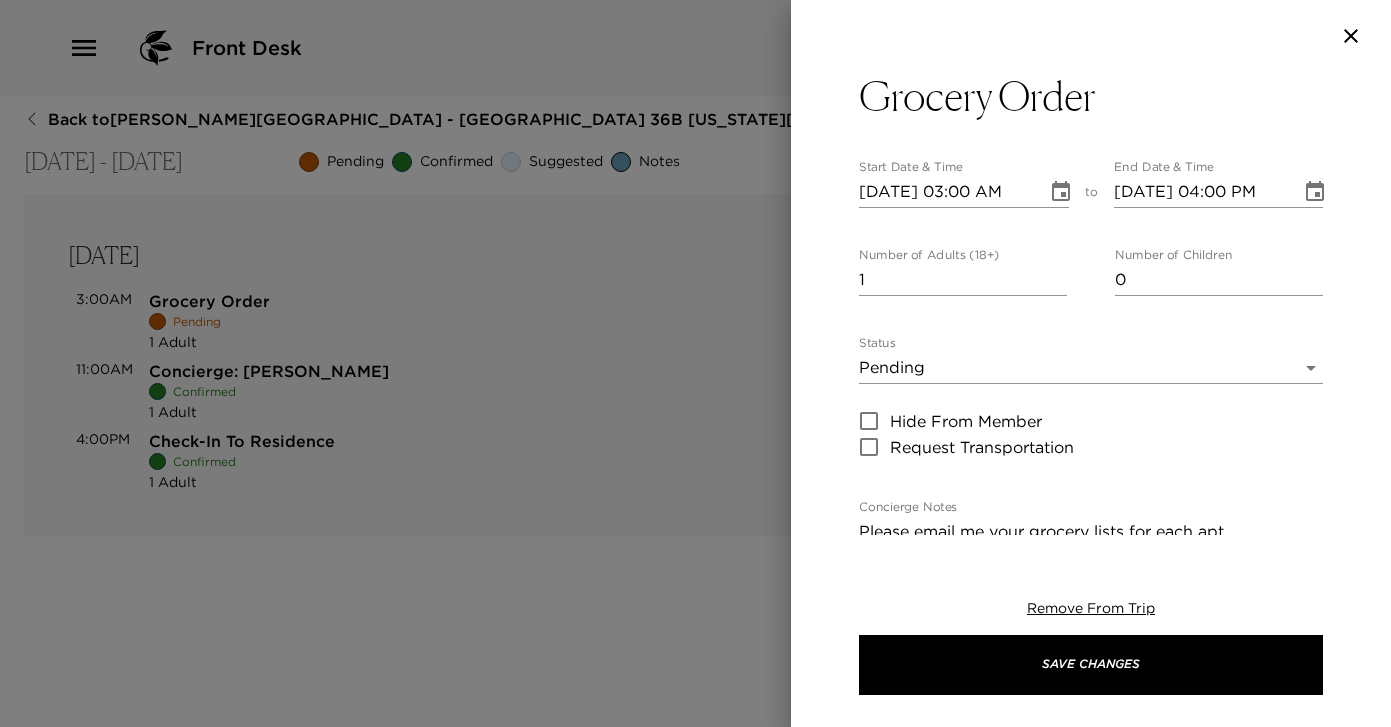 click 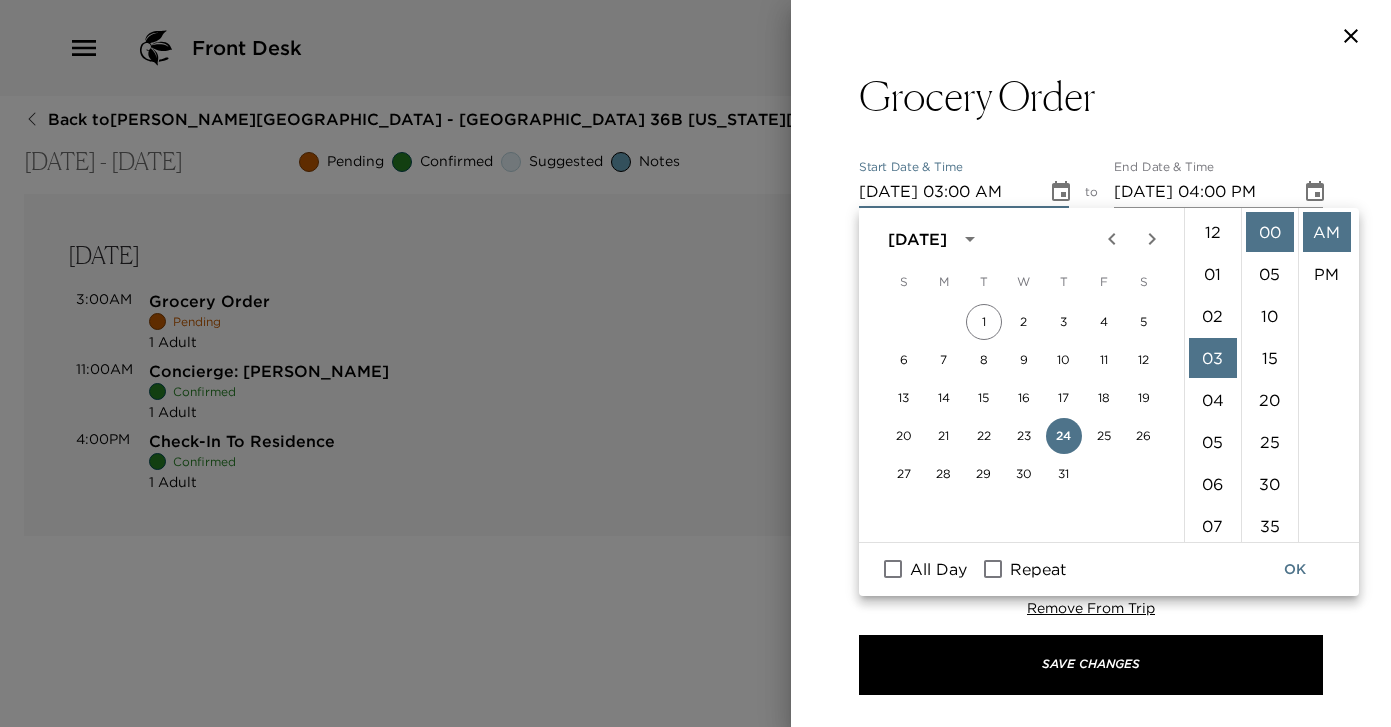 scroll, scrollTop: 126, scrollLeft: 0, axis: vertical 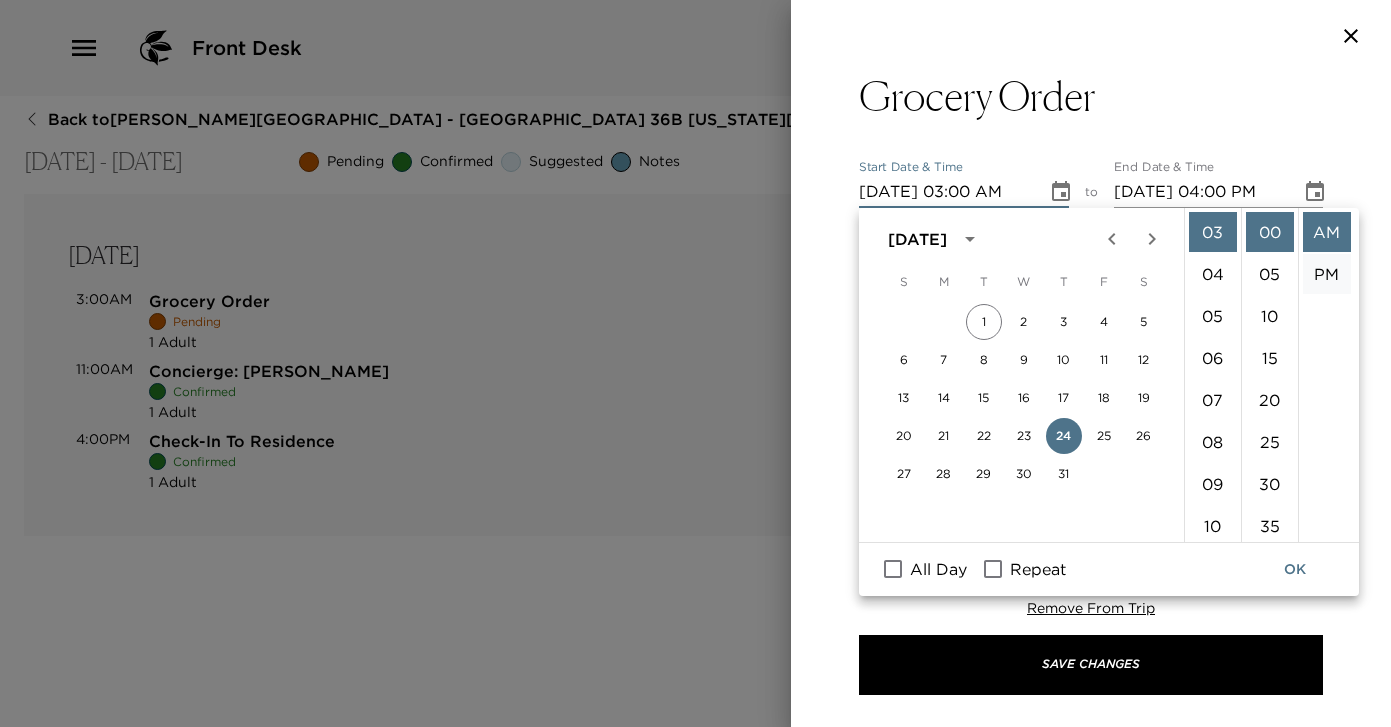 click on "PM" at bounding box center [1327, 274] 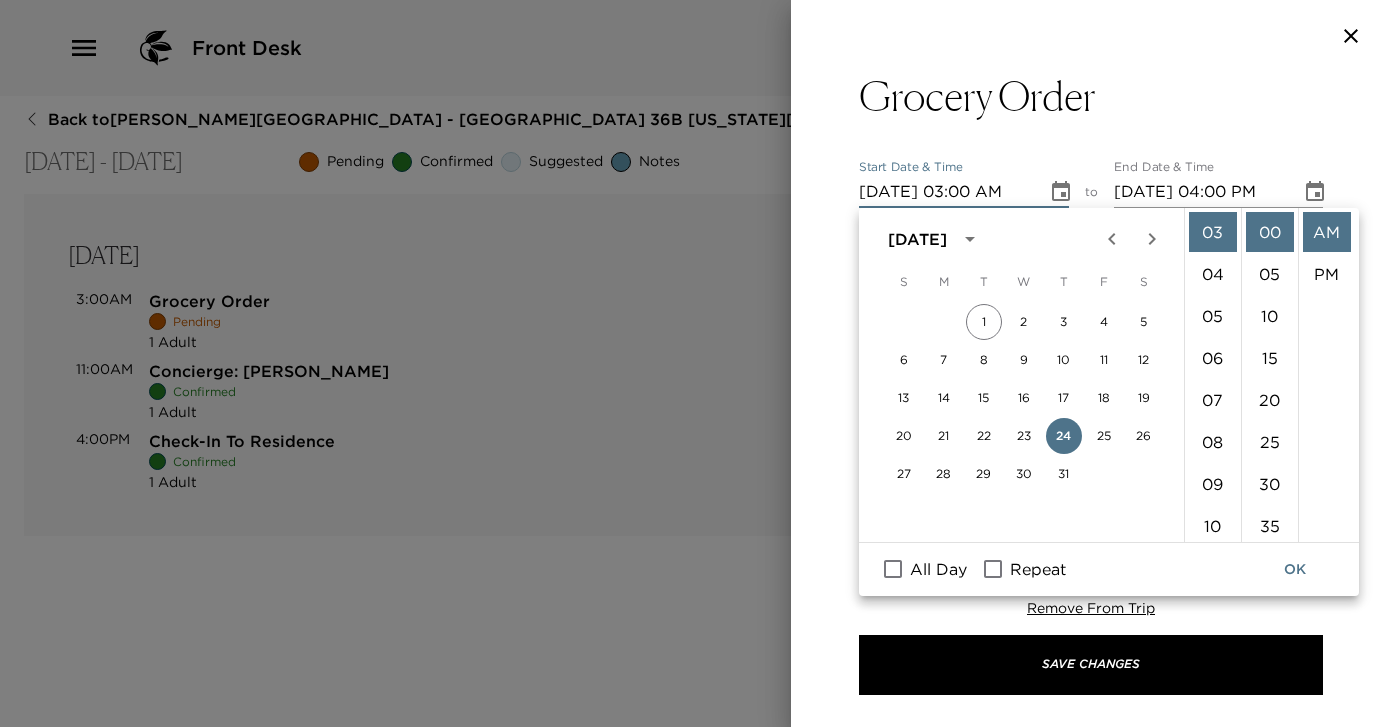 type on "07/24/2025 03:00 PM" 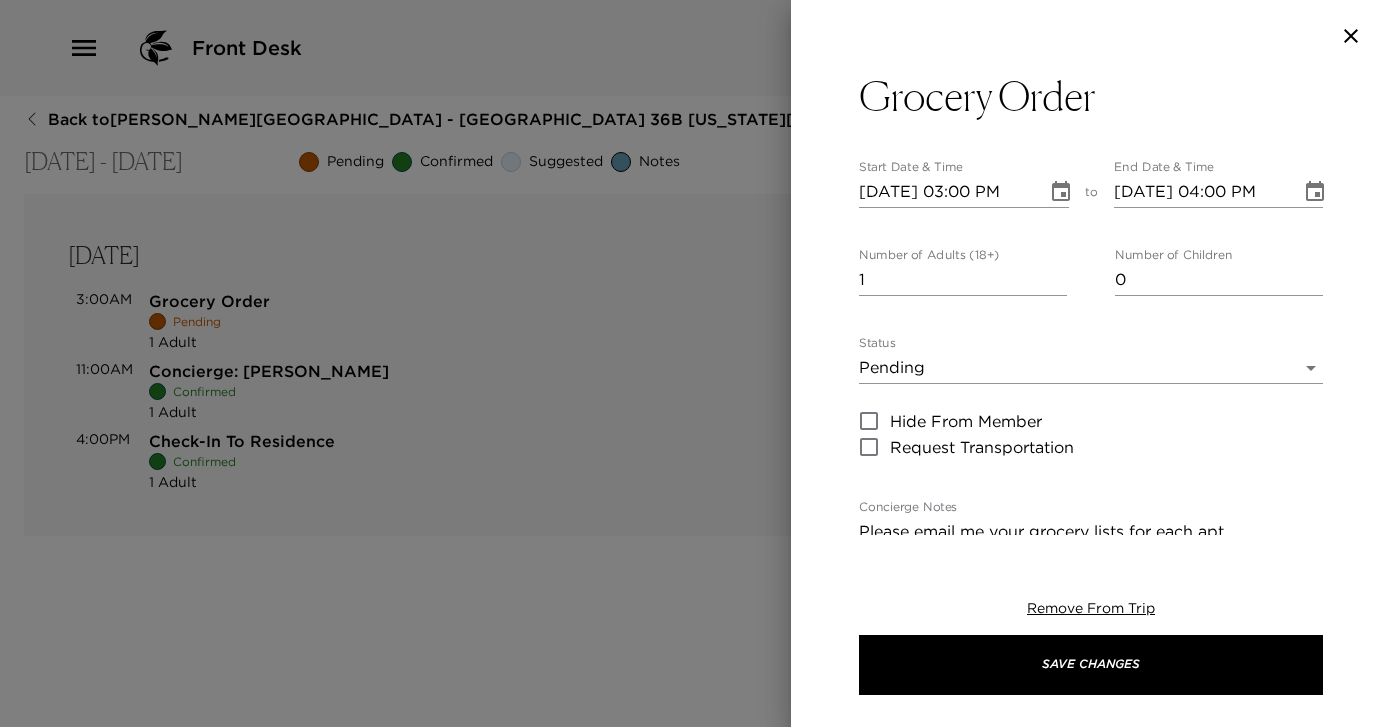 scroll, scrollTop: 42, scrollLeft: 0, axis: vertical 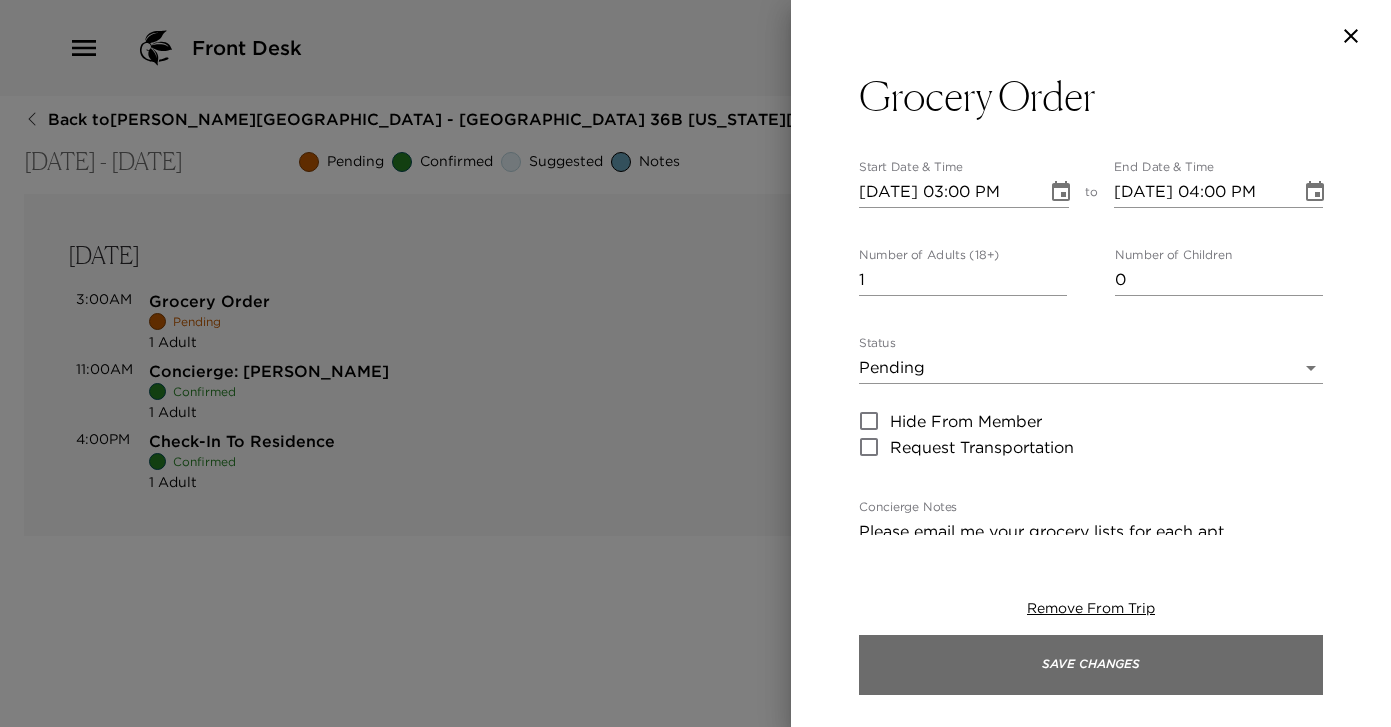 click on "Save Changes" at bounding box center [1091, 665] 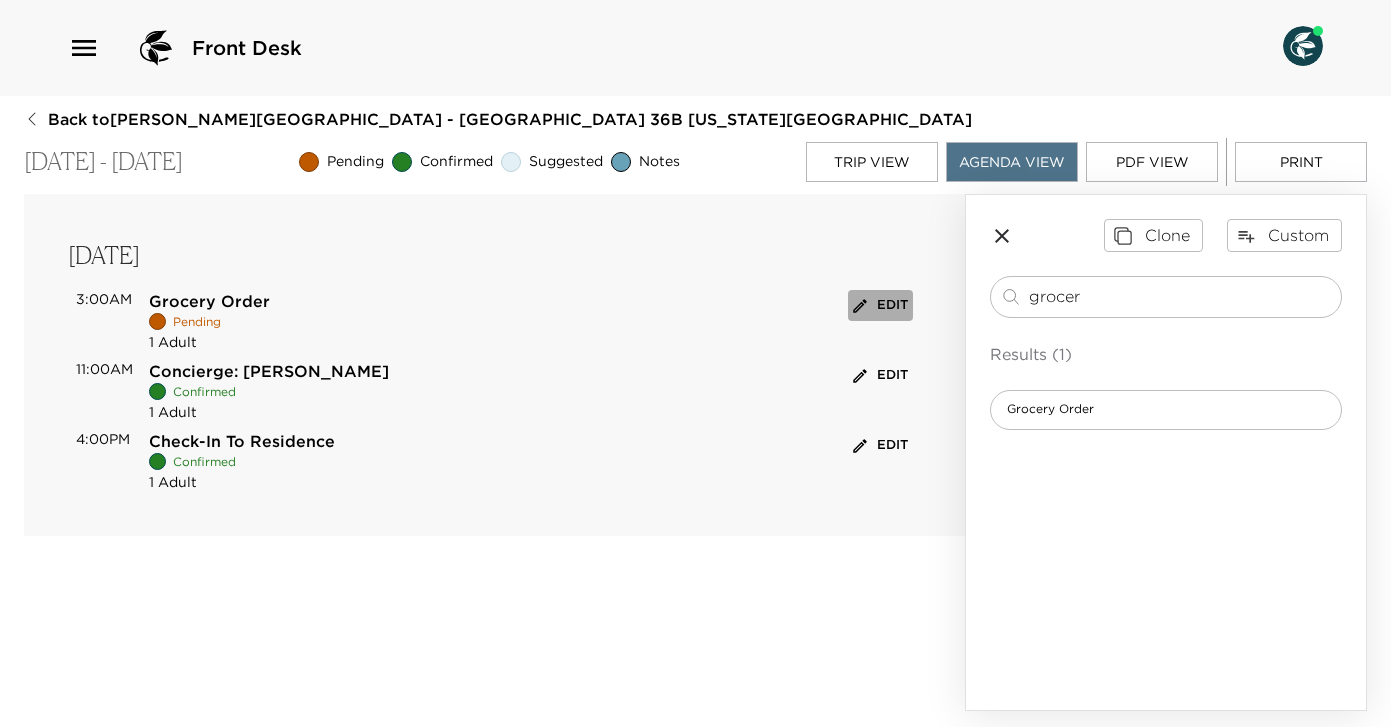 click on "Edit" at bounding box center (880, 305) 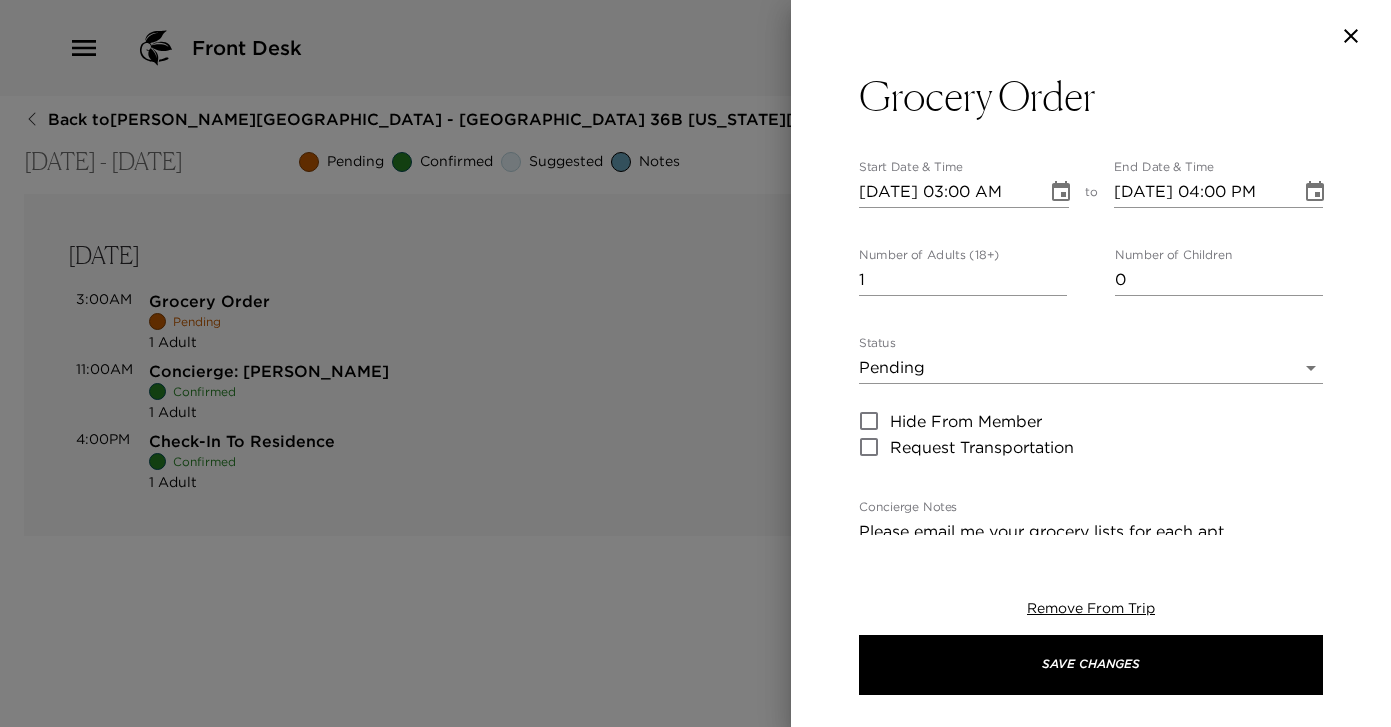 click 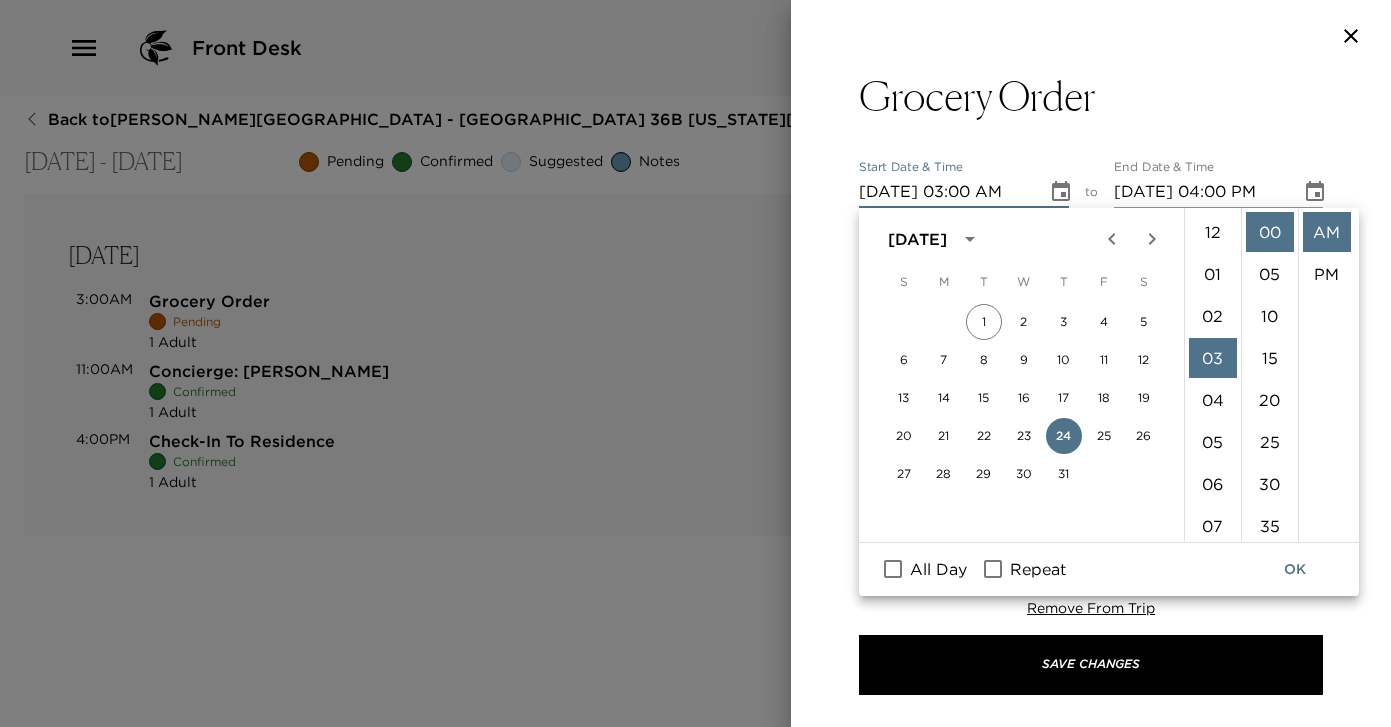 scroll, scrollTop: 126, scrollLeft: 0, axis: vertical 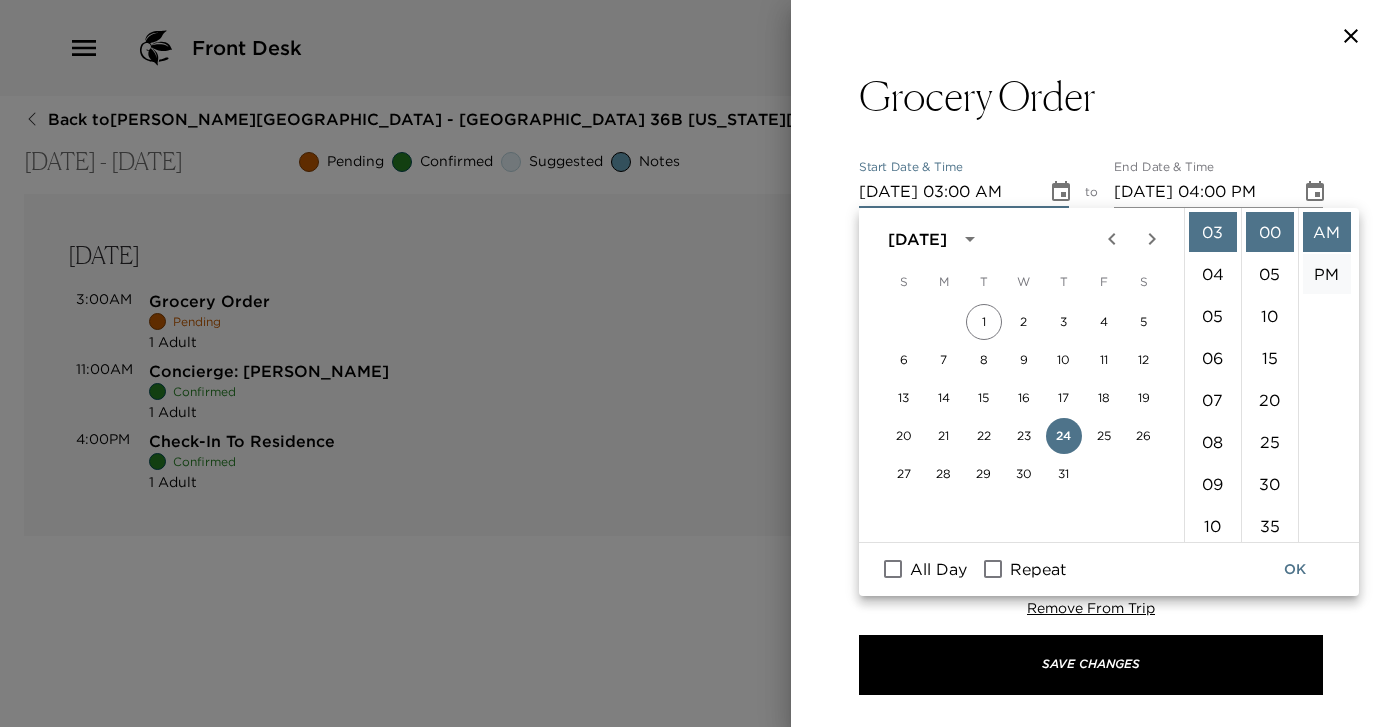 click on "PM" at bounding box center [1327, 274] 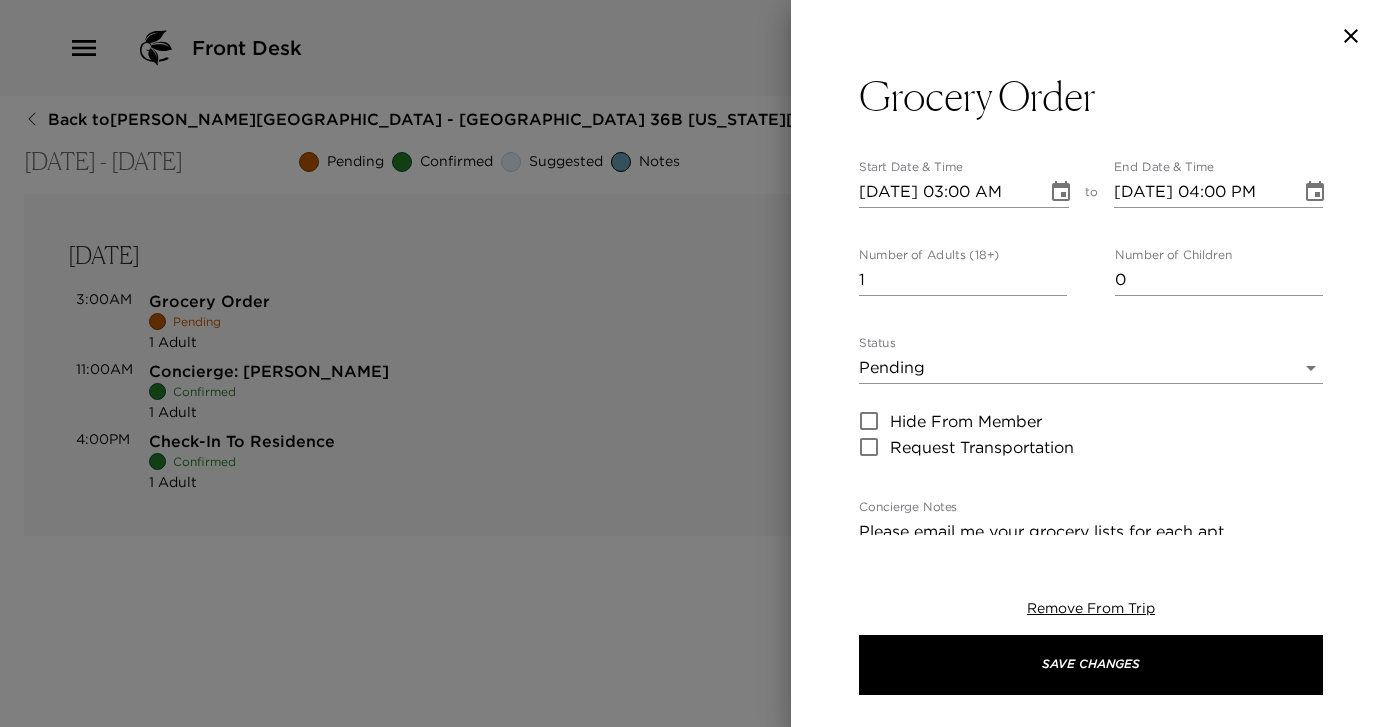 type on "07/24/2025 03:00 PM" 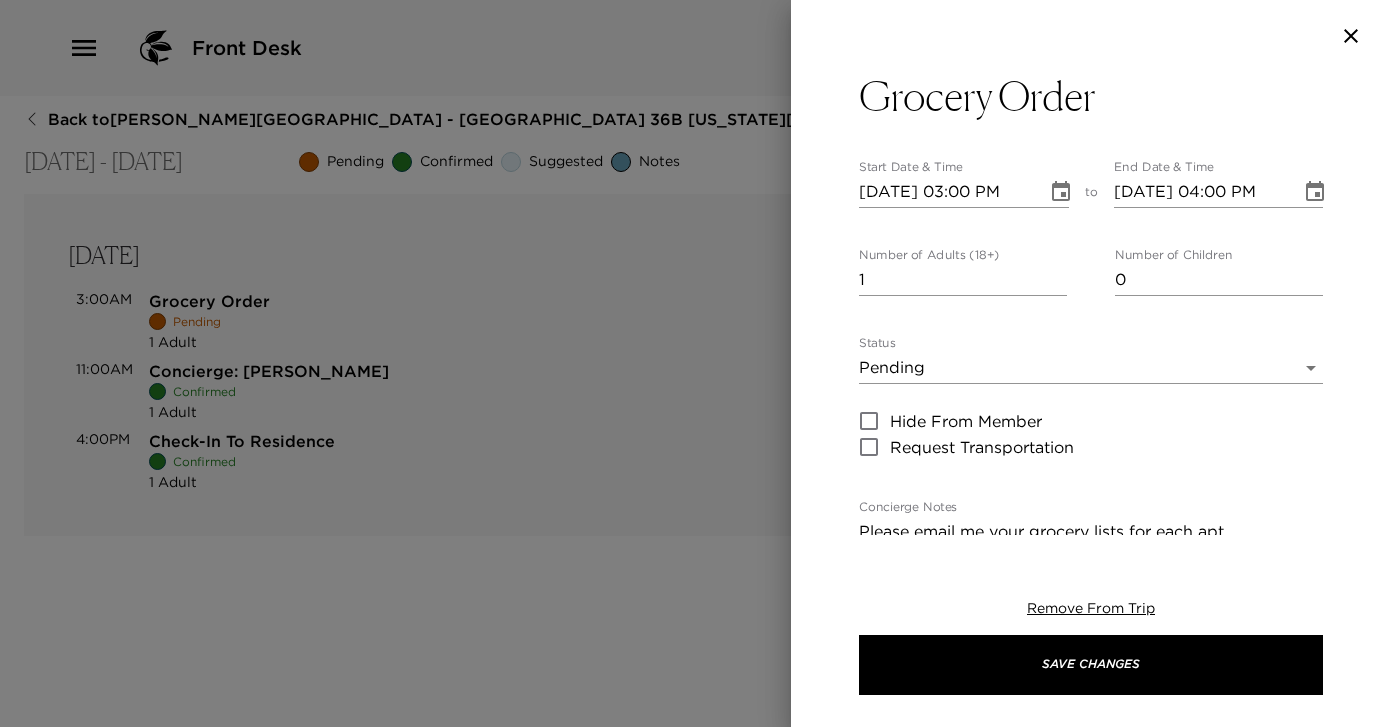 scroll, scrollTop: 42, scrollLeft: 0, axis: vertical 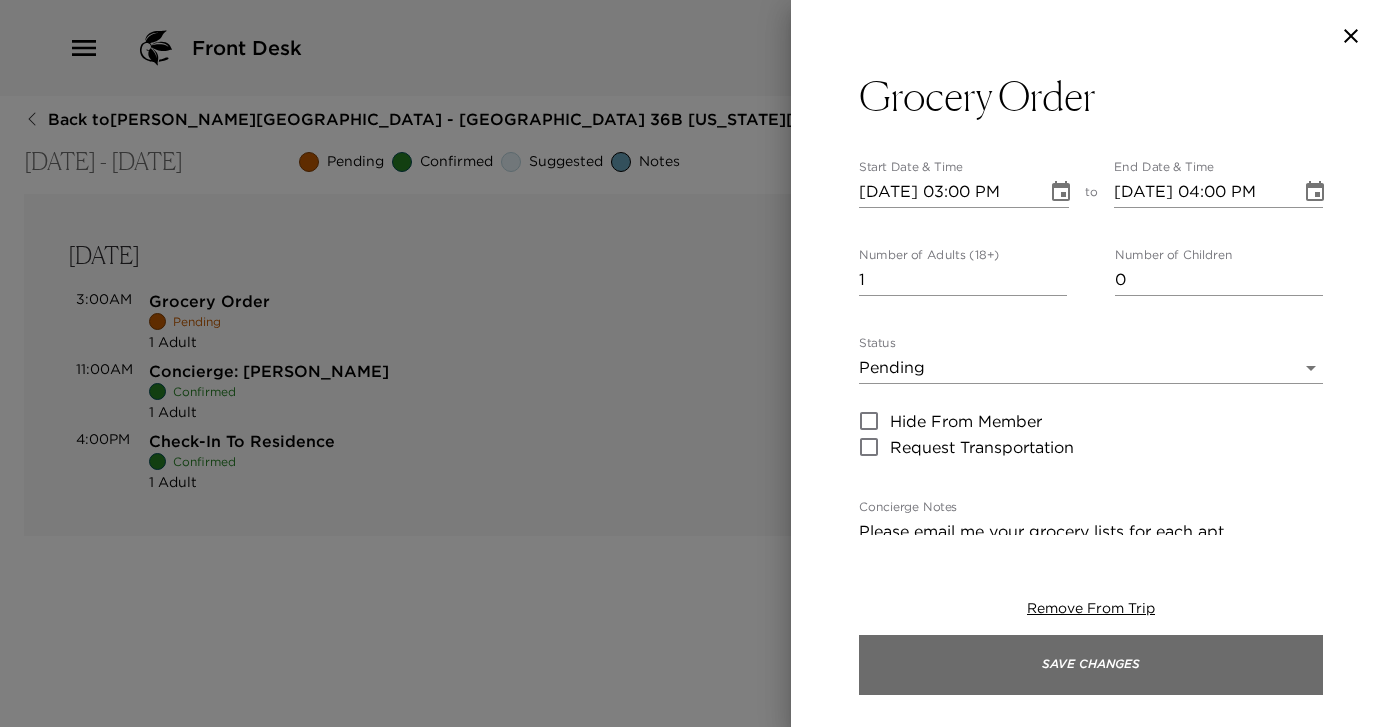 click on "Save Changes" at bounding box center [1091, 665] 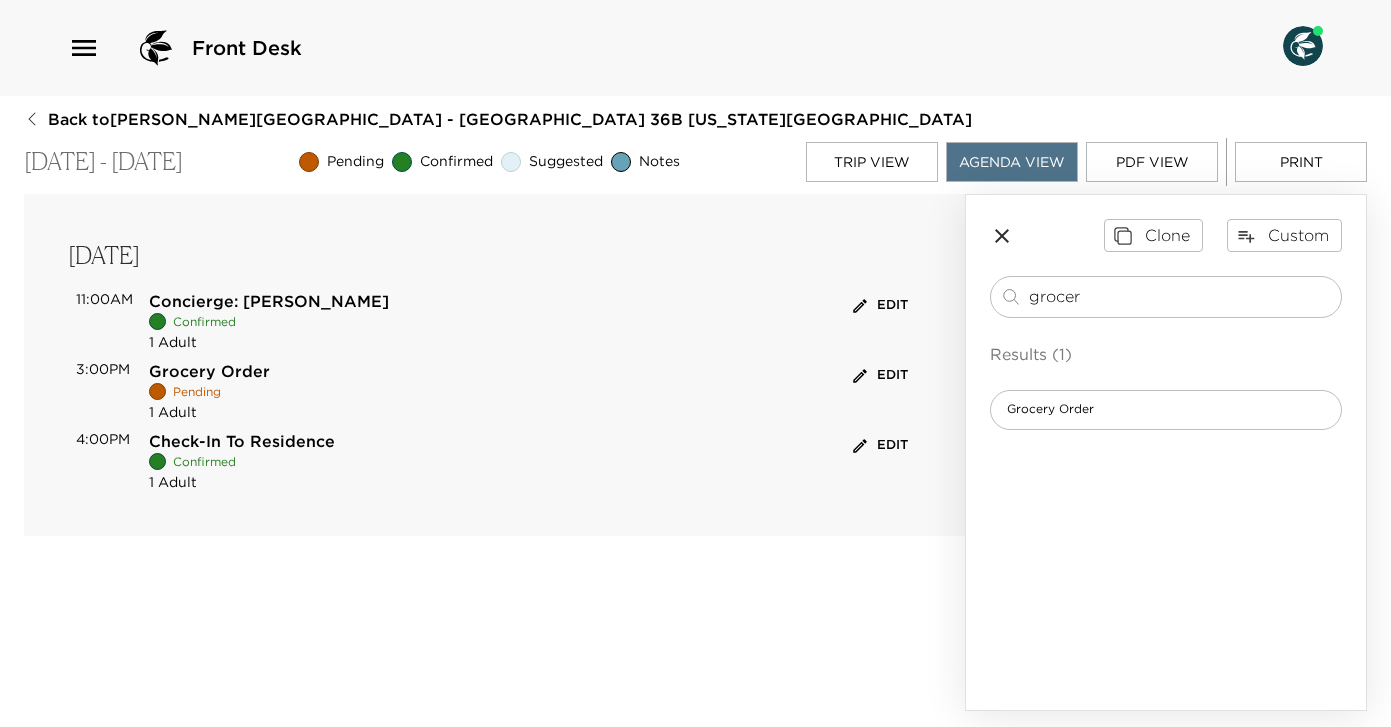 click 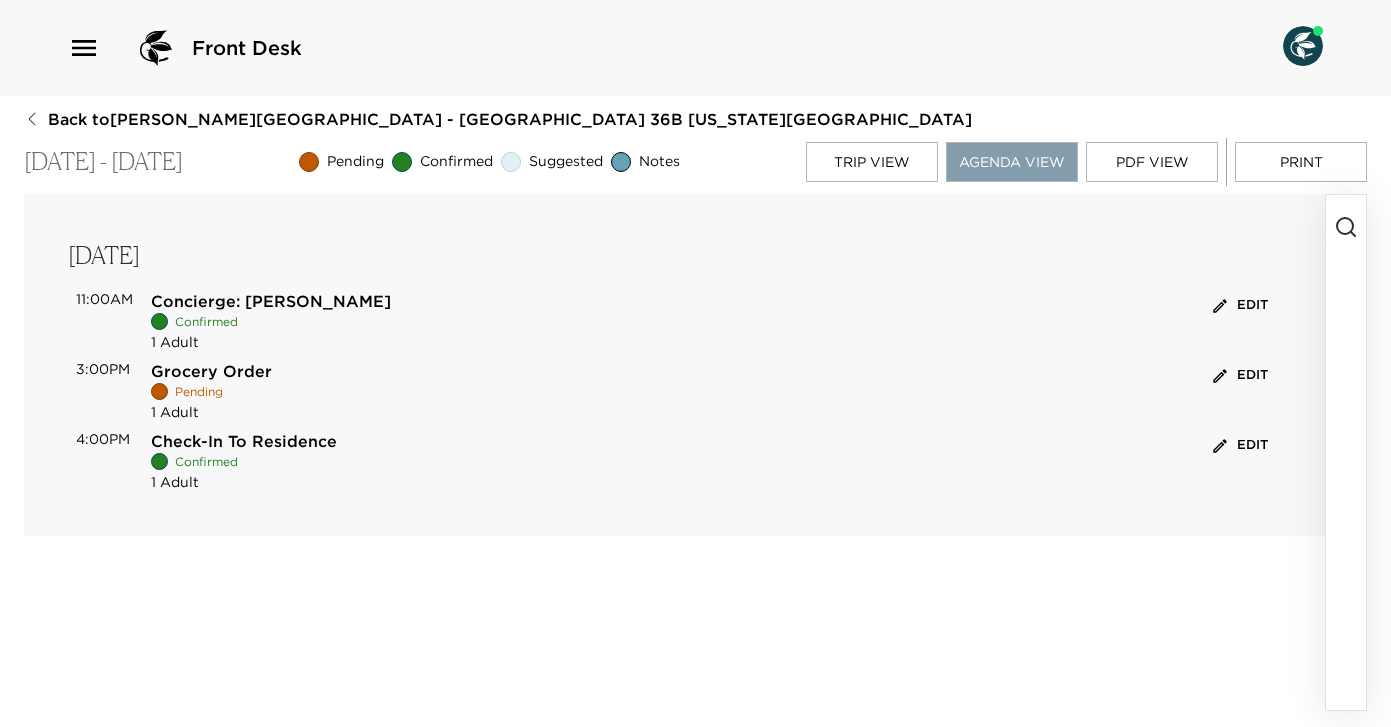 click on "Agenda View" at bounding box center (1012, 162) 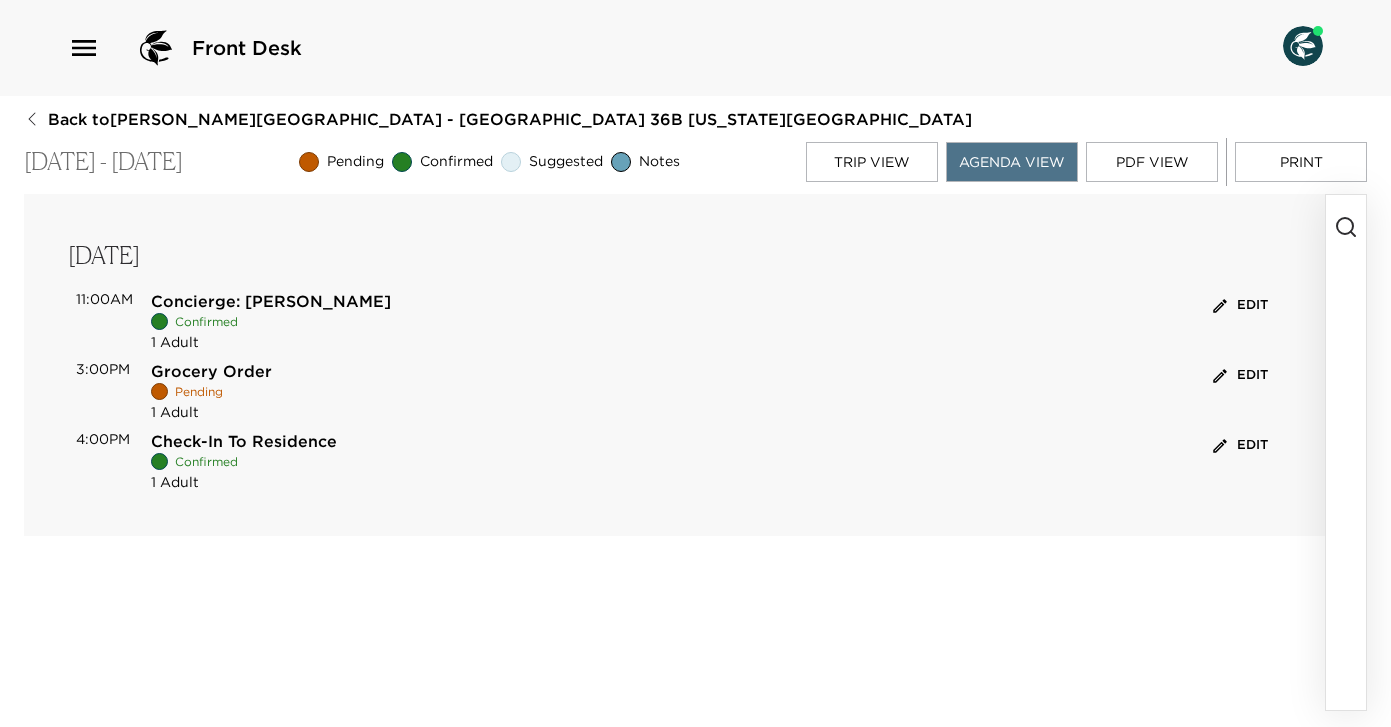 click at bounding box center [1346, 452] 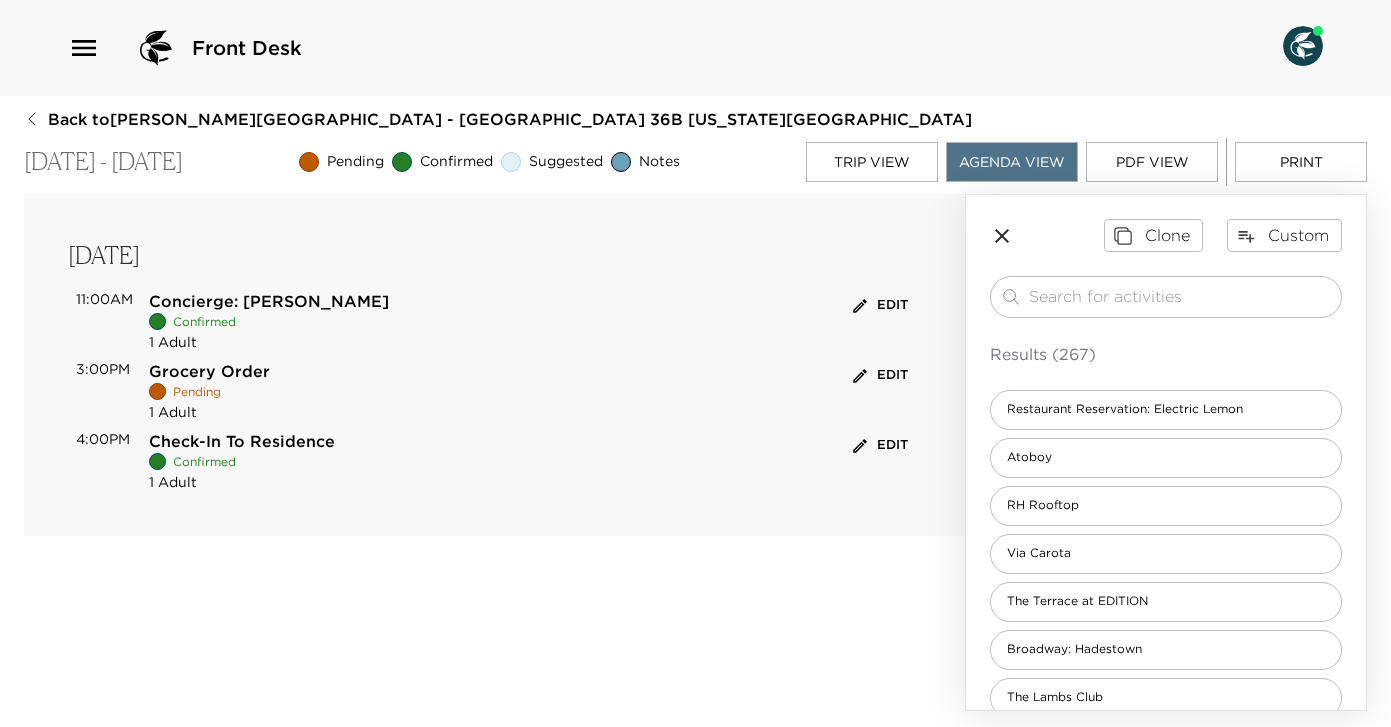 click on "Front Desk Back to  Nancy Hanley Reservation - Park Avenue Place 36B New York - Park Avenue Place Jul 24 - Jul 27, 2025 Pending Confirmed Suggested Notes Trip View Agenda View PDF View Print Thursday, Jul 24 11:00AM Concierge: Iris Miiaeva Confirmed 1 Adult Edit 3:00PM Grocery Order Pending 1 Adult Edit 4:00PM Check-In To Residence Confirmed 1 Adult Edit Clone Custom ​ Results (267) Restaurant Reservation: Electric Lemon Atoboy RH Rooftop Via Carota The Terrace at EDITION Broadway: Hadestown The Lambs Club Queensyard The Whitby Bar and Restaurant Tom's work meetings" at bounding box center [695, 363] 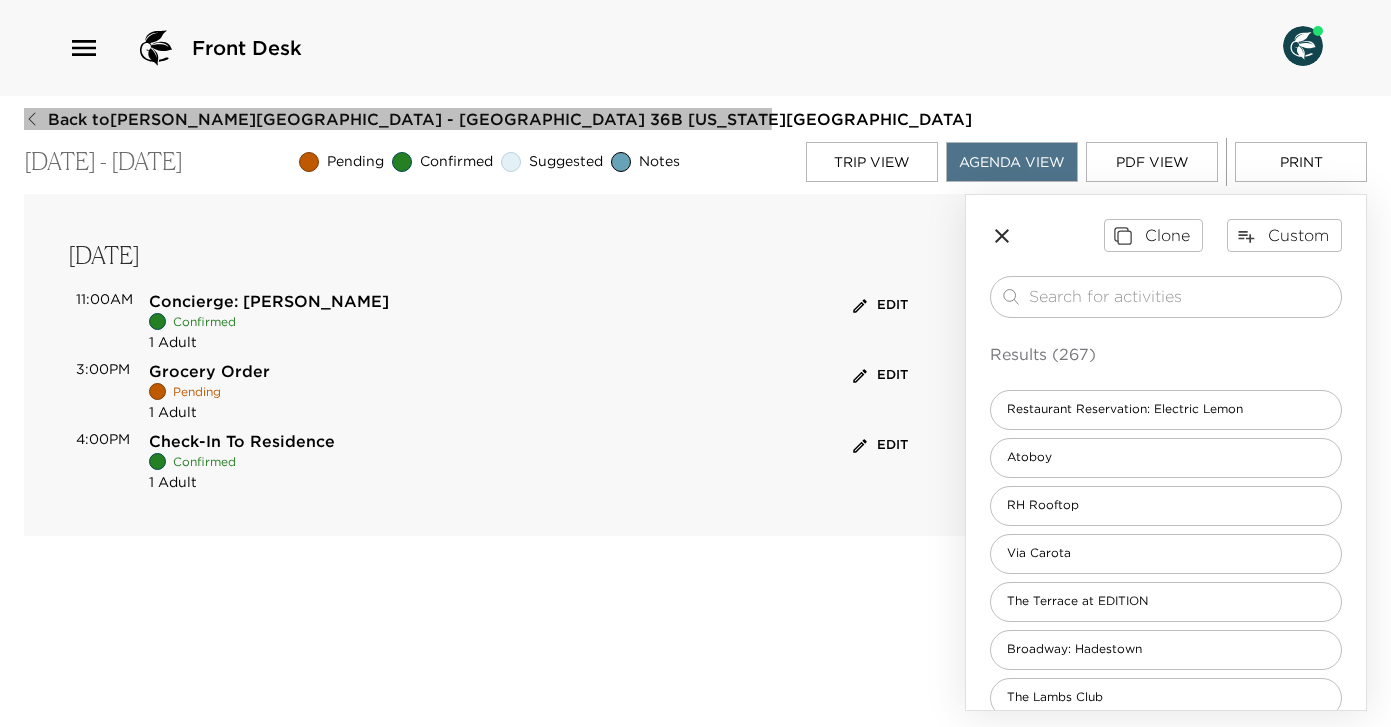 click on "Back to  Nancy Hanley Reservation - Park Avenue Place 36B New York - Park Avenue Place" at bounding box center [498, 119] 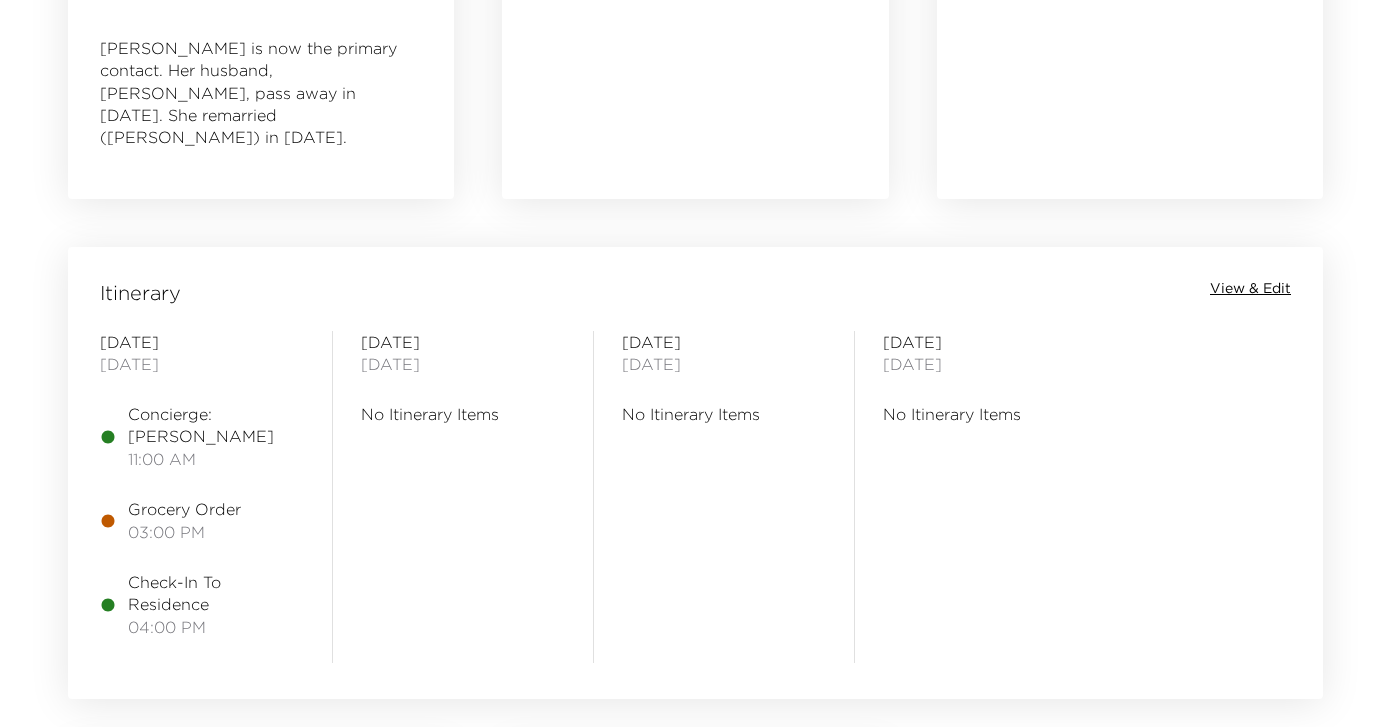 scroll, scrollTop: 1418, scrollLeft: 0, axis: vertical 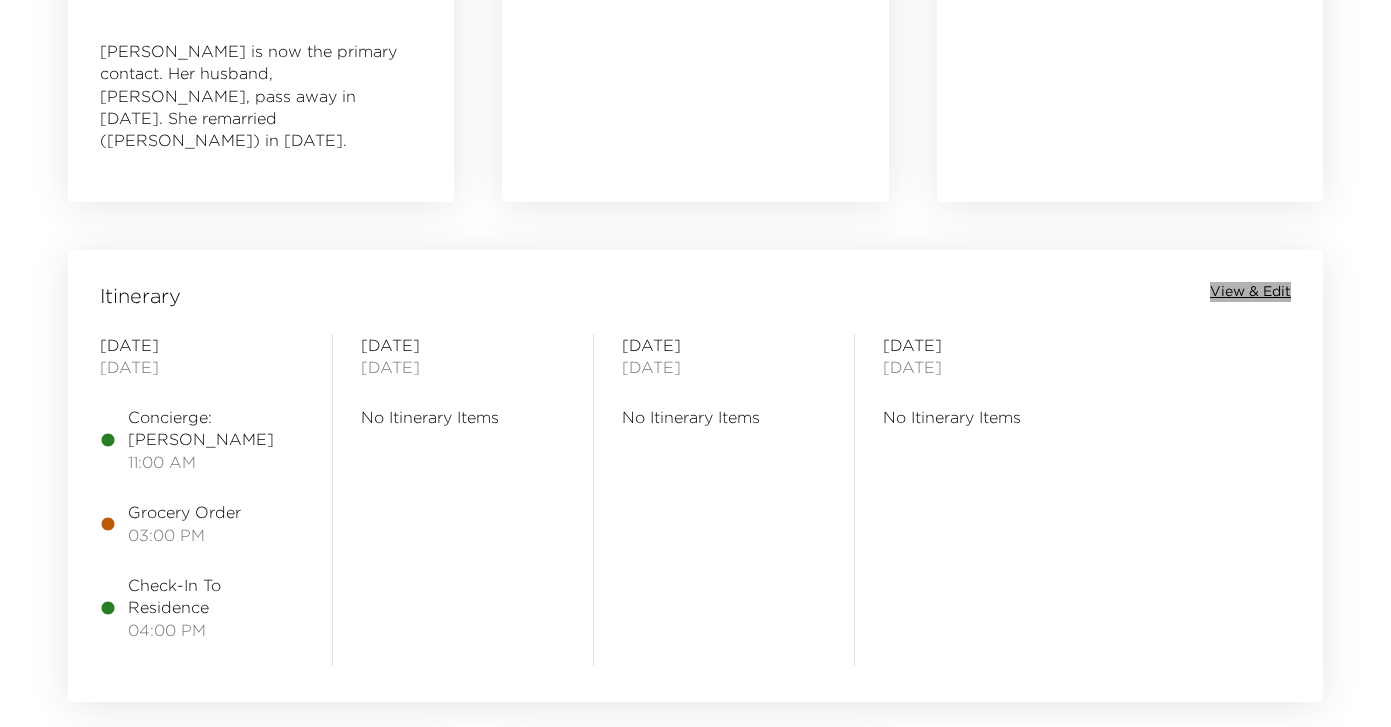 click on "View & Edit" at bounding box center [1250, 292] 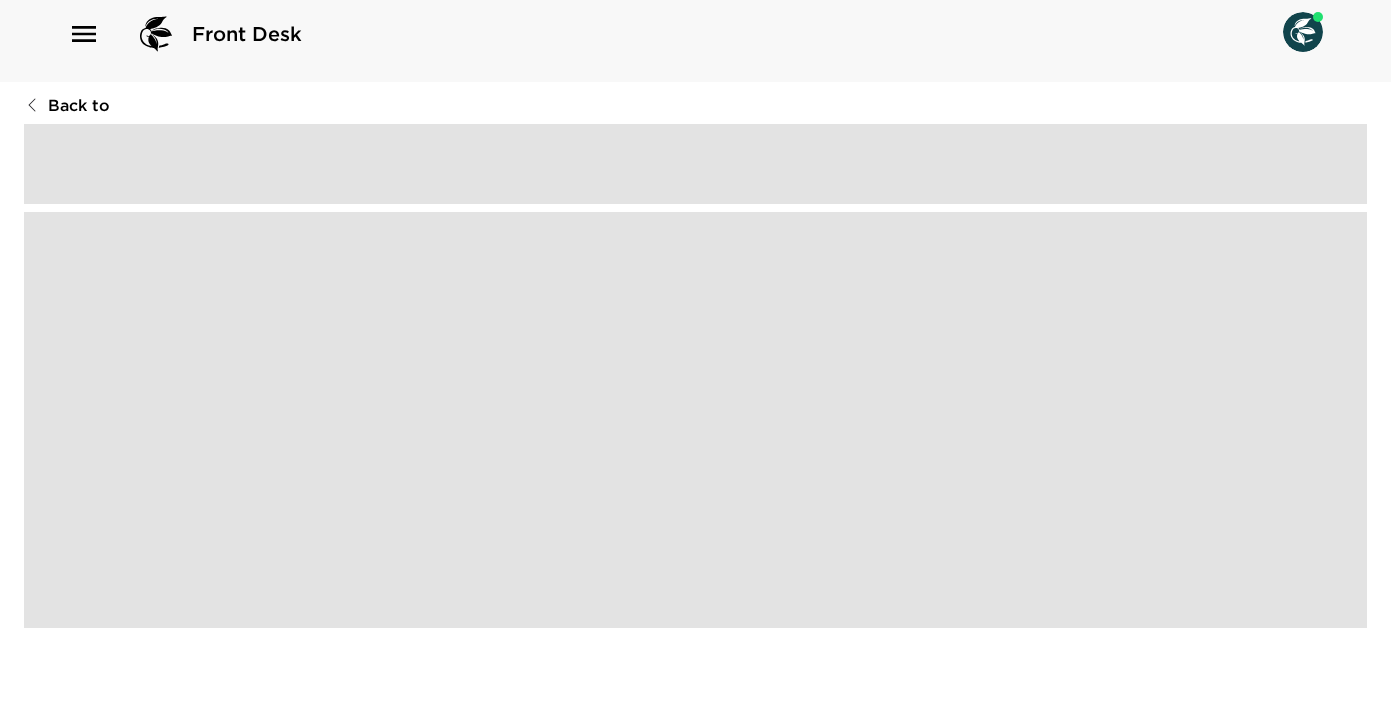 scroll, scrollTop: 0, scrollLeft: 0, axis: both 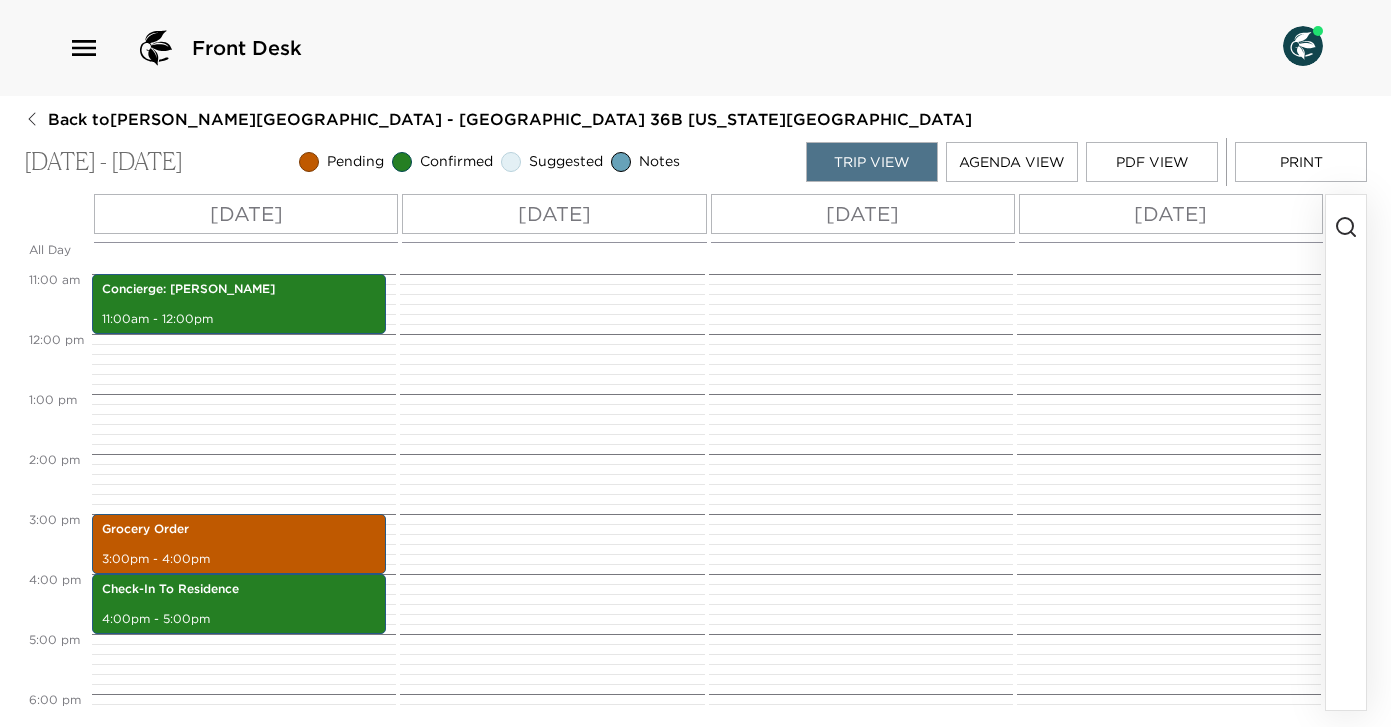 click on "[DATE]" at bounding box center [554, 214] 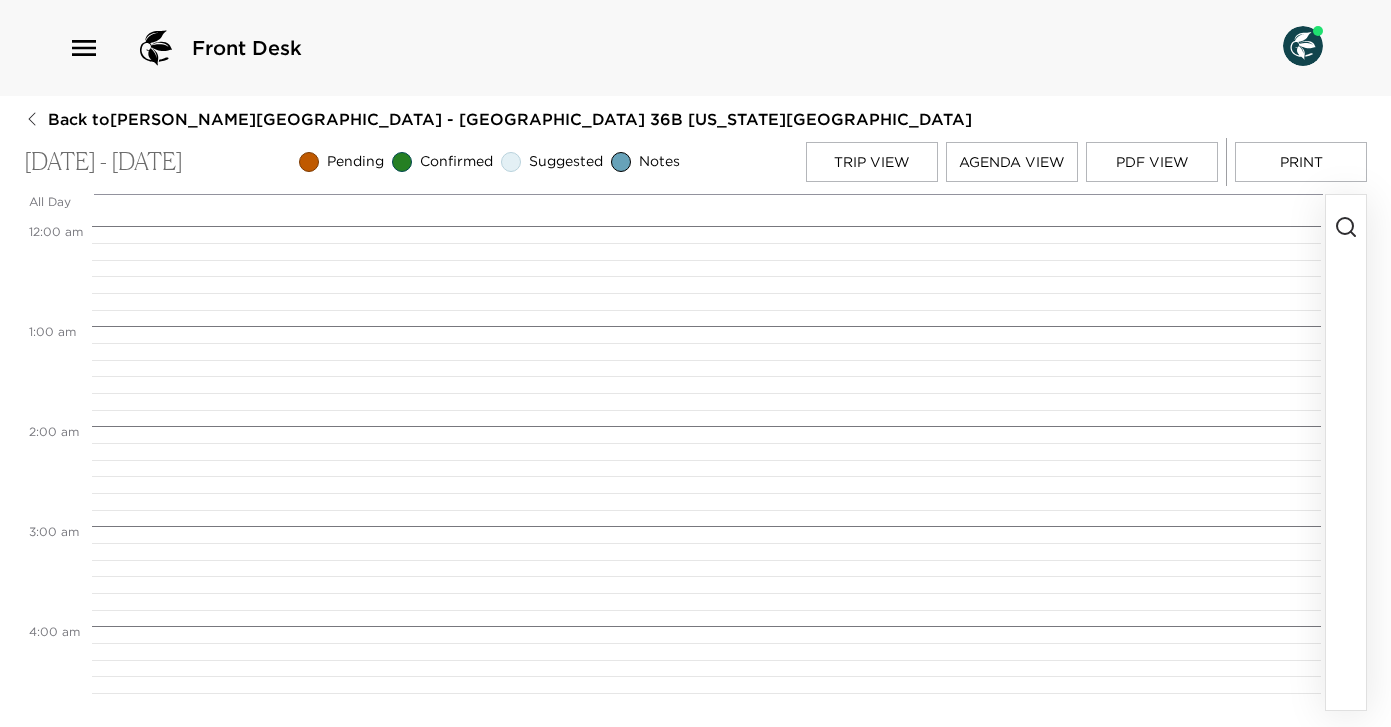 scroll, scrollTop: 800, scrollLeft: 0, axis: vertical 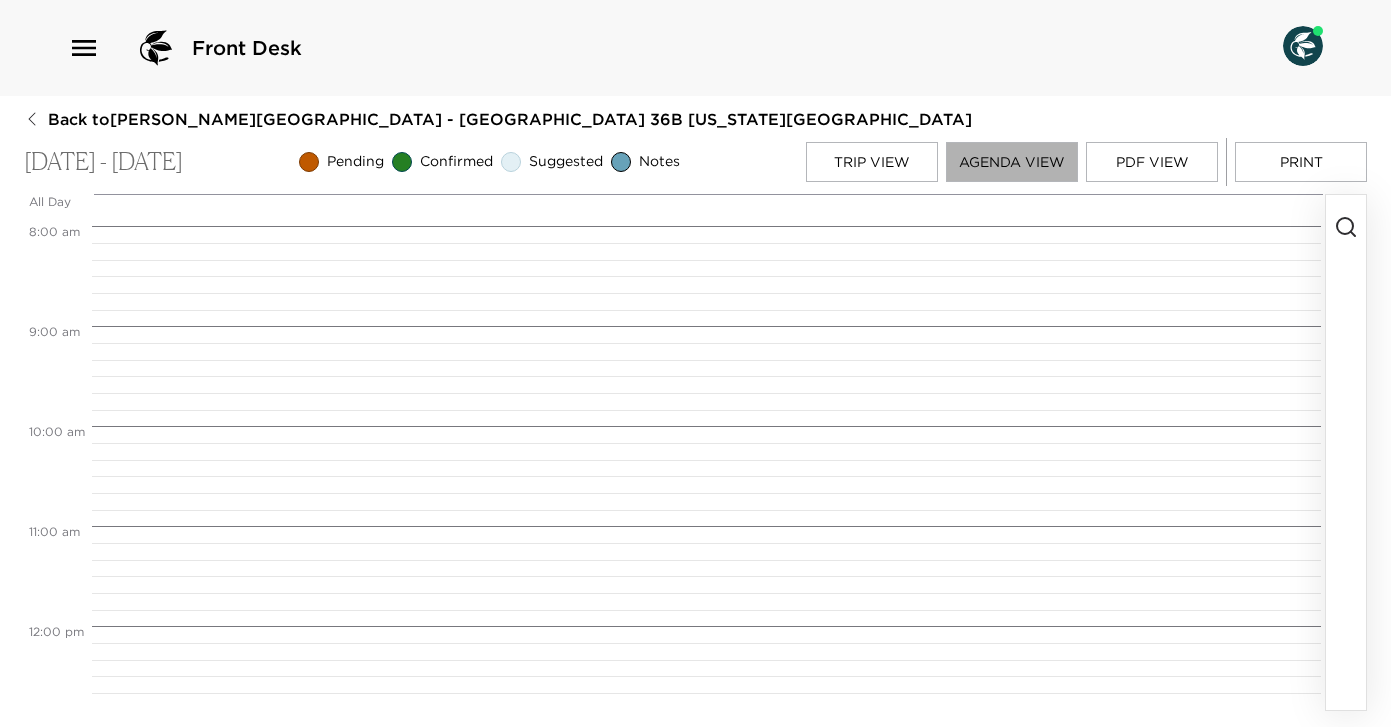 click on "Agenda View" at bounding box center [1012, 162] 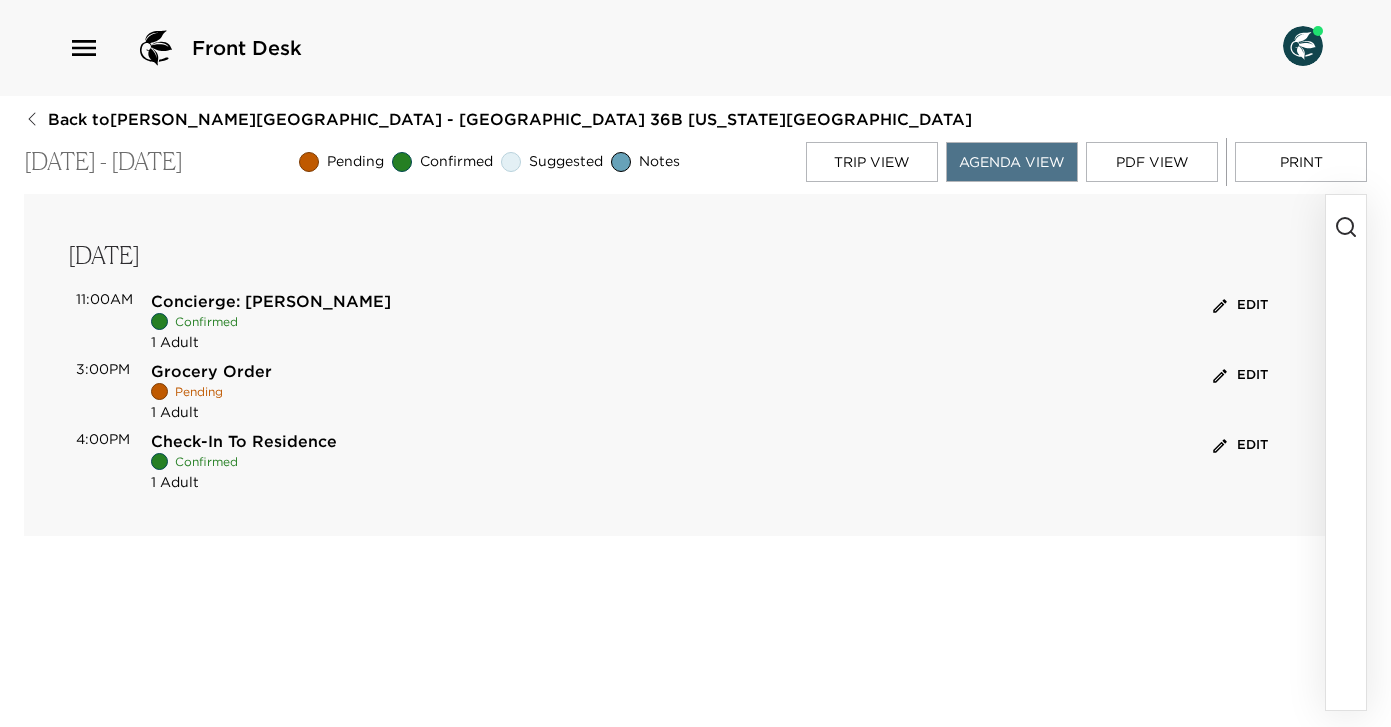 click at bounding box center [1346, 452] 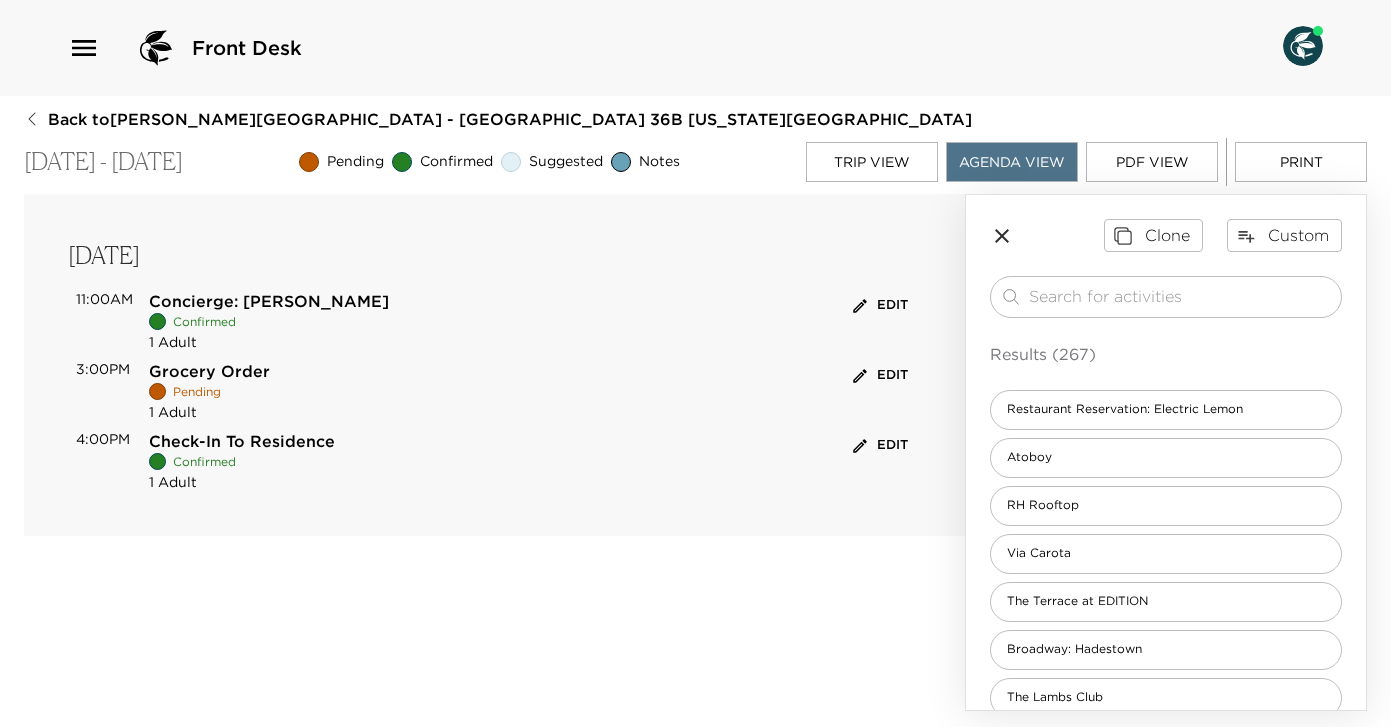 click on "Trip View" at bounding box center [872, 162] 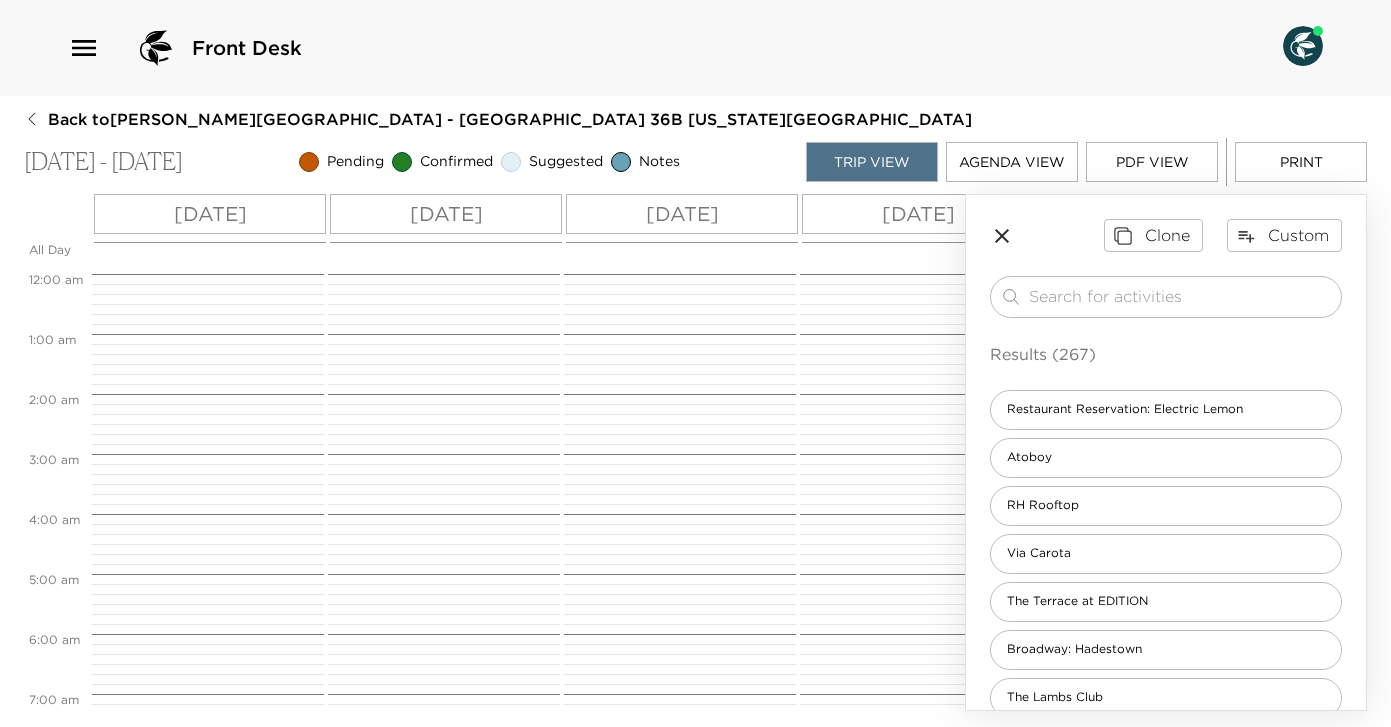 scroll, scrollTop: 660, scrollLeft: 0, axis: vertical 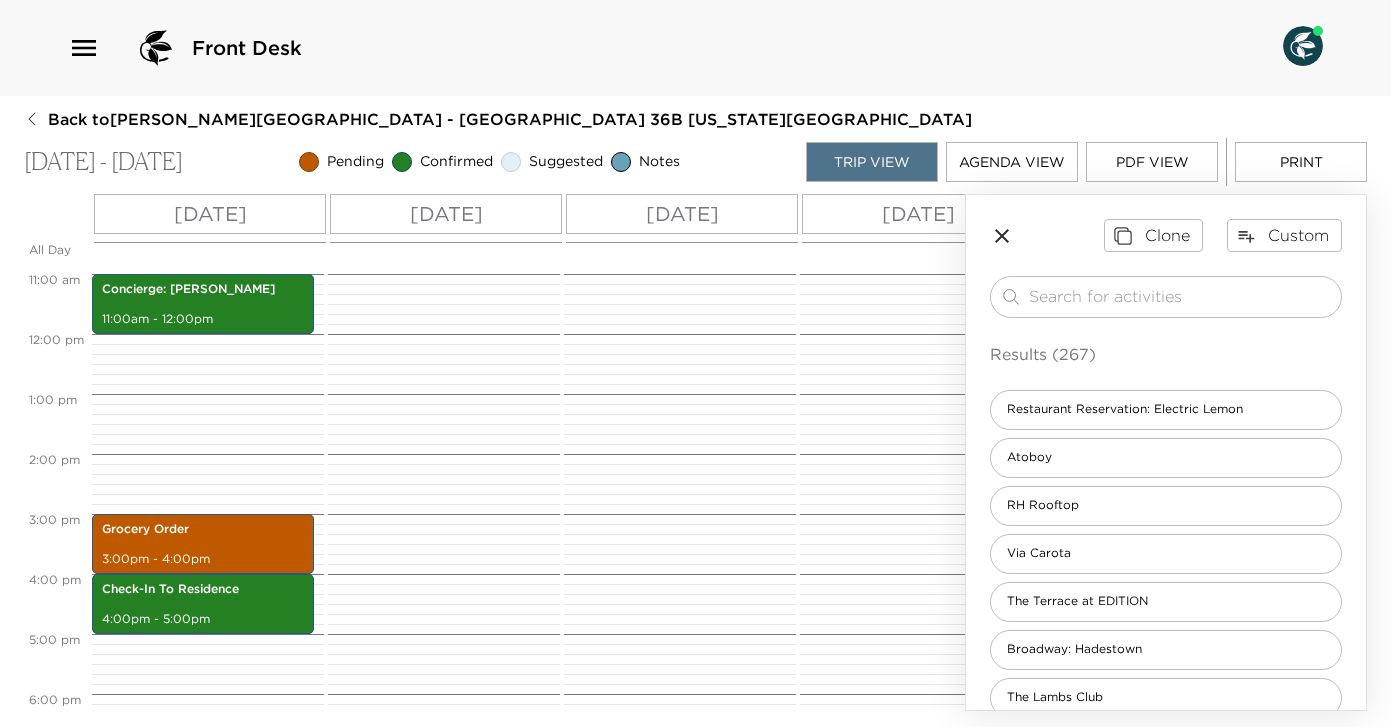 click on "[DATE]" at bounding box center [446, 214] 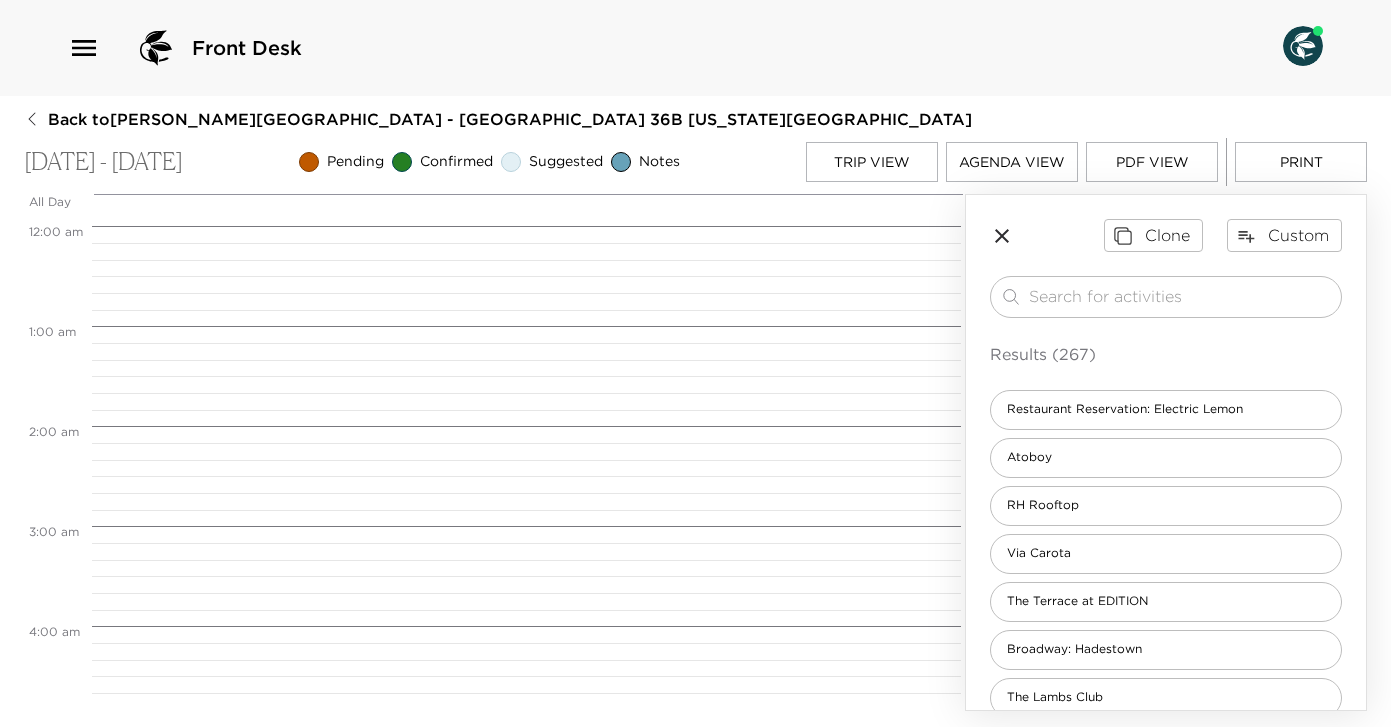 scroll, scrollTop: 800, scrollLeft: 0, axis: vertical 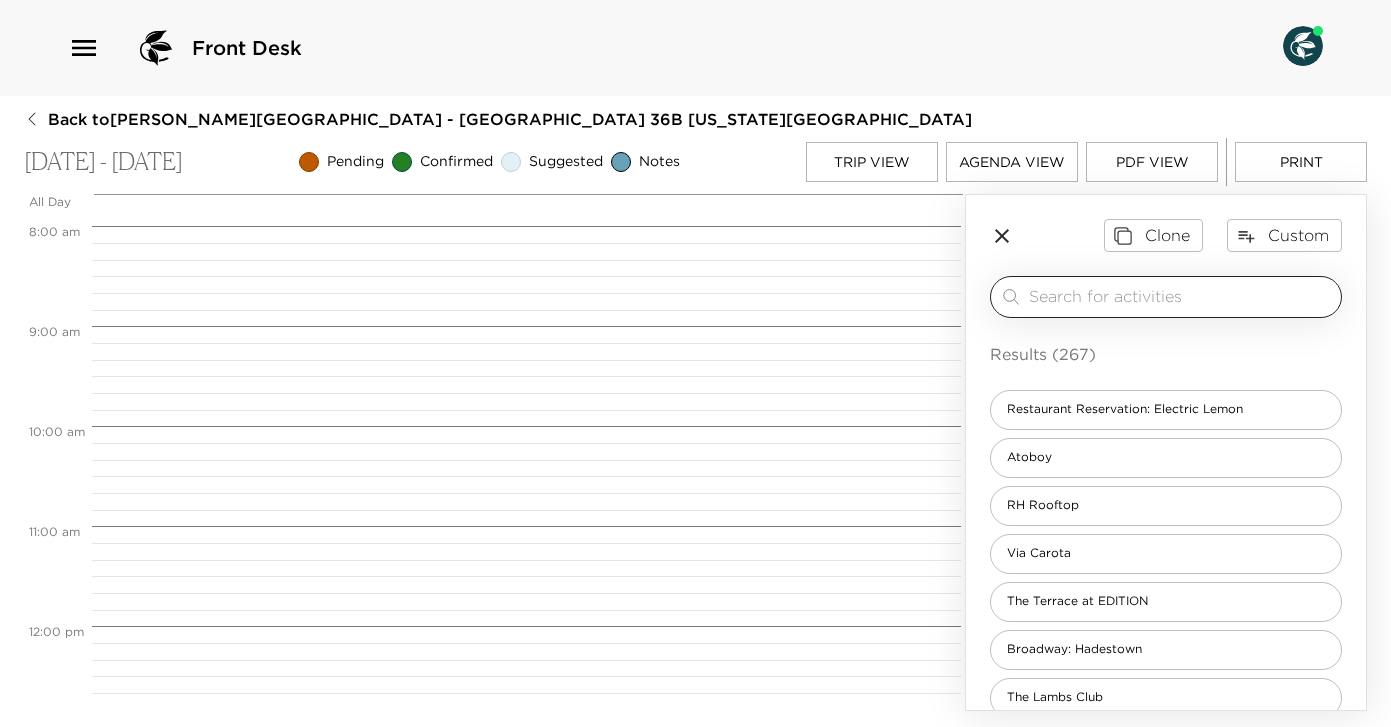 click at bounding box center (1181, 296) 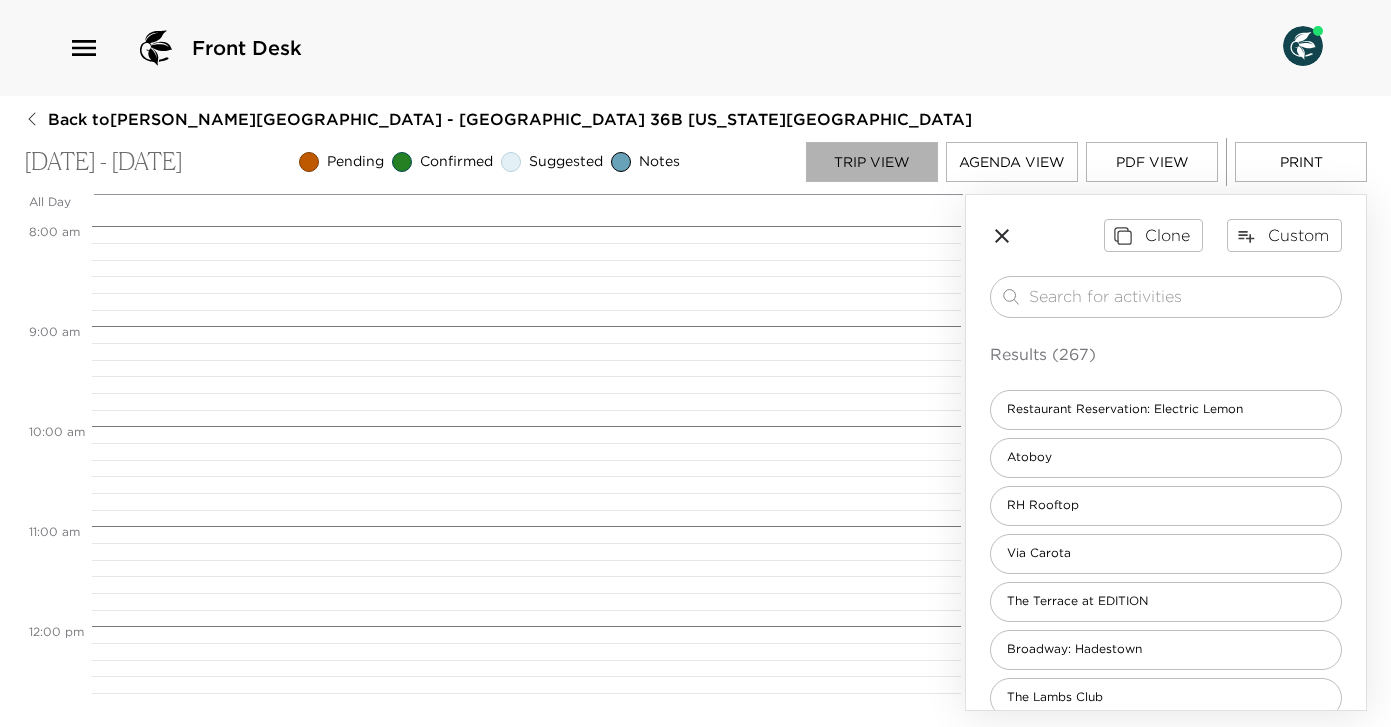 click on "Trip View" at bounding box center [872, 162] 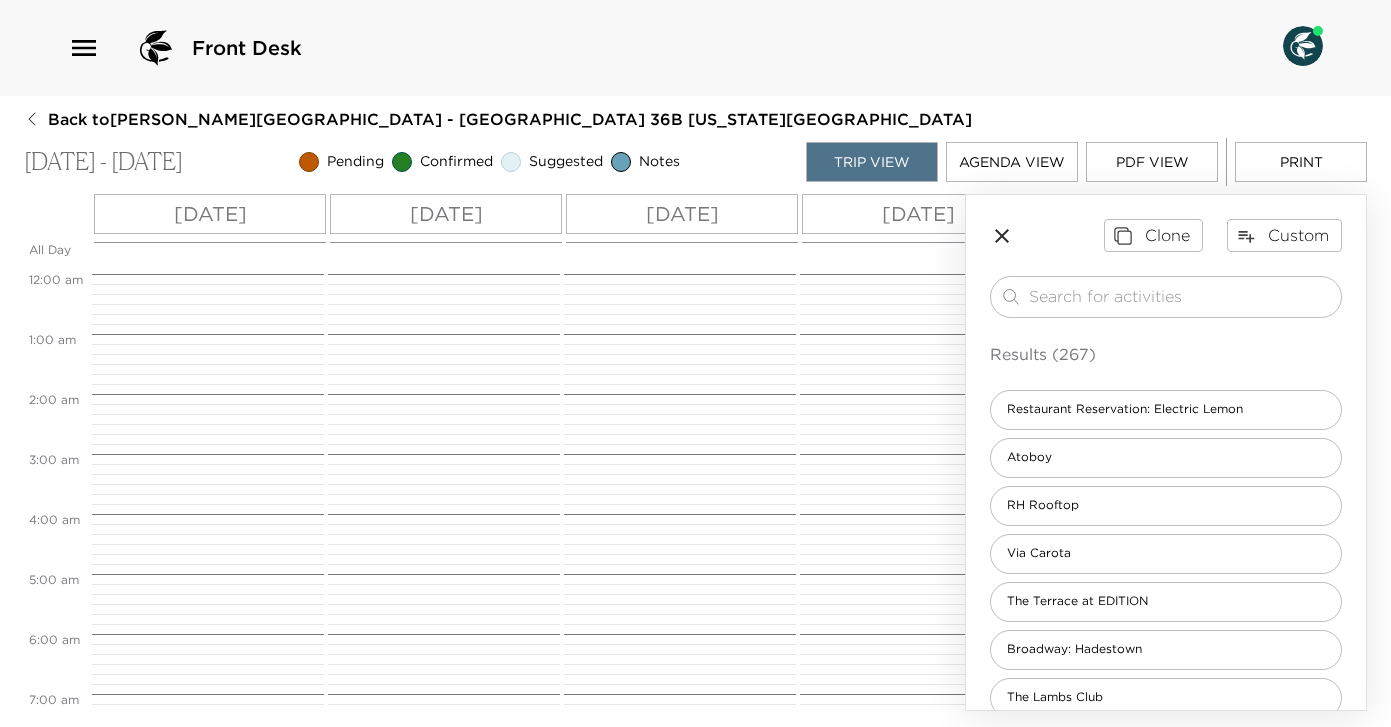 scroll, scrollTop: 660, scrollLeft: 0, axis: vertical 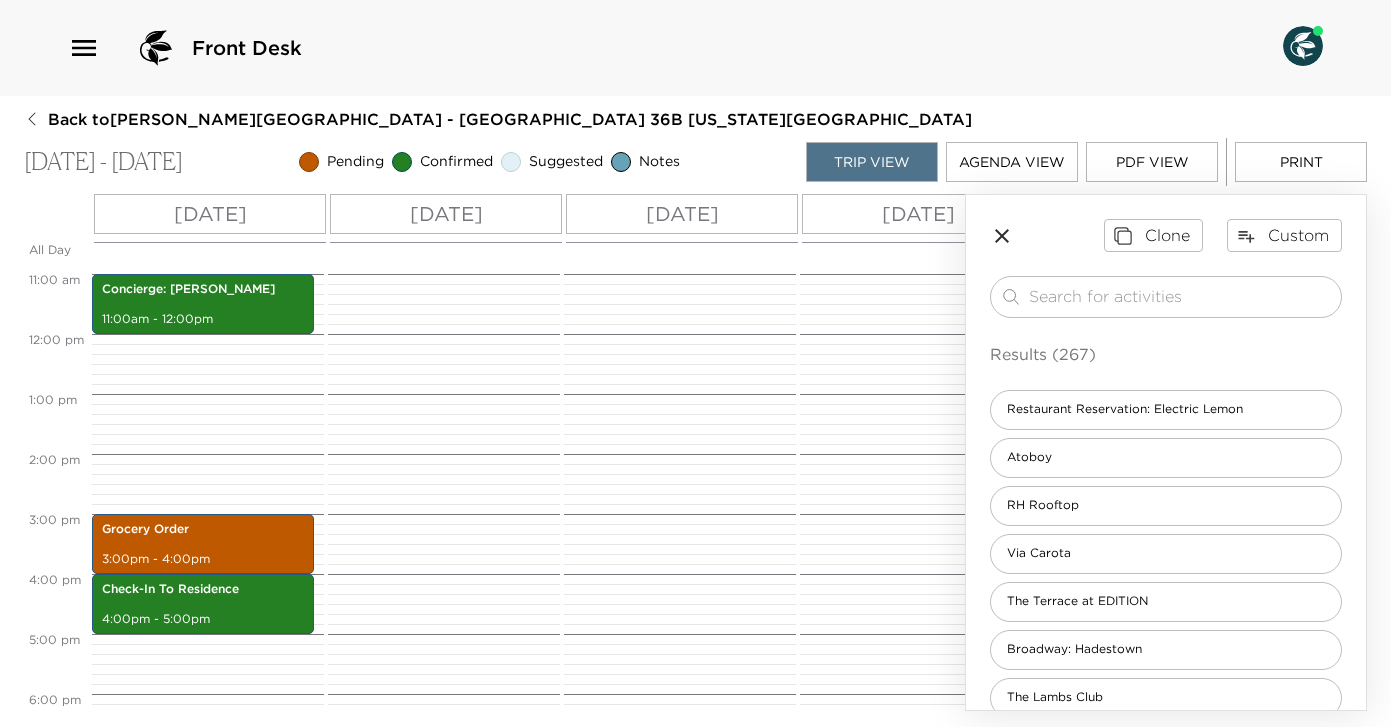 click on "[DATE]" at bounding box center (446, 214) 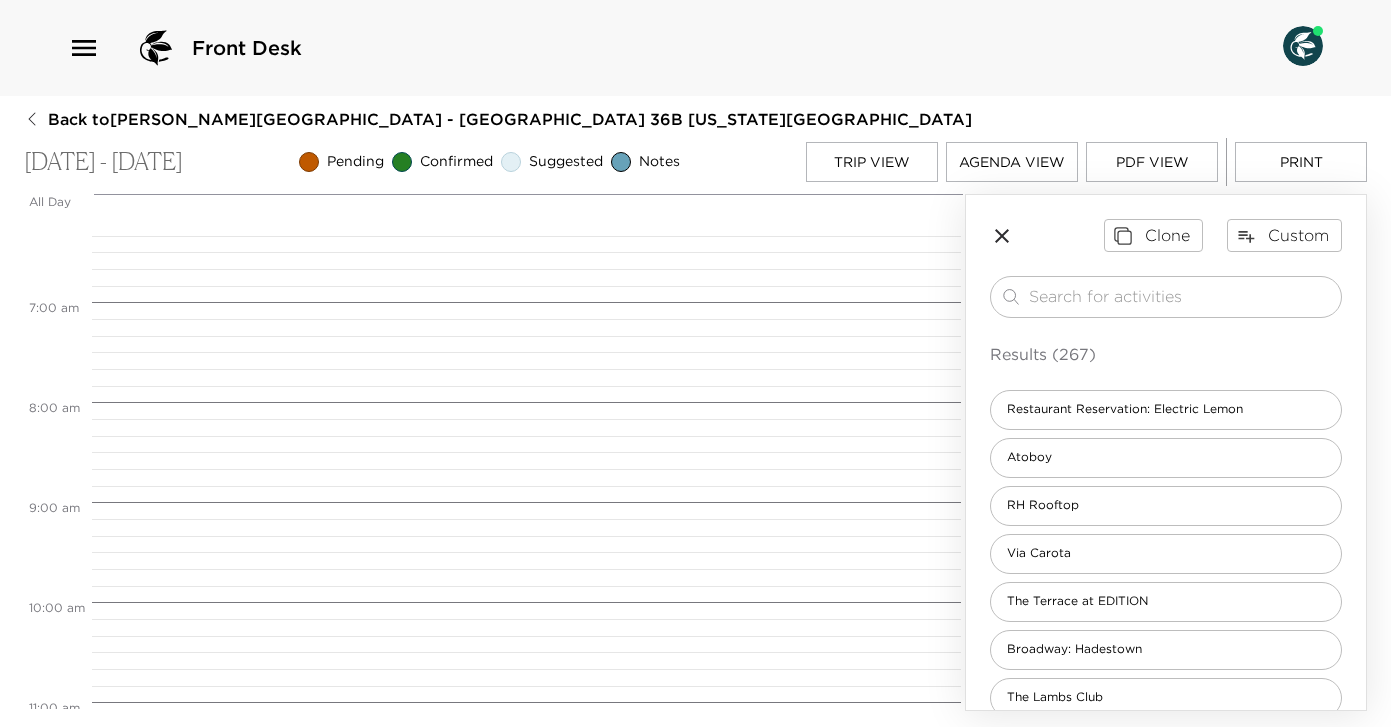 scroll, scrollTop: 791, scrollLeft: 0, axis: vertical 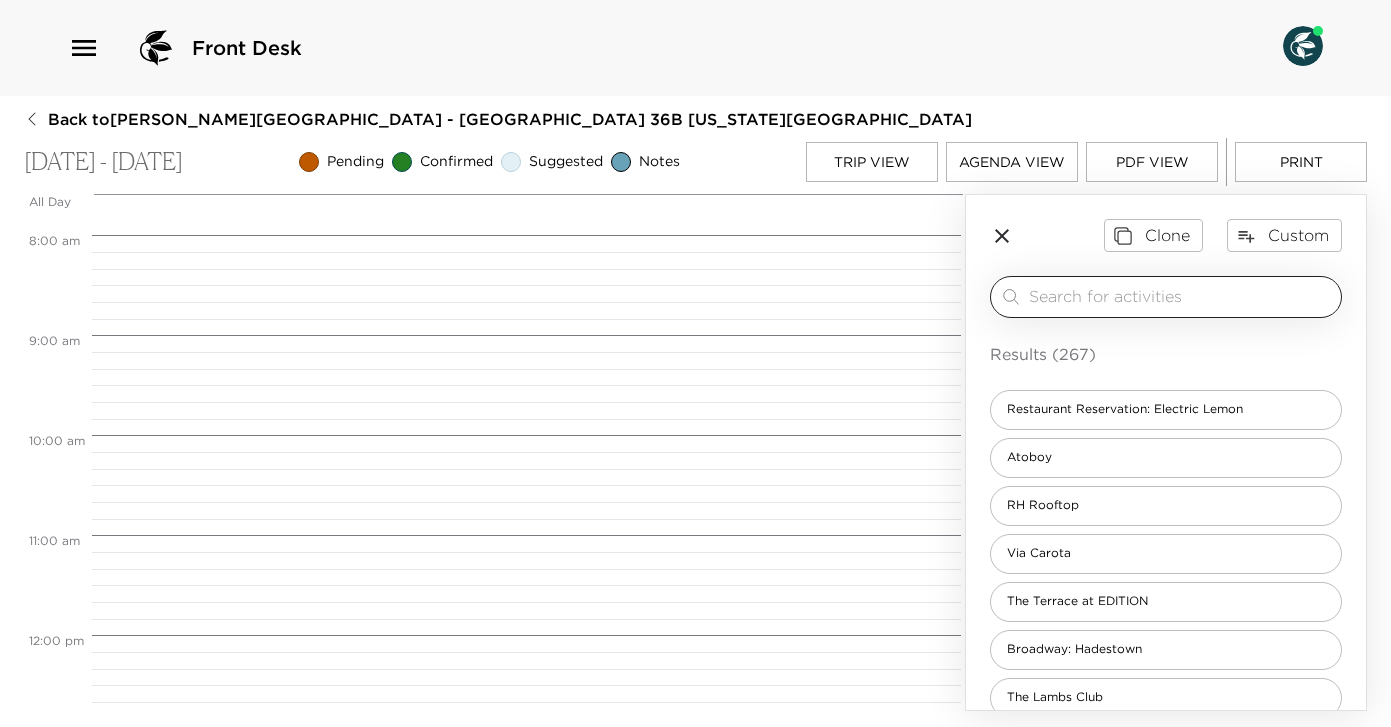 click at bounding box center (1181, 296) 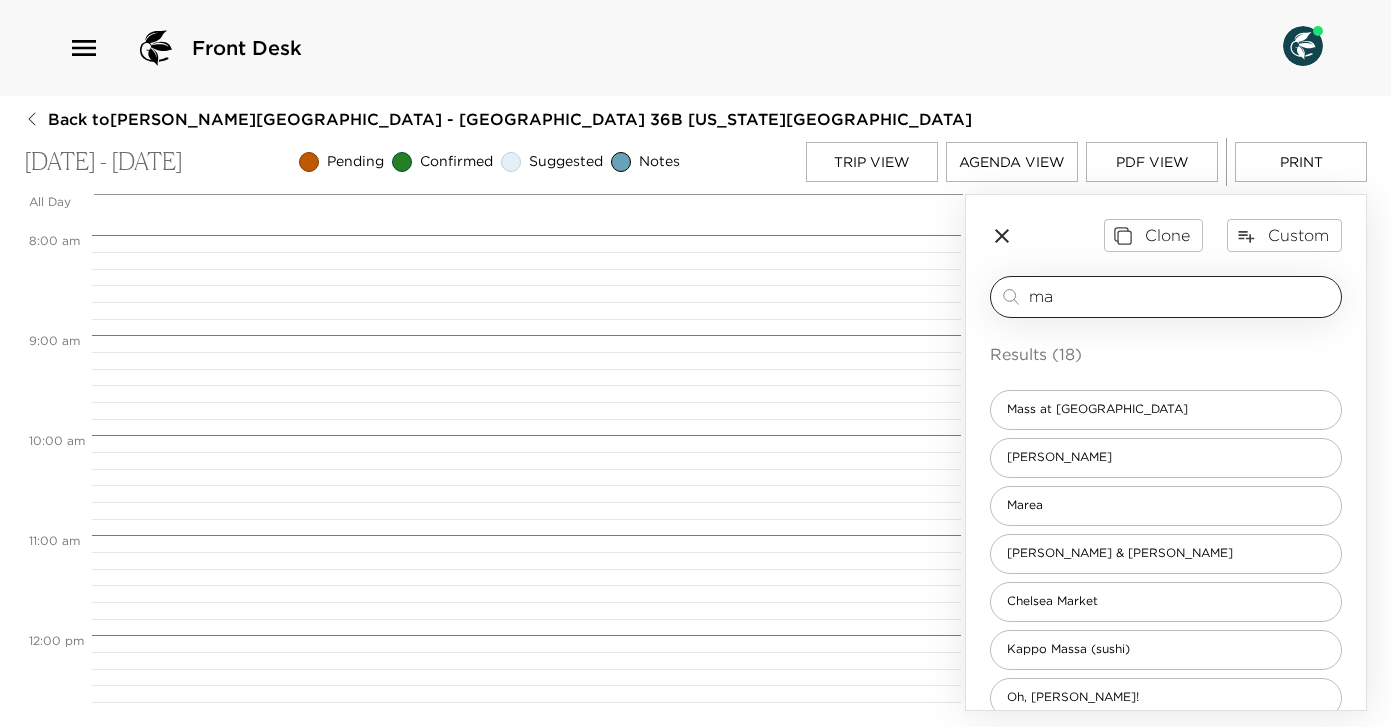 type on "m" 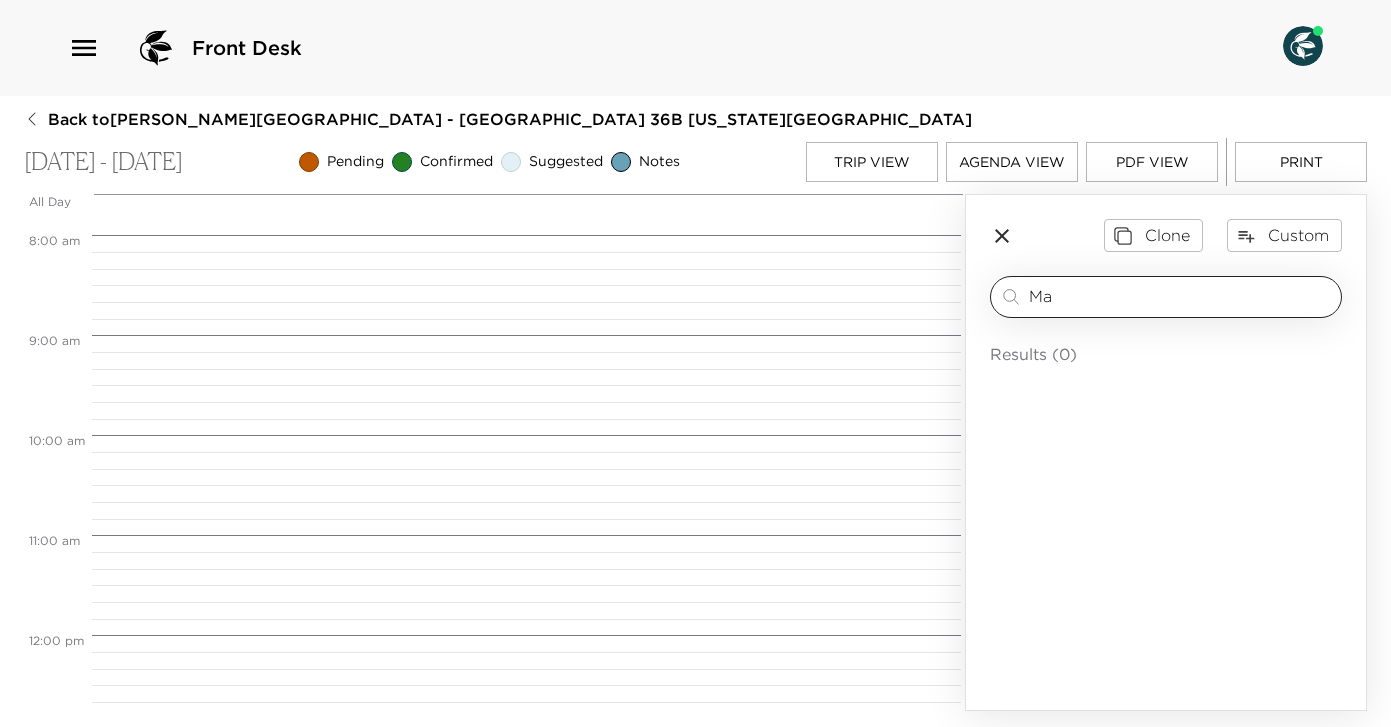 type on "M" 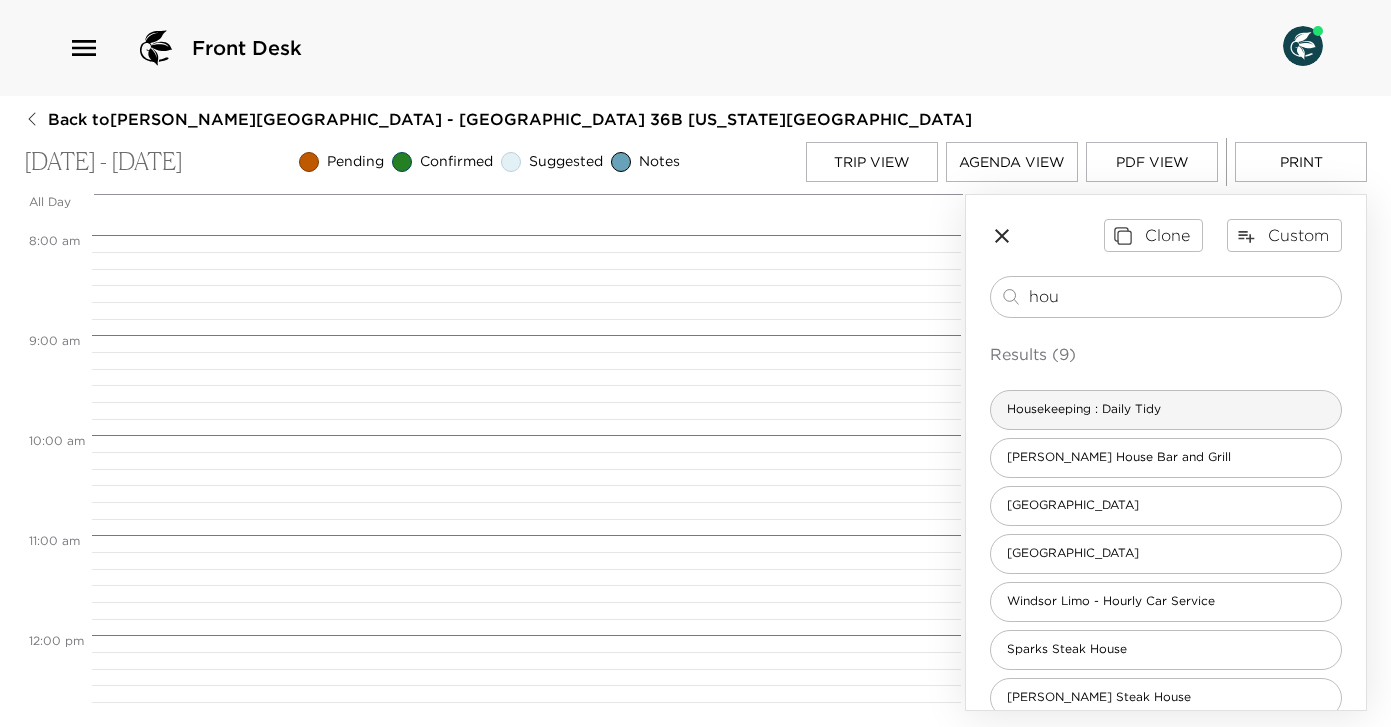 type on "hou" 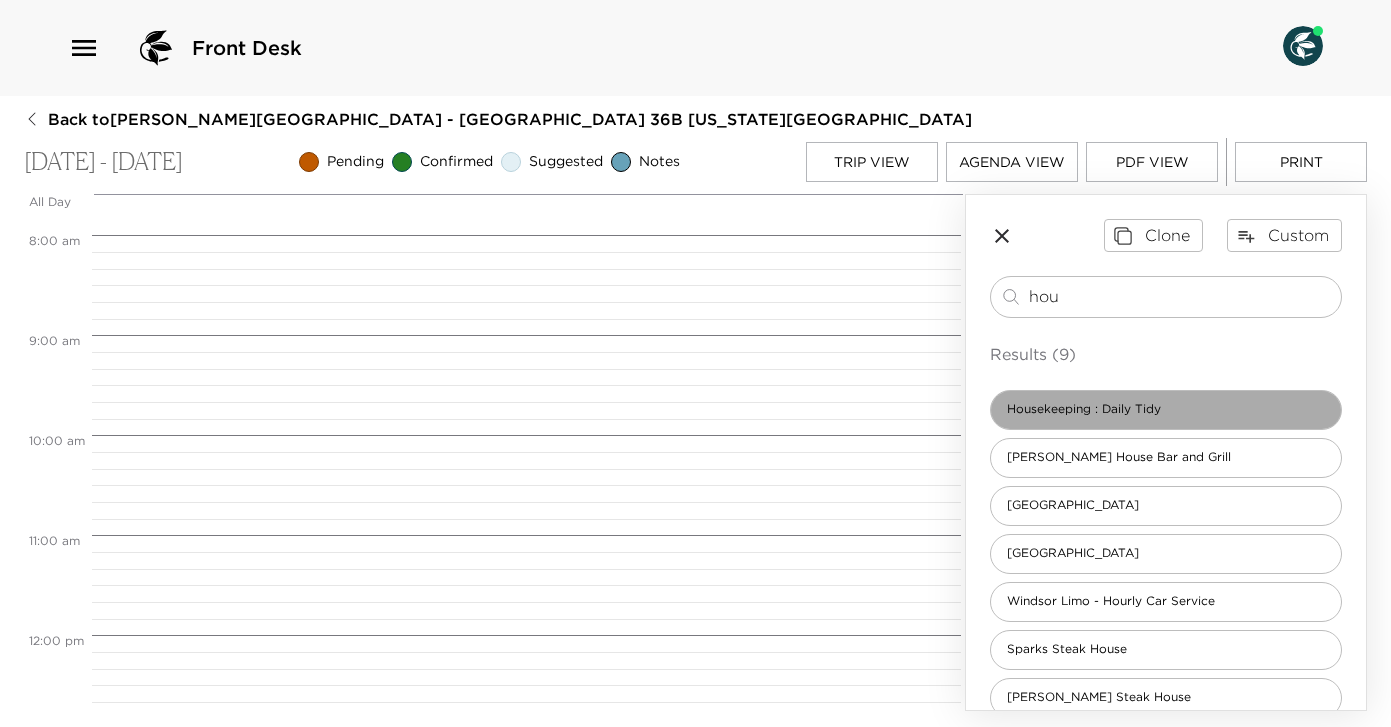 click on "Housekeeping : Daily Tidy" at bounding box center [1084, 409] 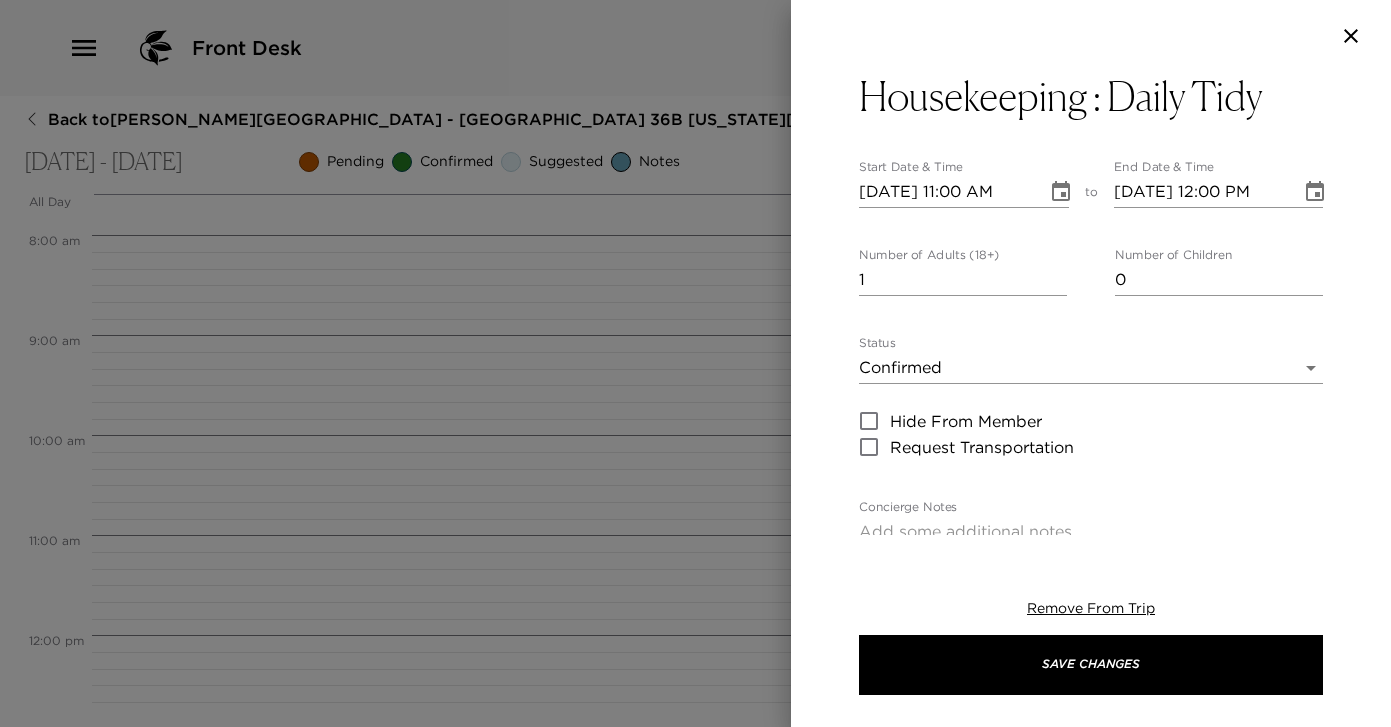 type on "Our housekeepers are scheduled to clean your residence daily between the hours of 9:00 am and 1:00 pm" 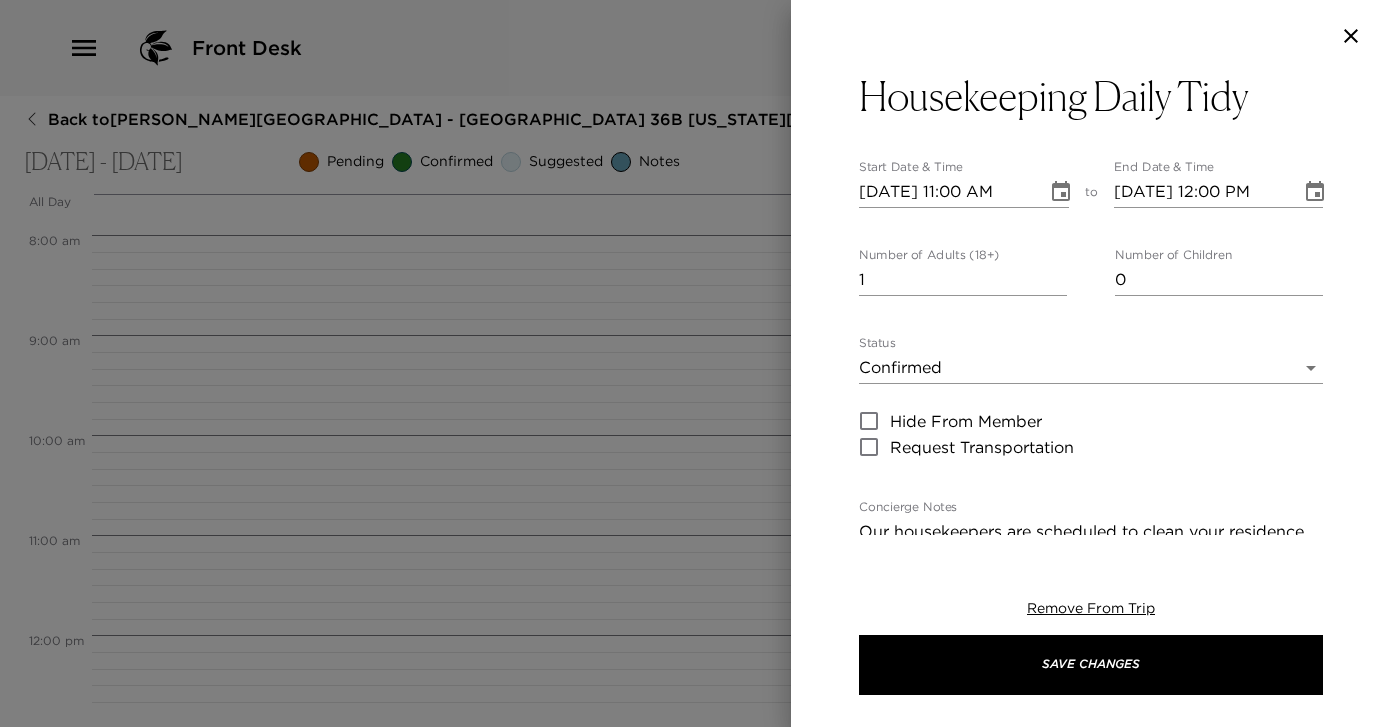 click 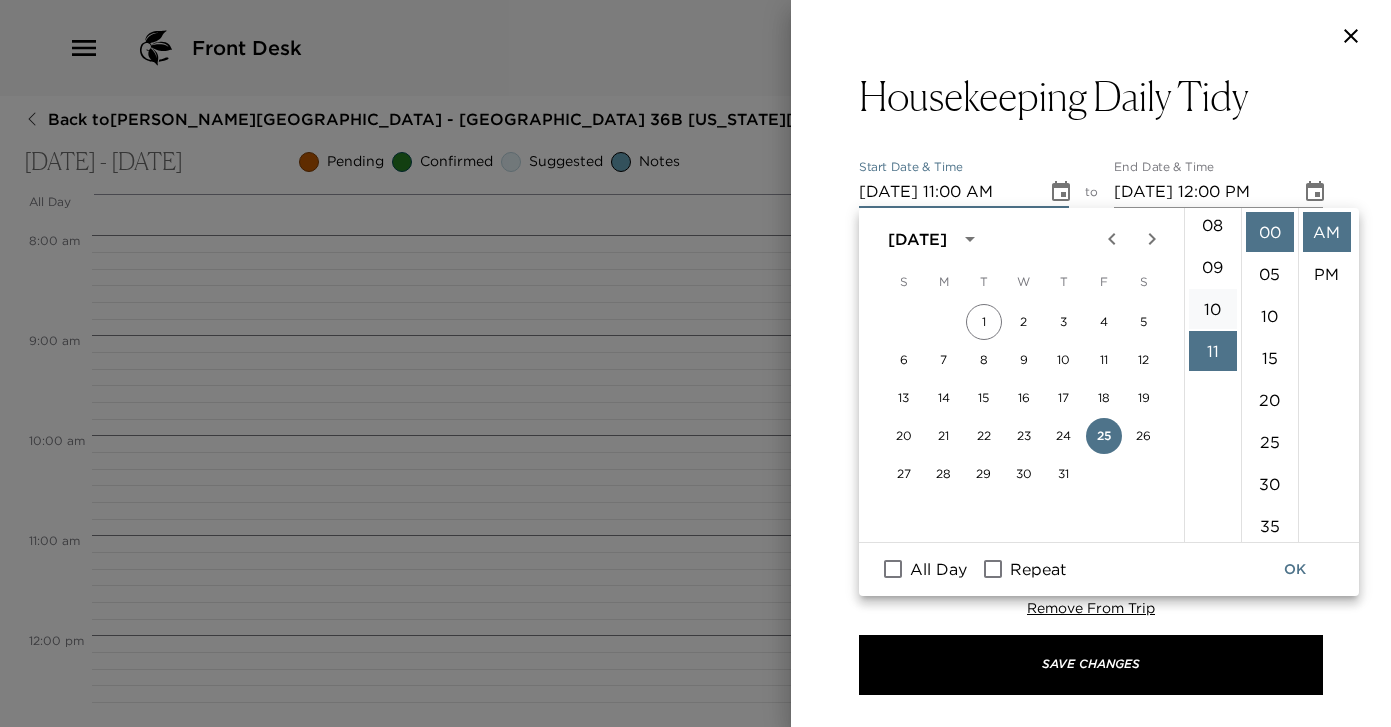 scroll, scrollTop: 0, scrollLeft: 0, axis: both 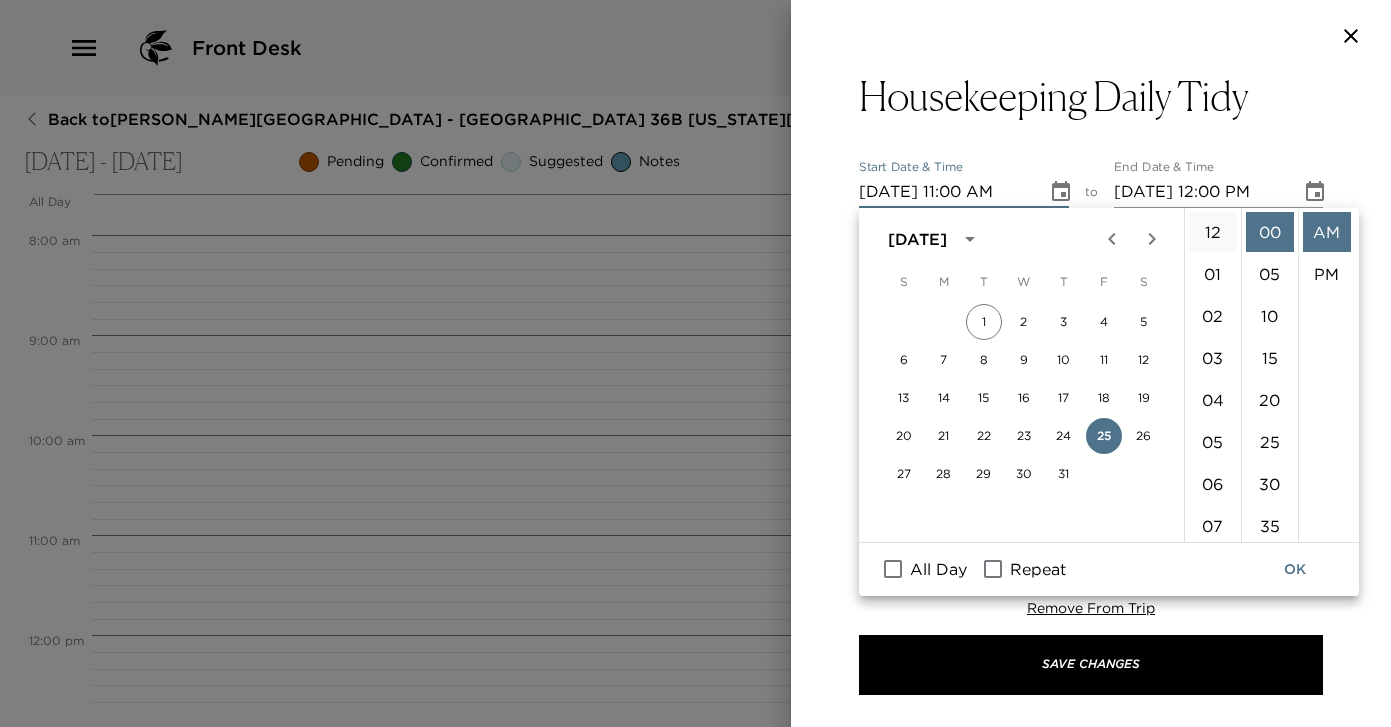 click on "12" at bounding box center [1213, 232] 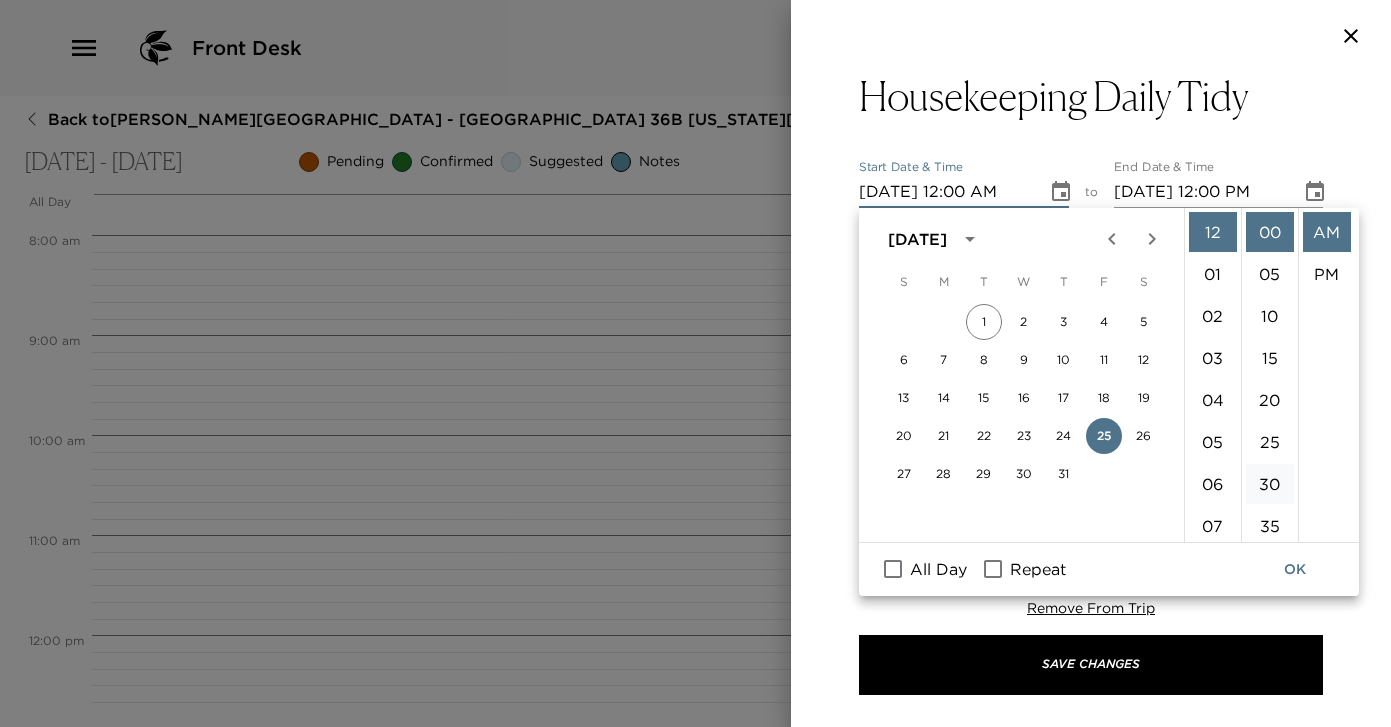 click on "30" at bounding box center [1270, 484] 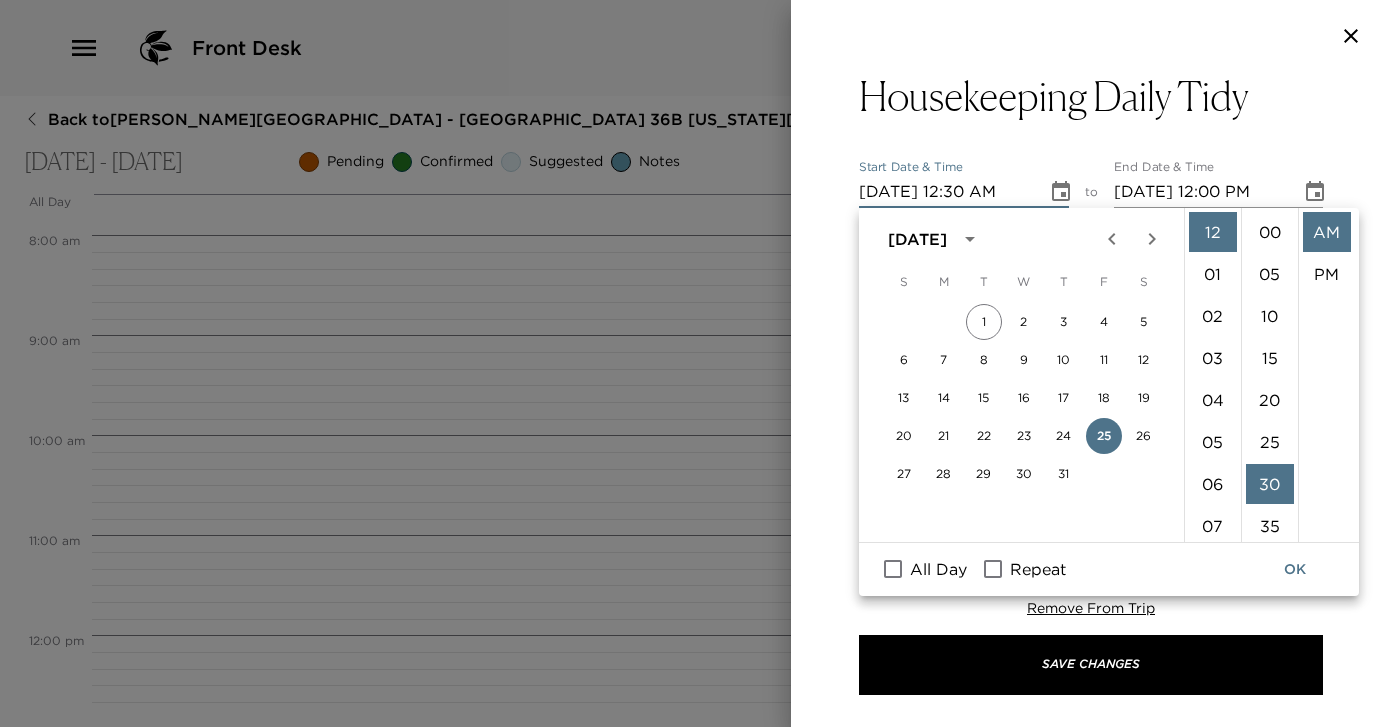 scroll, scrollTop: 252, scrollLeft: 0, axis: vertical 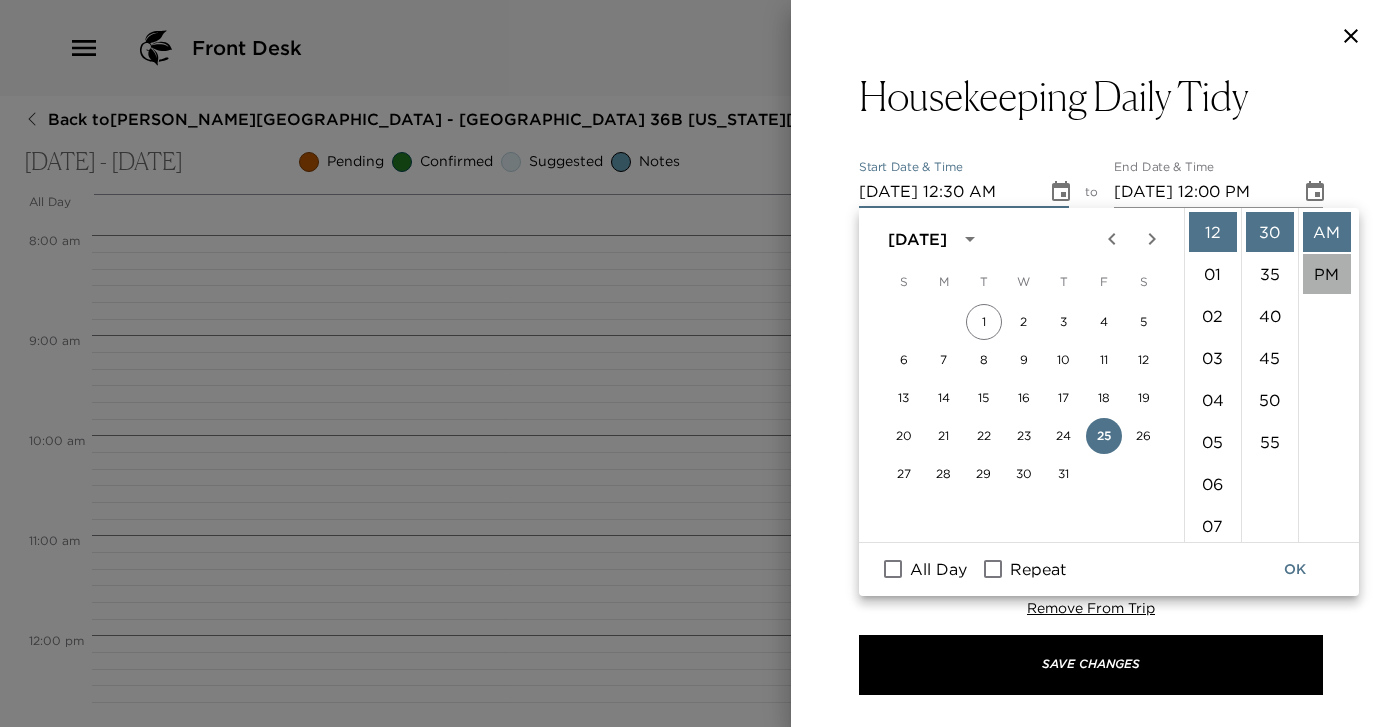 click on "PM" at bounding box center (1327, 274) 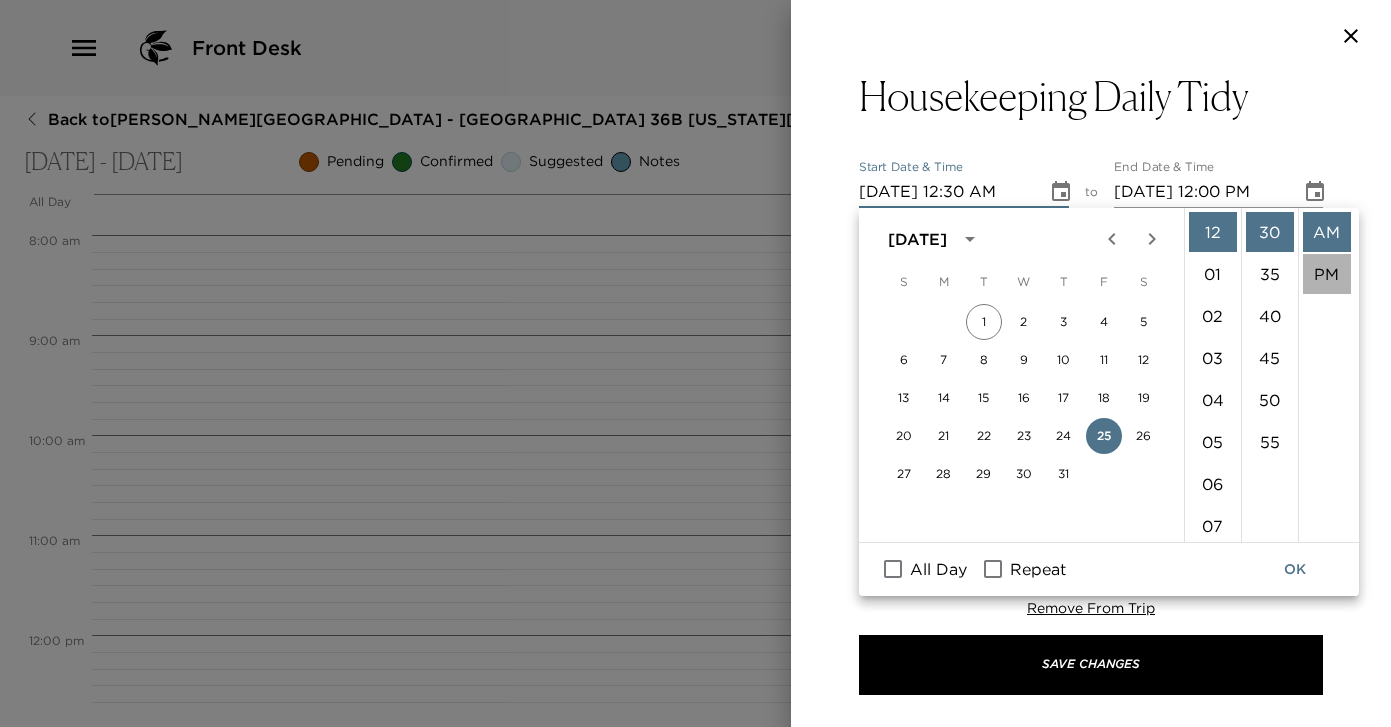 type on "07/25/2025 12:30 PM" 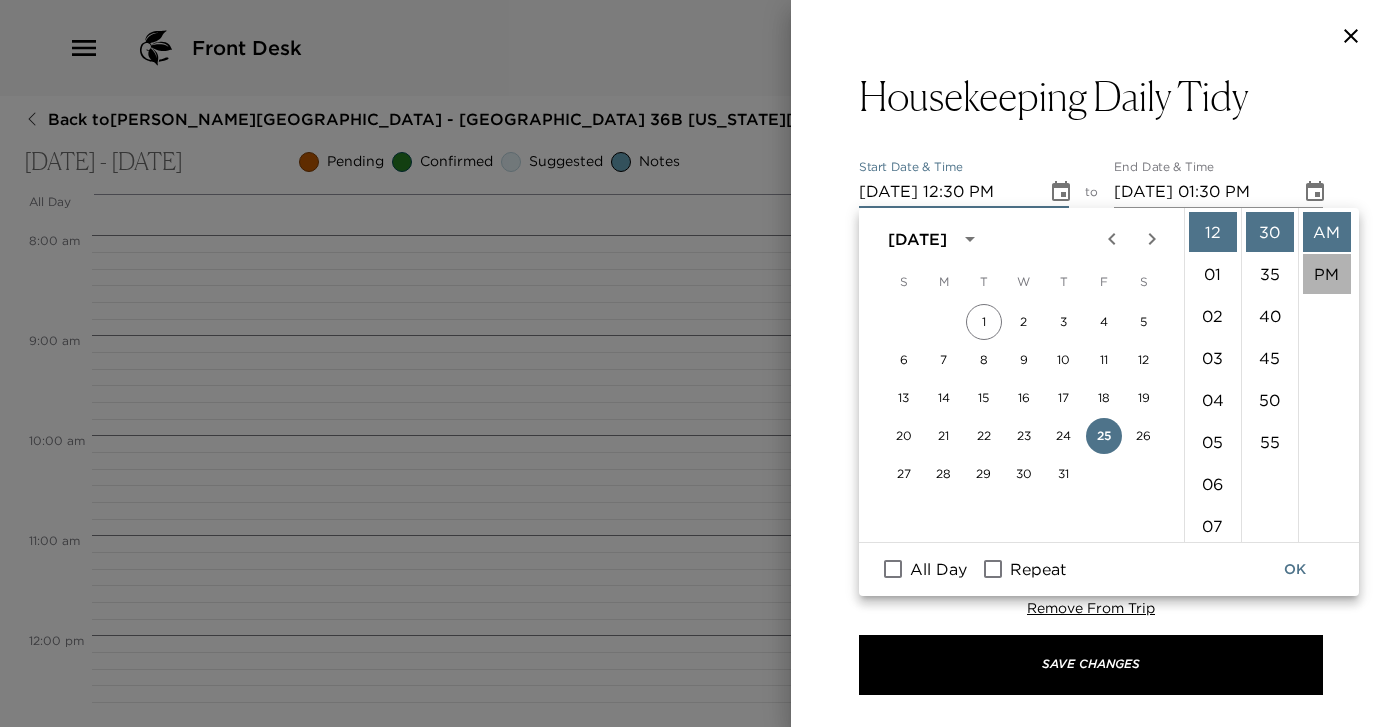 scroll, scrollTop: 42, scrollLeft: 0, axis: vertical 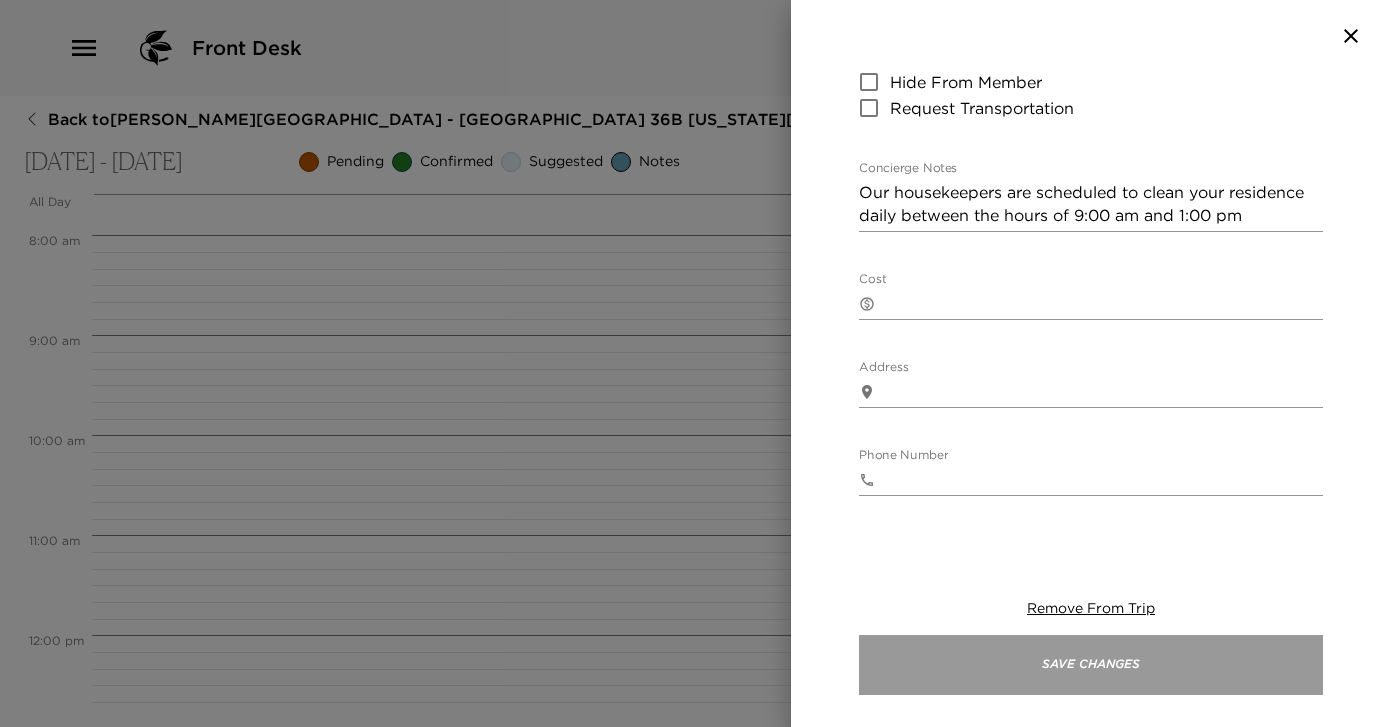 click on "Save Changes" at bounding box center [1091, 665] 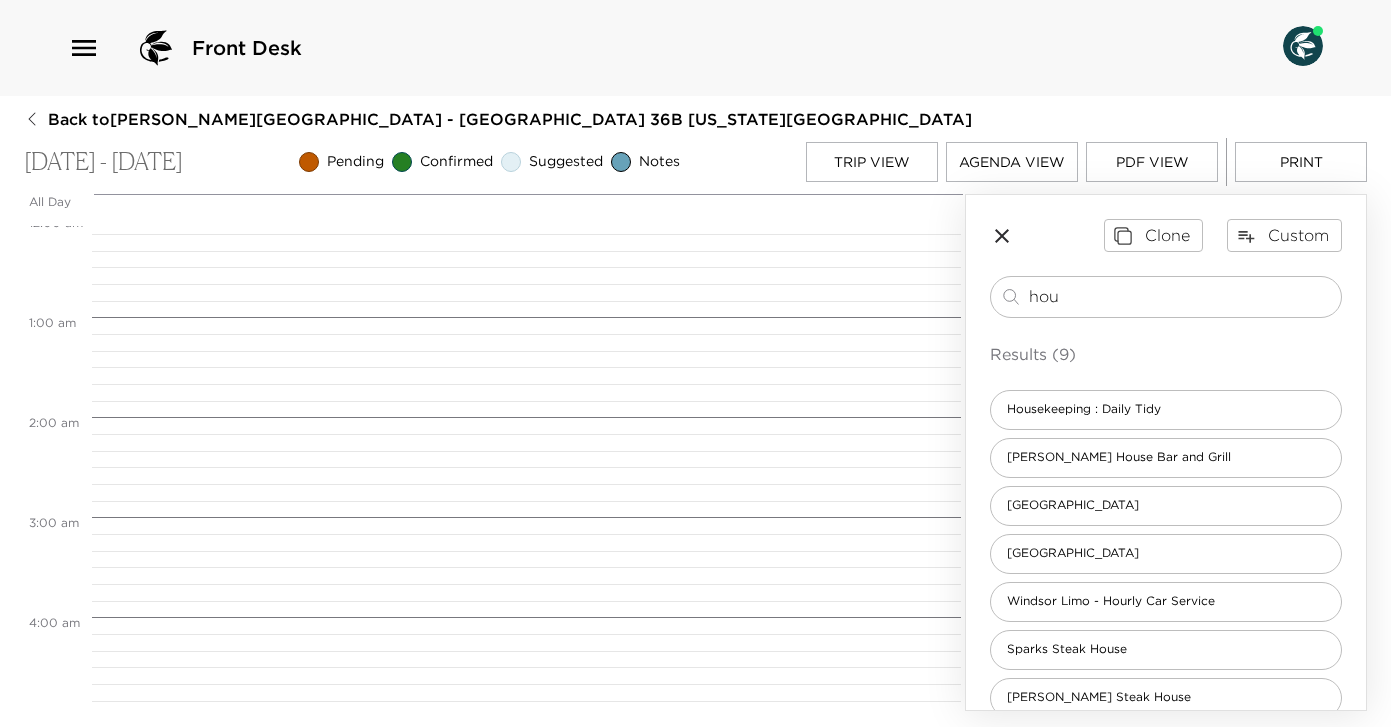 scroll, scrollTop: 0, scrollLeft: 0, axis: both 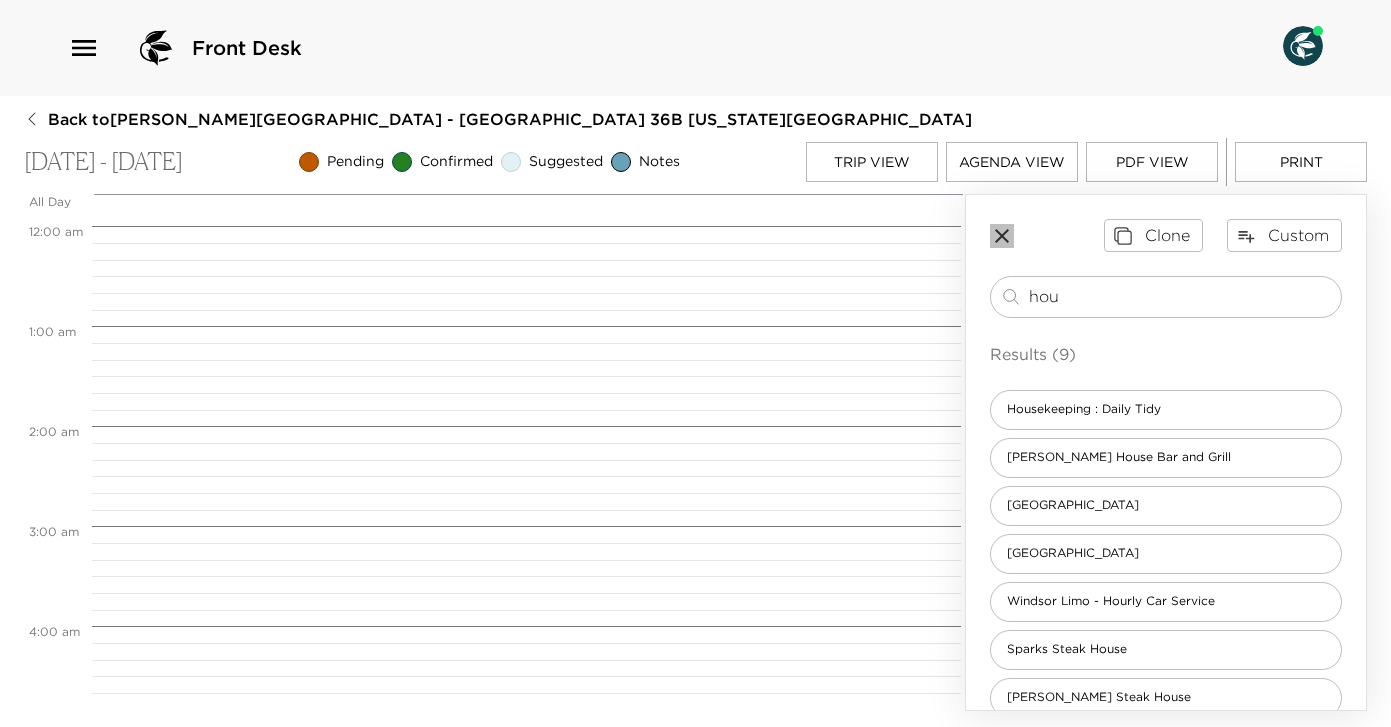 click 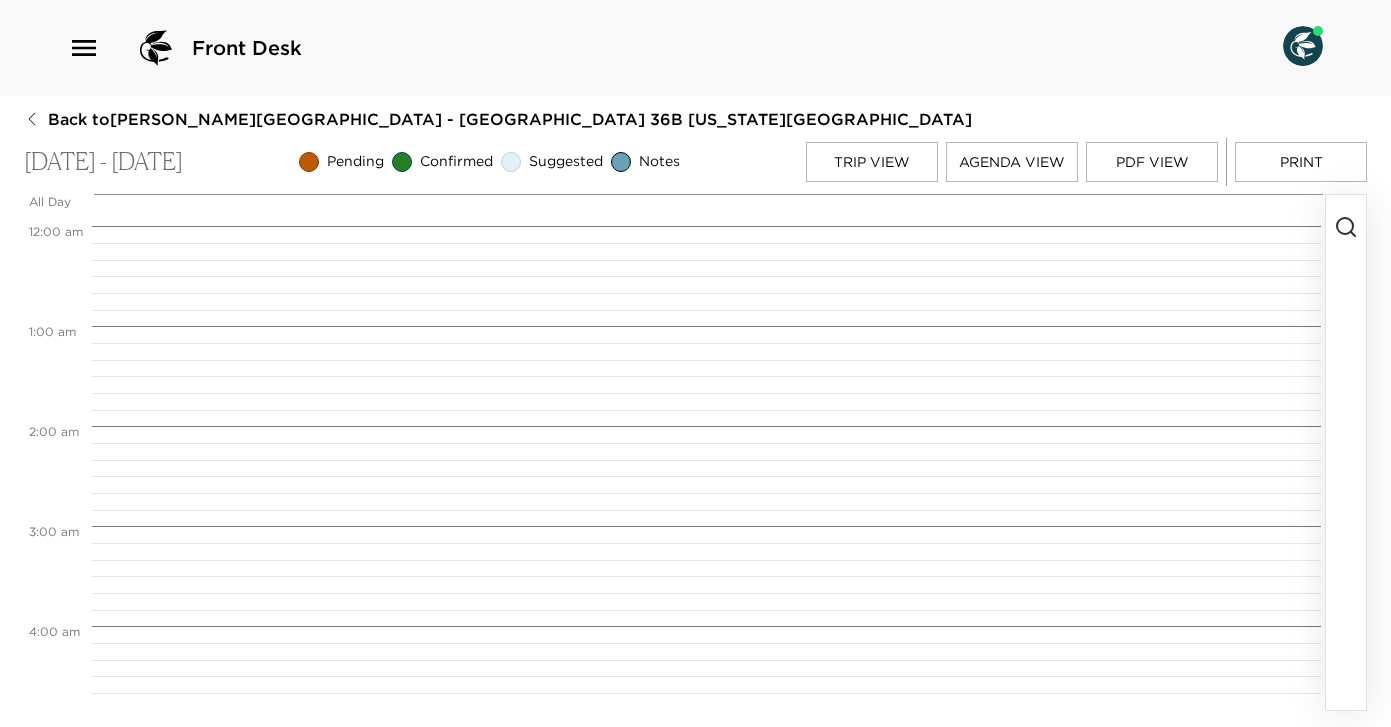 click on "Agenda View" at bounding box center (1012, 162) 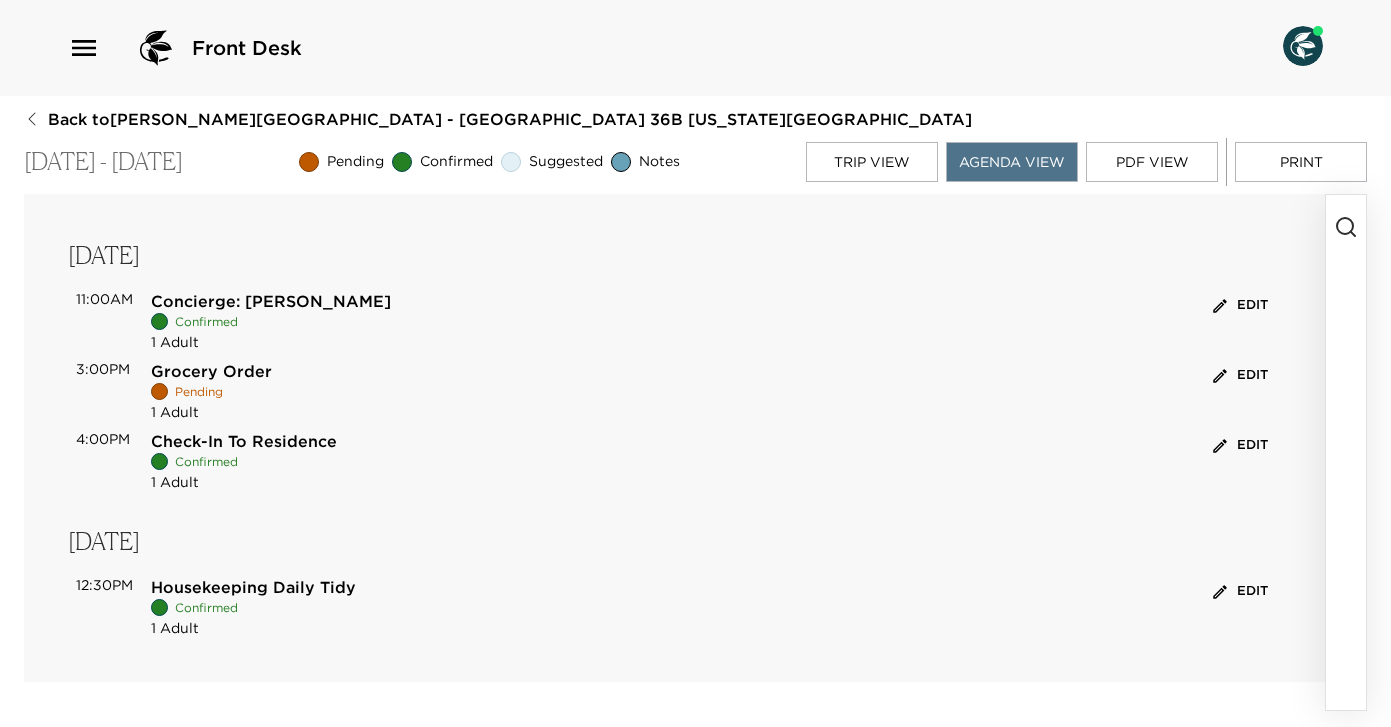 click on "Trip View" at bounding box center [872, 162] 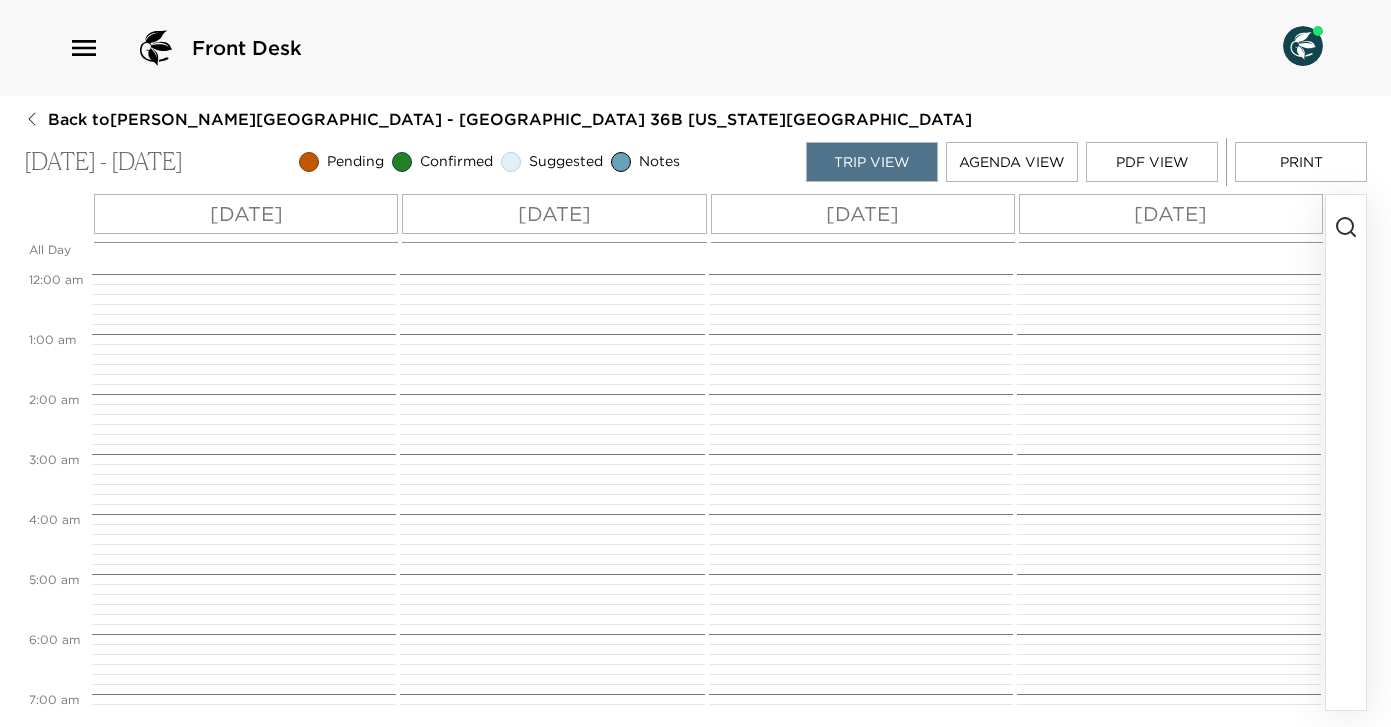 scroll, scrollTop: 660, scrollLeft: 0, axis: vertical 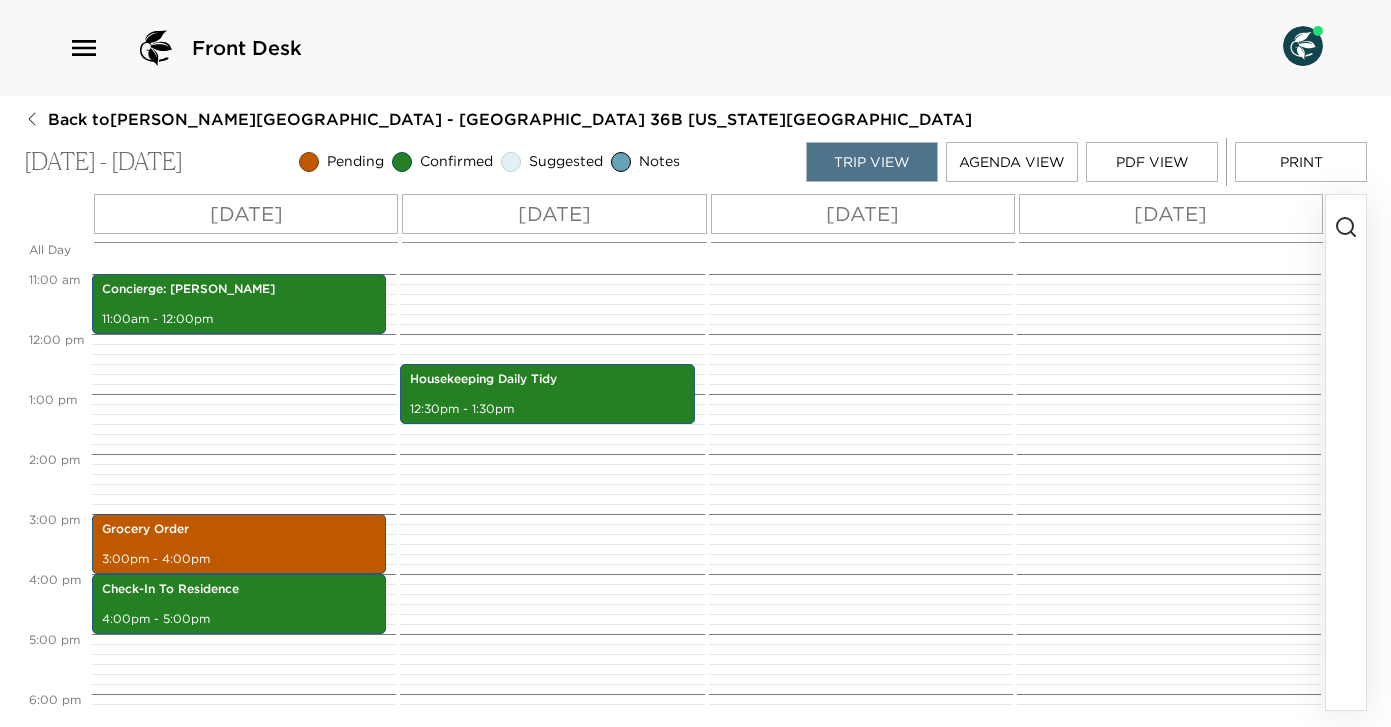 click on "[DATE]" at bounding box center (862, 214) 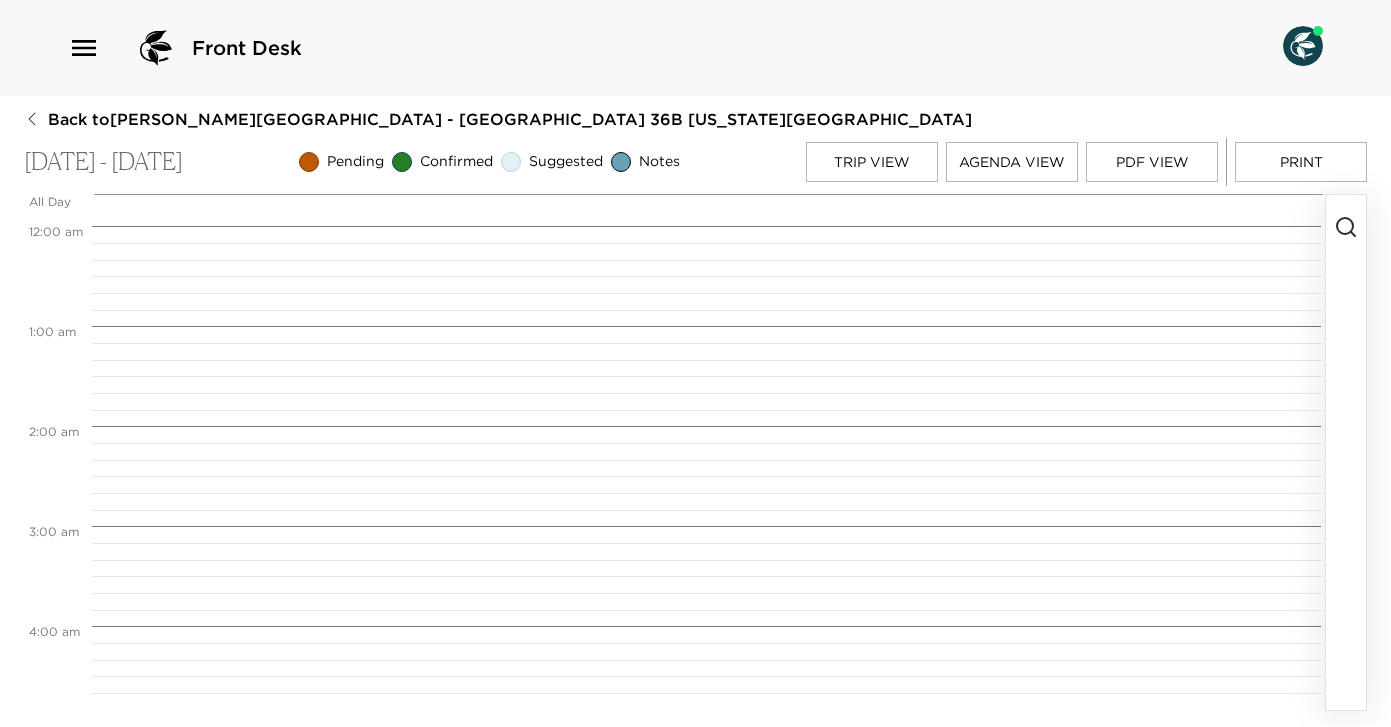scroll, scrollTop: 800, scrollLeft: 0, axis: vertical 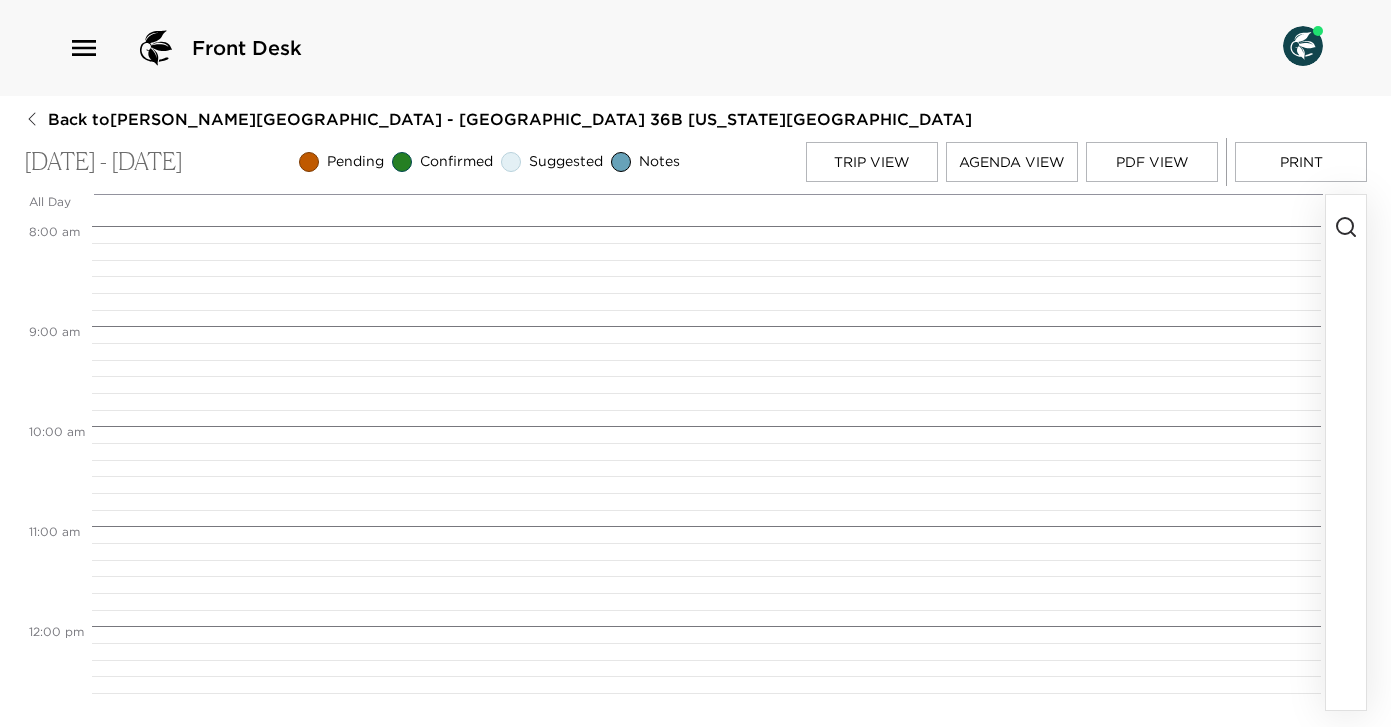click at bounding box center (1346, 452) 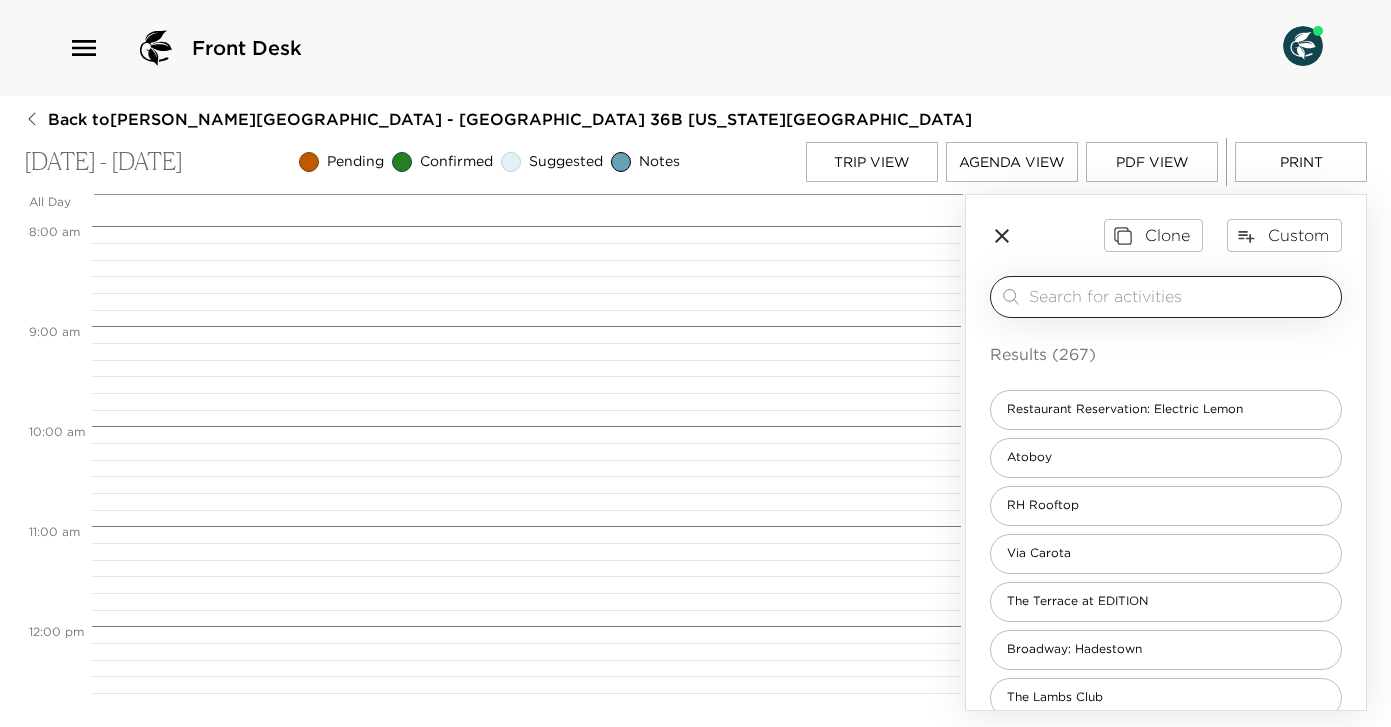click at bounding box center [1181, 296] 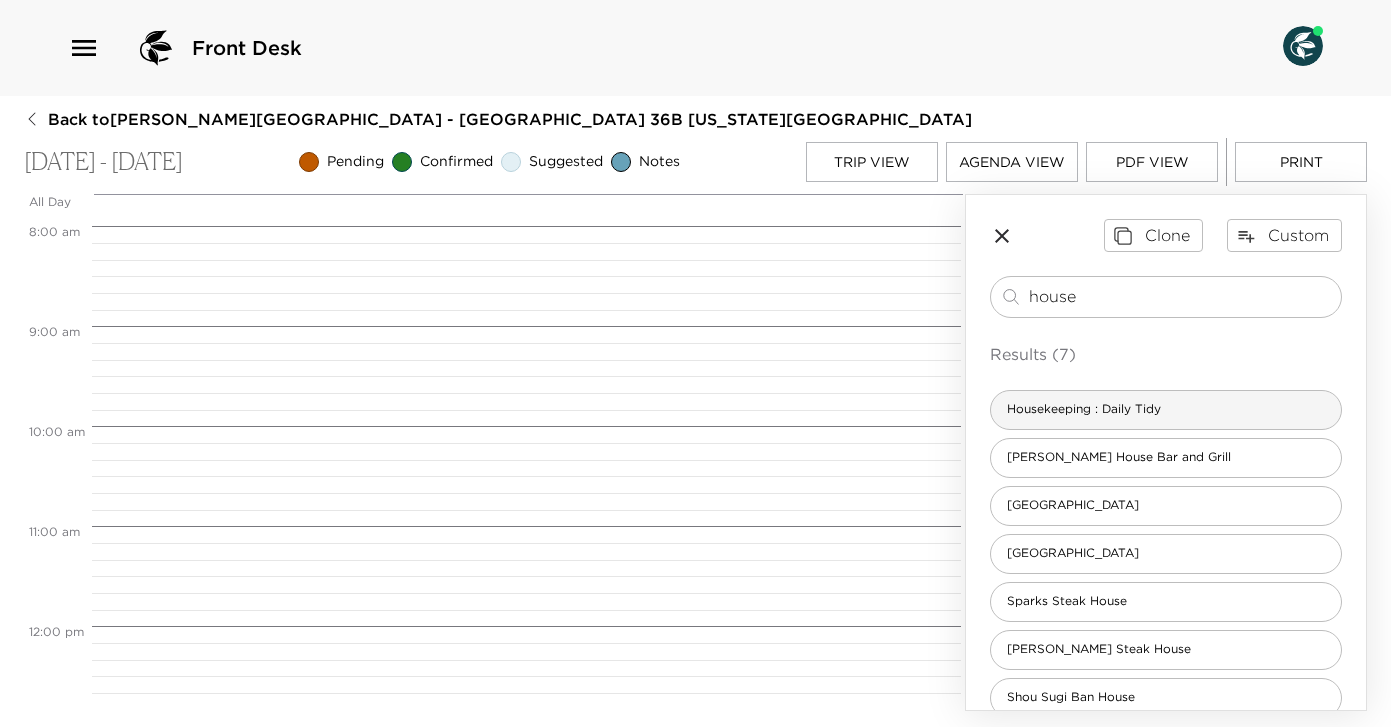 type on "house" 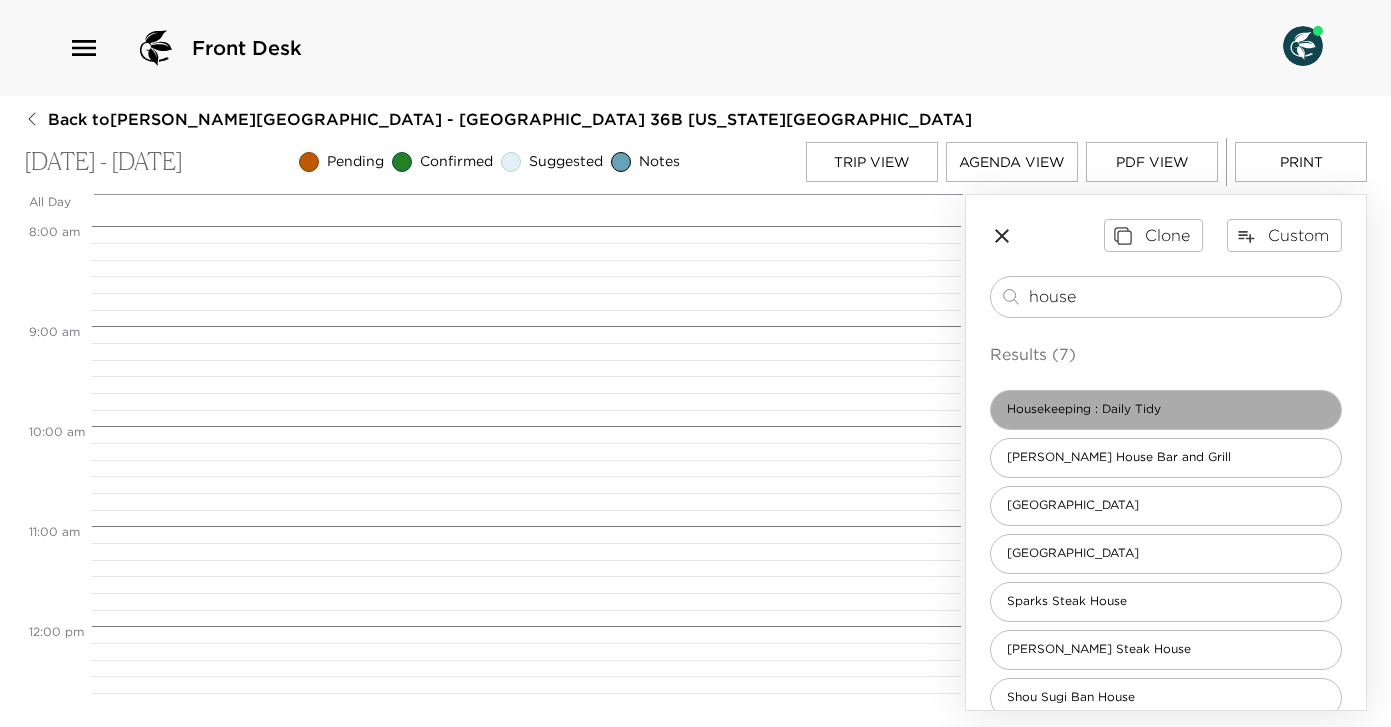 click on "Housekeeping : Daily Tidy" at bounding box center (1084, 409) 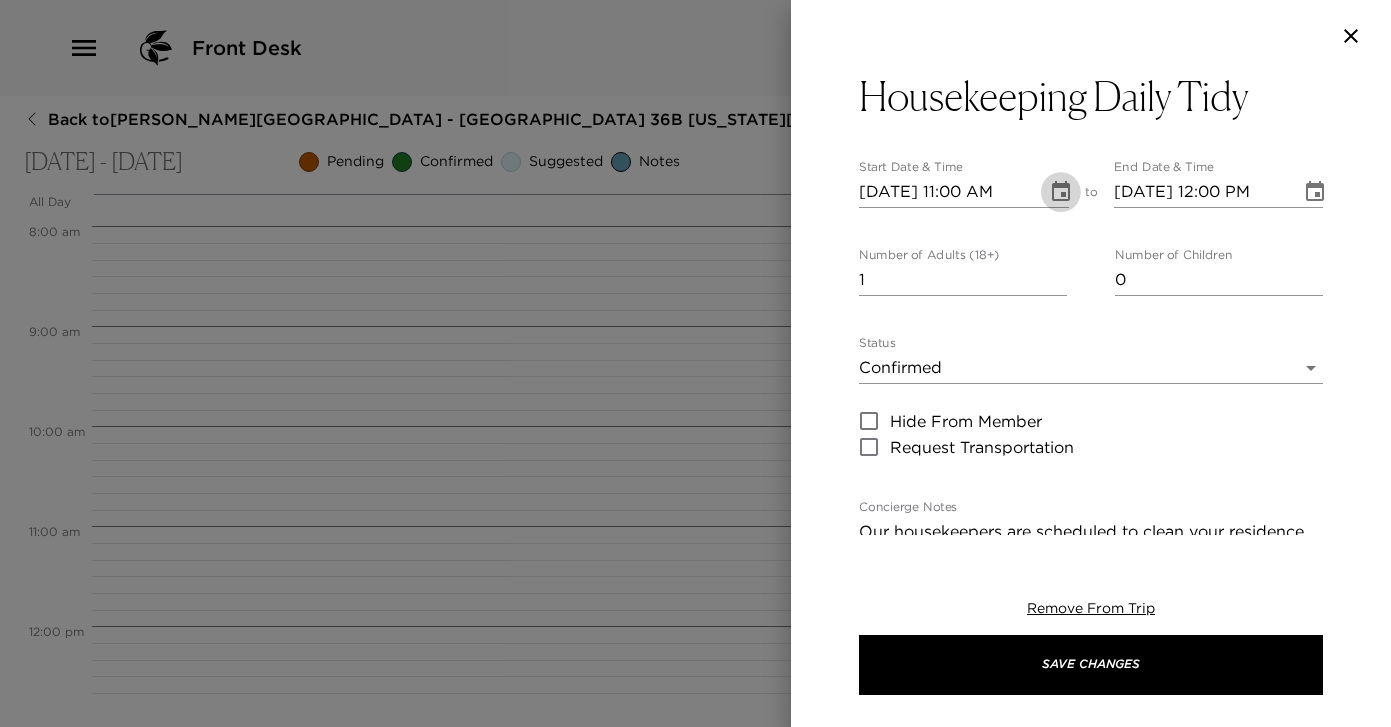 click 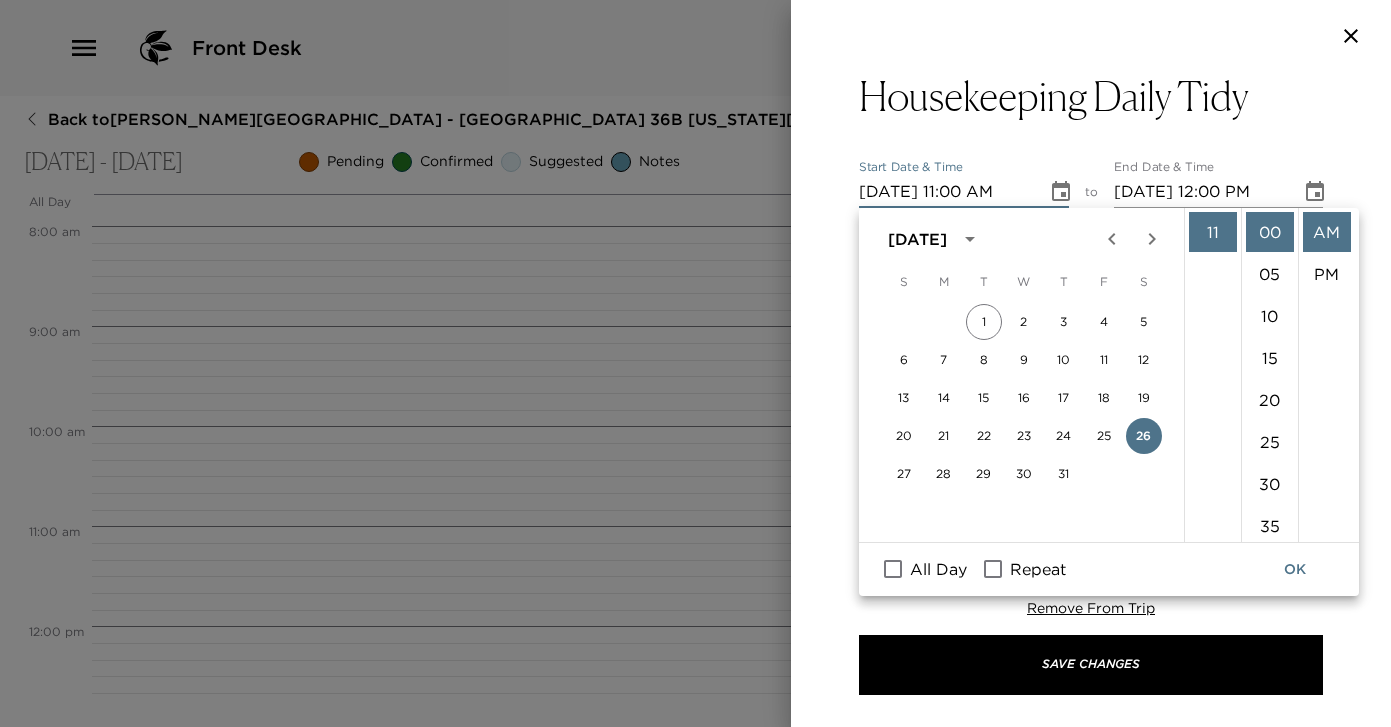 scroll, scrollTop: 0, scrollLeft: 0, axis: both 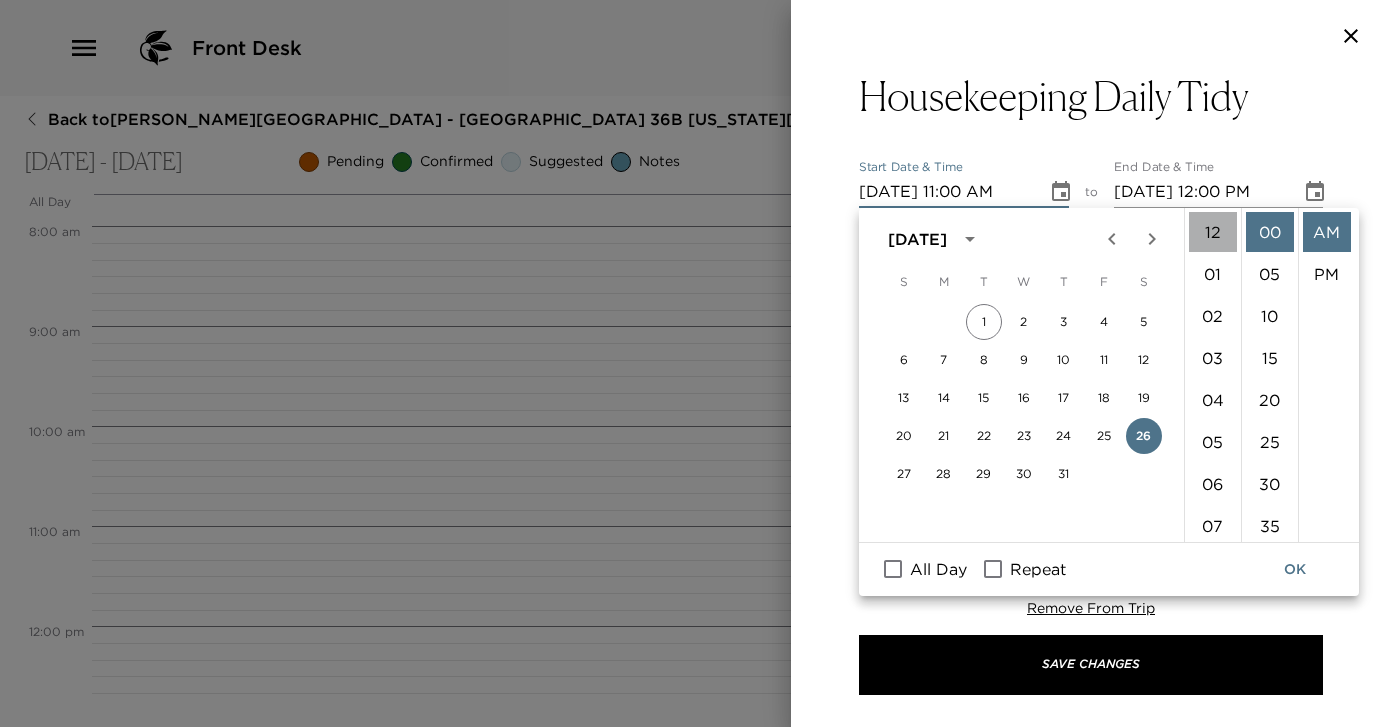 click on "12" at bounding box center [1213, 232] 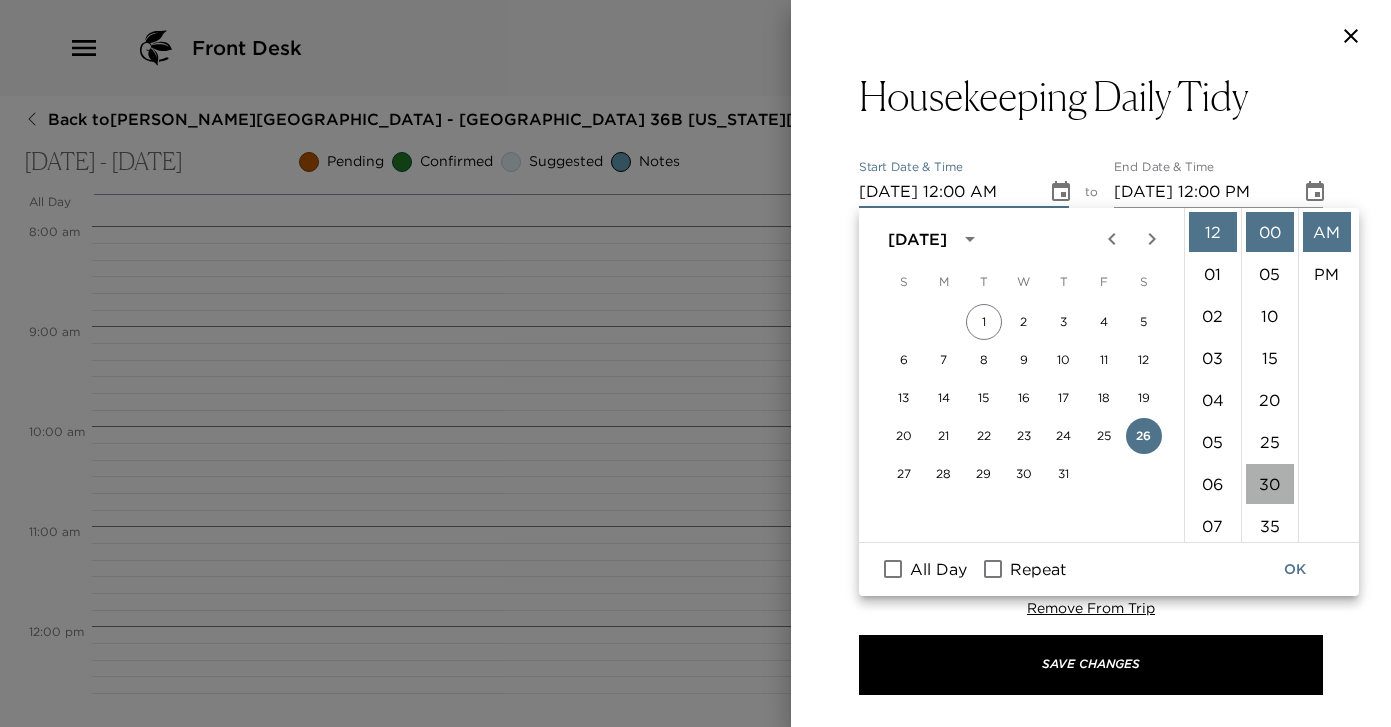 click on "30" at bounding box center (1270, 484) 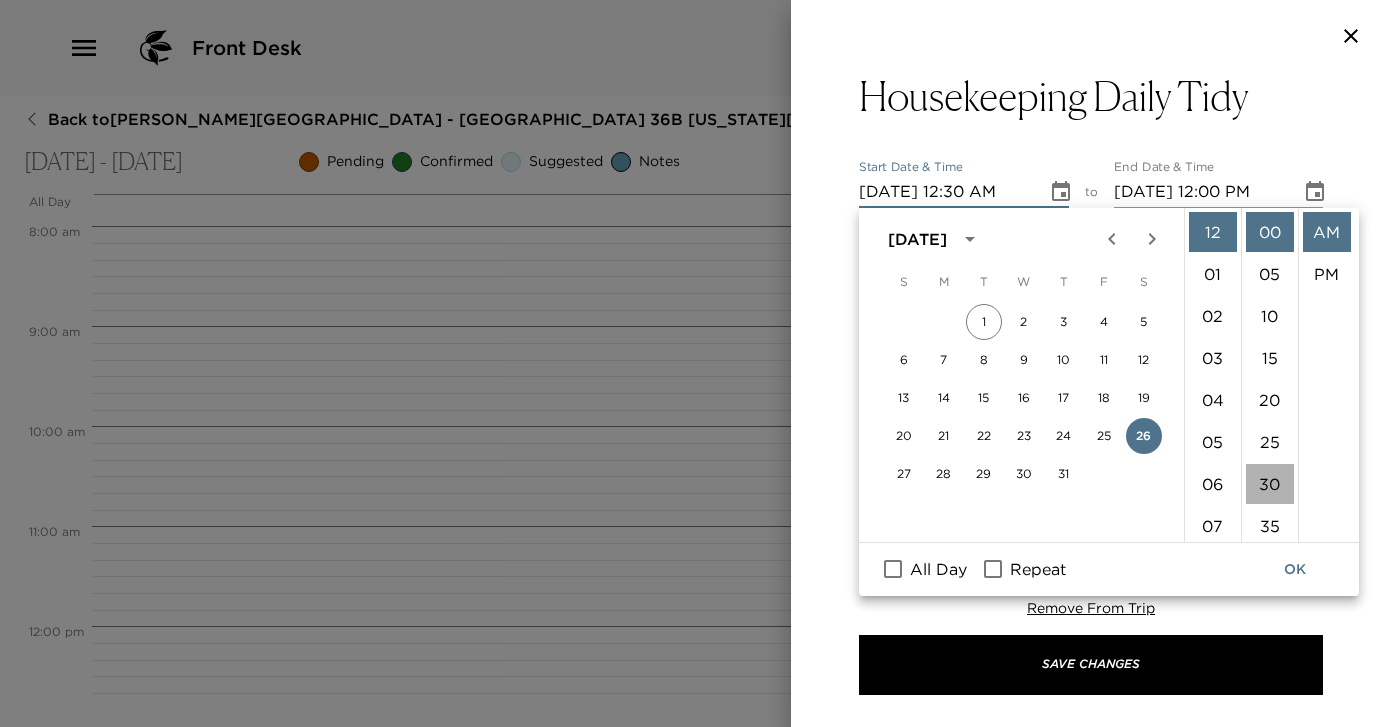 scroll, scrollTop: 252, scrollLeft: 0, axis: vertical 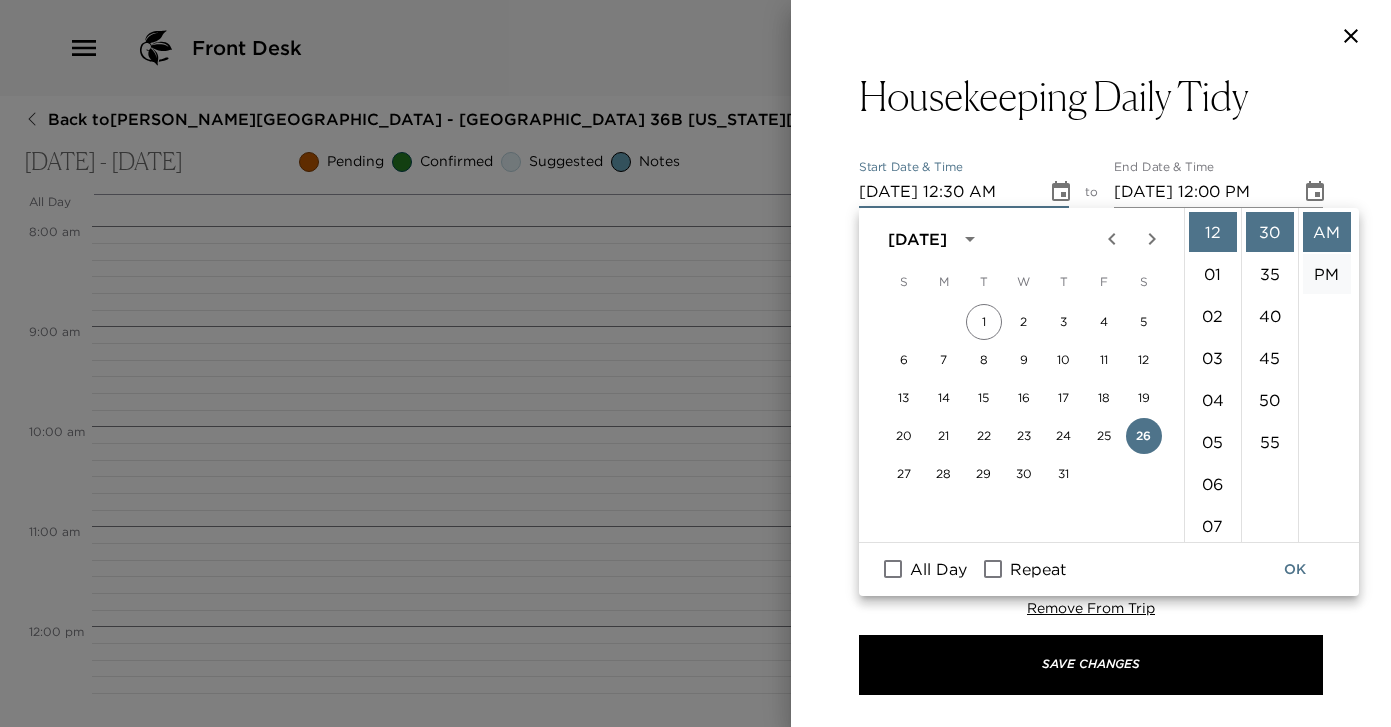 click on "PM" at bounding box center (1327, 274) 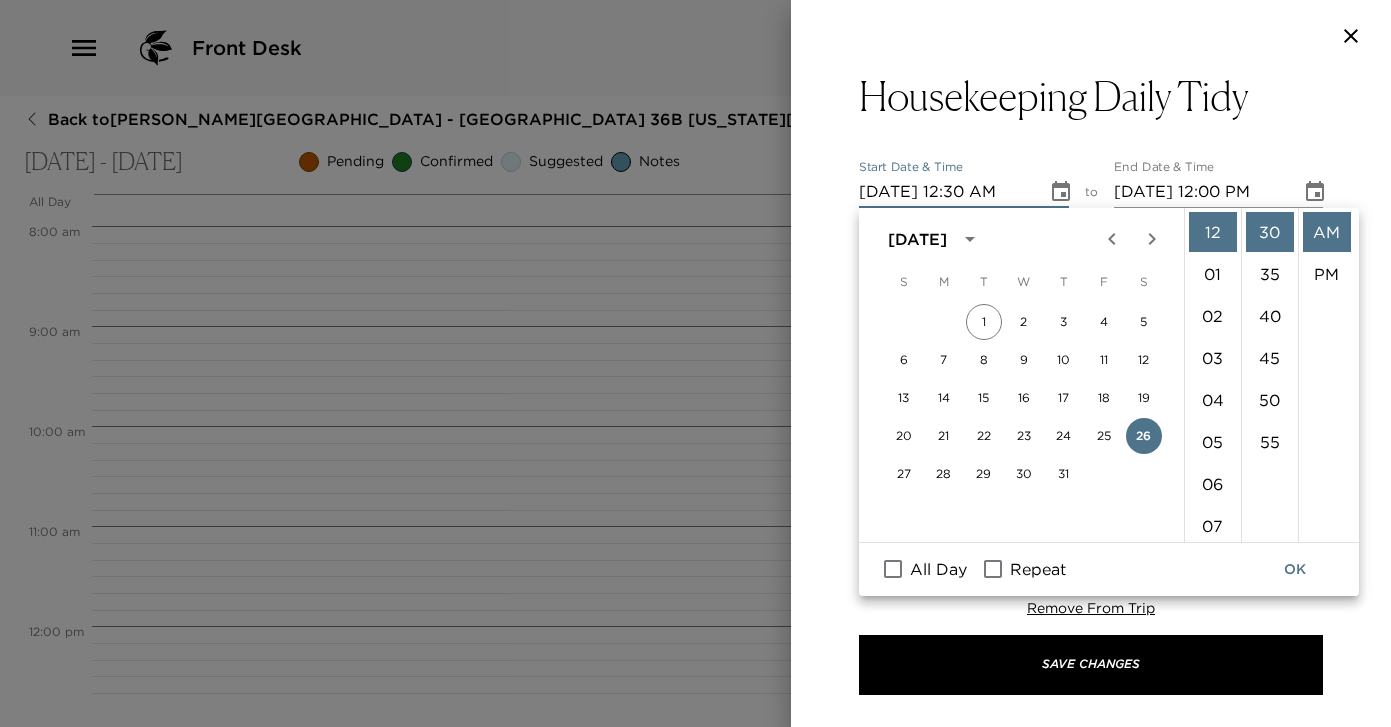 type on "07/26/2025 12:30 PM" 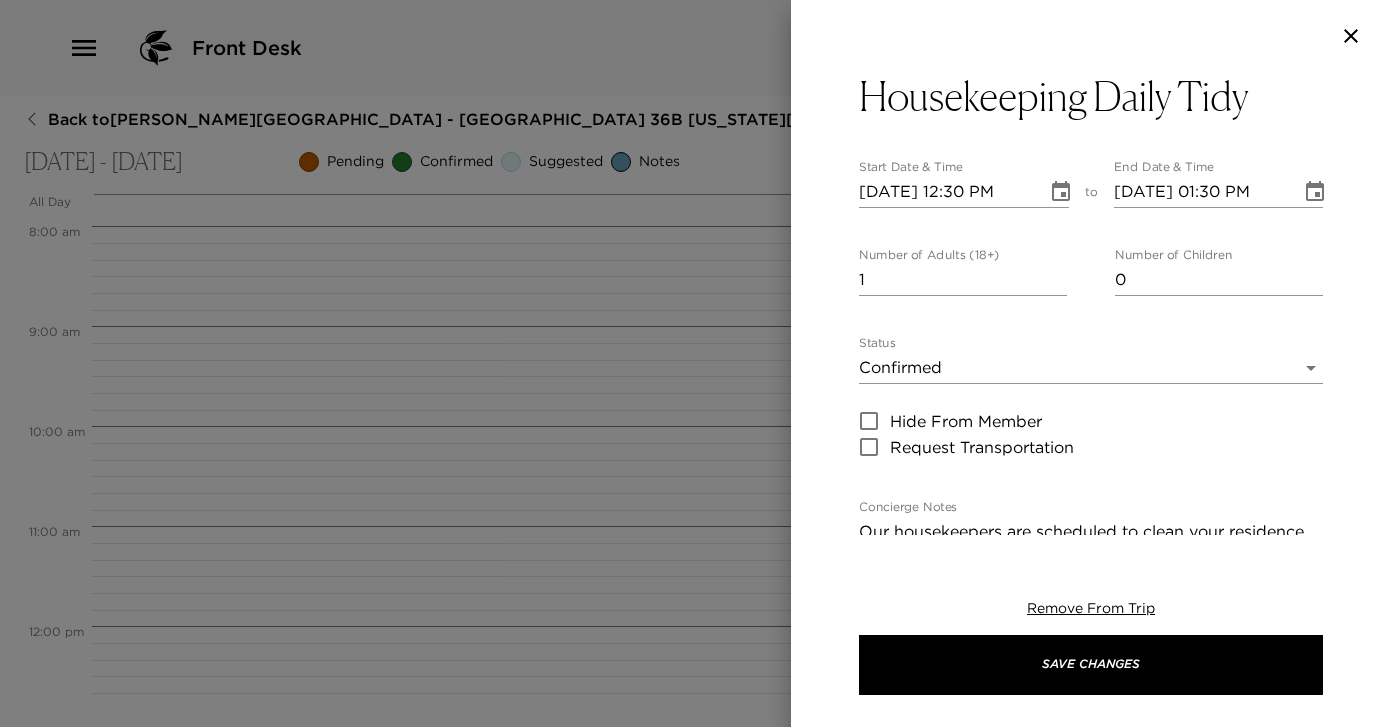 scroll, scrollTop: 42, scrollLeft: 0, axis: vertical 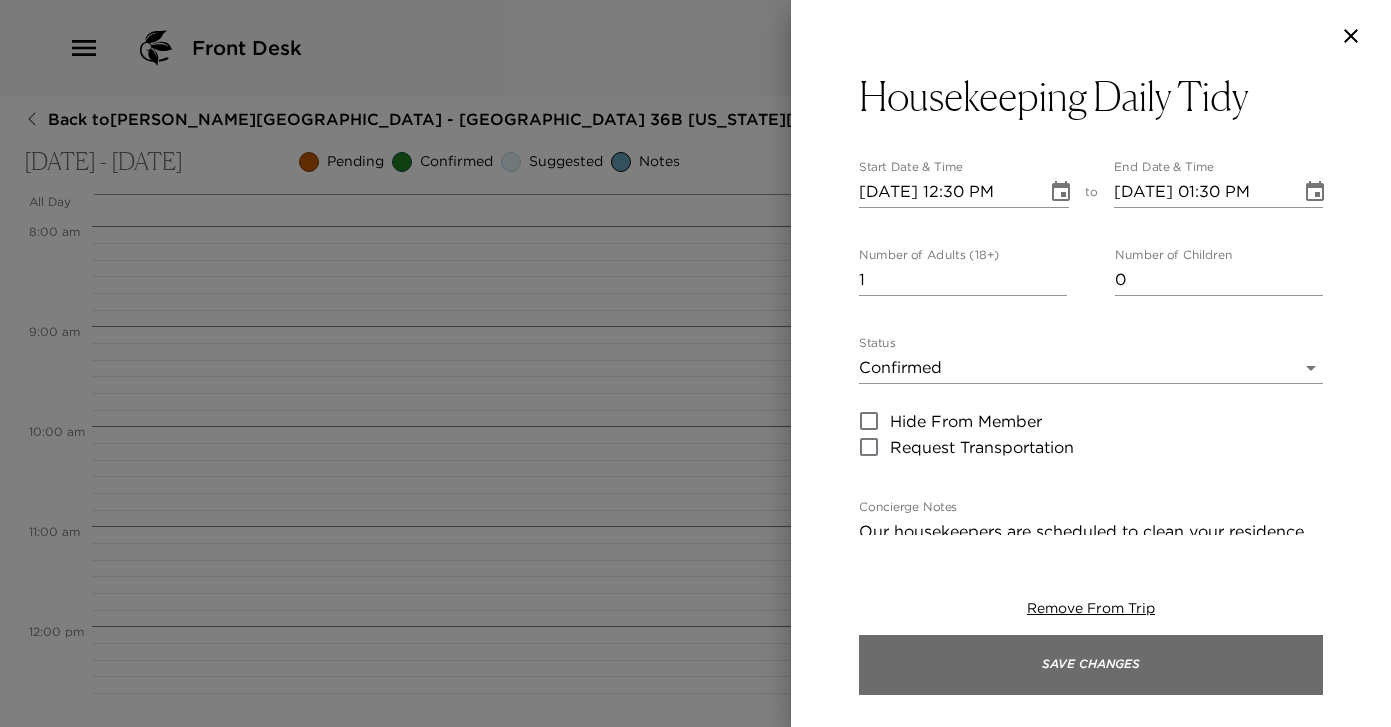 click on "Save Changes" at bounding box center [1091, 665] 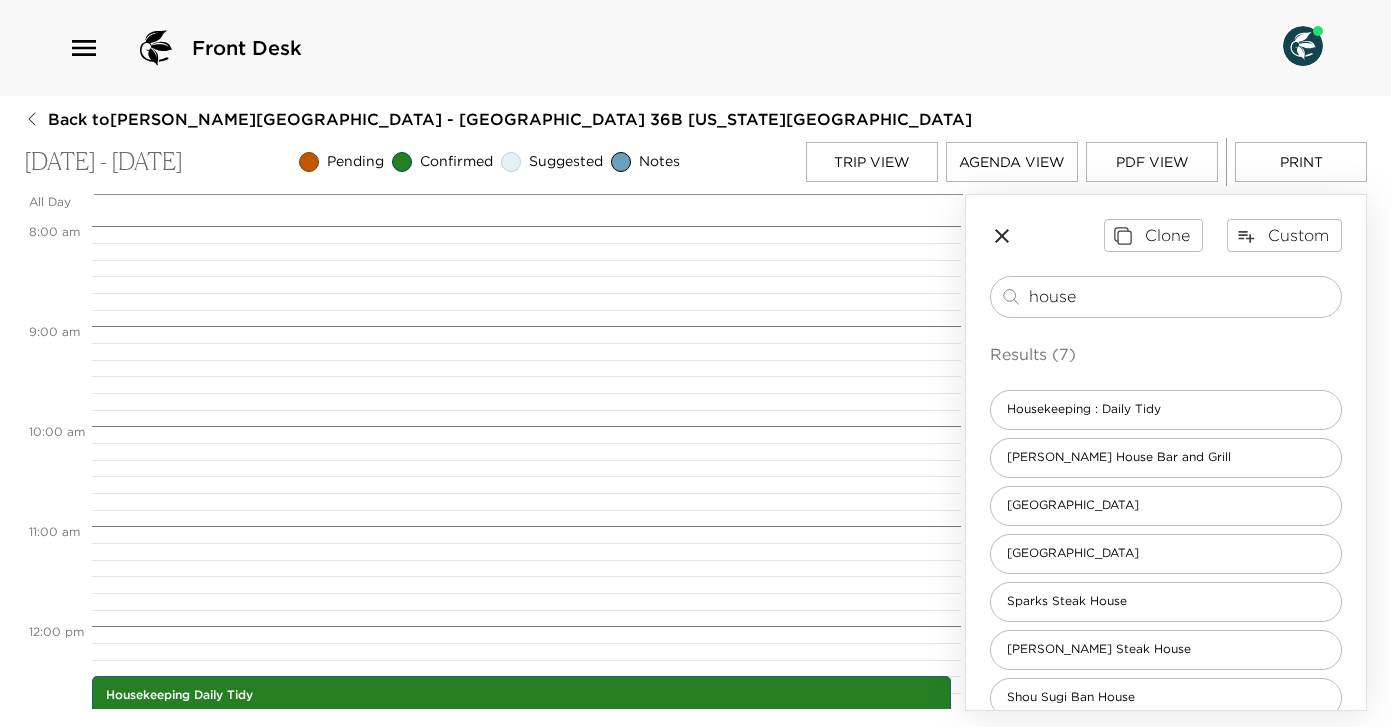 click on "Trip View" at bounding box center [872, 162] 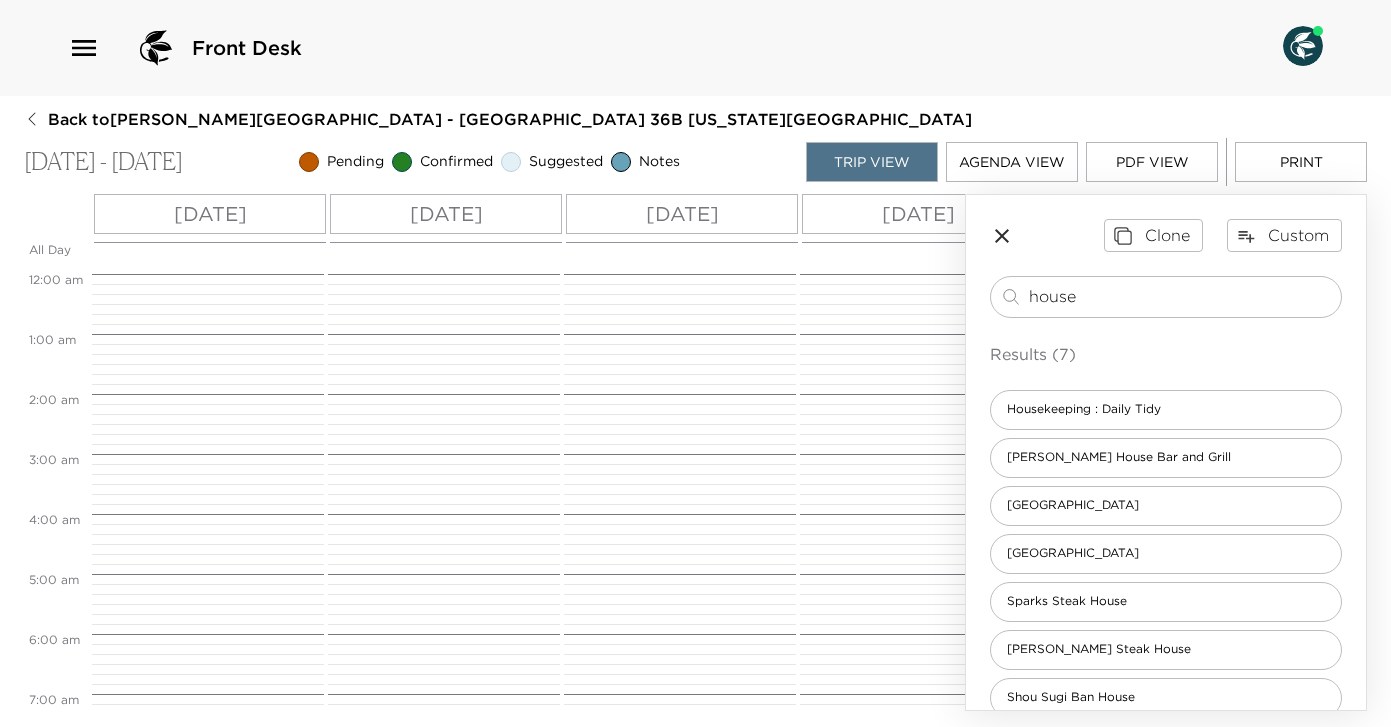 scroll, scrollTop: 660, scrollLeft: 0, axis: vertical 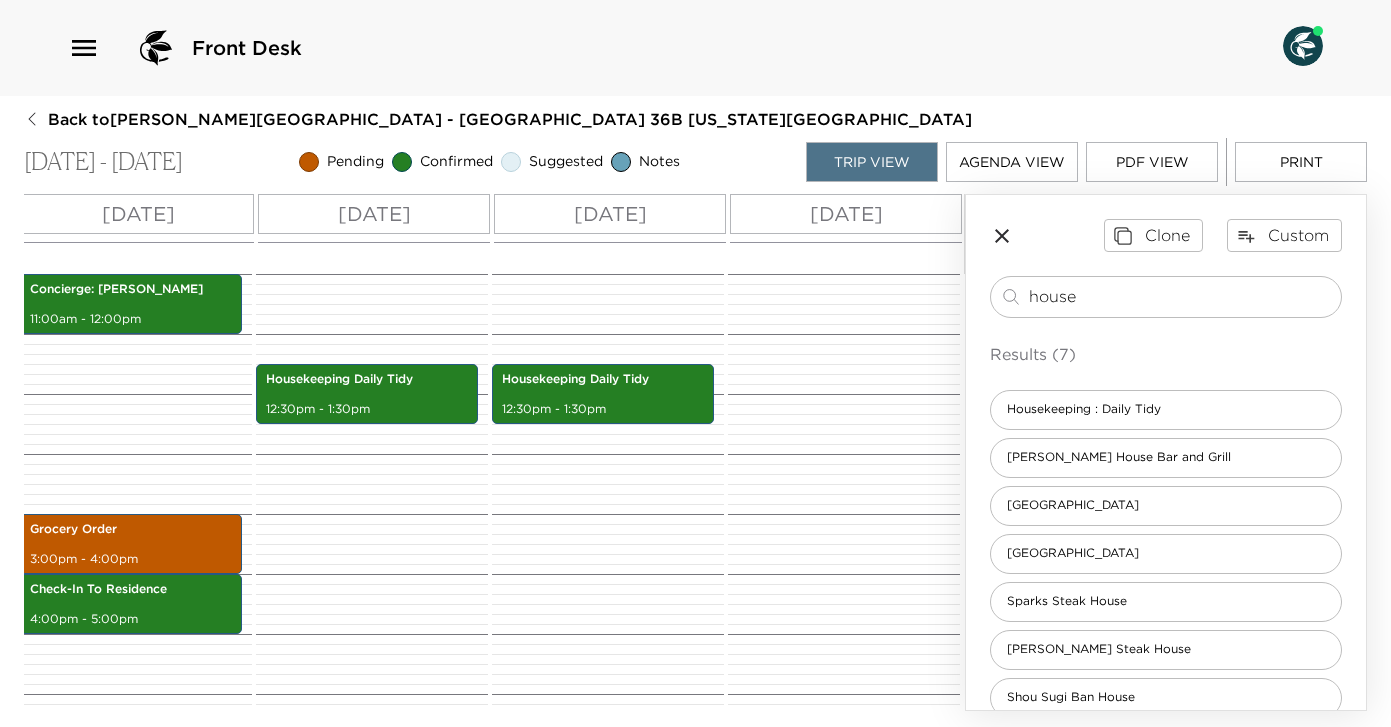 click on "[DATE]" at bounding box center (846, 214) 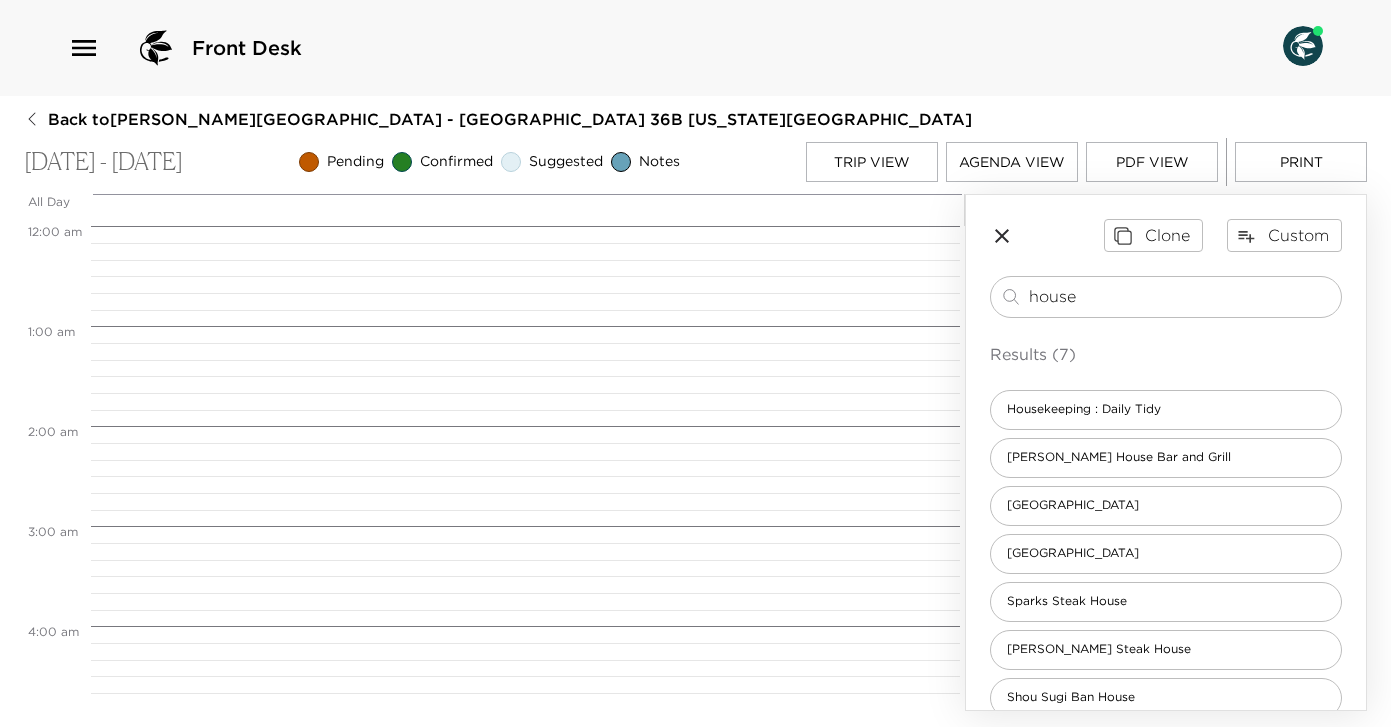 scroll, scrollTop: 0, scrollLeft: 0, axis: both 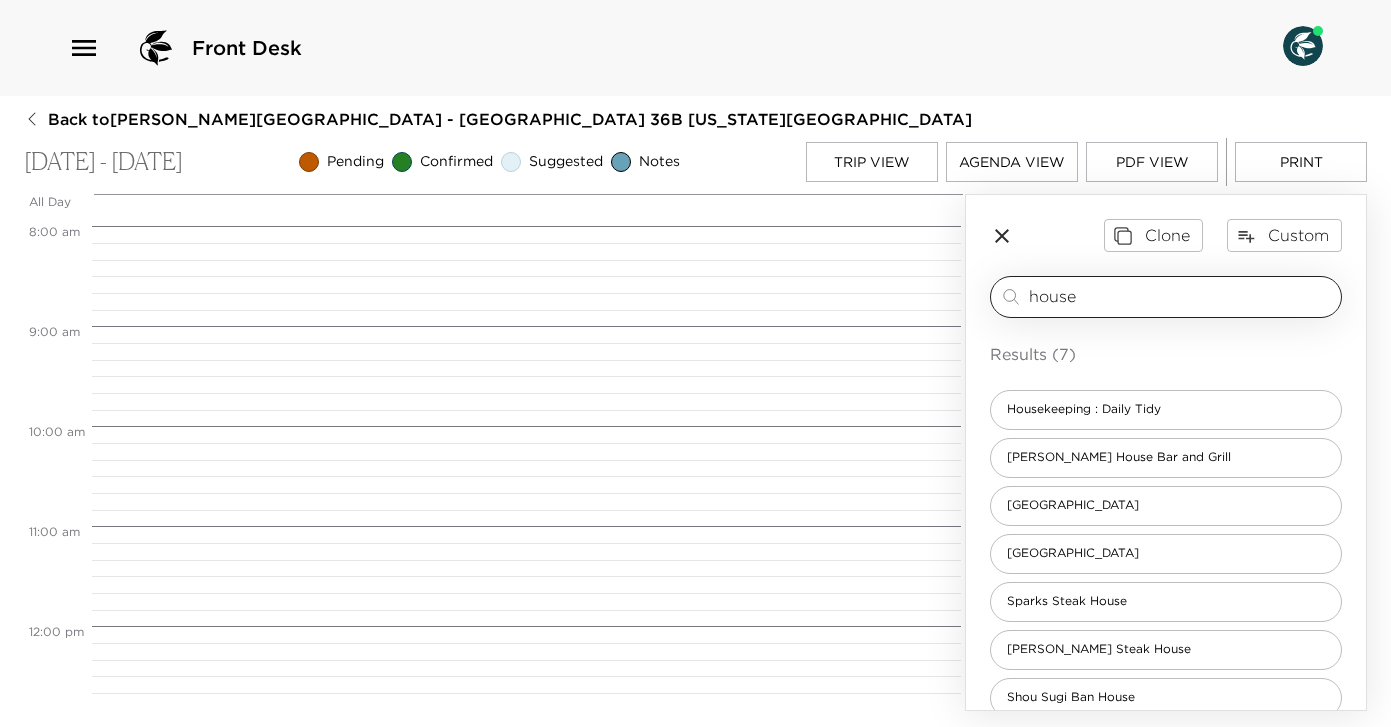 click on "house" at bounding box center (1181, 296) 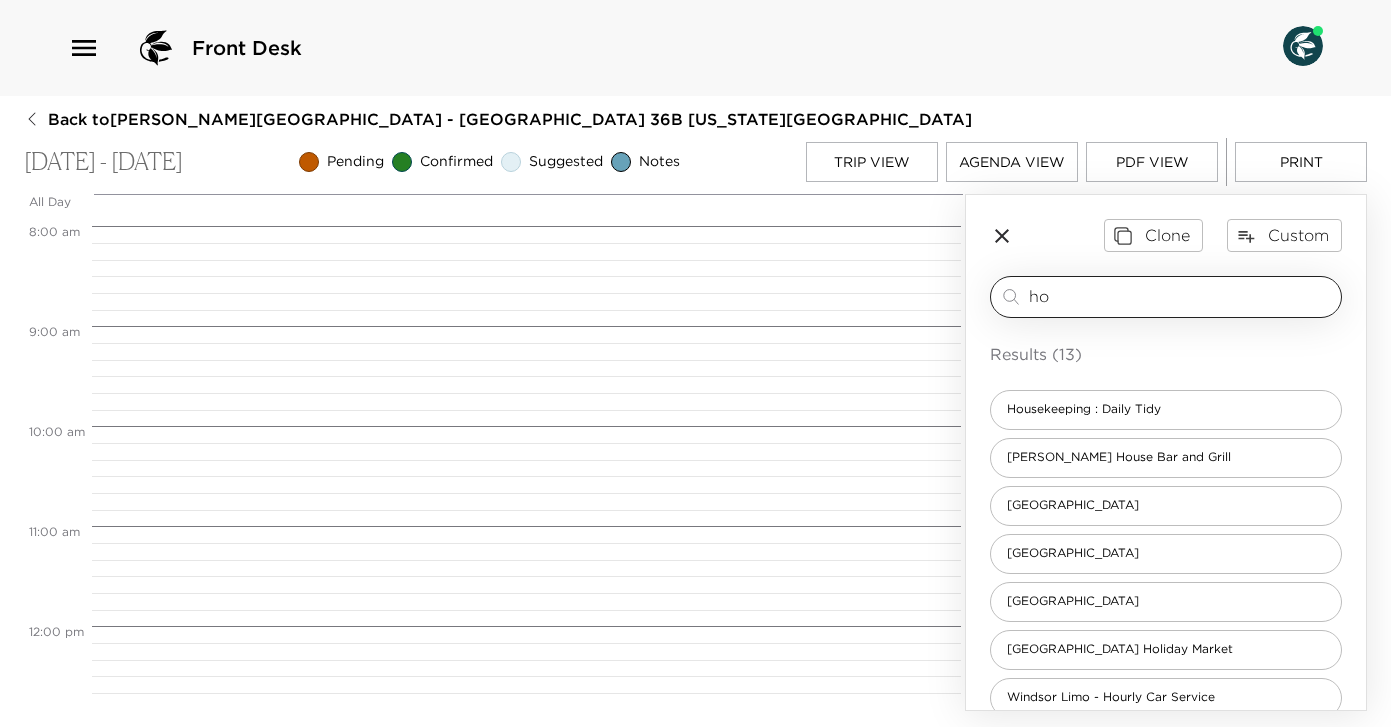 type on "h" 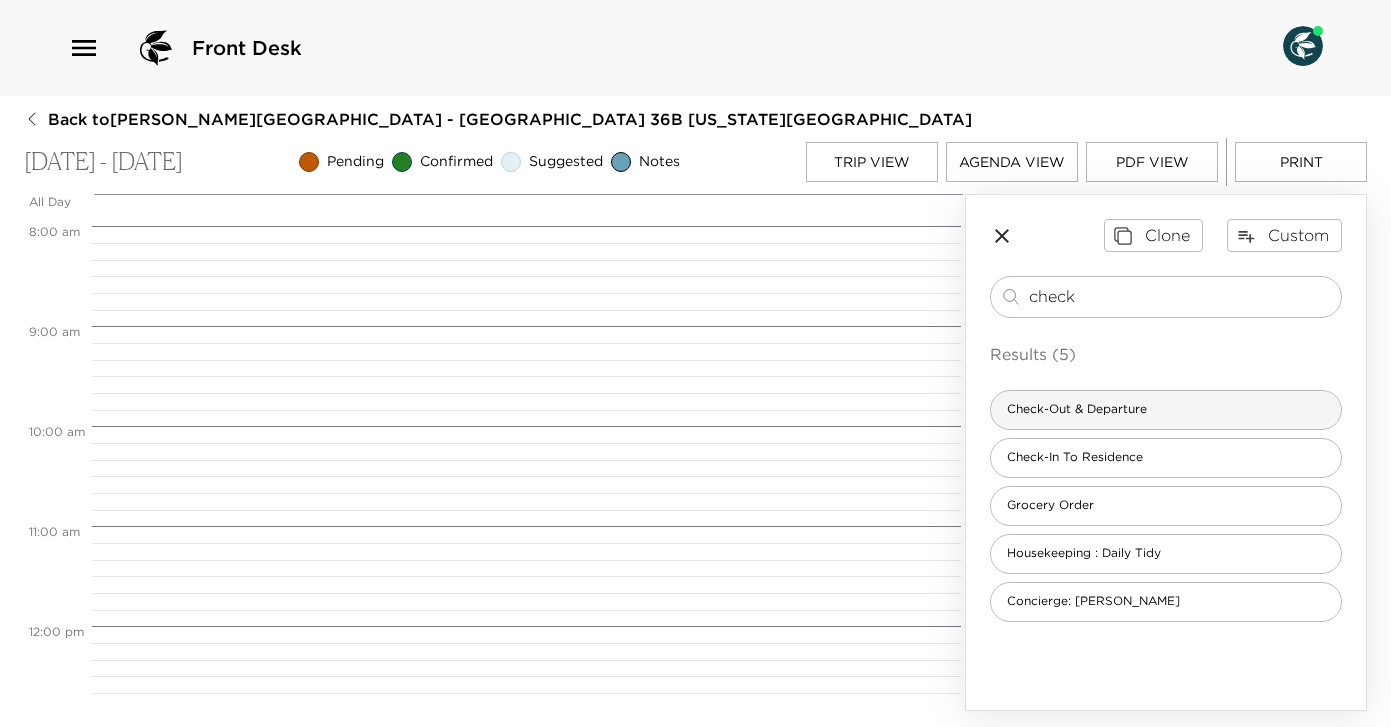 type on "check" 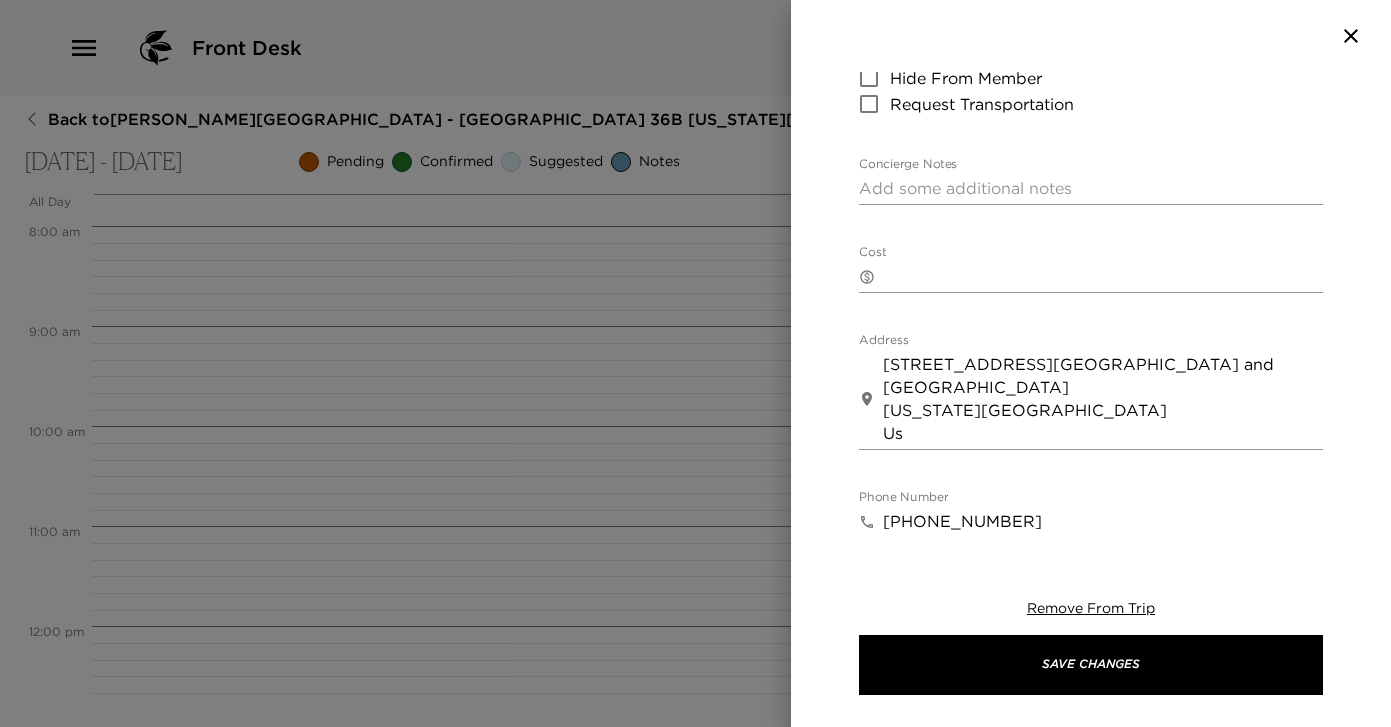 scroll, scrollTop: 340, scrollLeft: 0, axis: vertical 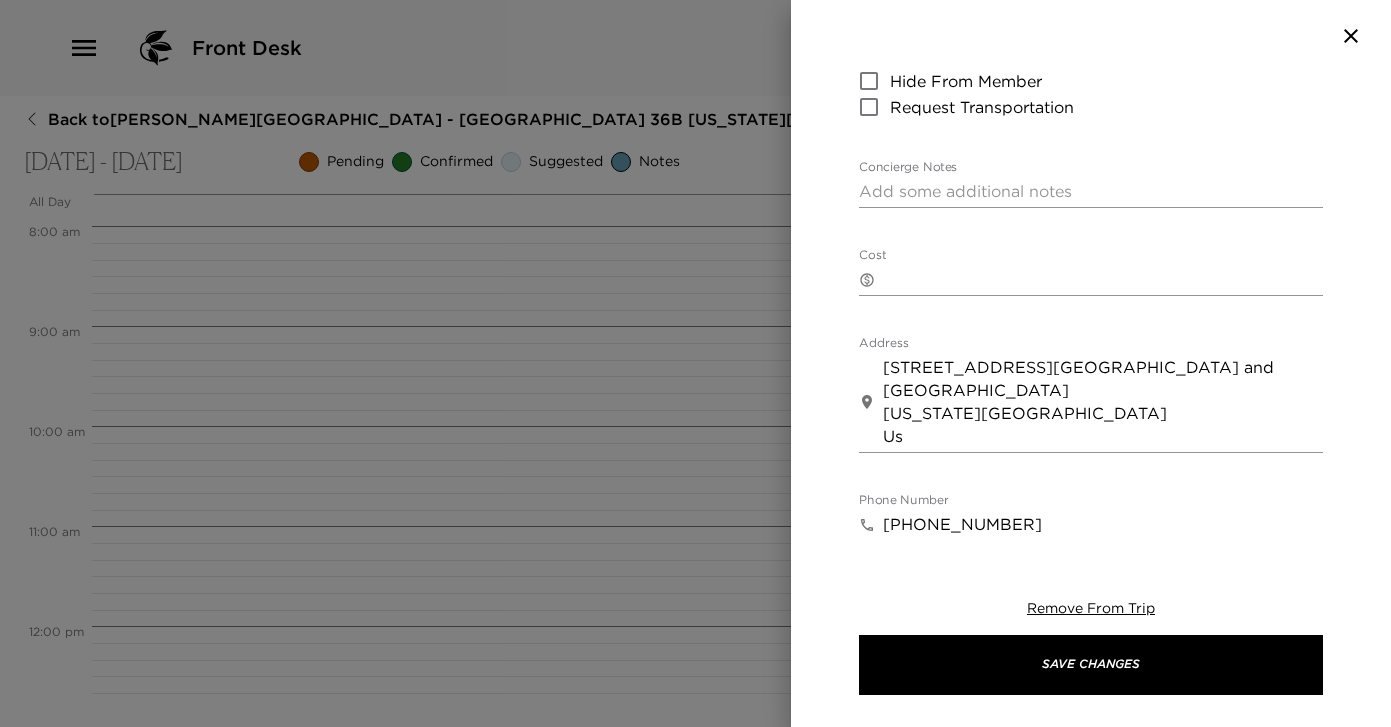 click on "Concierge Notes" at bounding box center (1091, 191) 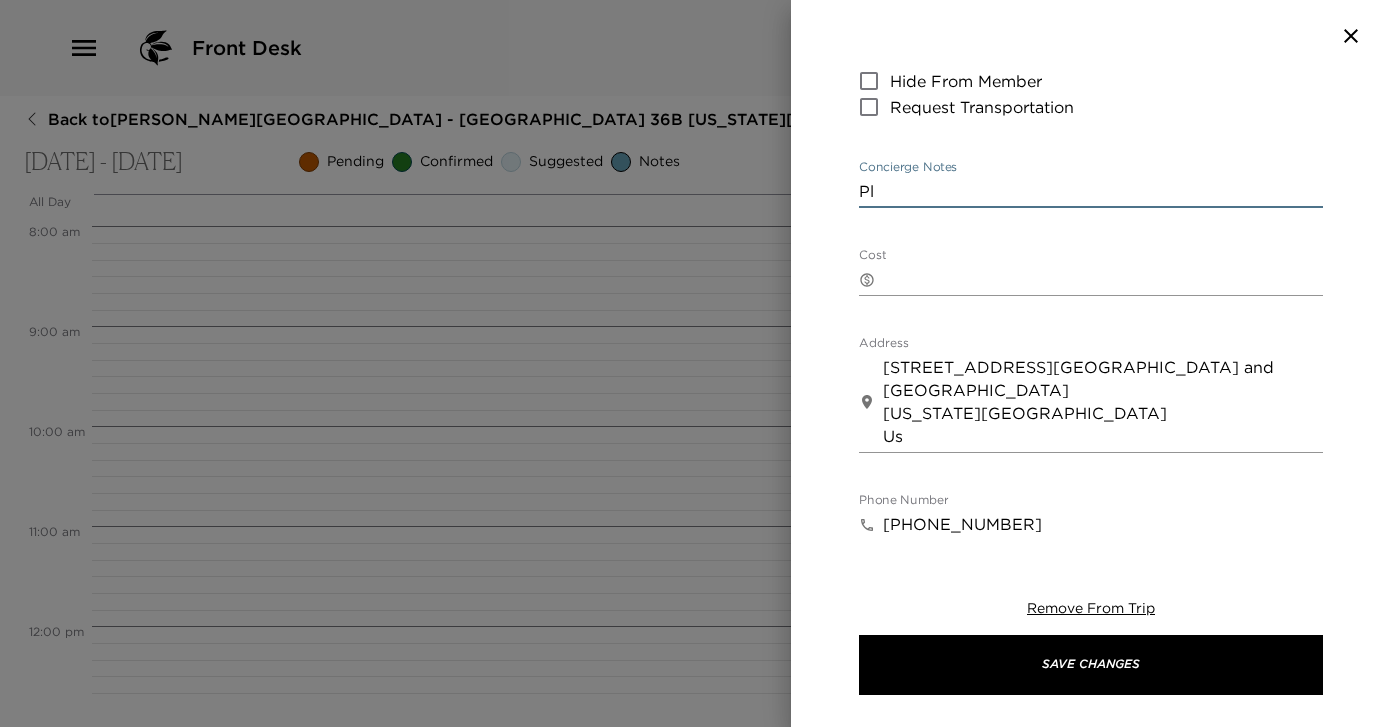 type on "P" 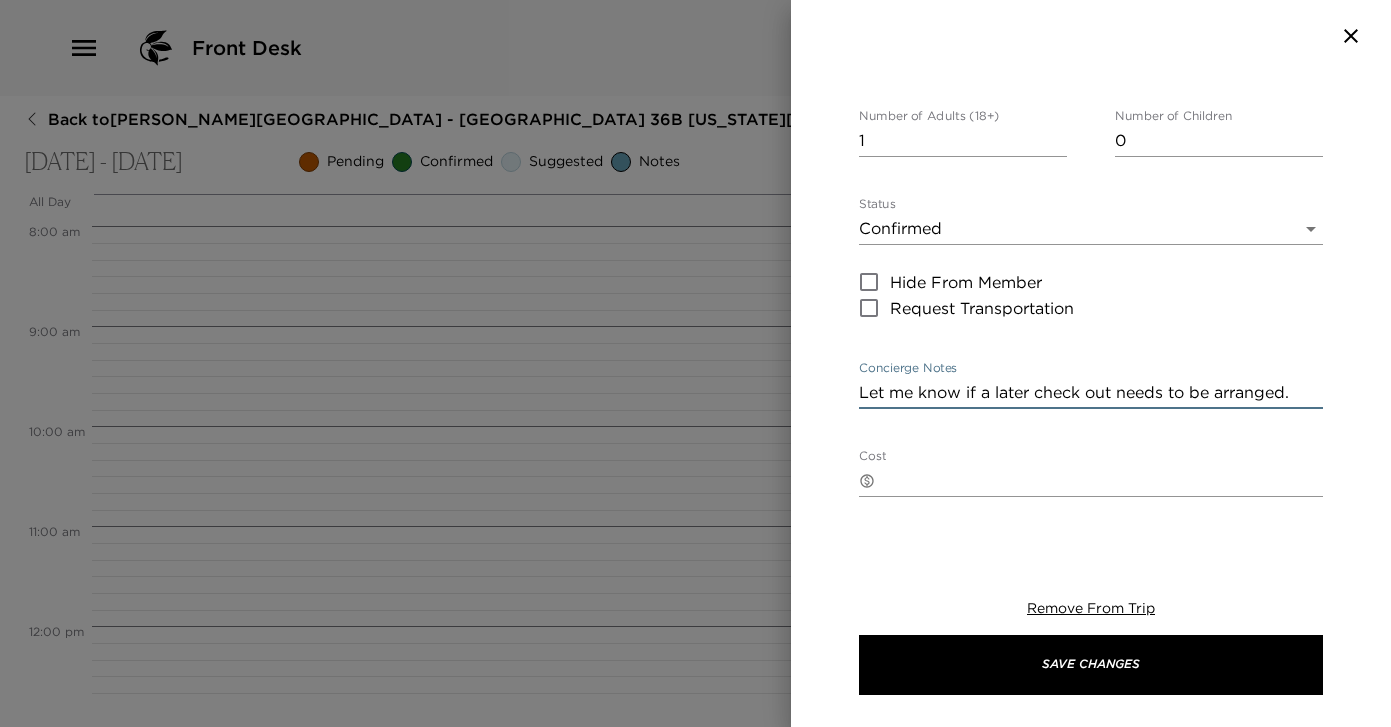 scroll, scrollTop: 0, scrollLeft: 0, axis: both 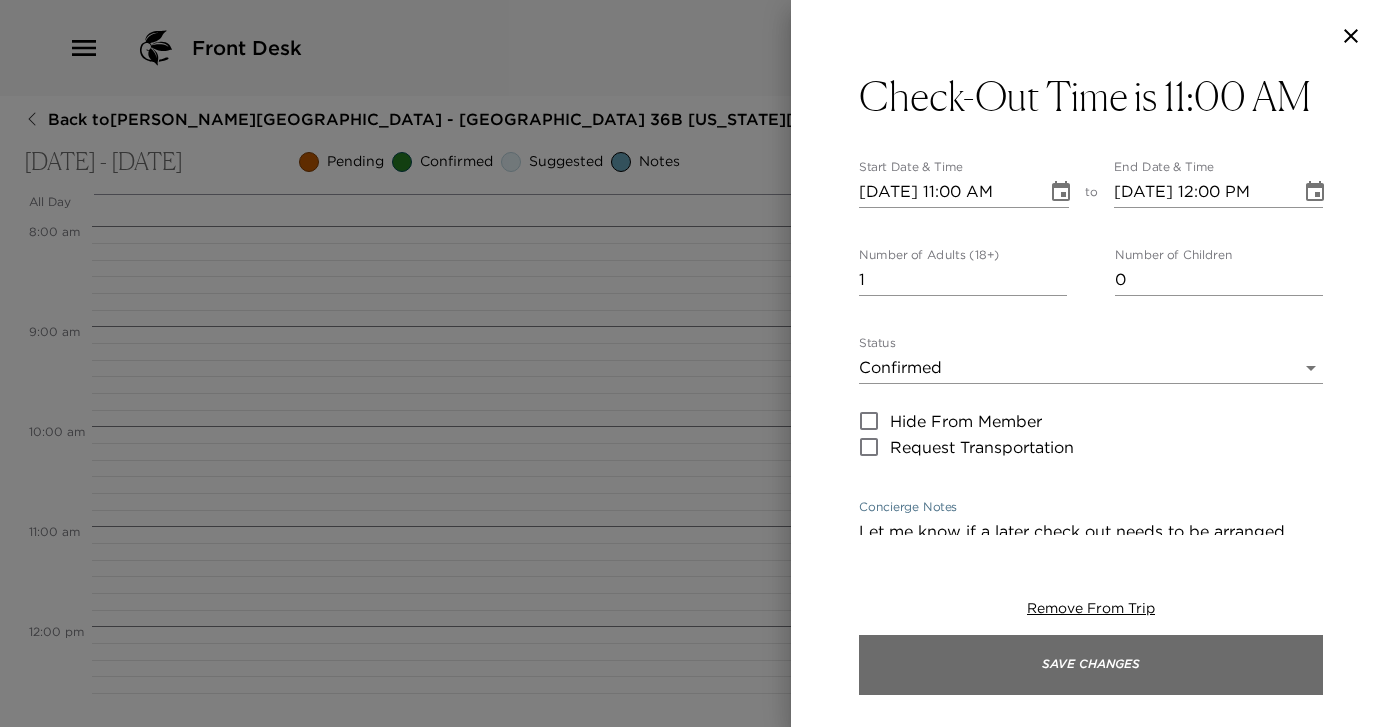 type on "Let me know if a later check out needs to be arranged." 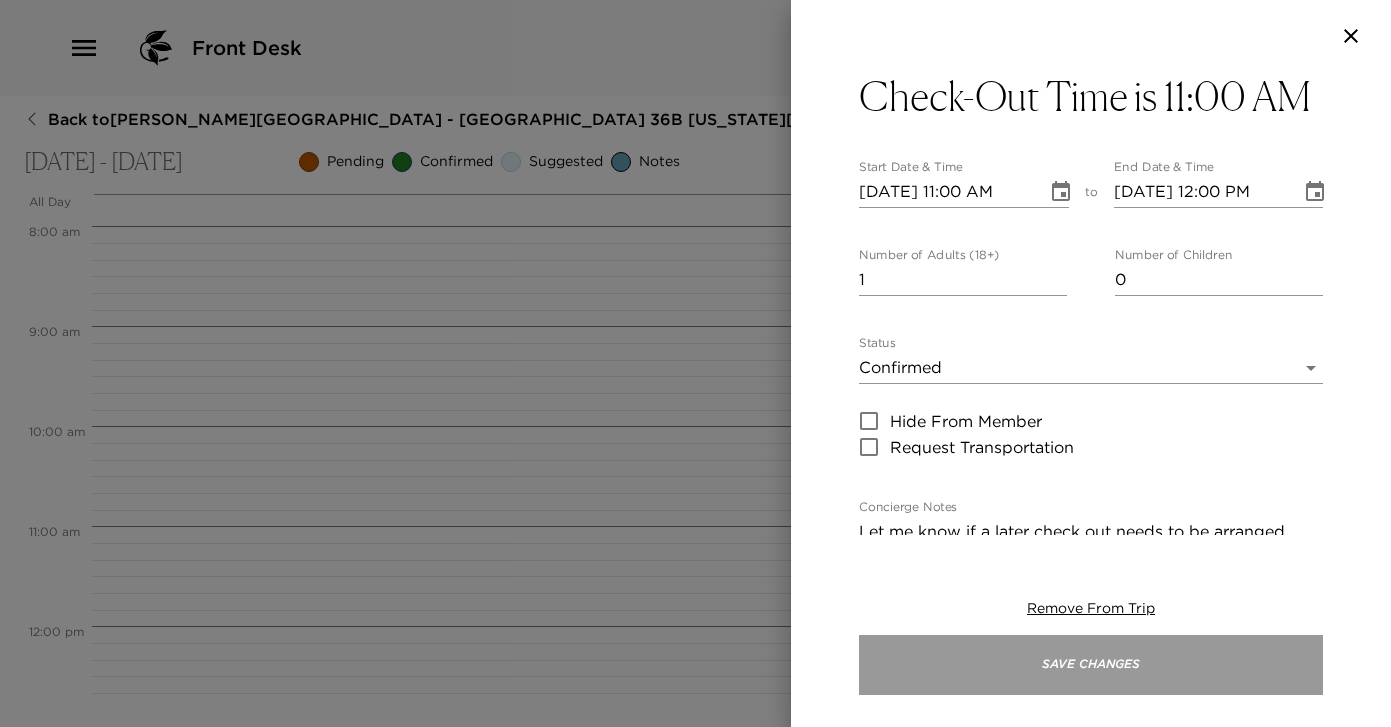 click on "Save Changes" at bounding box center [1091, 665] 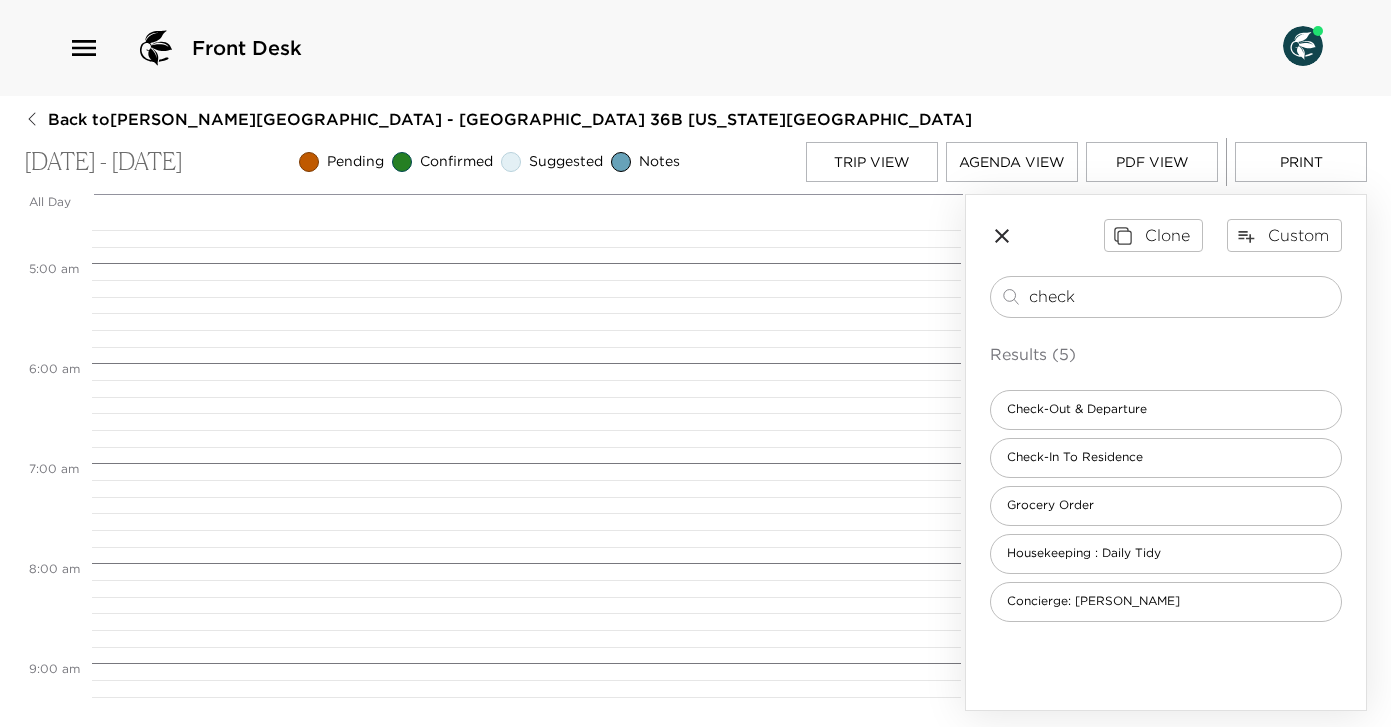 scroll, scrollTop: 0, scrollLeft: 0, axis: both 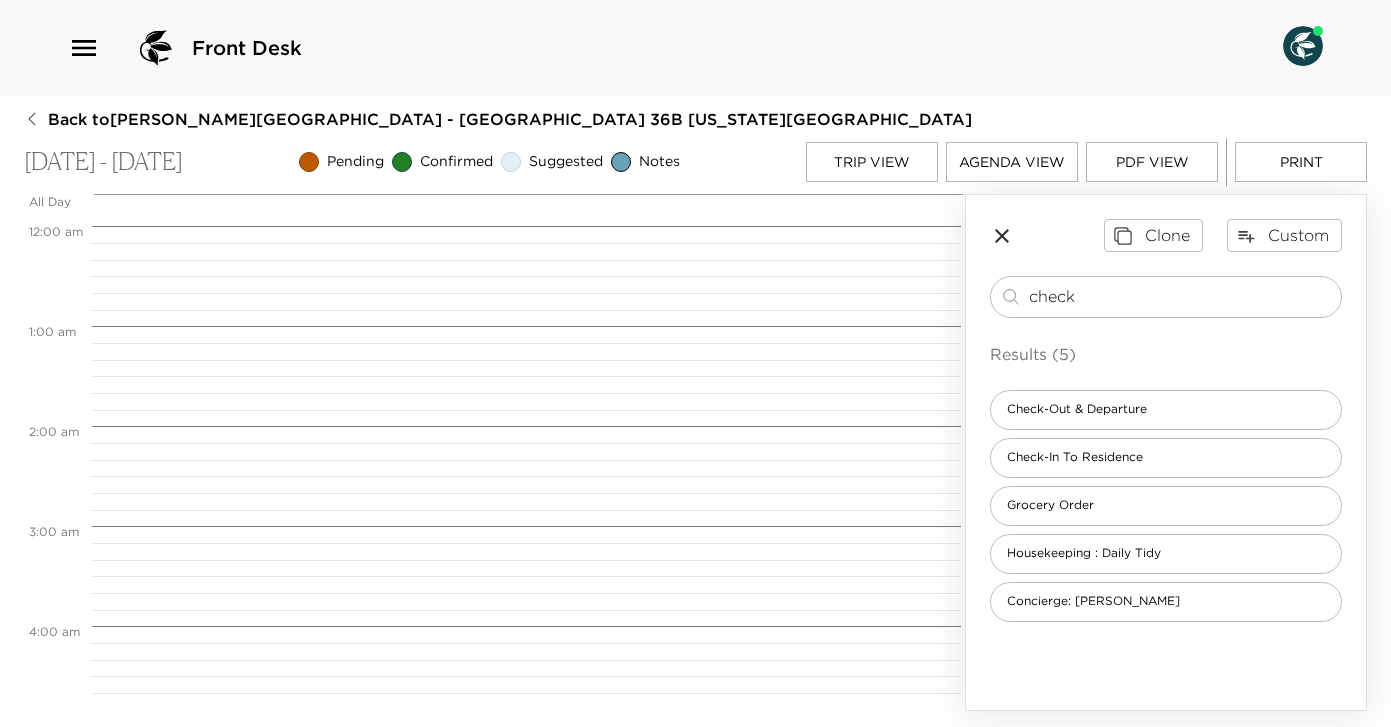 click on "Trip View" at bounding box center (872, 162) 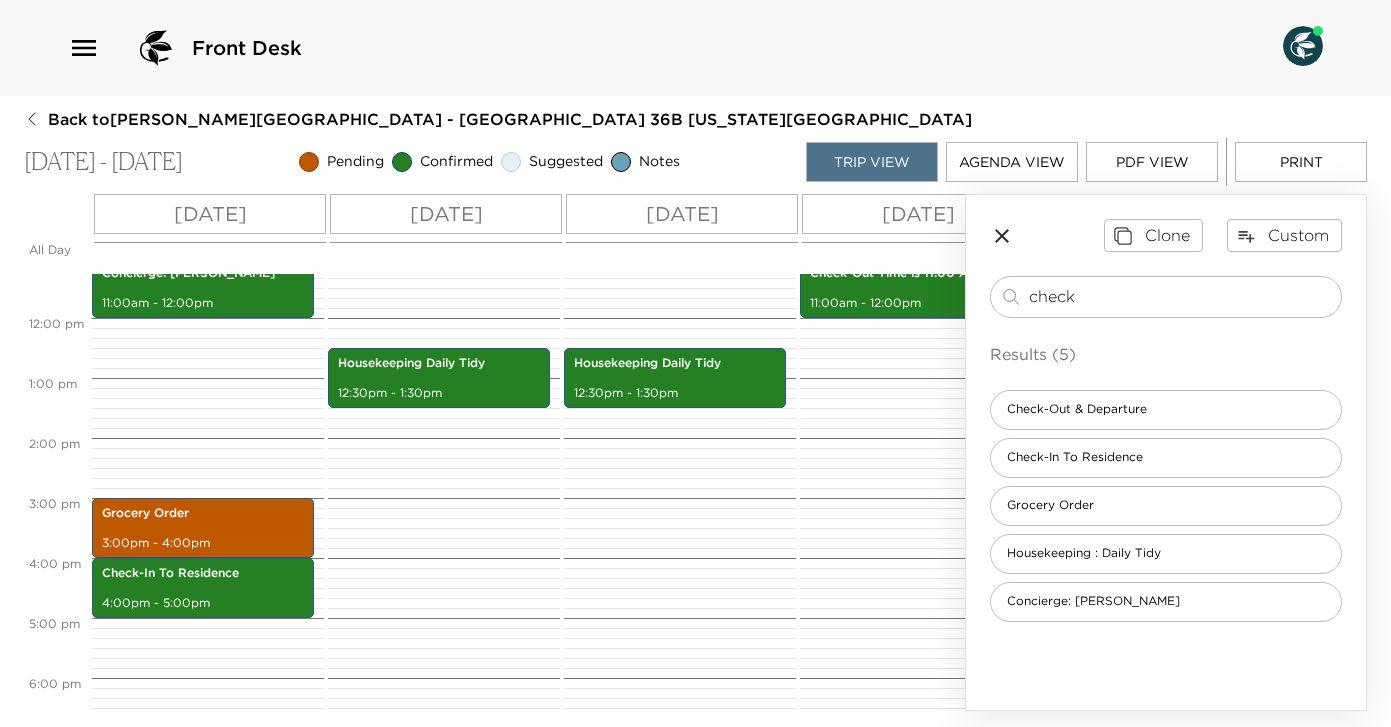 scroll, scrollTop: 683, scrollLeft: 0, axis: vertical 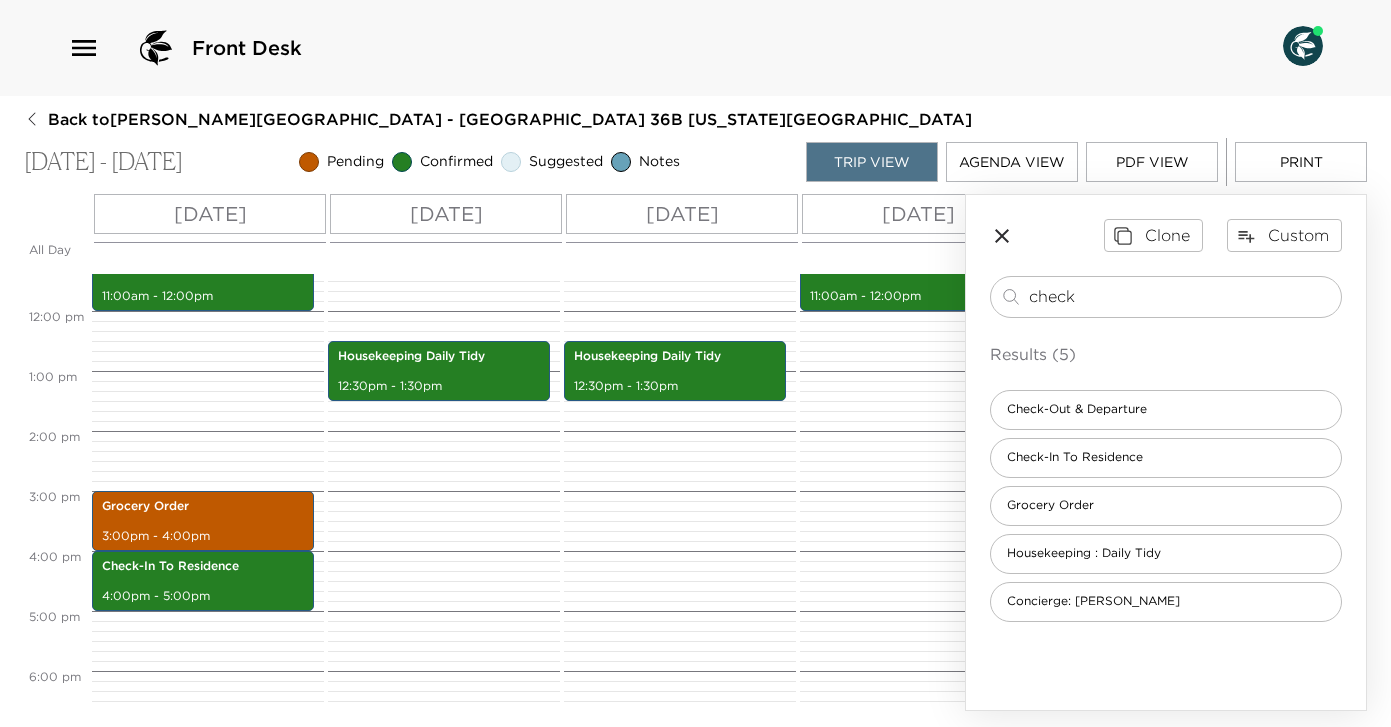 click on "Front Desk" at bounding box center [185, 48] 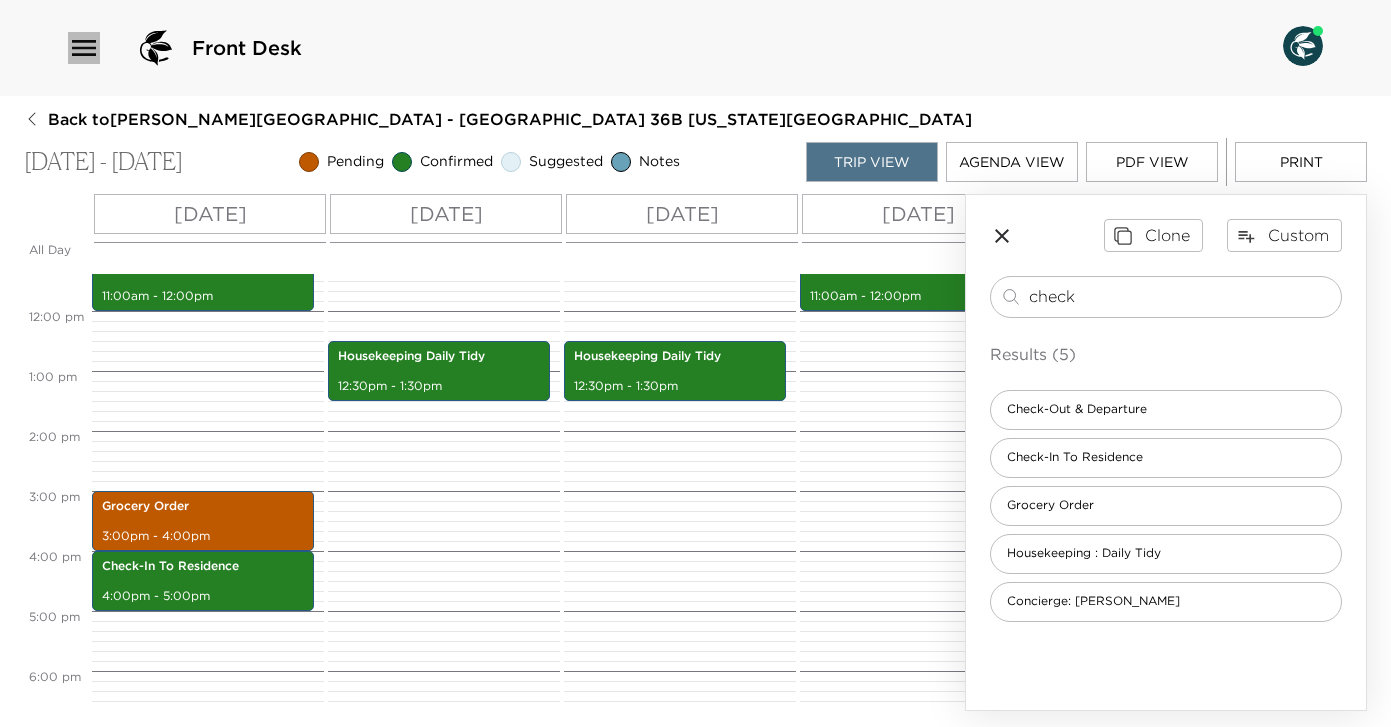 click 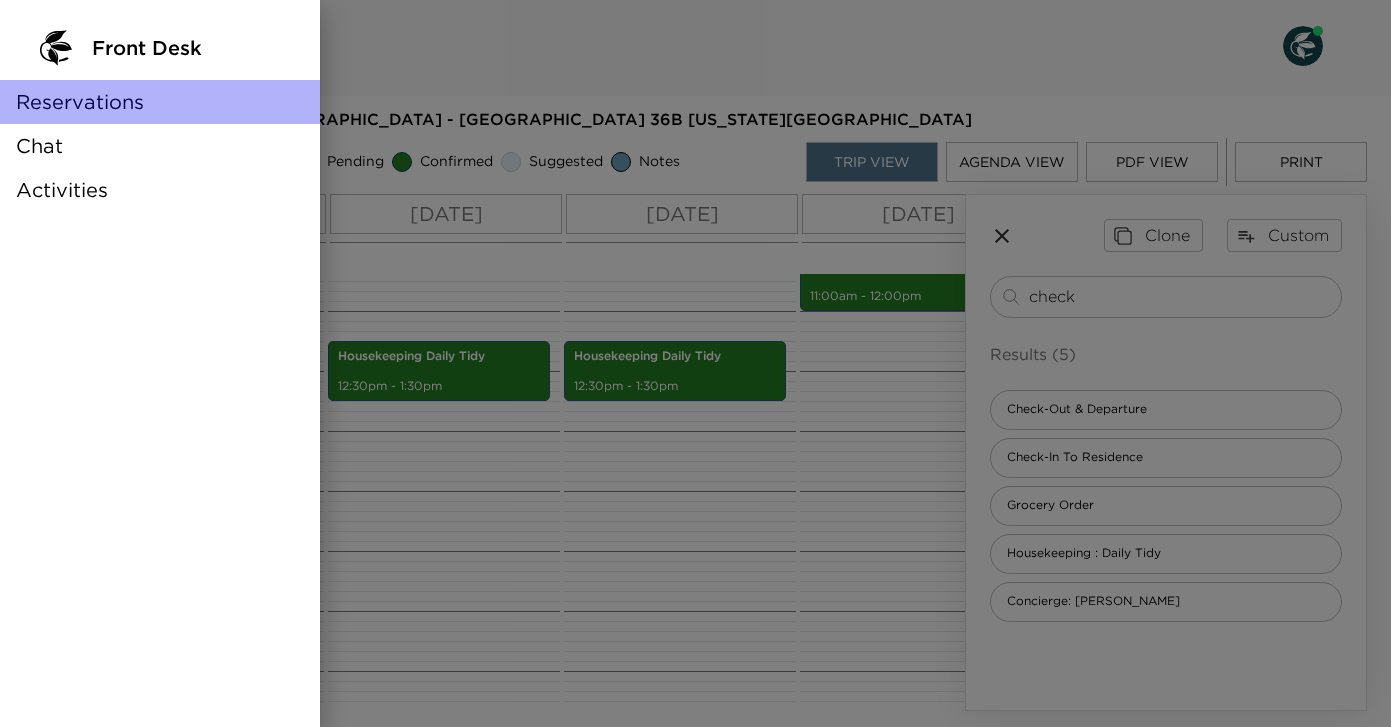 click on "Reservations" at bounding box center [80, 102] 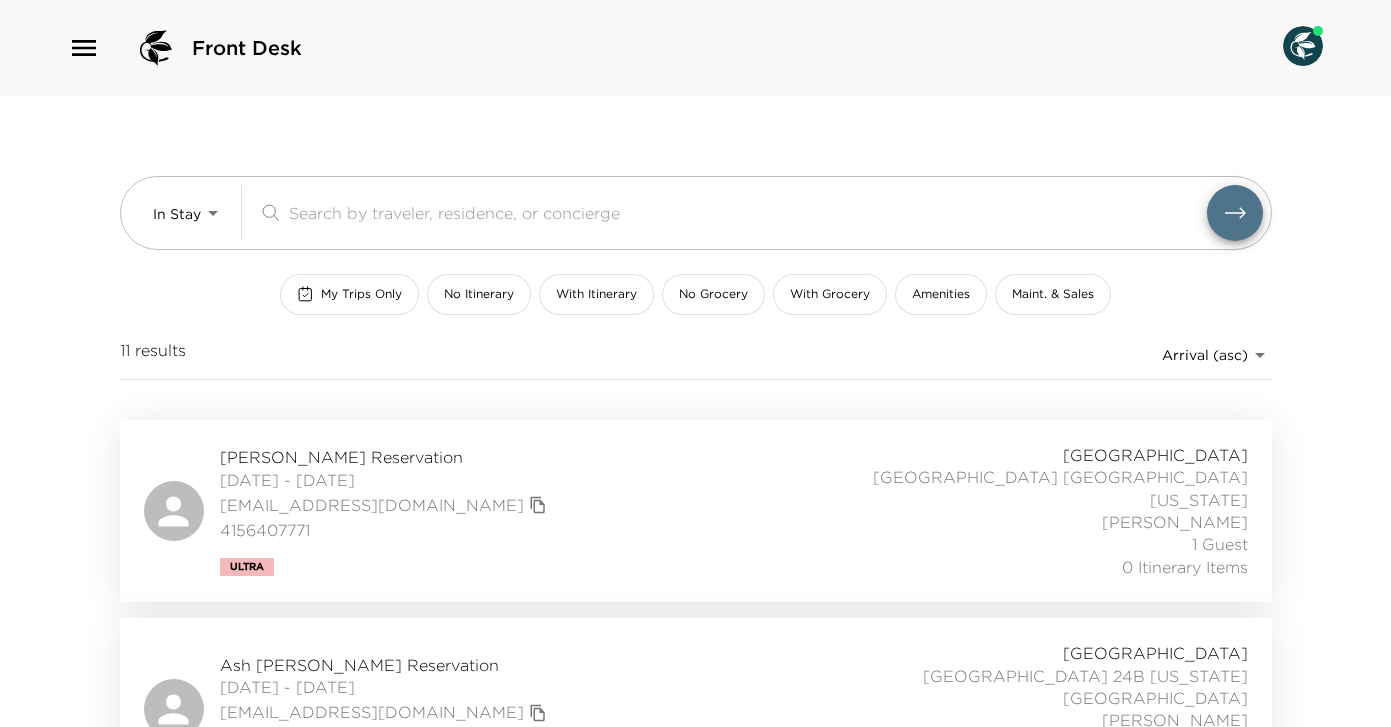click 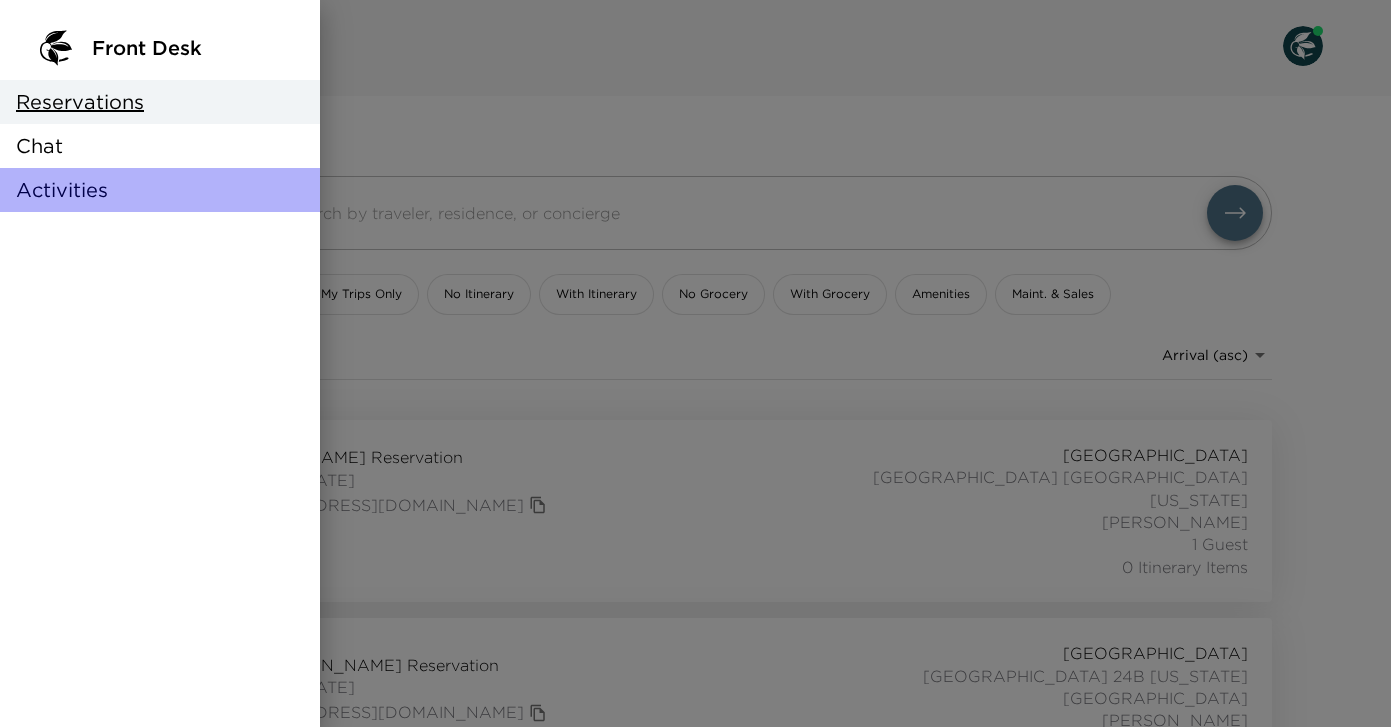 click on "Activities" at bounding box center (62, 190) 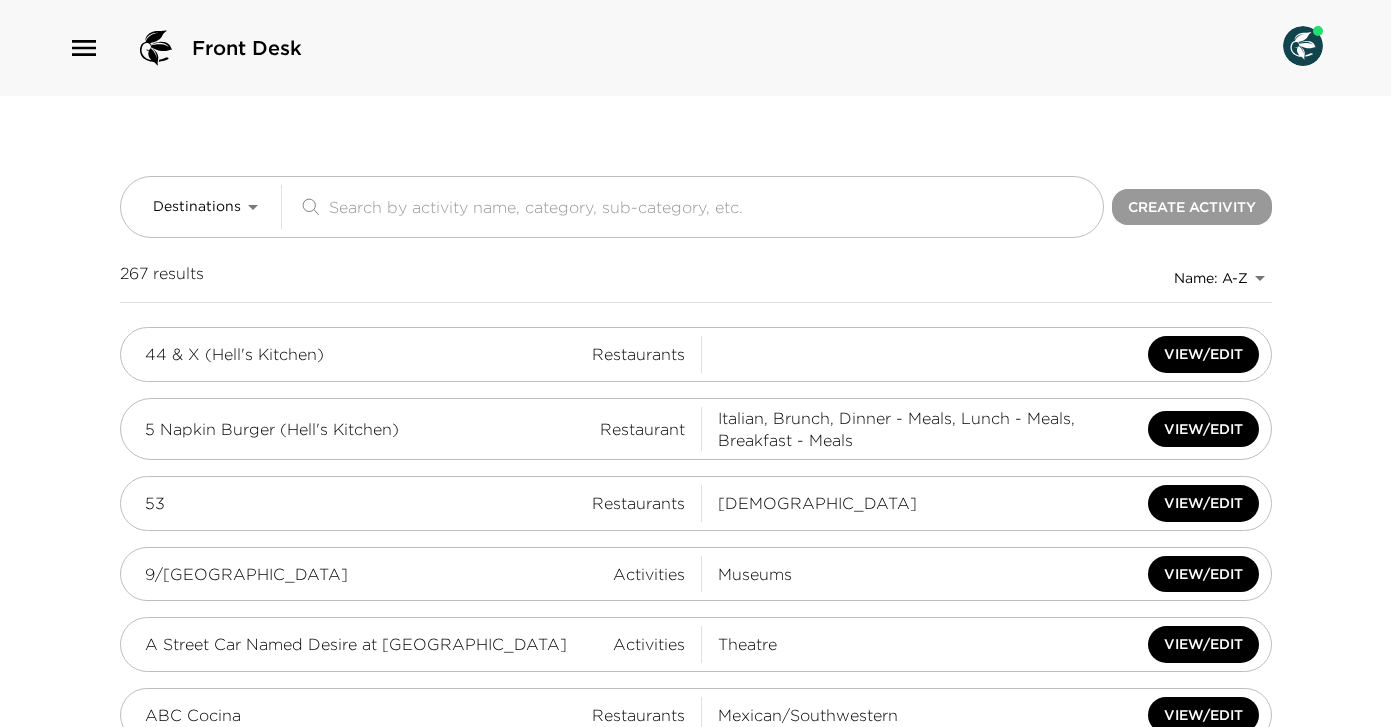 click on "Create Activity" at bounding box center (1192, 207) 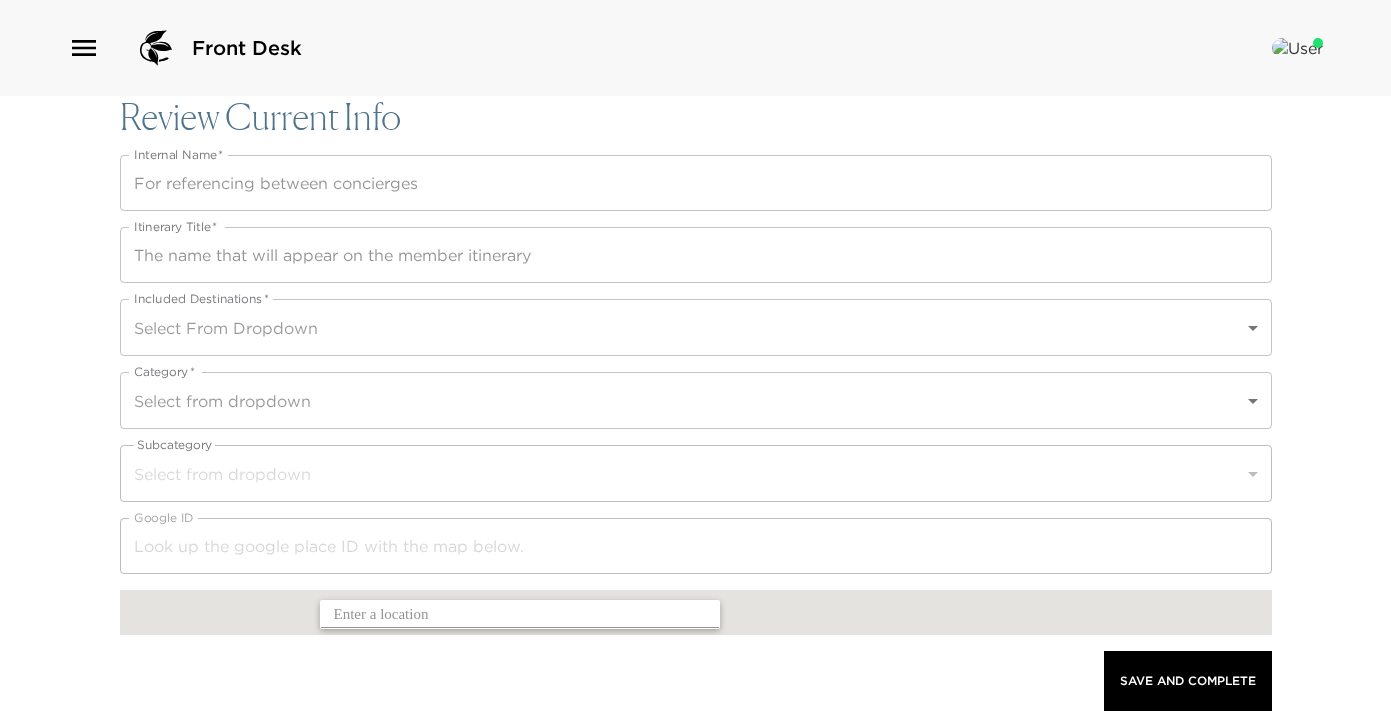 scroll, scrollTop: 0, scrollLeft: 0, axis: both 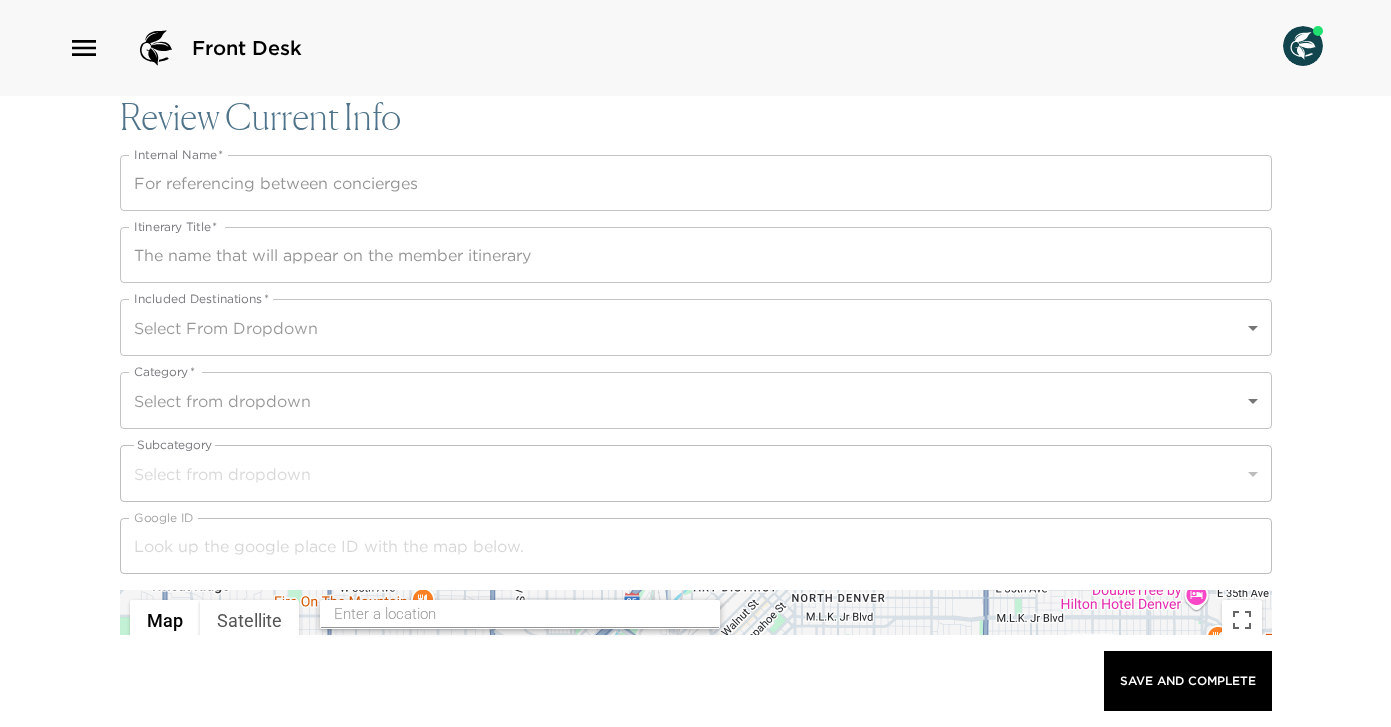click on "Internal Name   *" at bounding box center (696, 183) 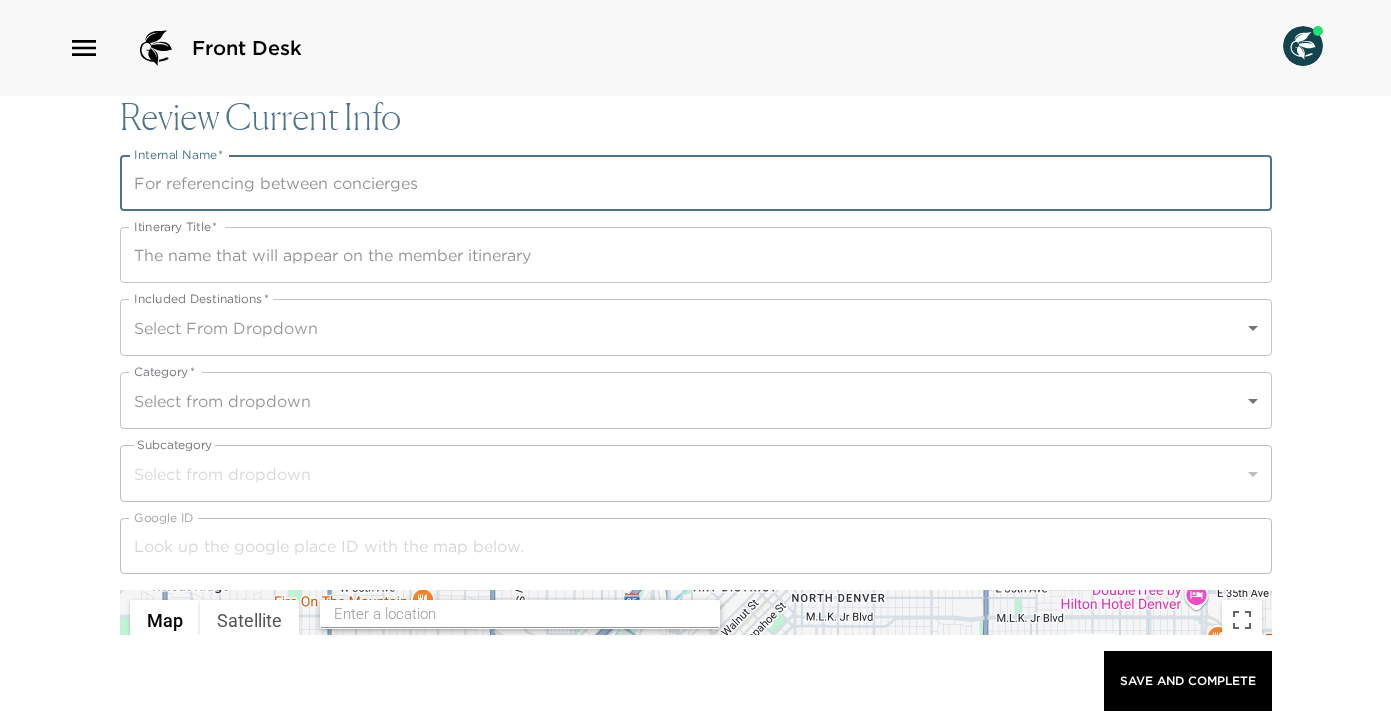click on "Internal Name   *" at bounding box center [696, 183] 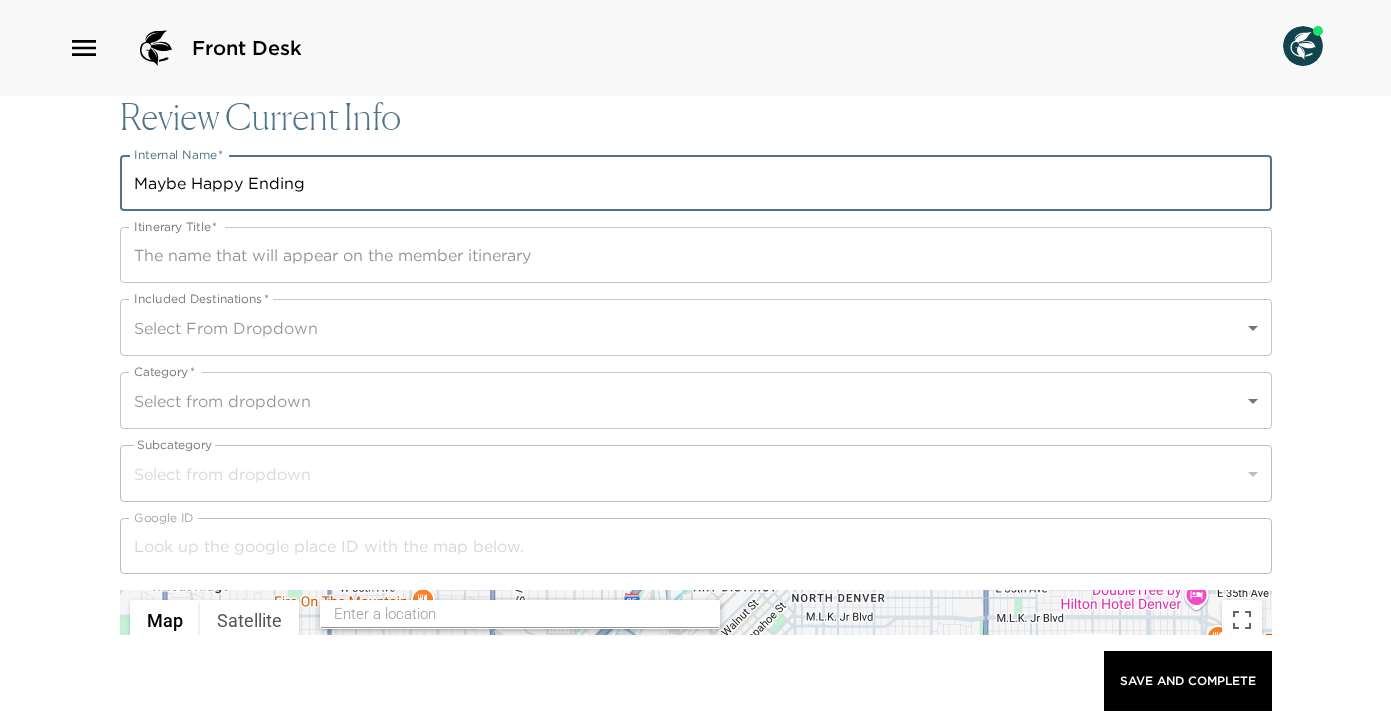 type on "Maybe Happy Ending" 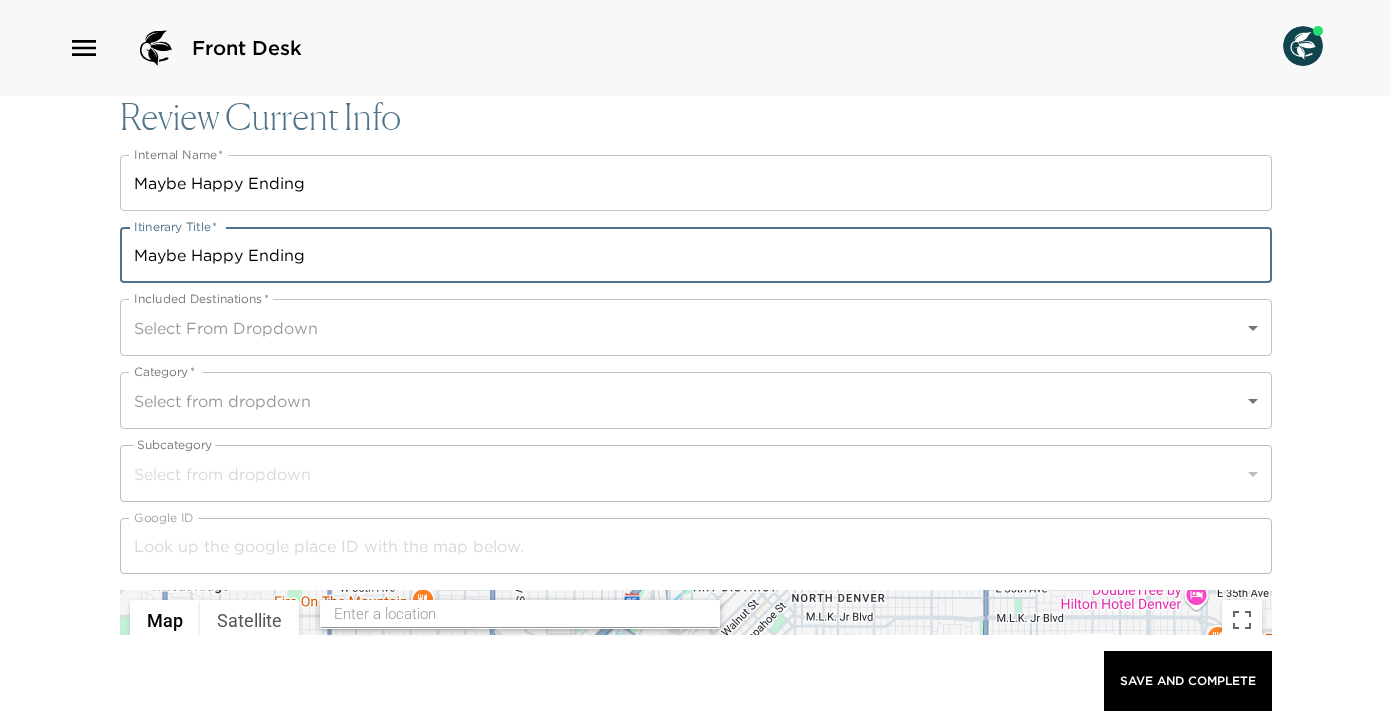 type on "Maybe Happy Ending" 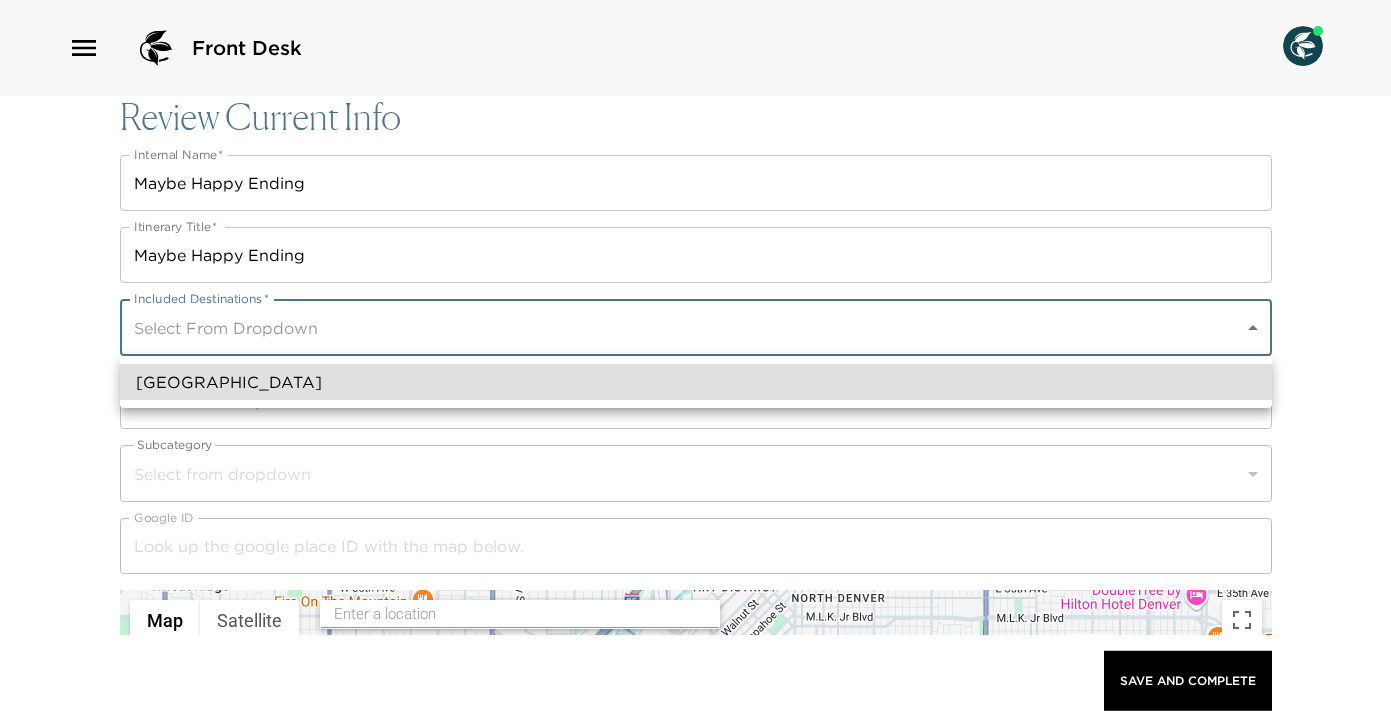 click on "Park Avenue Place" at bounding box center [696, 382] 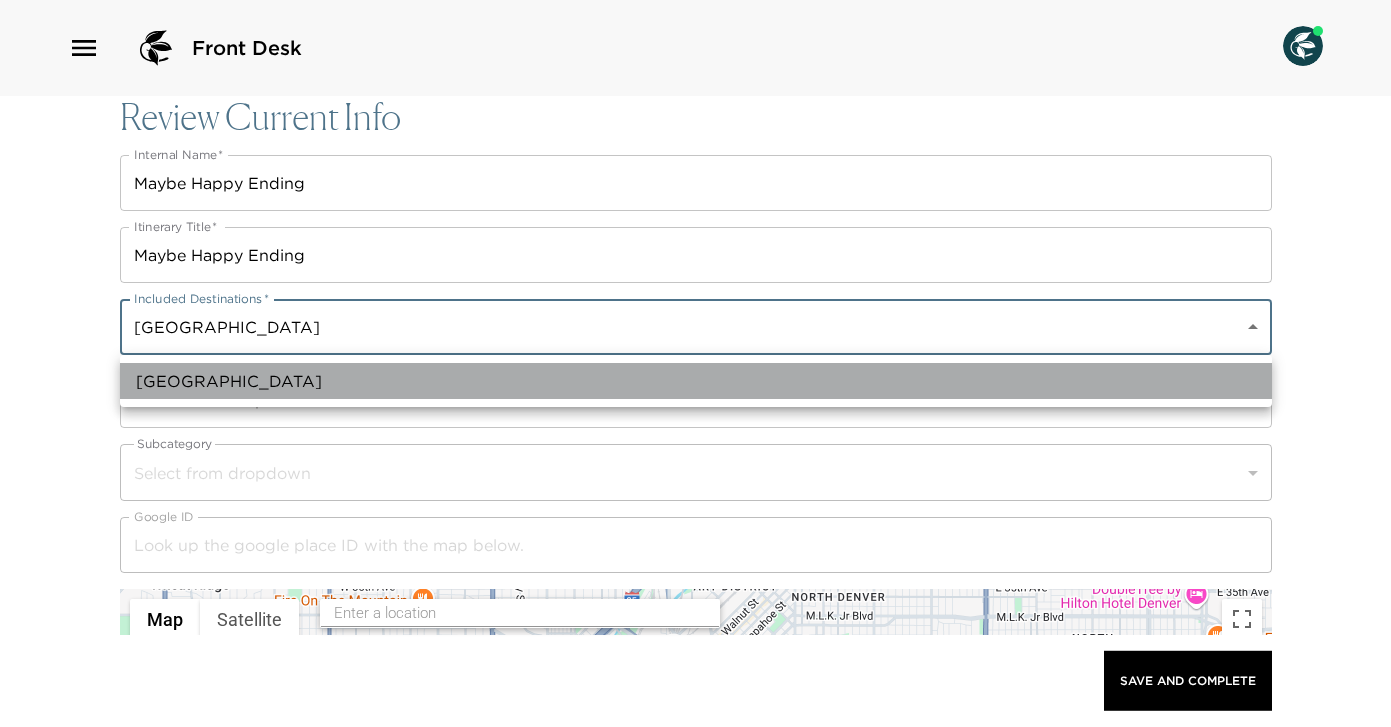 click on "Park Avenue Place" at bounding box center (696, 381) 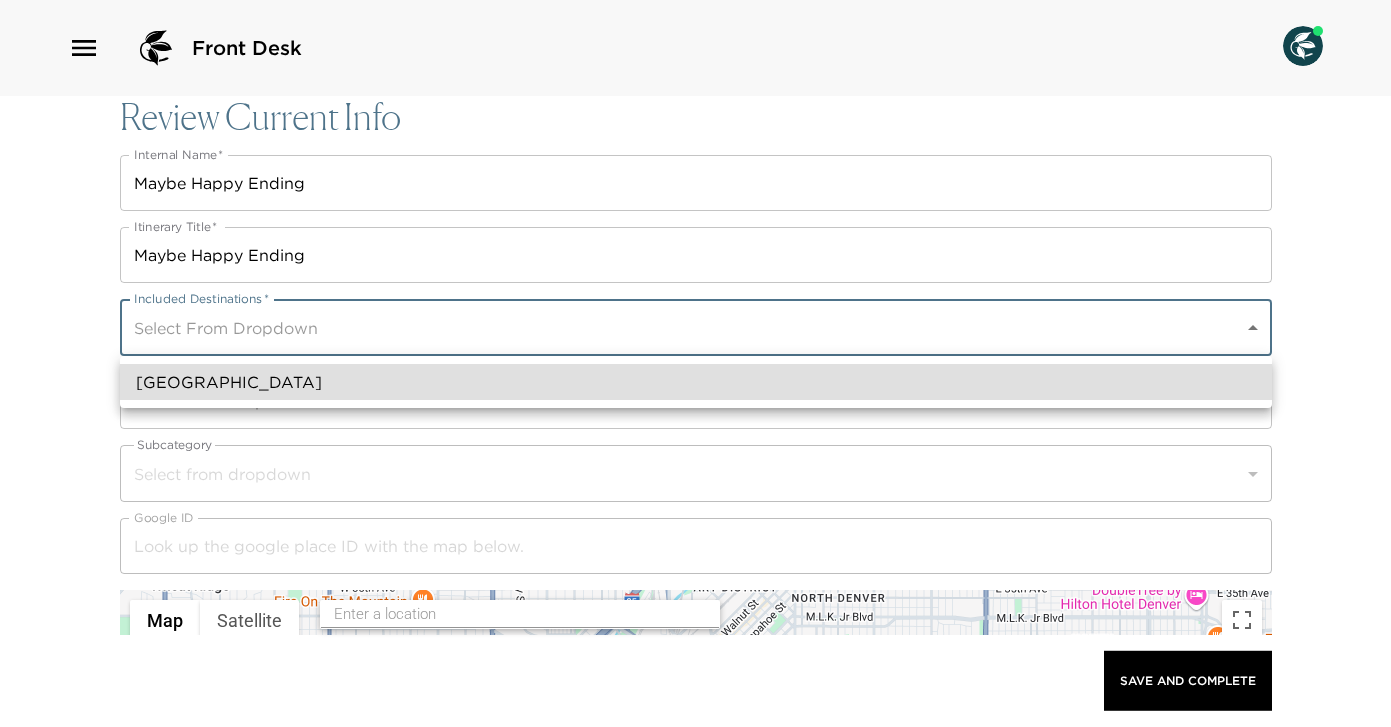 click on "Park Avenue Place" at bounding box center (696, 382) 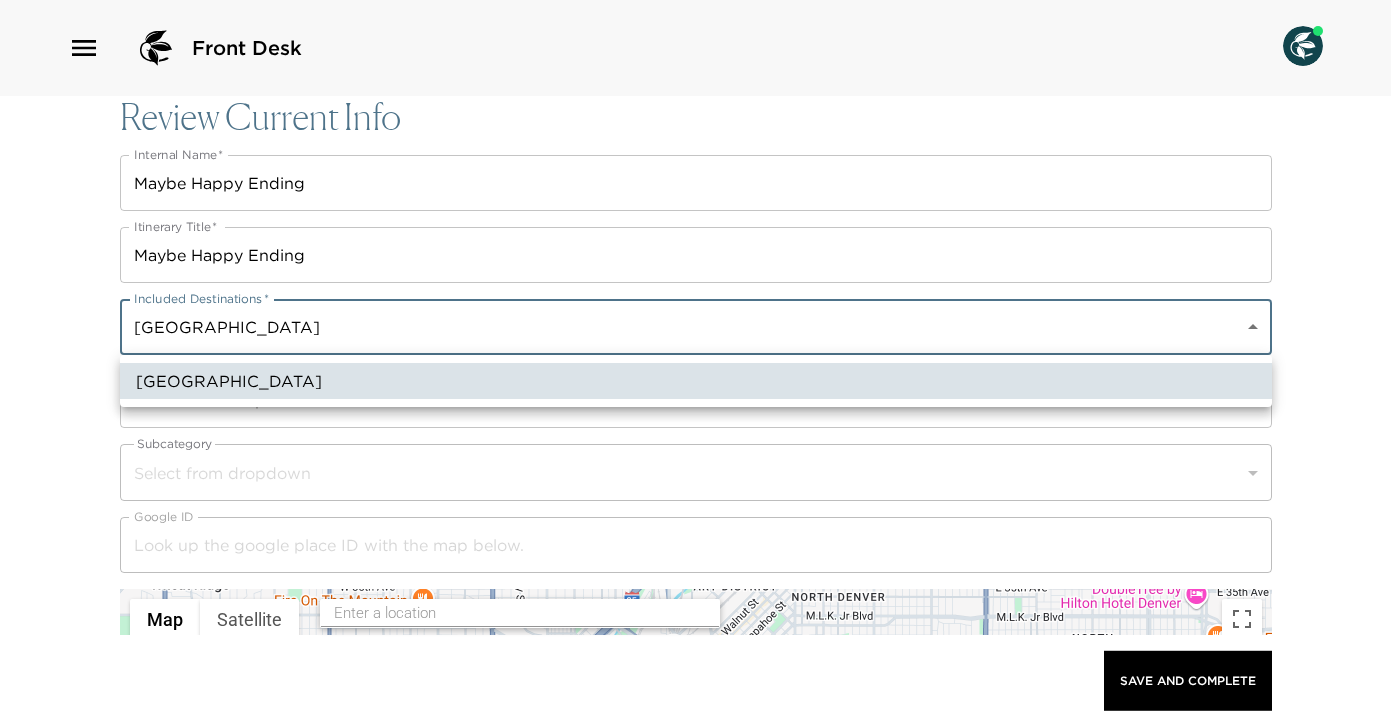 click at bounding box center (695, 363) 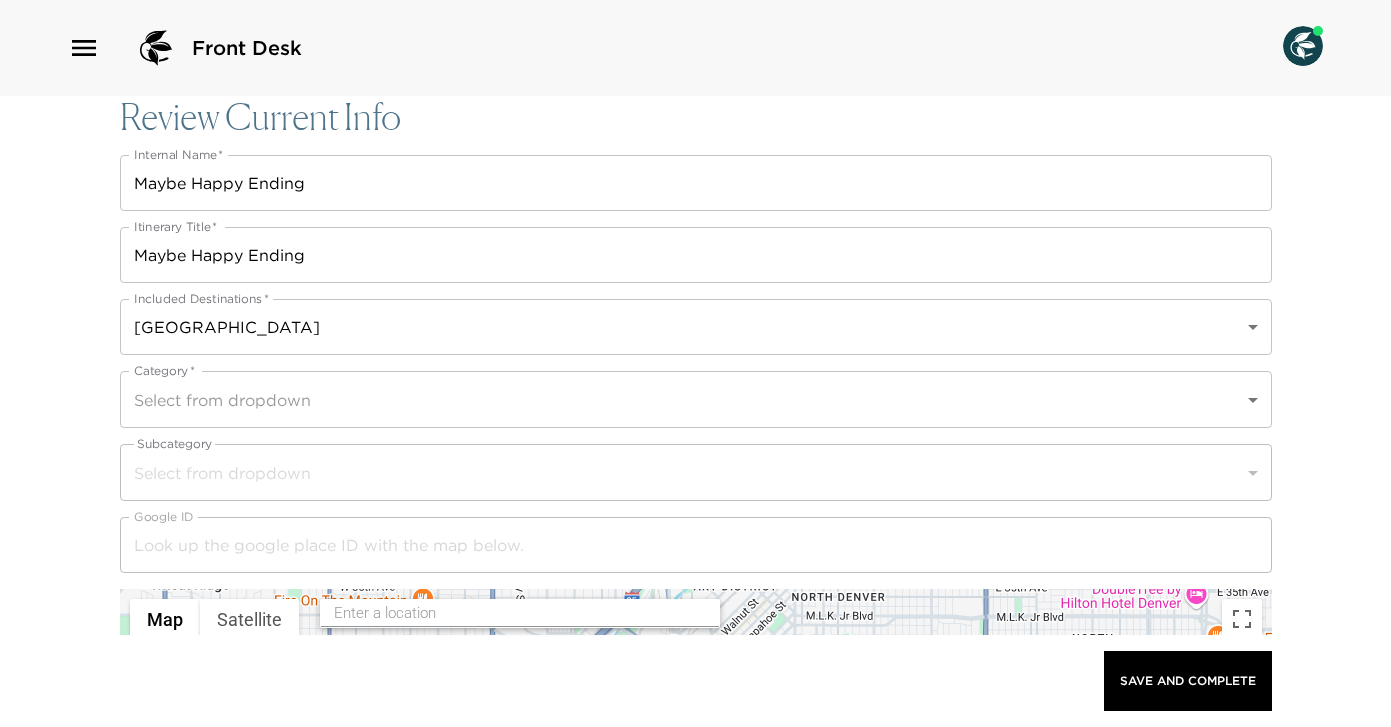 click on "Category   *" at bounding box center (164, 370) 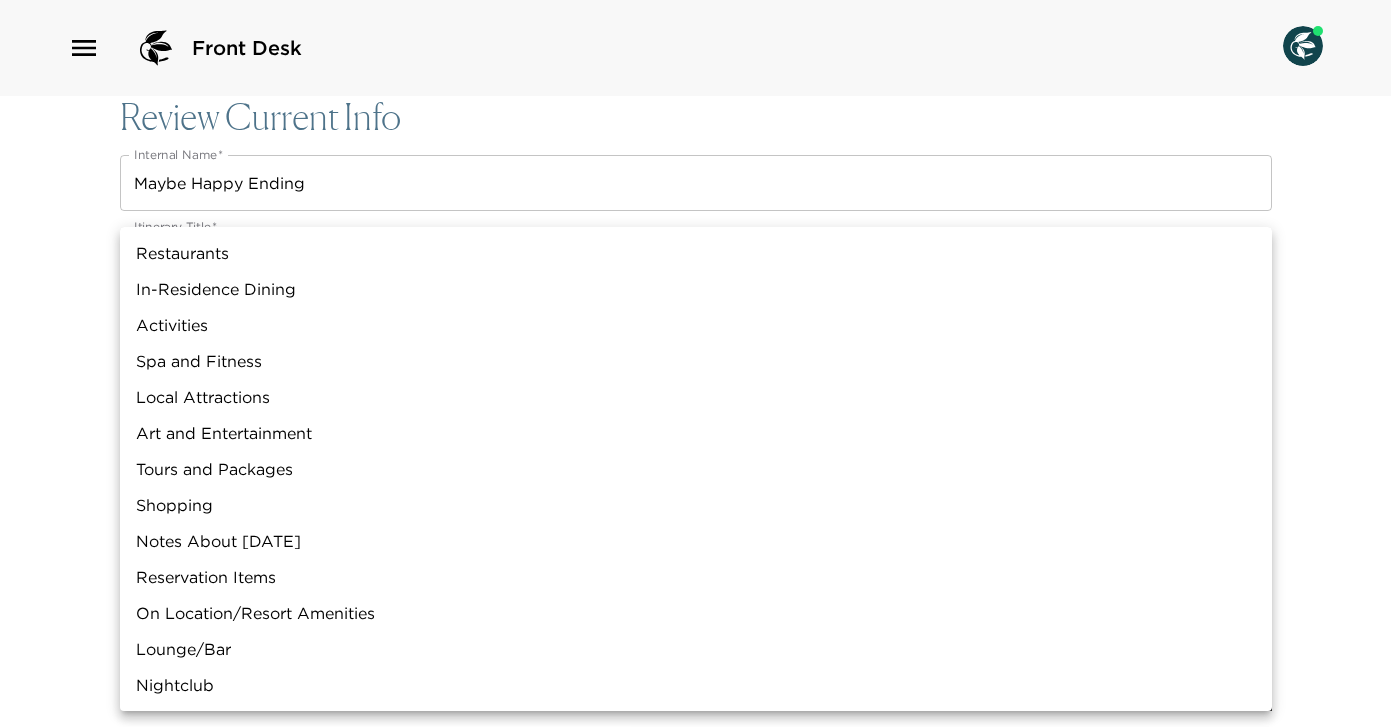 click on "Front Desk Review Current Info Internal Name   * Maybe Happy Ending Internal Name   * Itinerary Title   * Maybe Happy Ending Itinerary Title   * Included Destinations   * Park Avenue Place a0n70000004Gg9ZAAS Included Destinations   * Category   * Select from dropdown Category   * Subcategory Select from dropdown ​ Google ID Google ID ← Move left → Move right ↑ Move up ↓ Move down + Zoom in - Zoom out Home Jump left by 75% End Jump right by 75% Page Up Jump up by 75% Page Down Jump down by 75% To navigate, press the arrow keys. Map Terrain Satellite Labels Keyboard shortcuts Map Data Map data ©2025 Google Map data ©2025 Google 1 km  Click to toggle between metric and imperial units Terms Report a map error Vendor Name Vendor Name Website Website Phone Phone Address Address City City State/Province State/Province Country Country Latitude 0 Latitude Longitude 0 Longitude Hours Of Operation x Hours Of Operation Email Email Reservation Type Select from dropdown ​ Good To Know Views x" at bounding box center (695, 363) 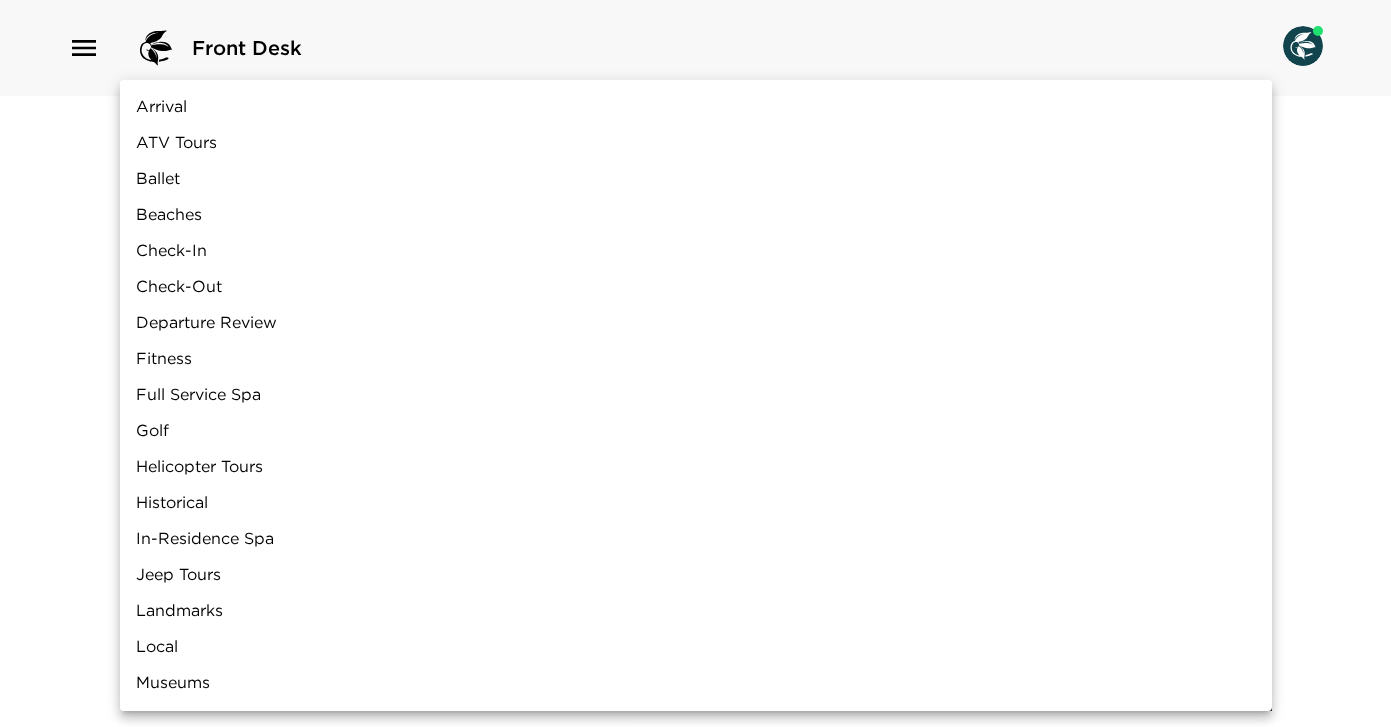 click on "Front Desk Review Current Info Internal Name   * Maybe Happy Ending Internal Name   * Itinerary Title   * Maybe Happy Ending Itinerary Title   * Included Destinations   * Park Avenue Place a0n70000004Gg9ZAAS Included Destinations   * Category   * Activities Activities Category   * Subcategory Select from dropdown ​ Google ID Google ID ← Move left → Move right ↑ Move up ↓ Move down + Zoom in - Zoom out Home Jump left by 75% End Jump right by 75% Page Up Jump up by 75% Page Down Jump down by 75% To navigate, press the arrow keys. Map Terrain Satellite Labels Keyboard shortcuts Map Data Map data ©2025 Google Map data ©2025 Google 1 km  Click to toggle between metric and imperial units Terms Report a map error Vendor Name Vendor Name Website Website Phone Phone Address Address City City State/Province State/Province Country Country Latitude 0 Latitude Longitude 0 Longitude Hours Of Operation x Hours Of Operation Email Email Reservation Type Select from dropdown ​ Good To Know Views" at bounding box center (695, 363) 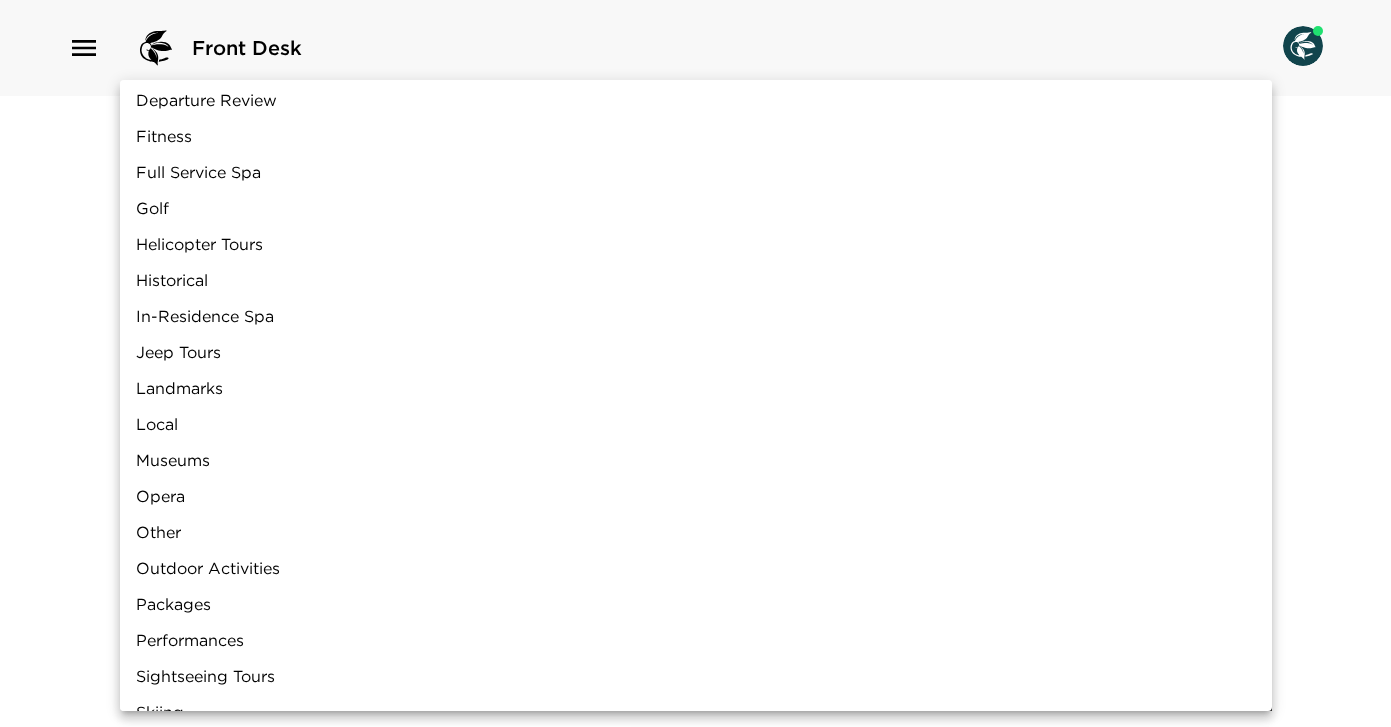 scroll, scrollTop: 537, scrollLeft: 0, axis: vertical 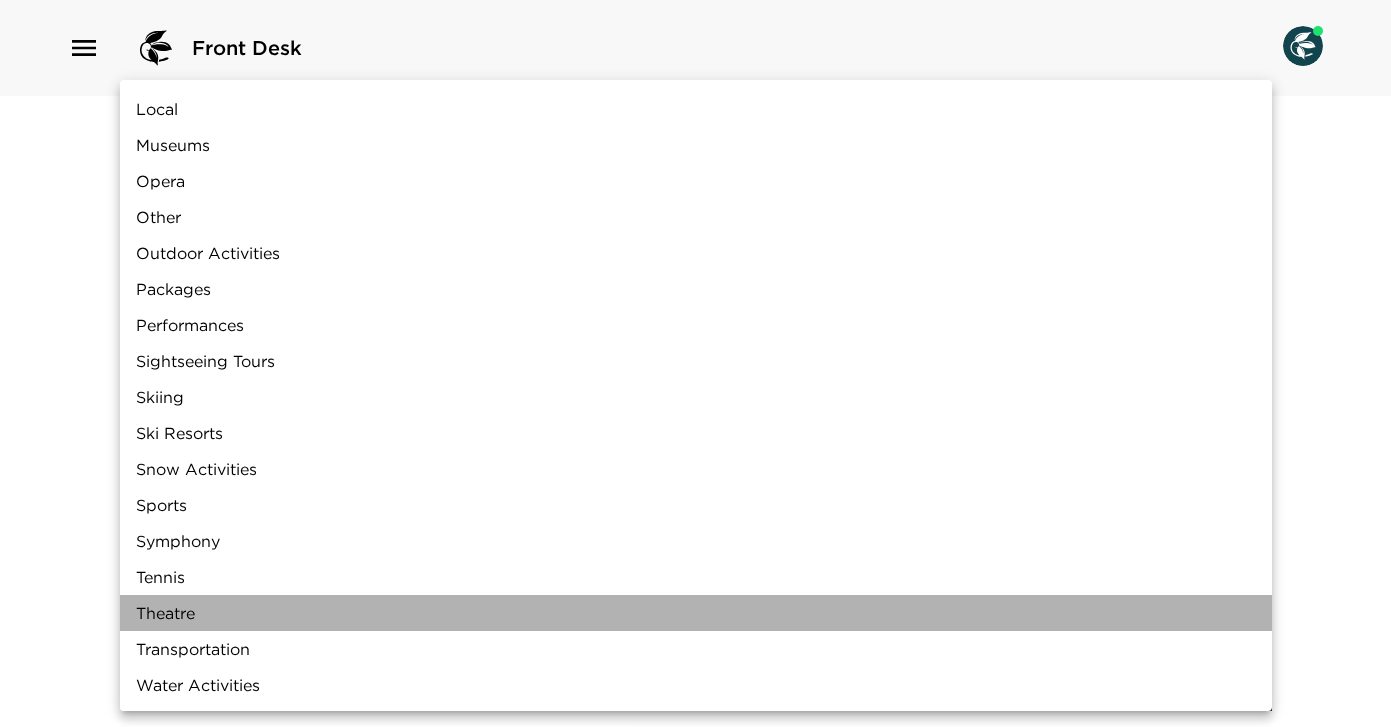 click on "Theatre" at bounding box center (696, 613) 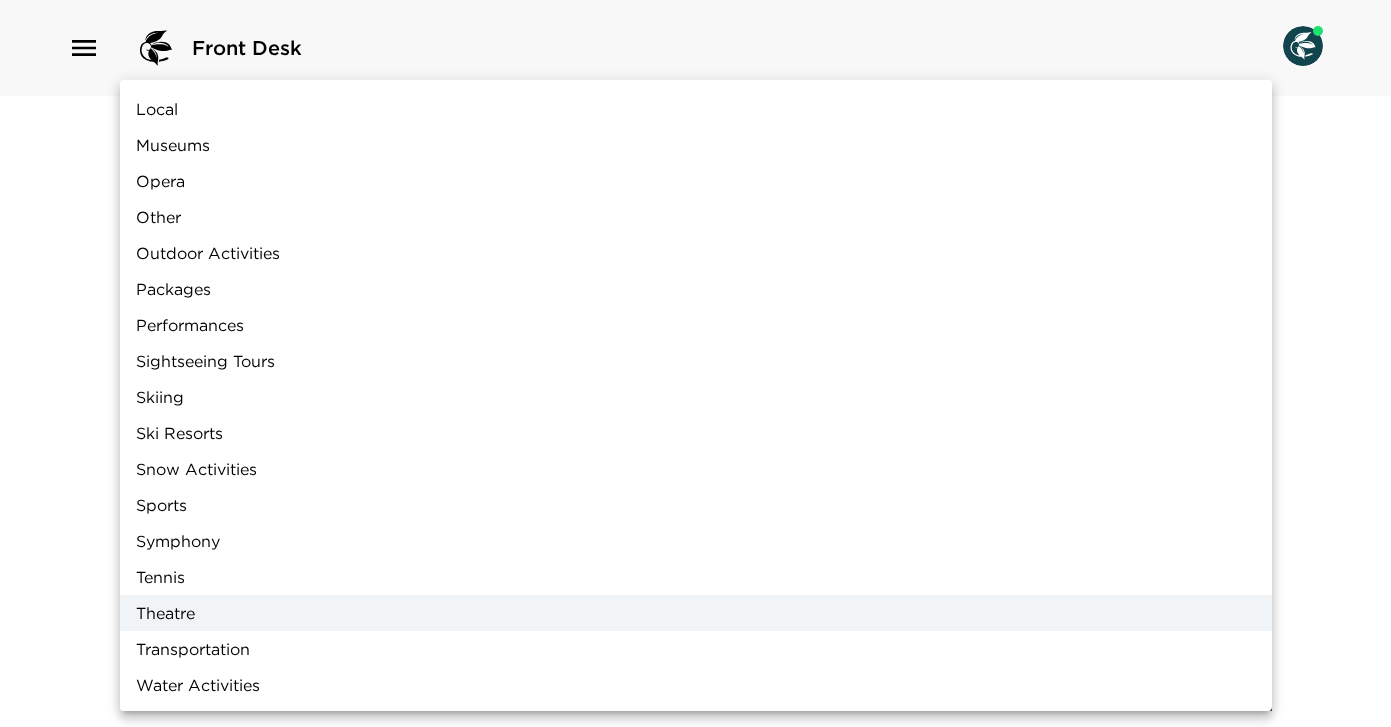 click at bounding box center (695, 363) 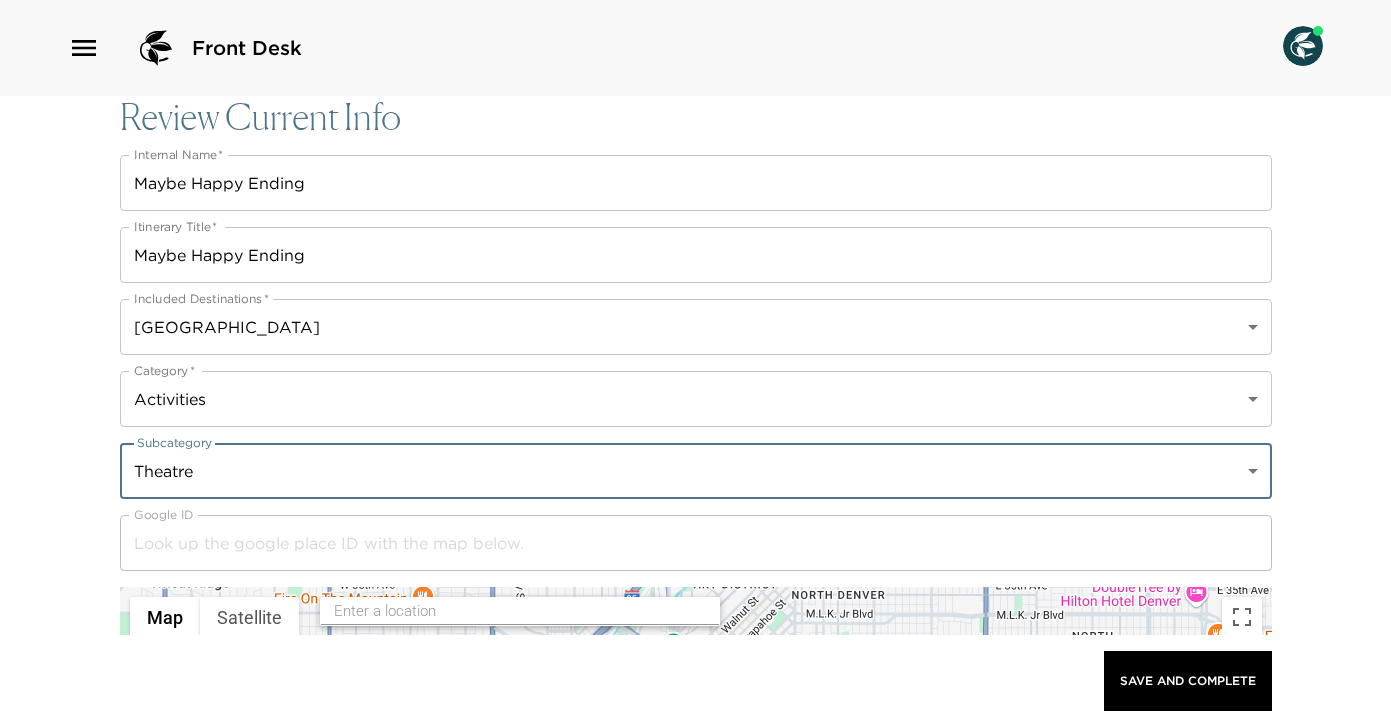 scroll, scrollTop: 211, scrollLeft: 0, axis: vertical 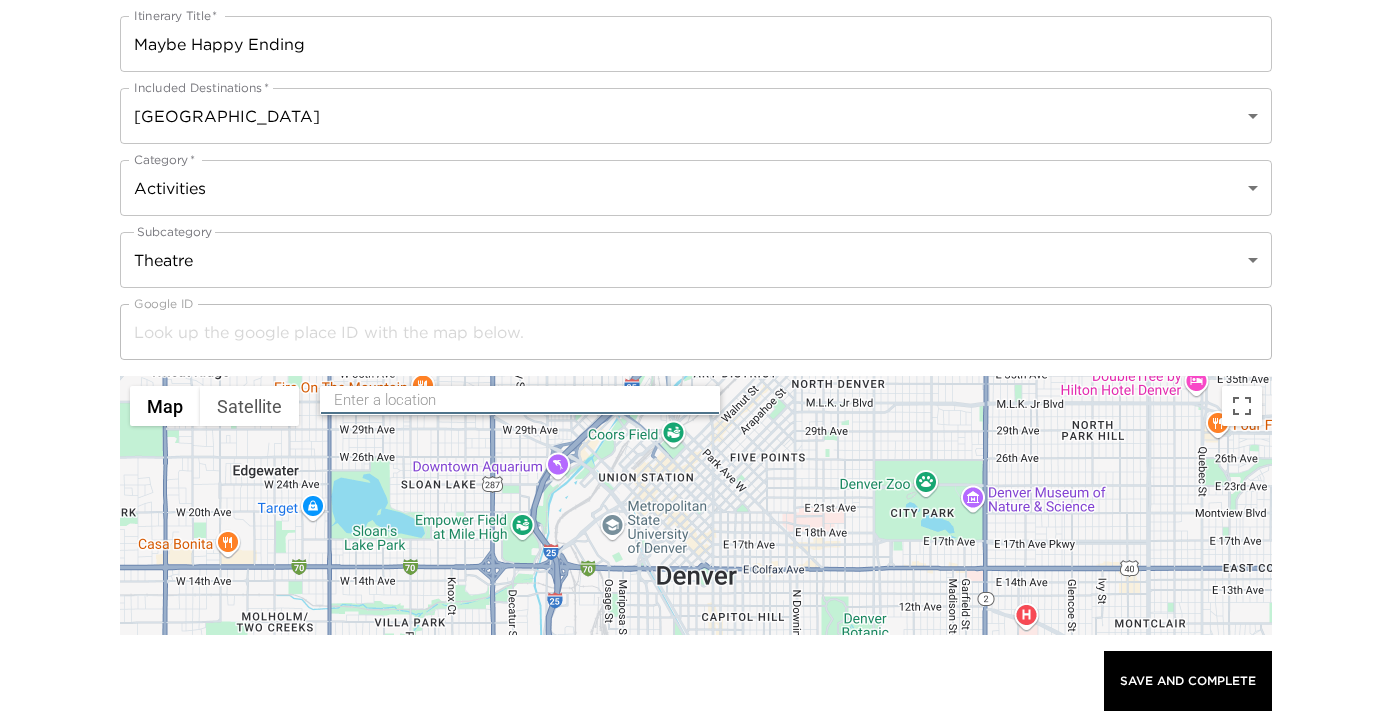 click at bounding box center (521, 400) 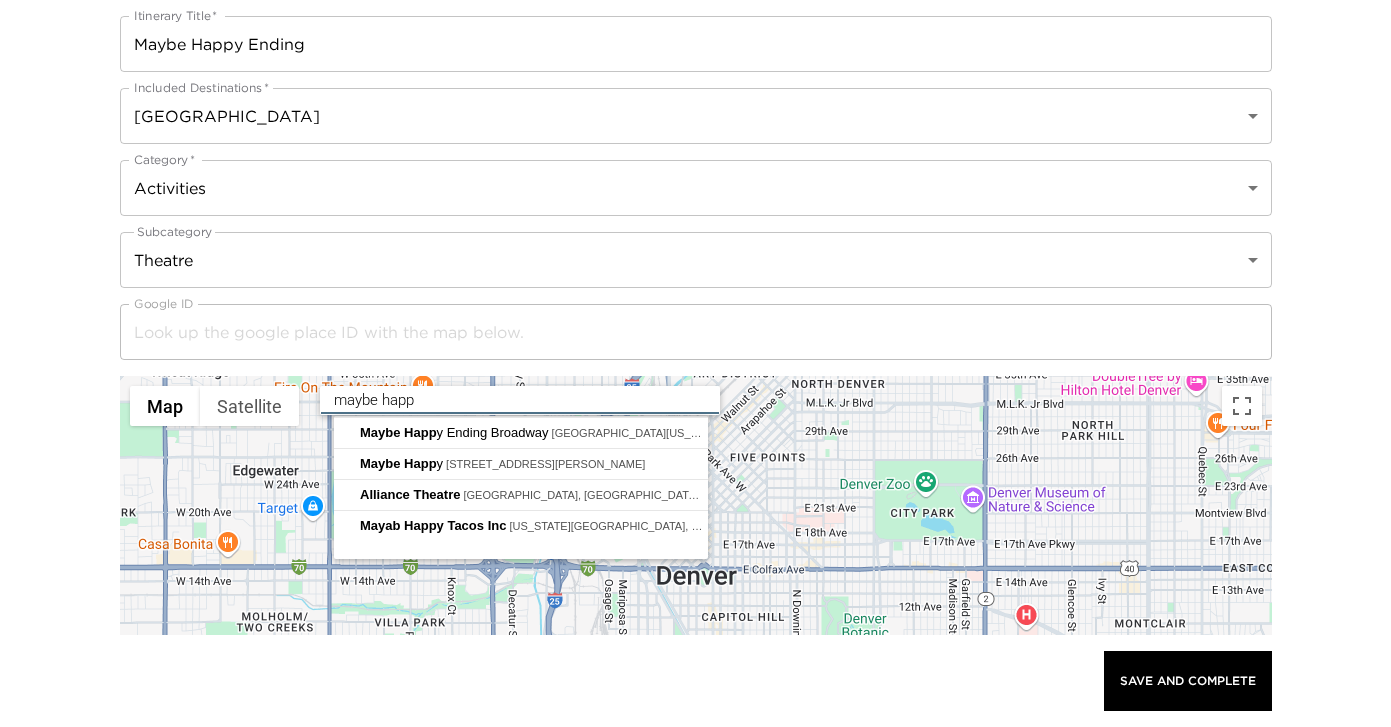 type on "Maybe Happy Ending Broadway, West 44th Street, New York, NY, USA" 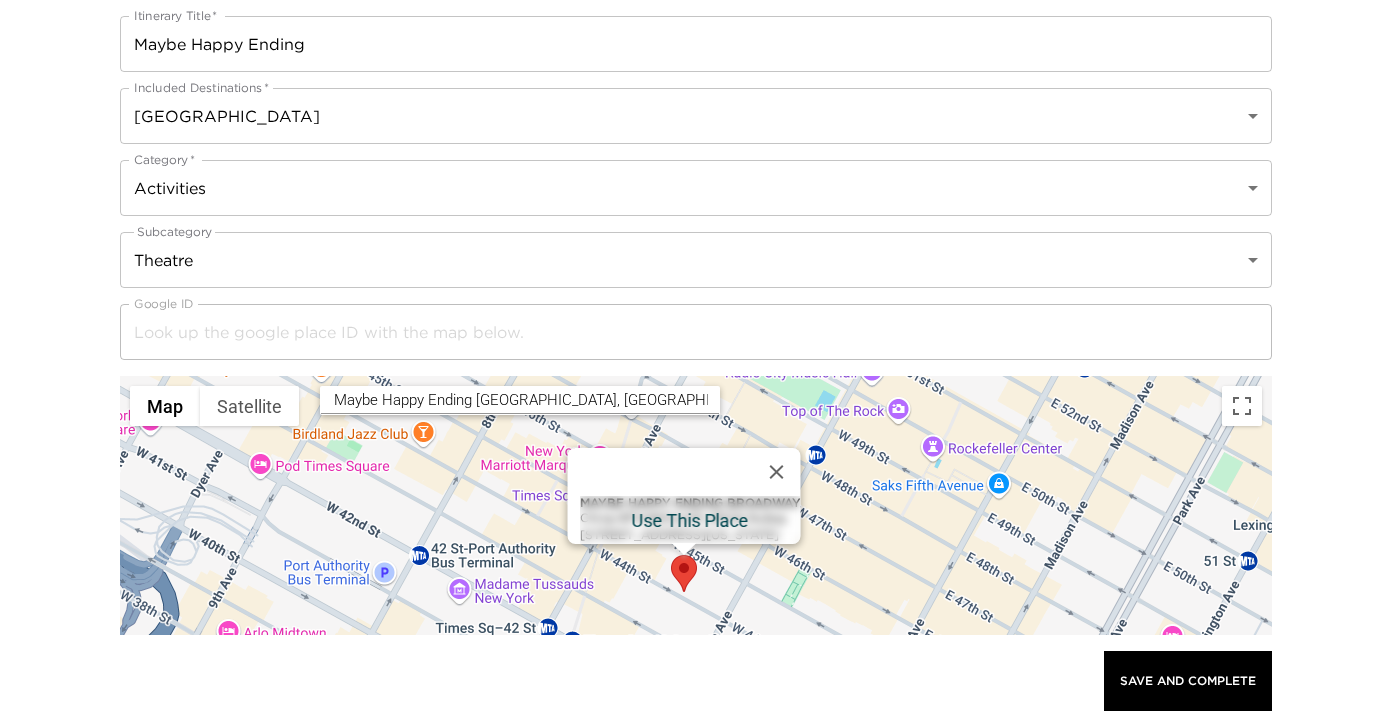 click on "Maybe Happy Ending Broadway ChIJg-8FbABZwokR-d9G4L9u2pg 111 W 44th St, New York, NY 10036, USA" at bounding box center (689, 520) 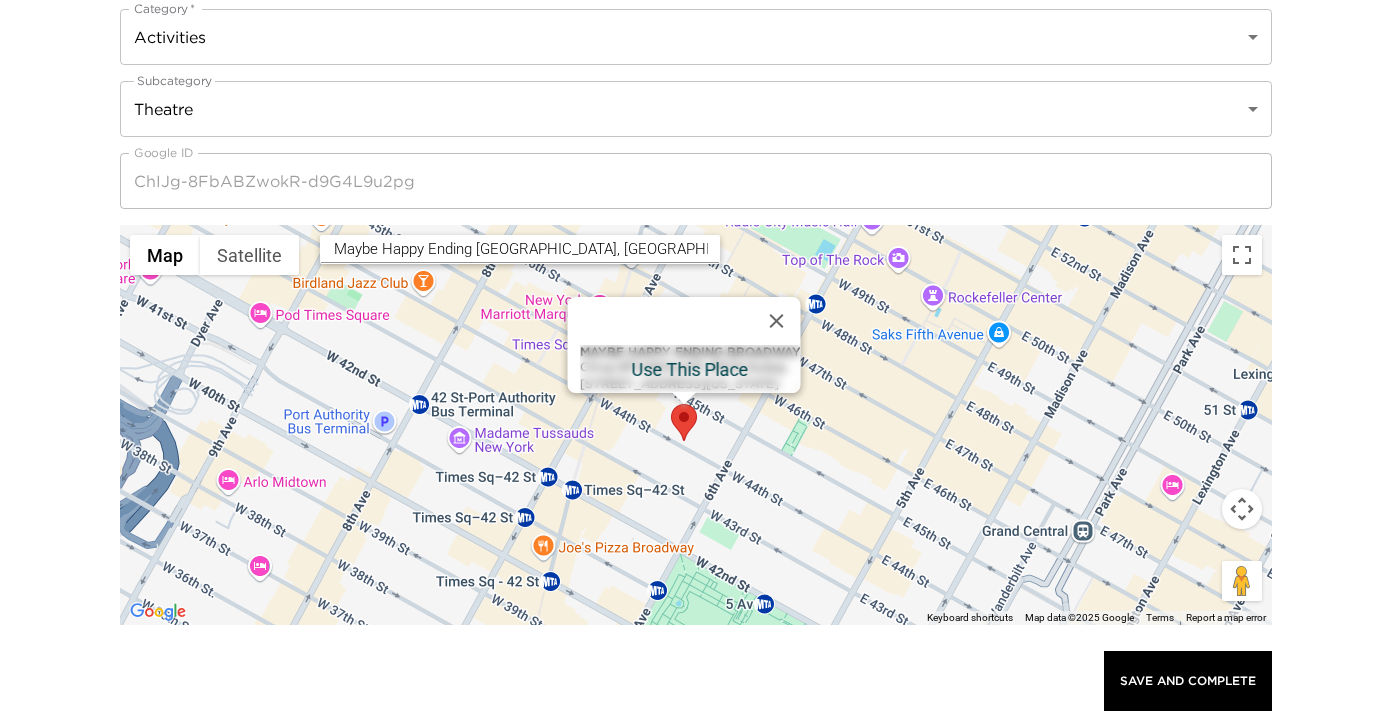 click on "Maybe Happy Ending Broadway ChIJg-8FbABZwokR-d9G4L9u2pg 111 W 44th St, New York, NY 10036, USA" at bounding box center [689, 369] 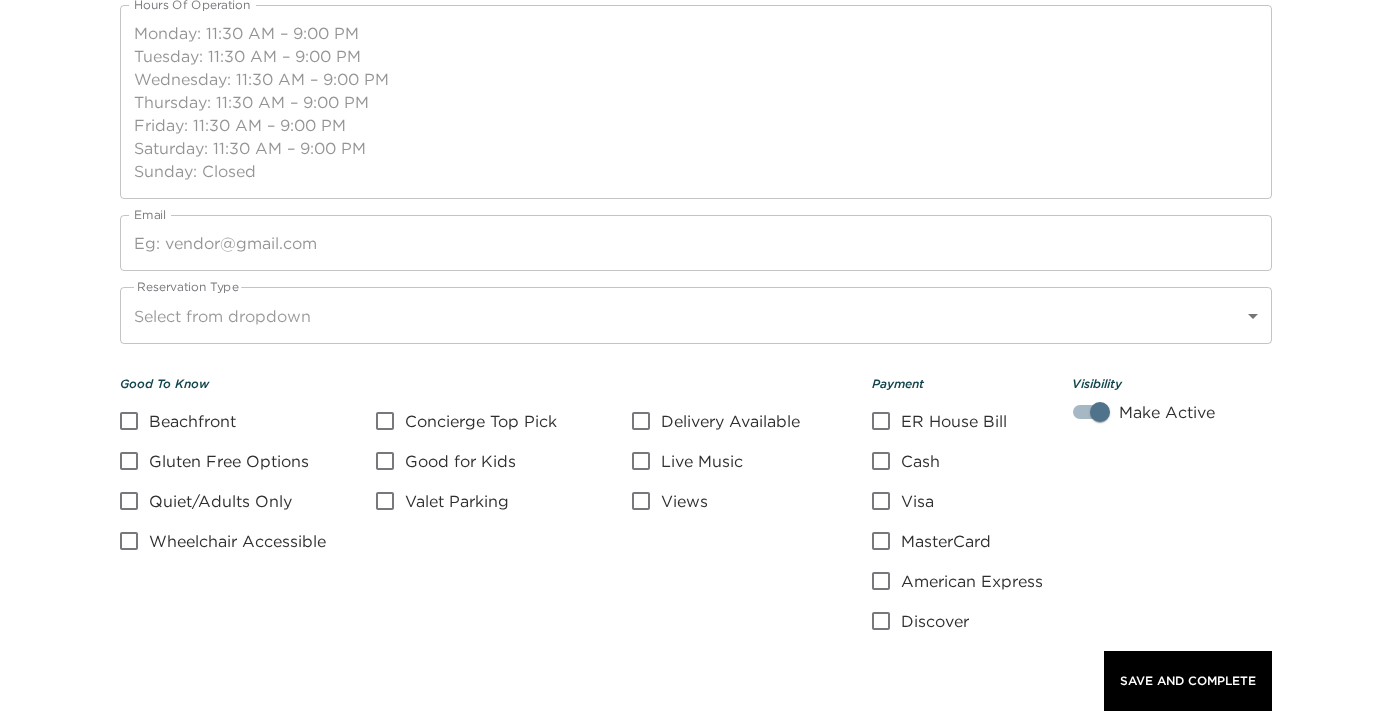 scroll, scrollTop: 1653, scrollLeft: 0, axis: vertical 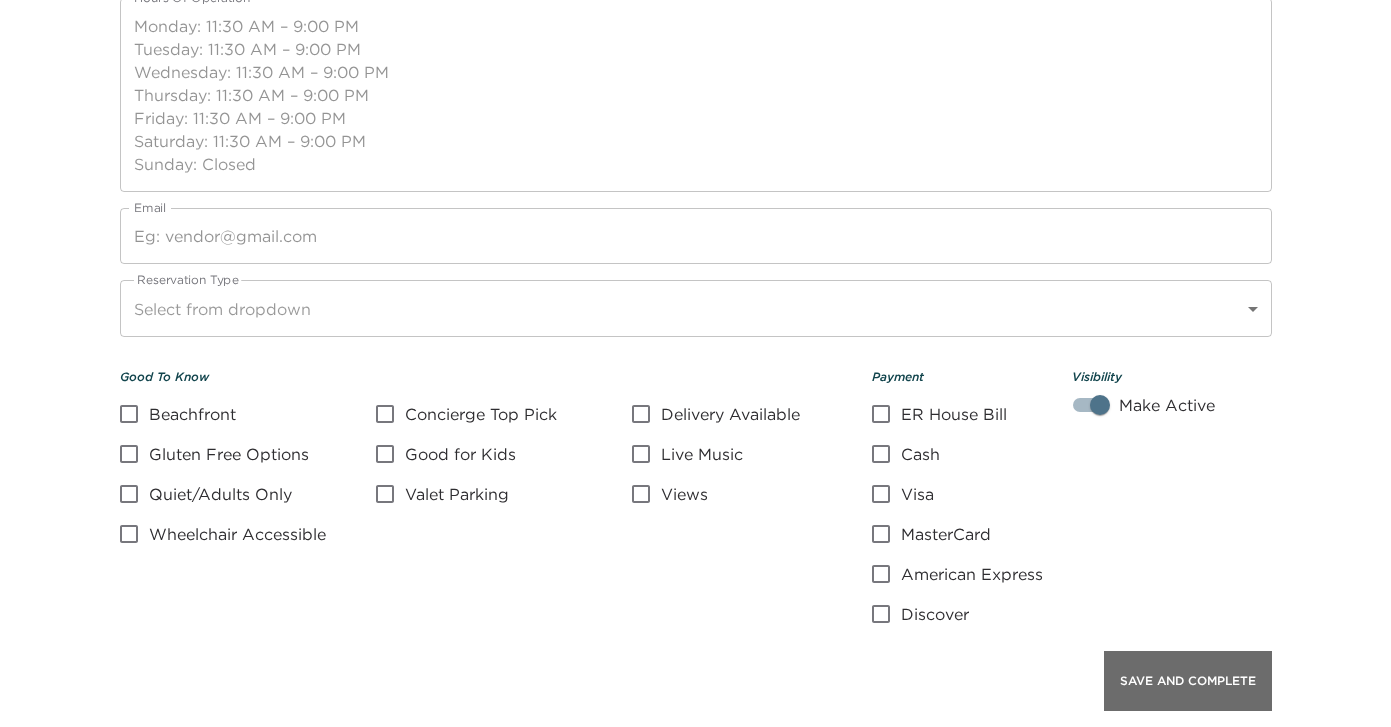 click on "Save And Complete" at bounding box center (1188, 681) 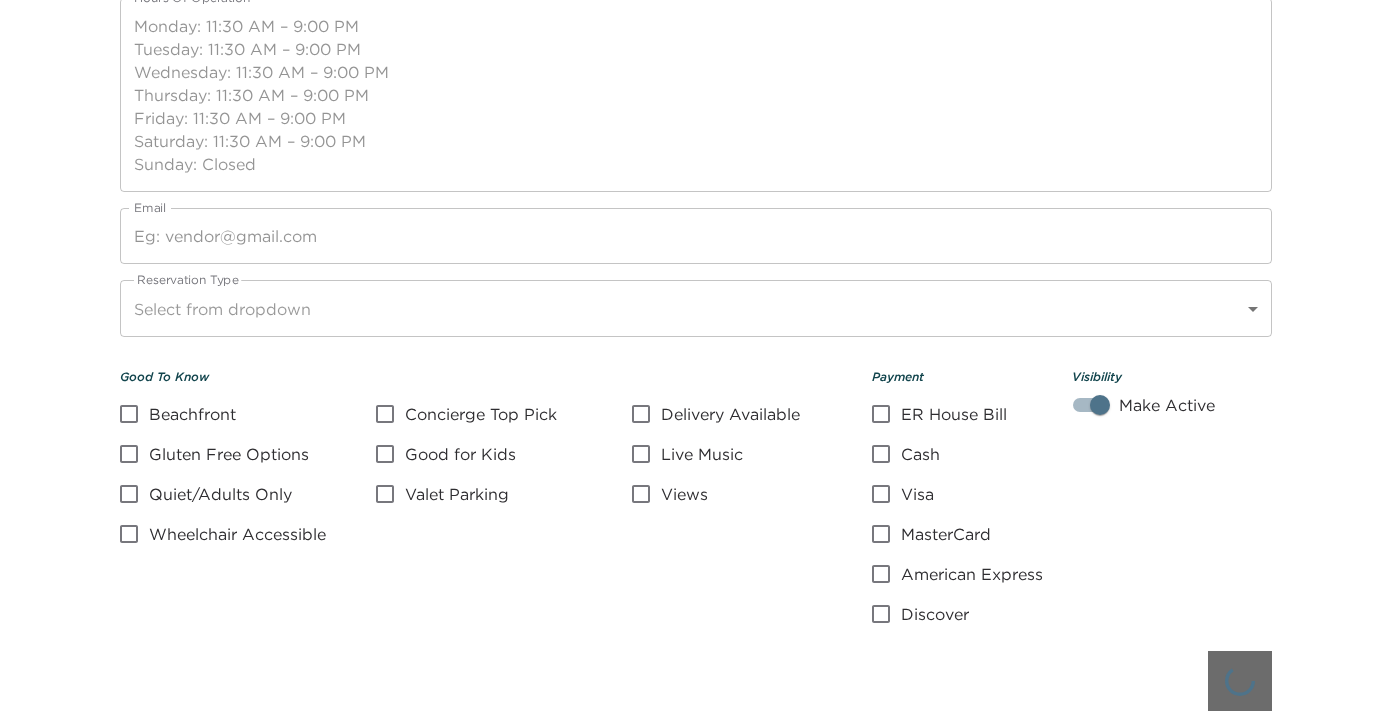 scroll, scrollTop: 0, scrollLeft: 0, axis: both 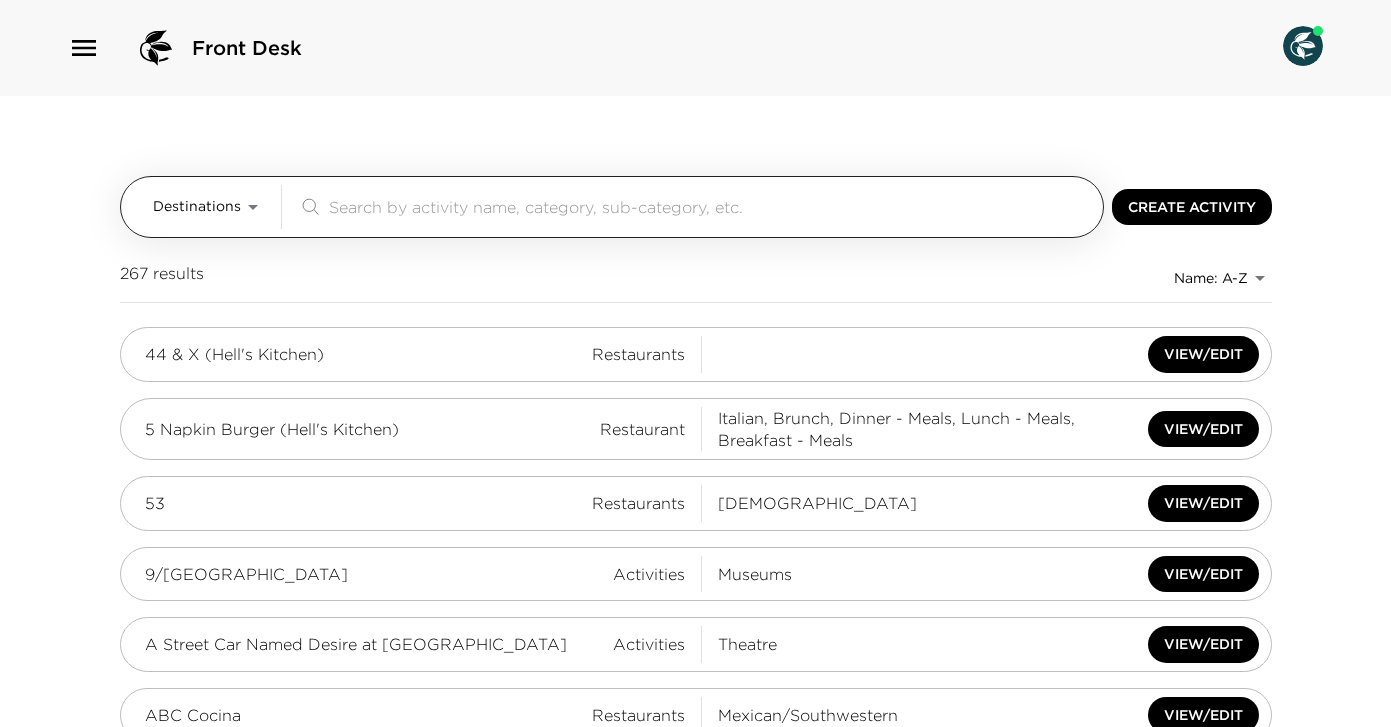 click at bounding box center (712, 206) 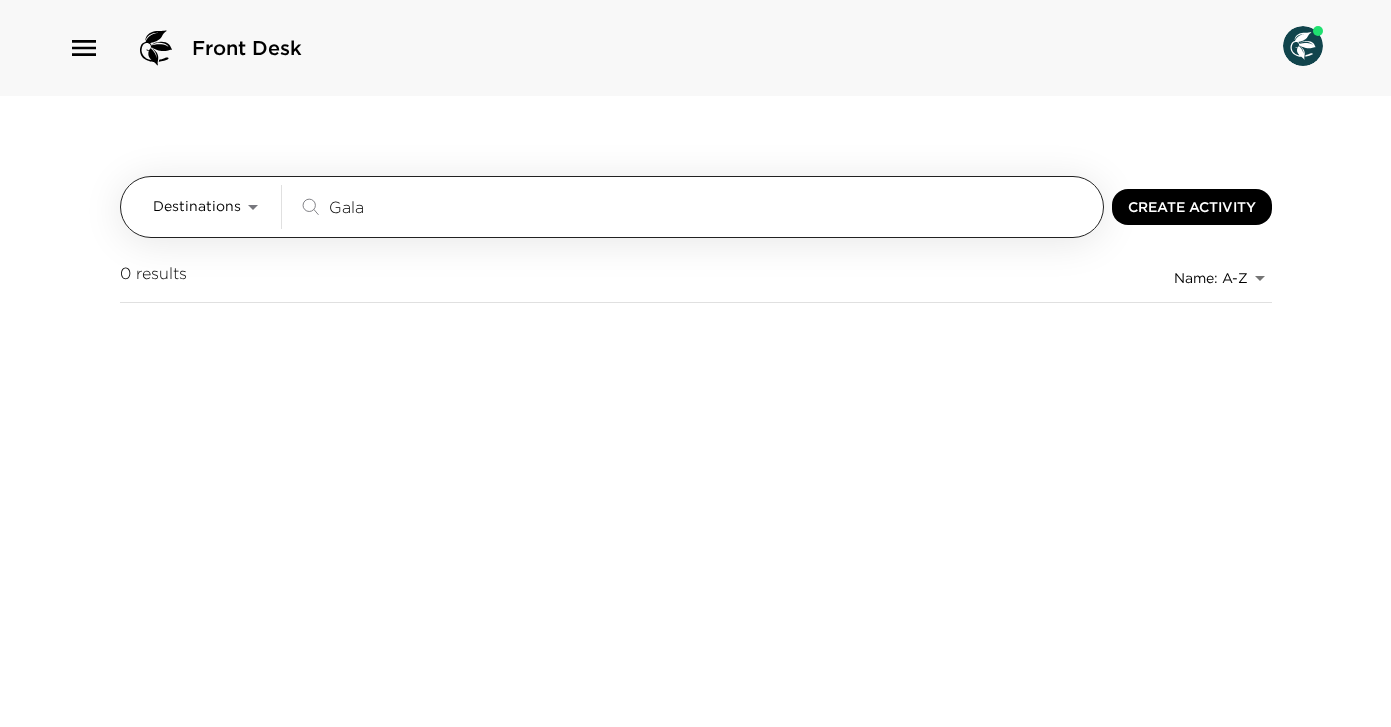 type on "Gala" 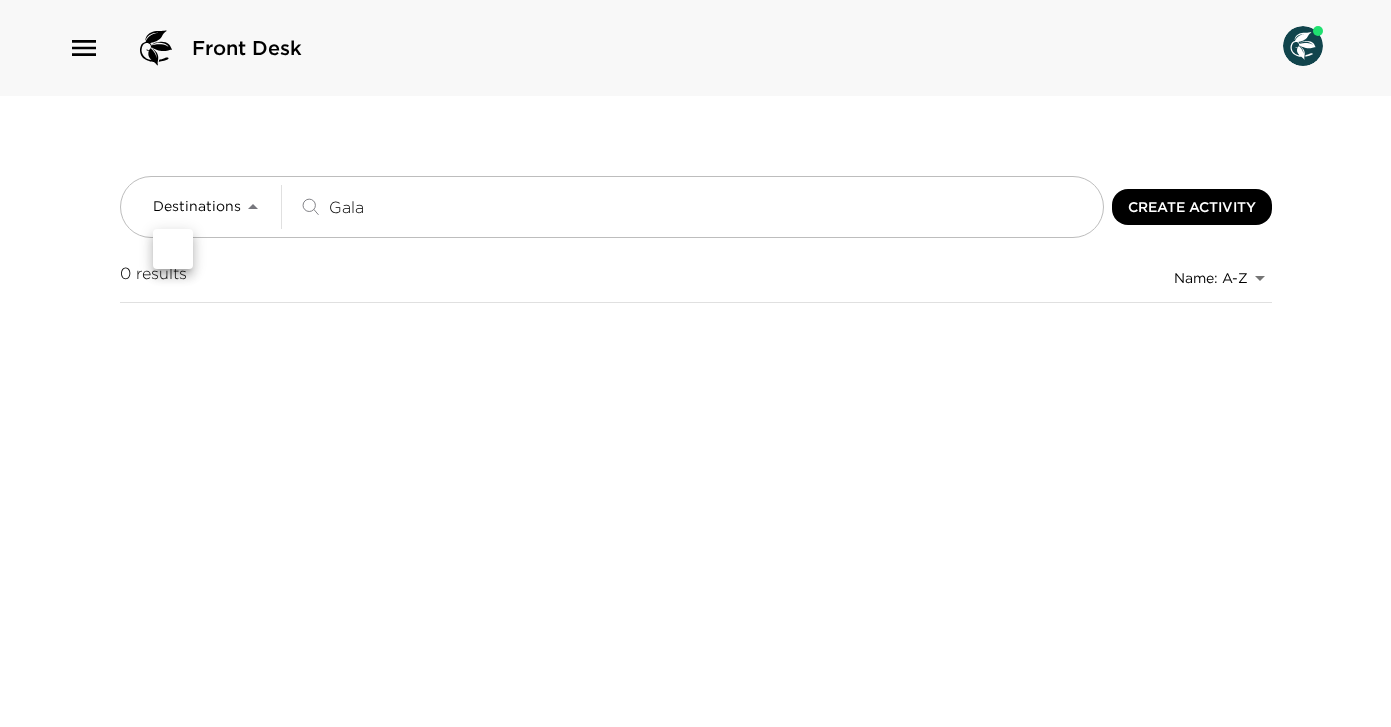 click at bounding box center (695, 363) 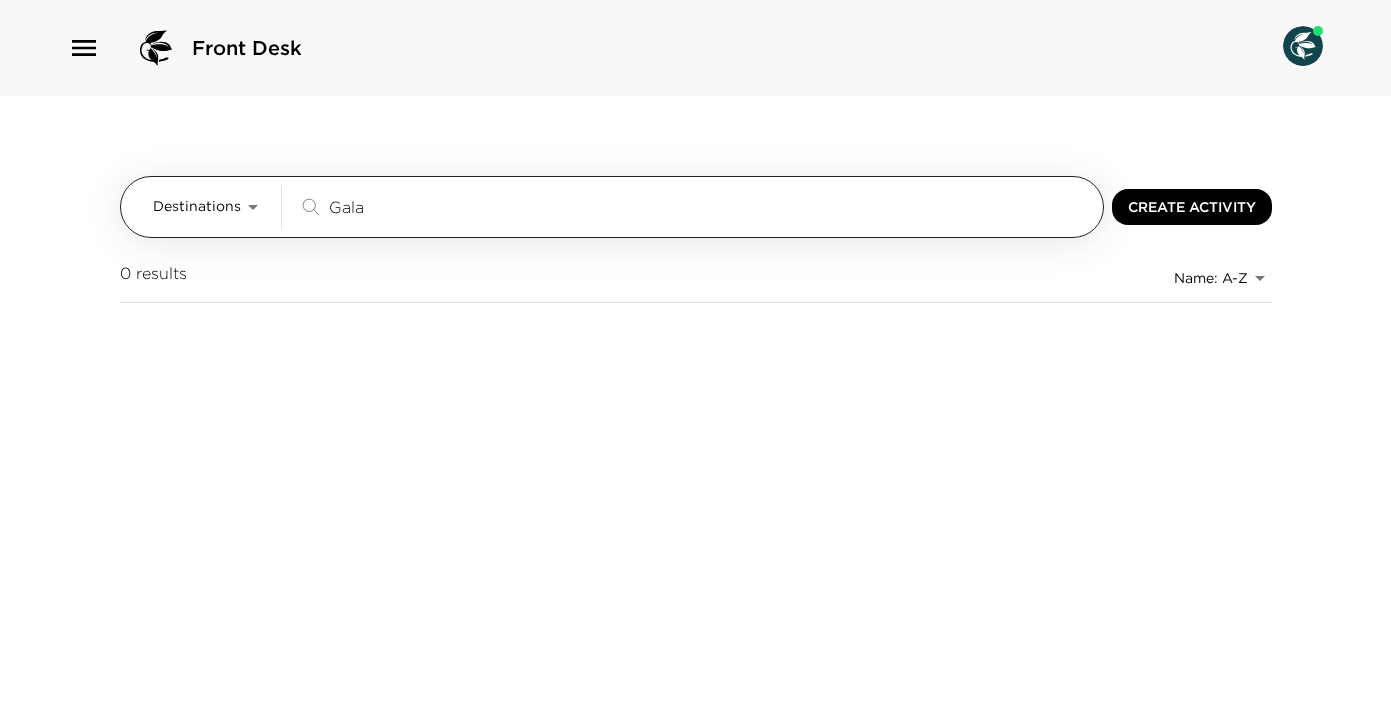 click on "Destinations Gala ​" at bounding box center (612, 207) 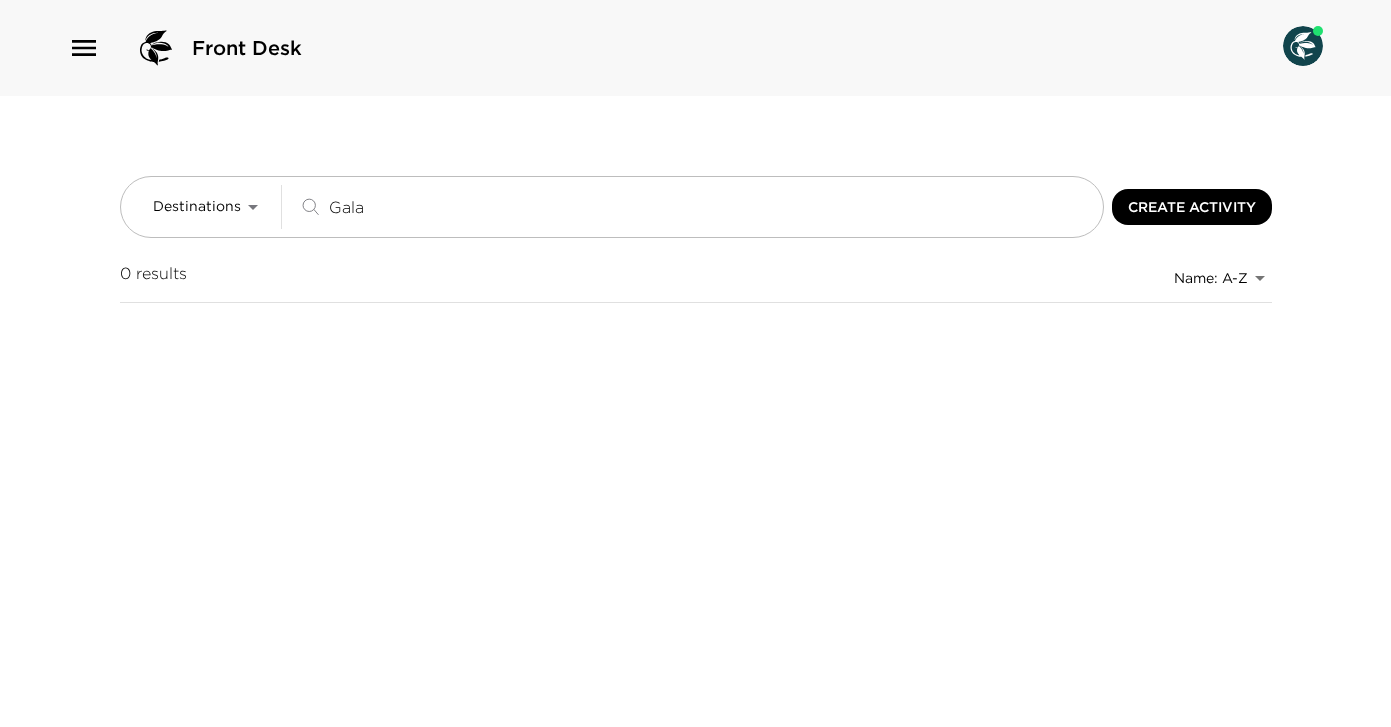 click on "Create Activity" at bounding box center [1192, 207] 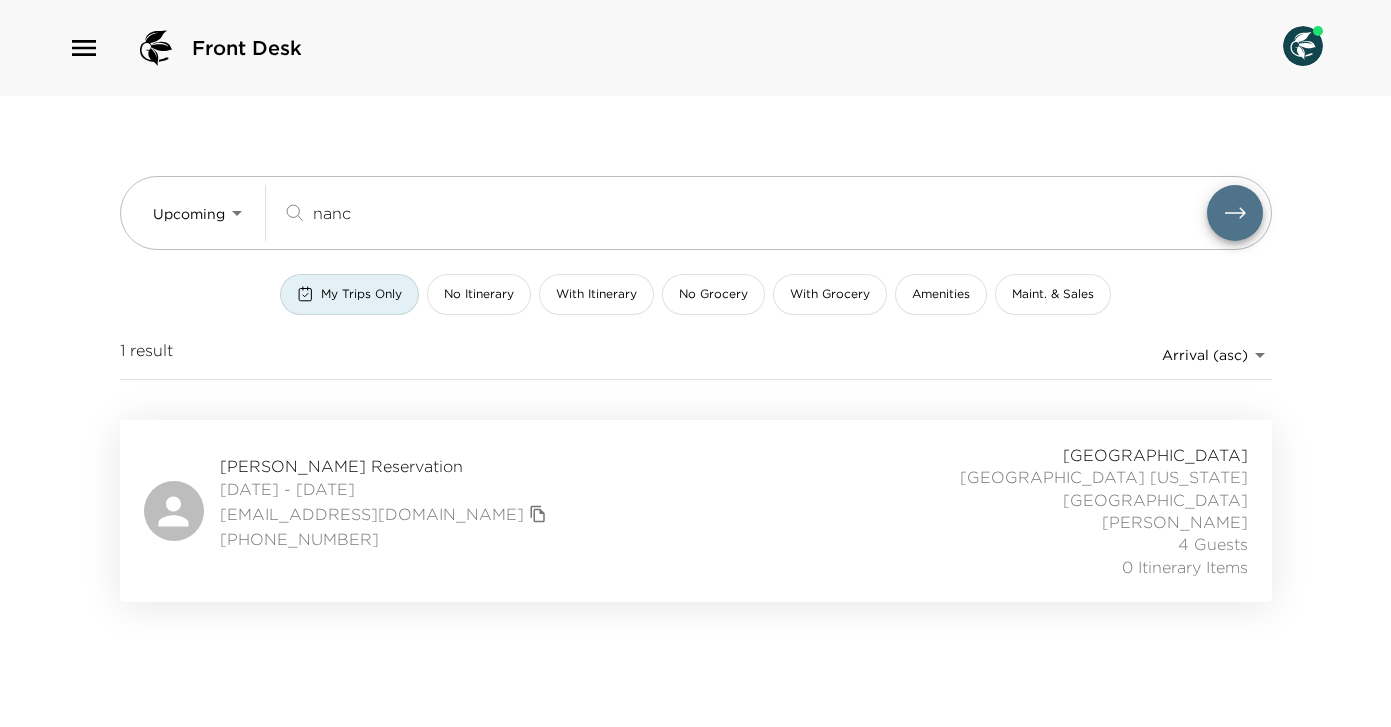 scroll, scrollTop: 0, scrollLeft: 0, axis: both 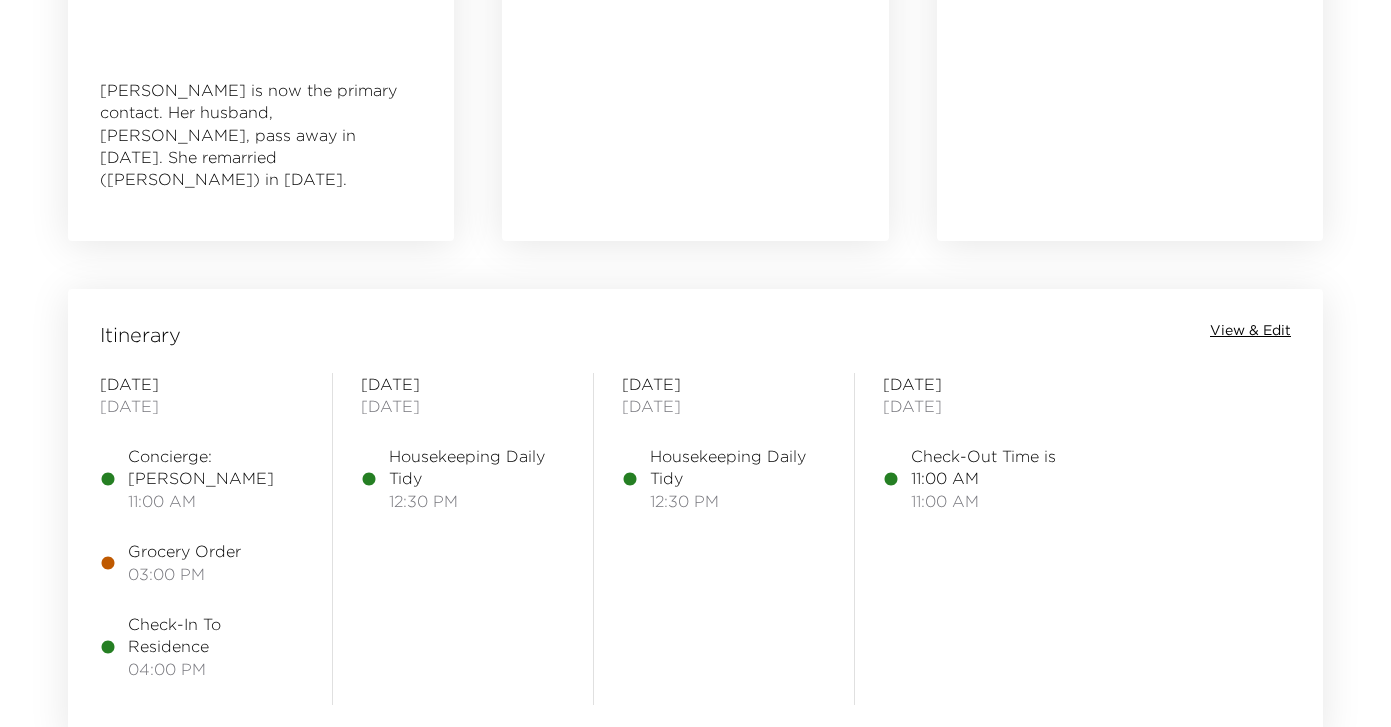 click on "View & Edit" at bounding box center (1250, 331) 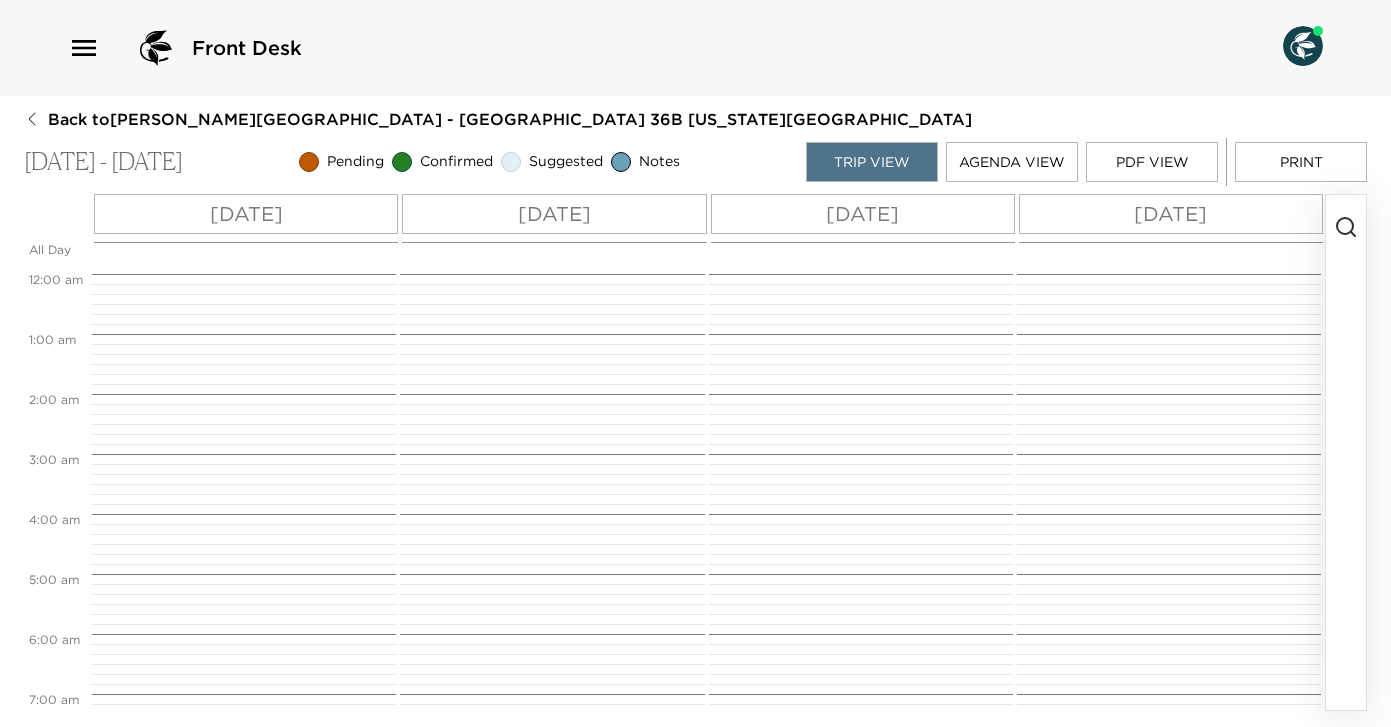 scroll, scrollTop: 0, scrollLeft: 0, axis: both 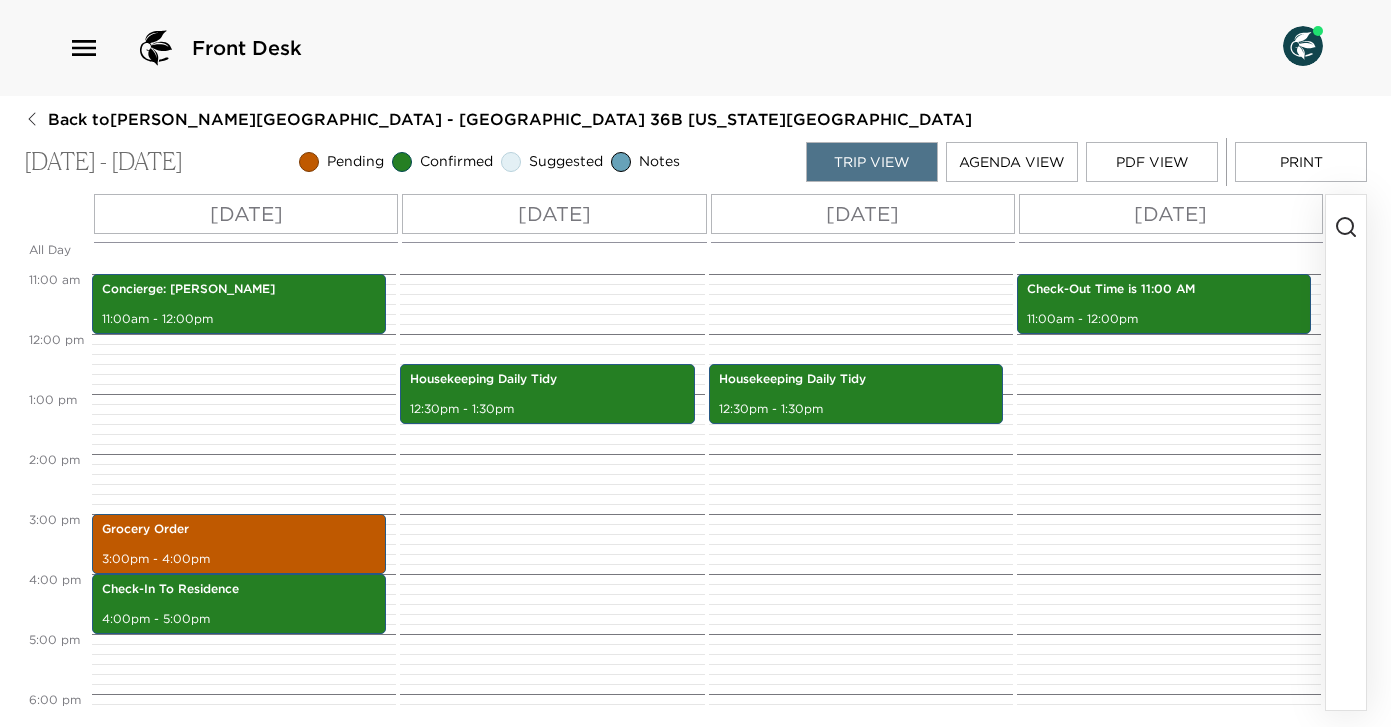 click on "[DATE]" at bounding box center [554, 214] 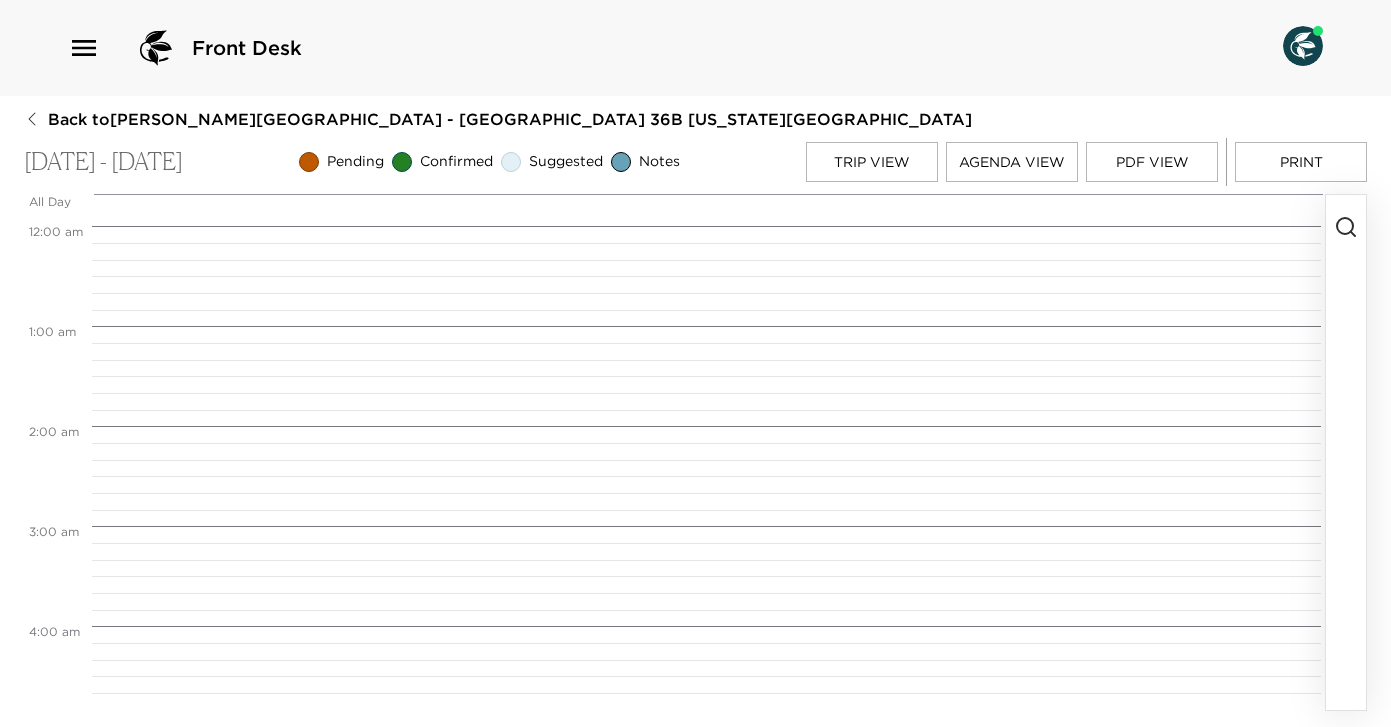scroll, scrollTop: 1250, scrollLeft: 0, axis: vertical 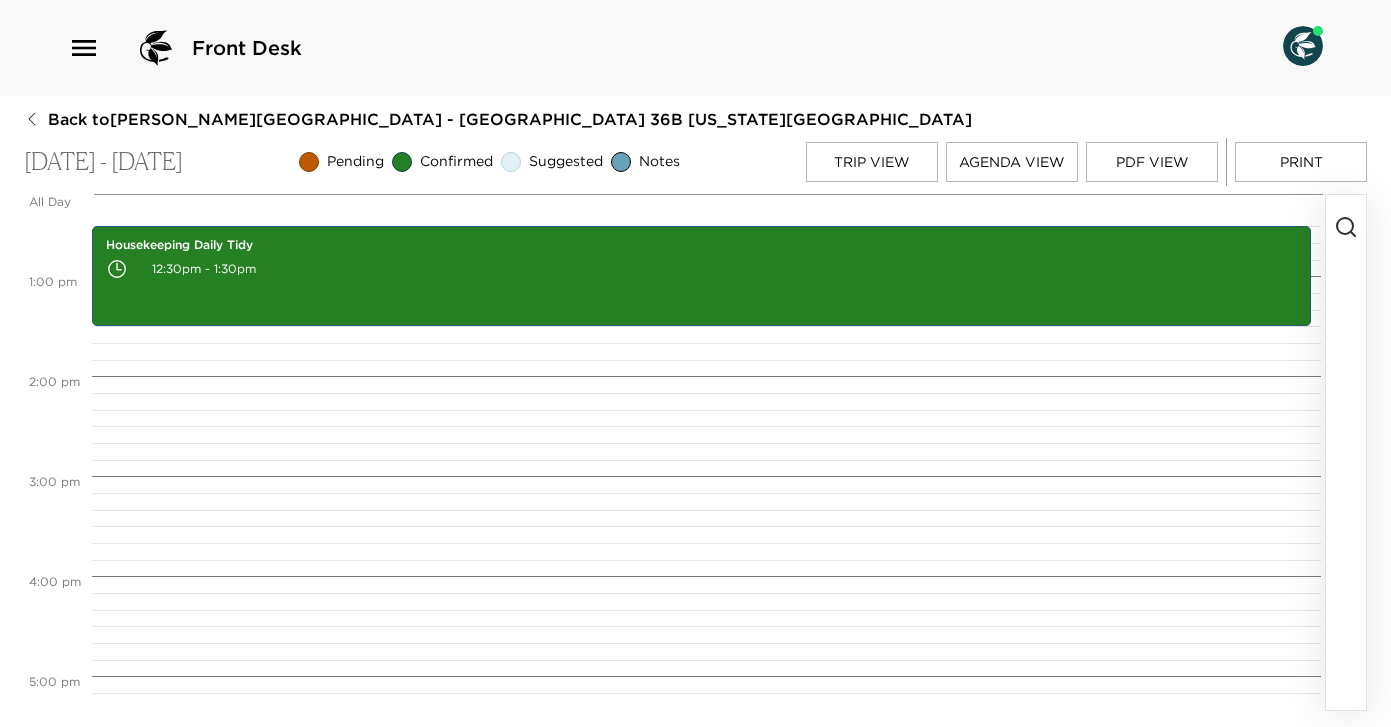 click at bounding box center [1346, 452] 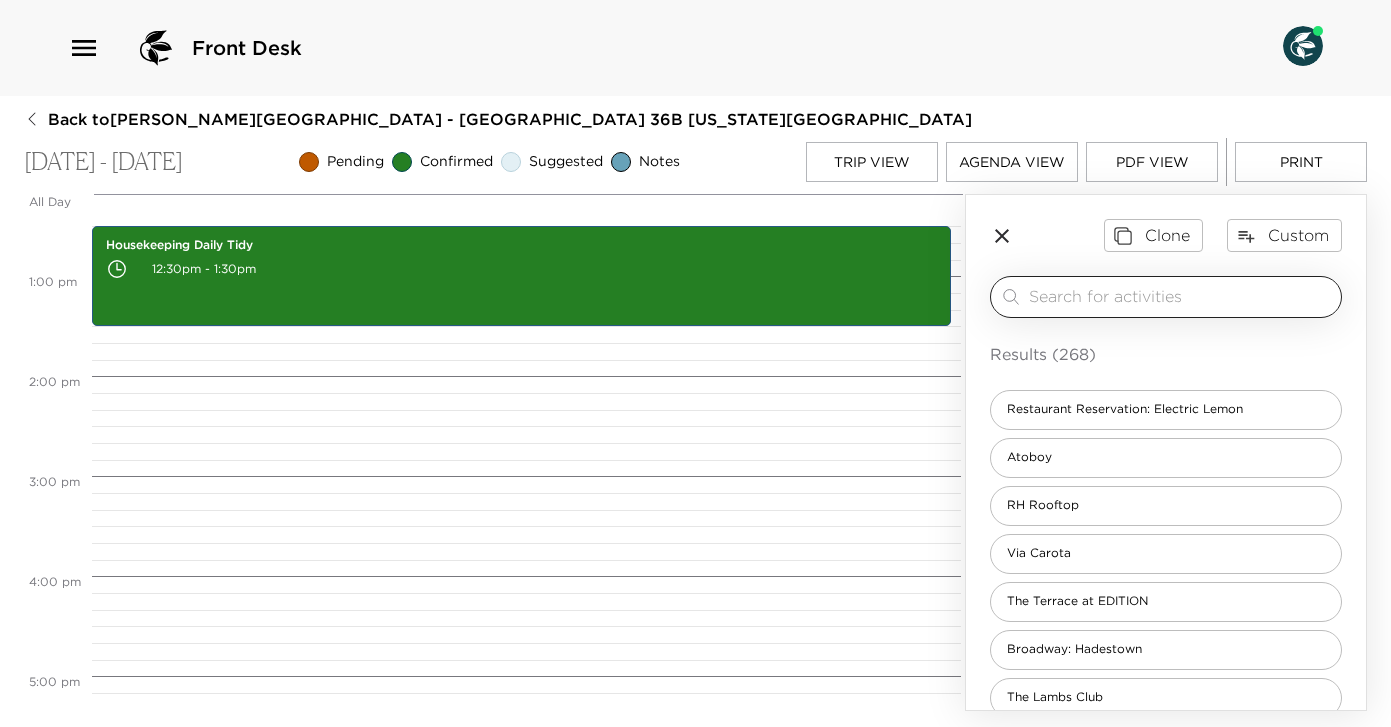 click at bounding box center (1181, 296) 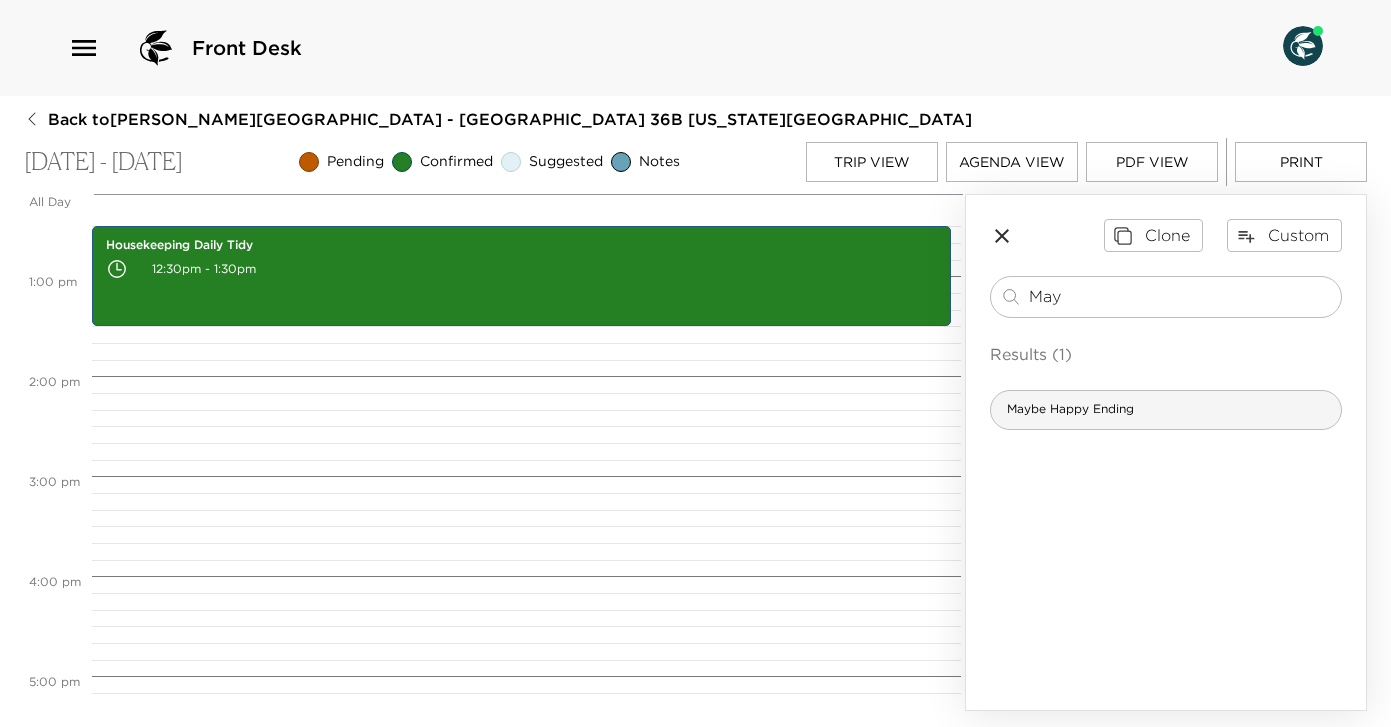 type on "May" 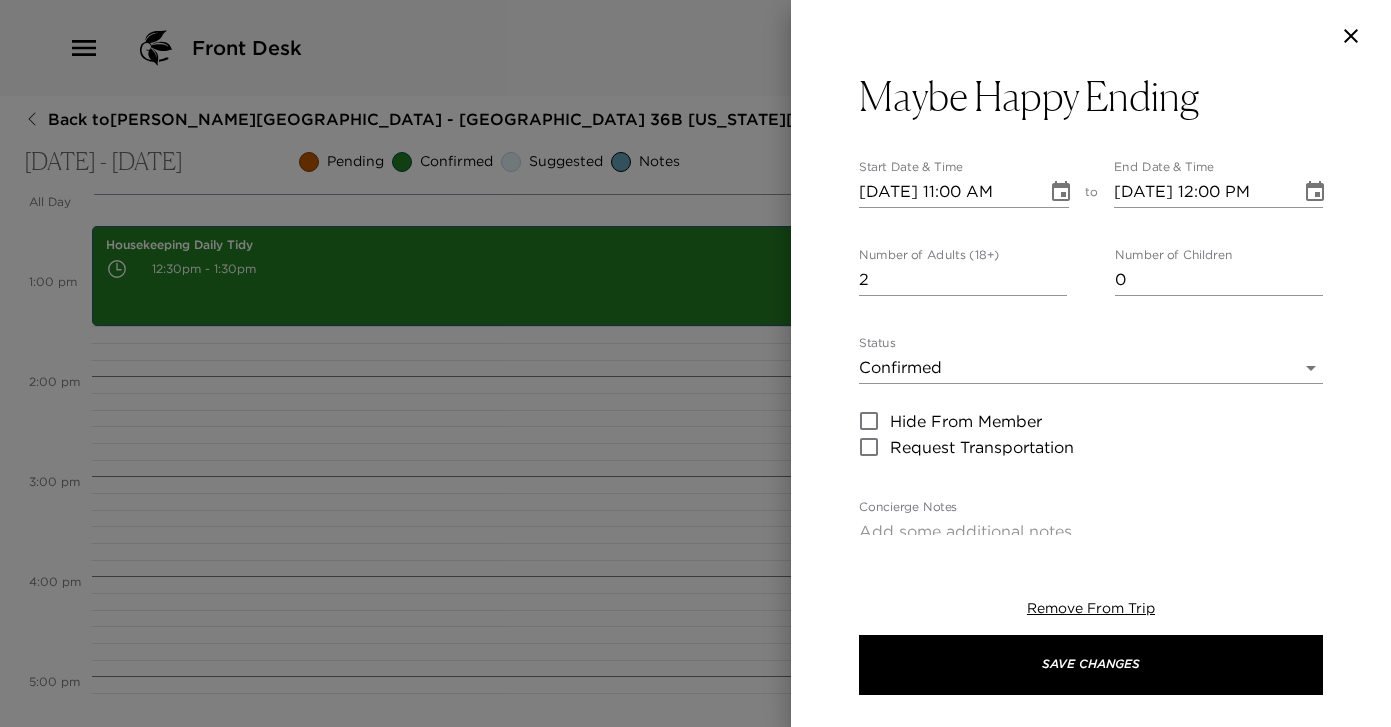 click on "2" at bounding box center [963, 280] 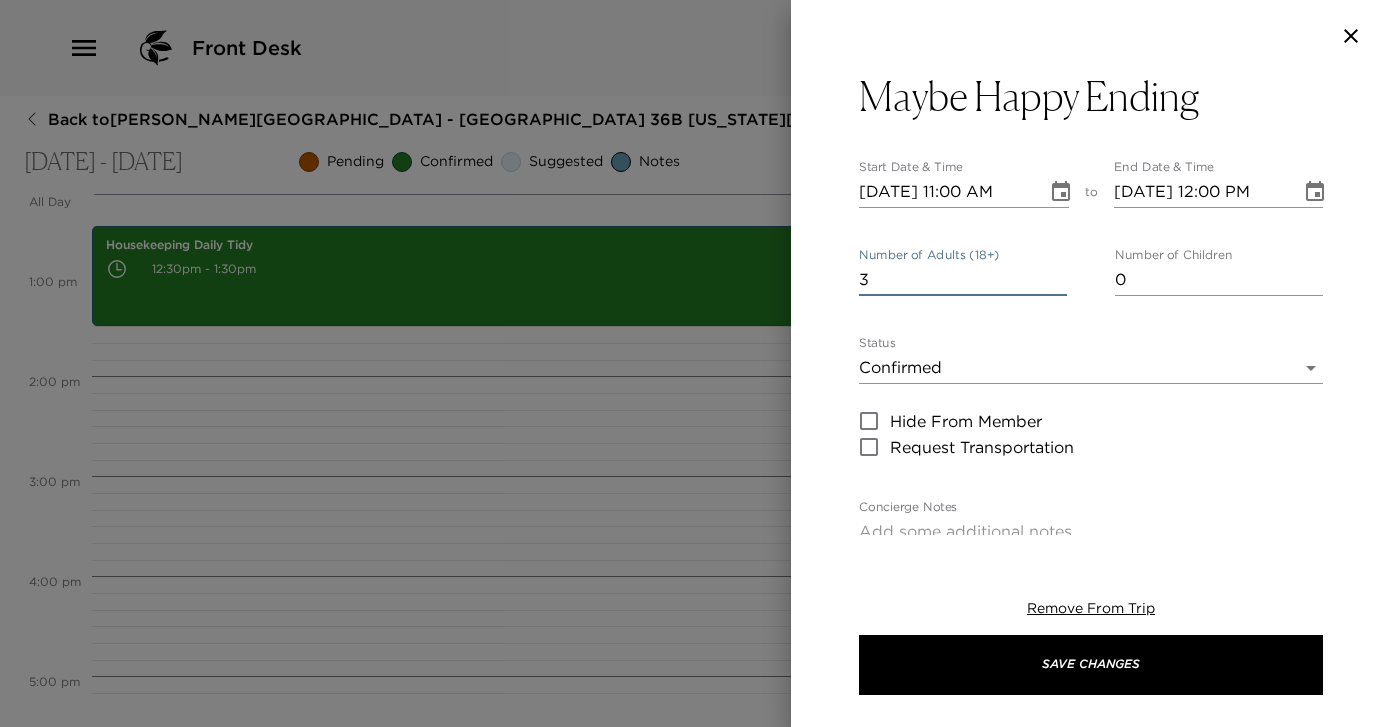 click on "3" at bounding box center (963, 280) 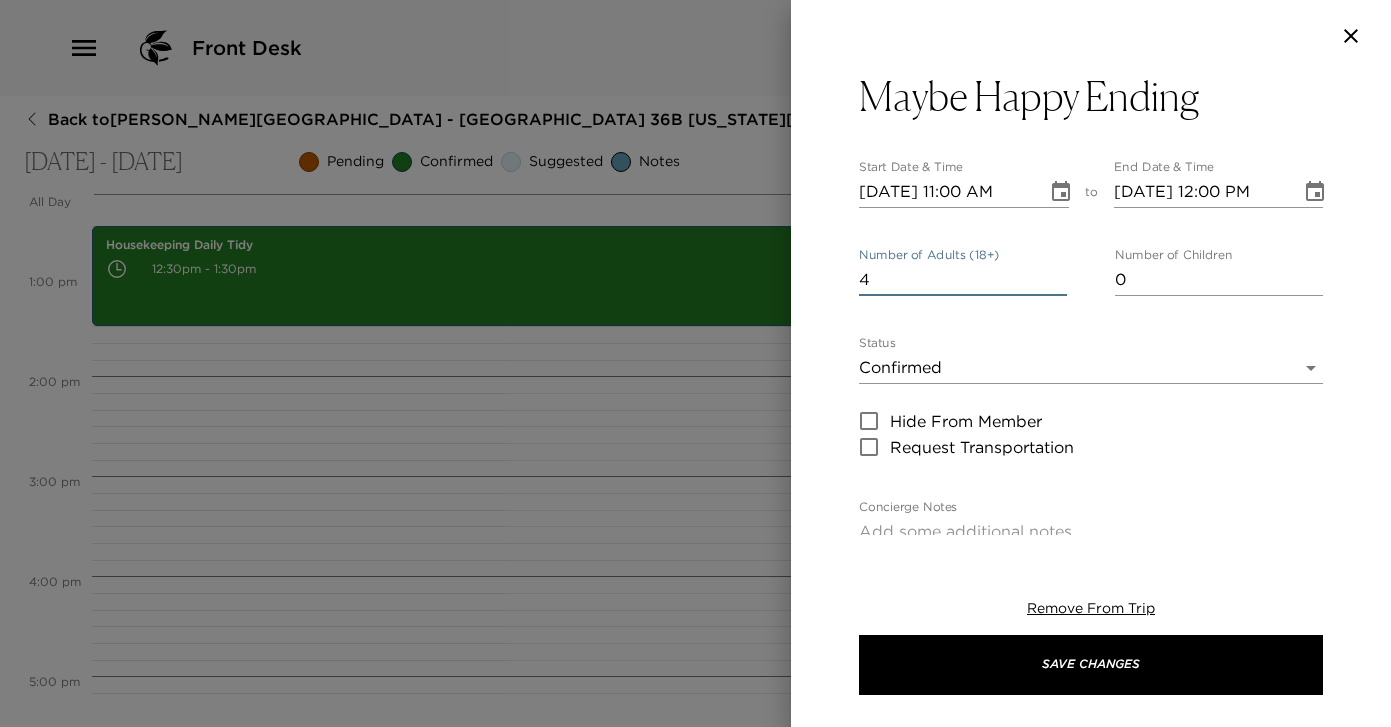 click on "4" at bounding box center [963, 280] 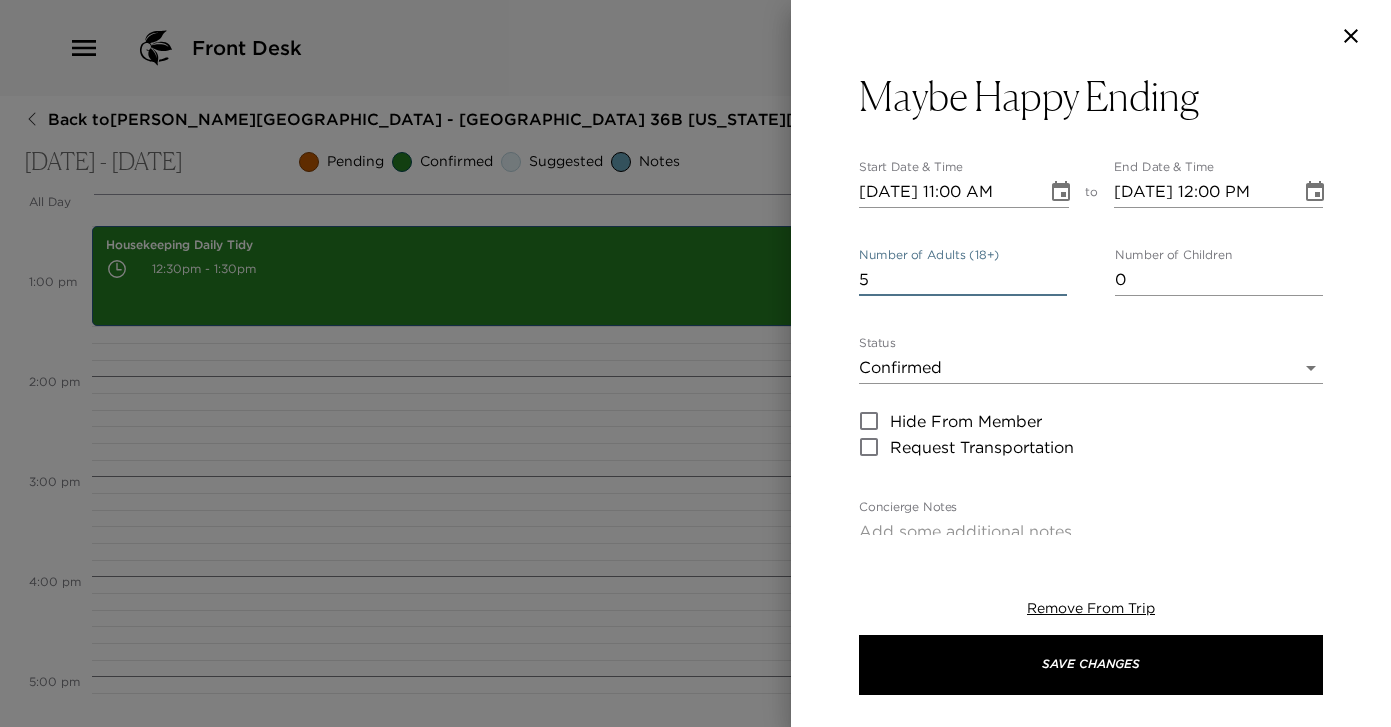 click on "5" at bounding box center [963, 280] 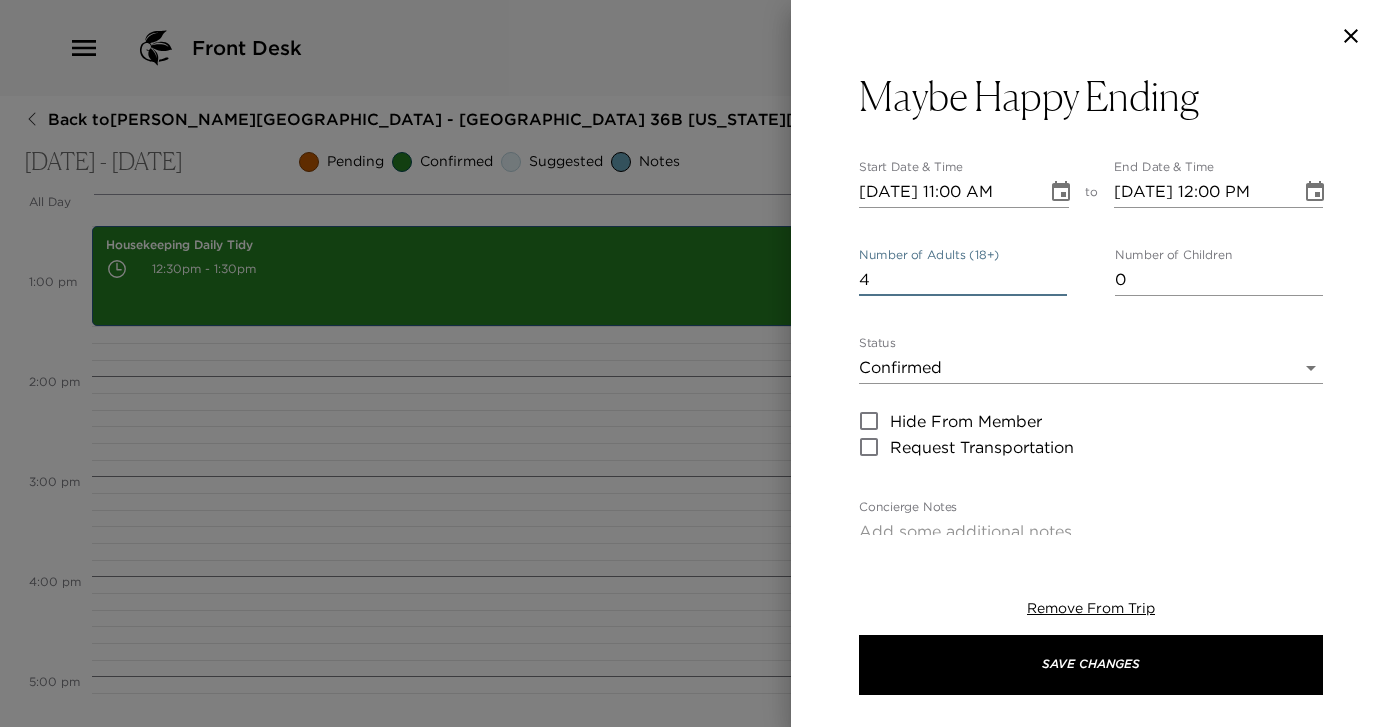 click on "4" at bounding box center [963, 280] 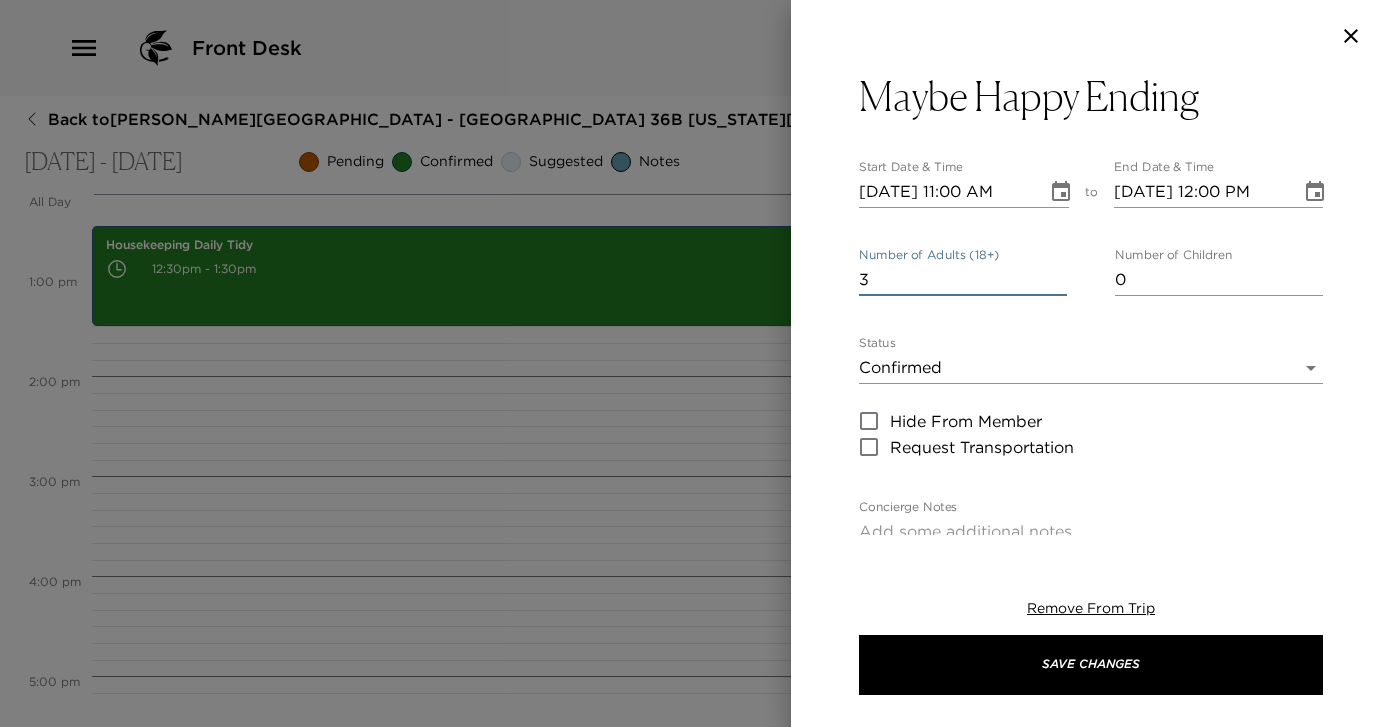 click on "3" at bounding box center [963, 280] 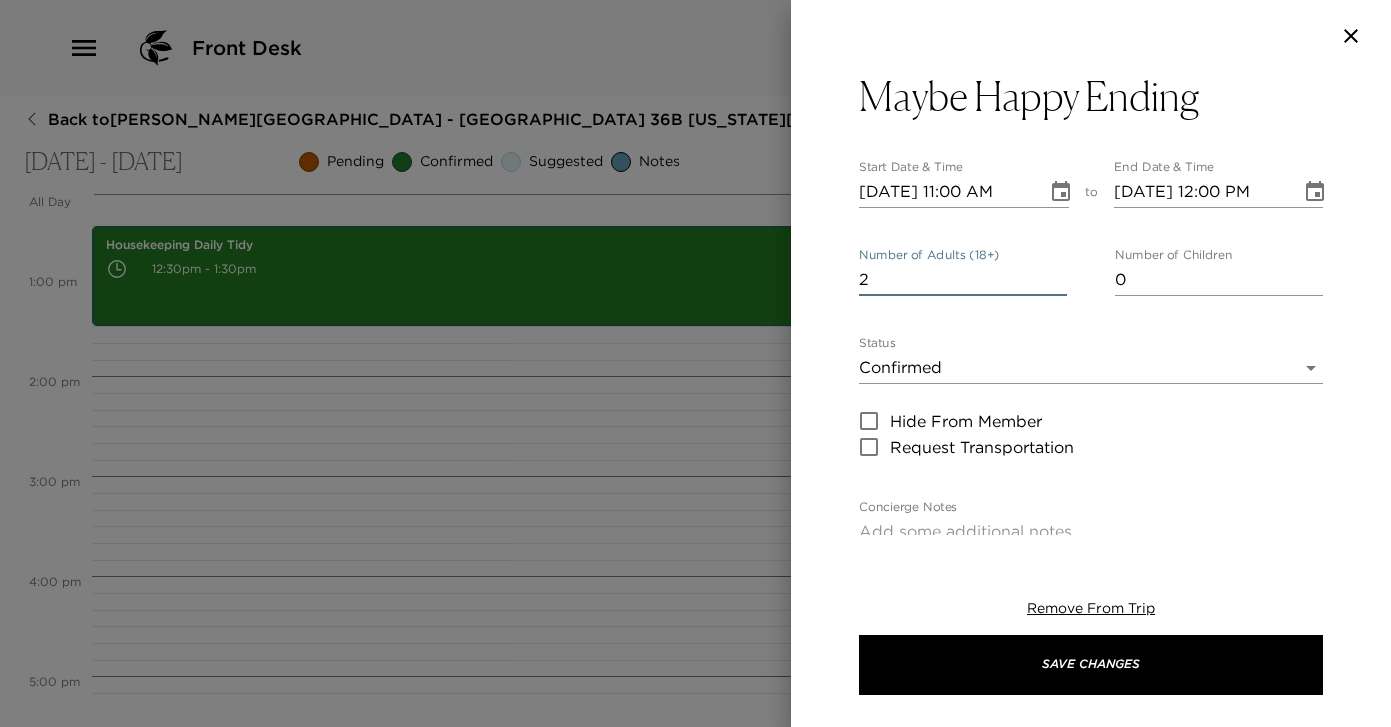 click on "2" at bounding box center [963, 280] 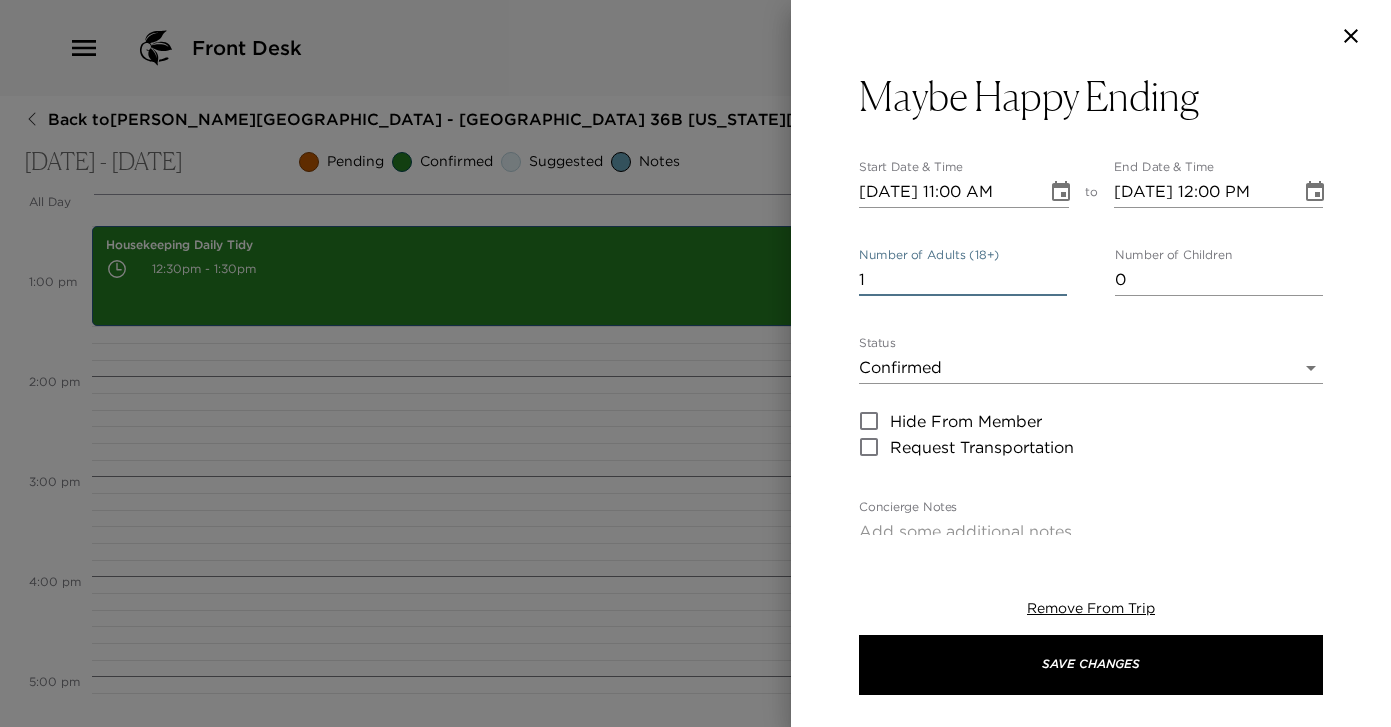type on "1" 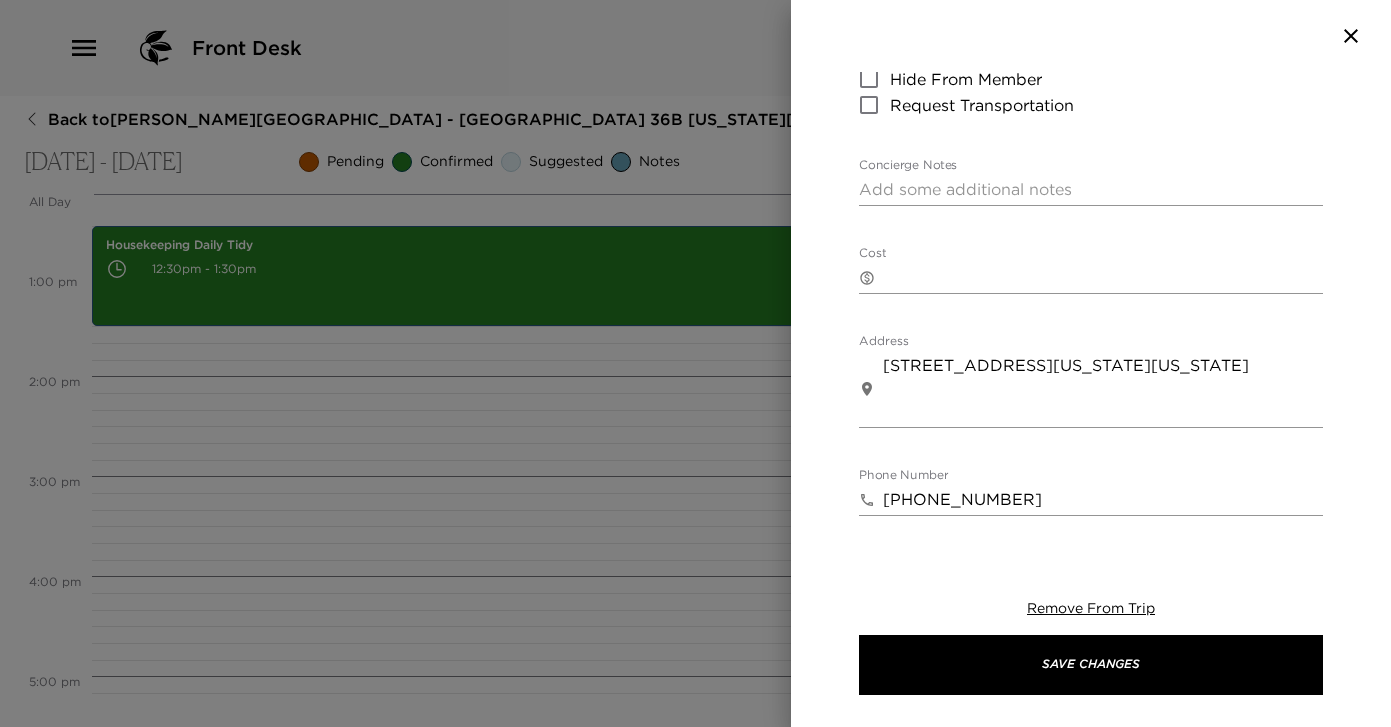scroll, scrollTop: 332, scrollLeft: 0, axis: vertical 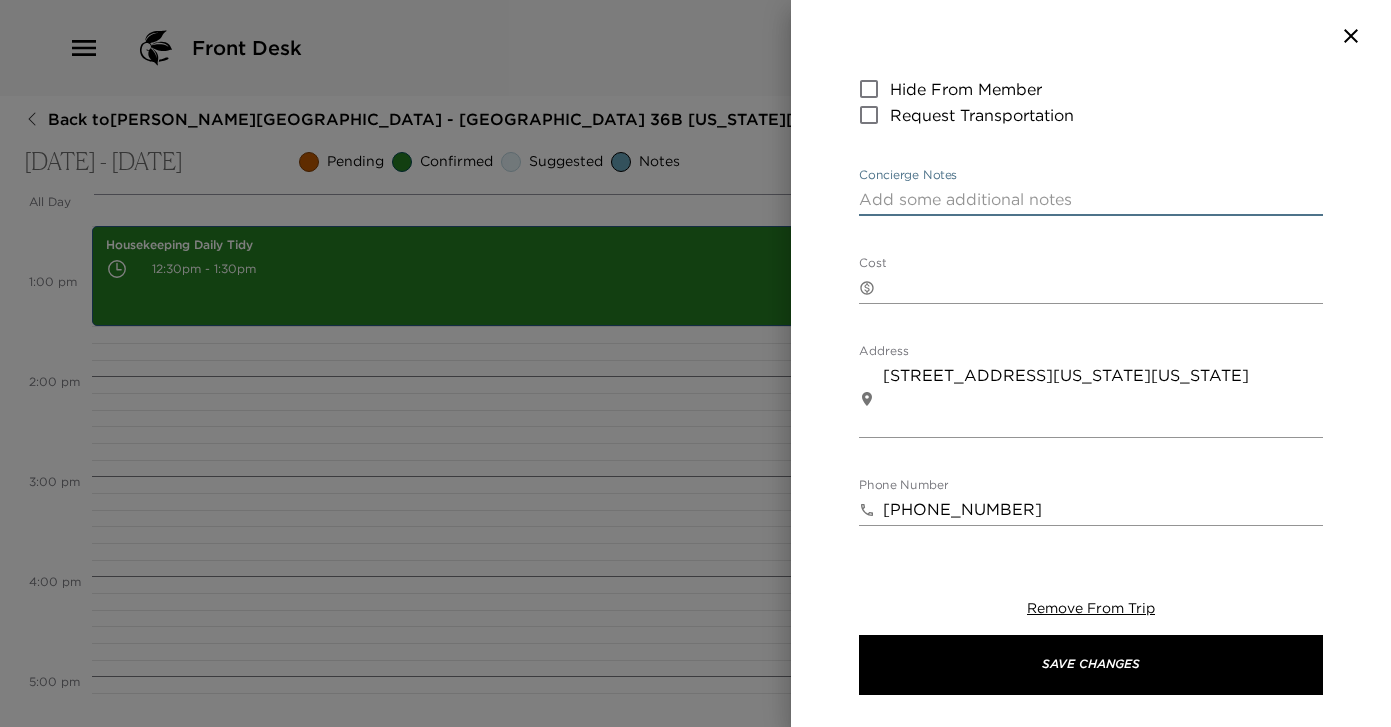 click on "Concierge Notes" at bounding box center (1091, 199) 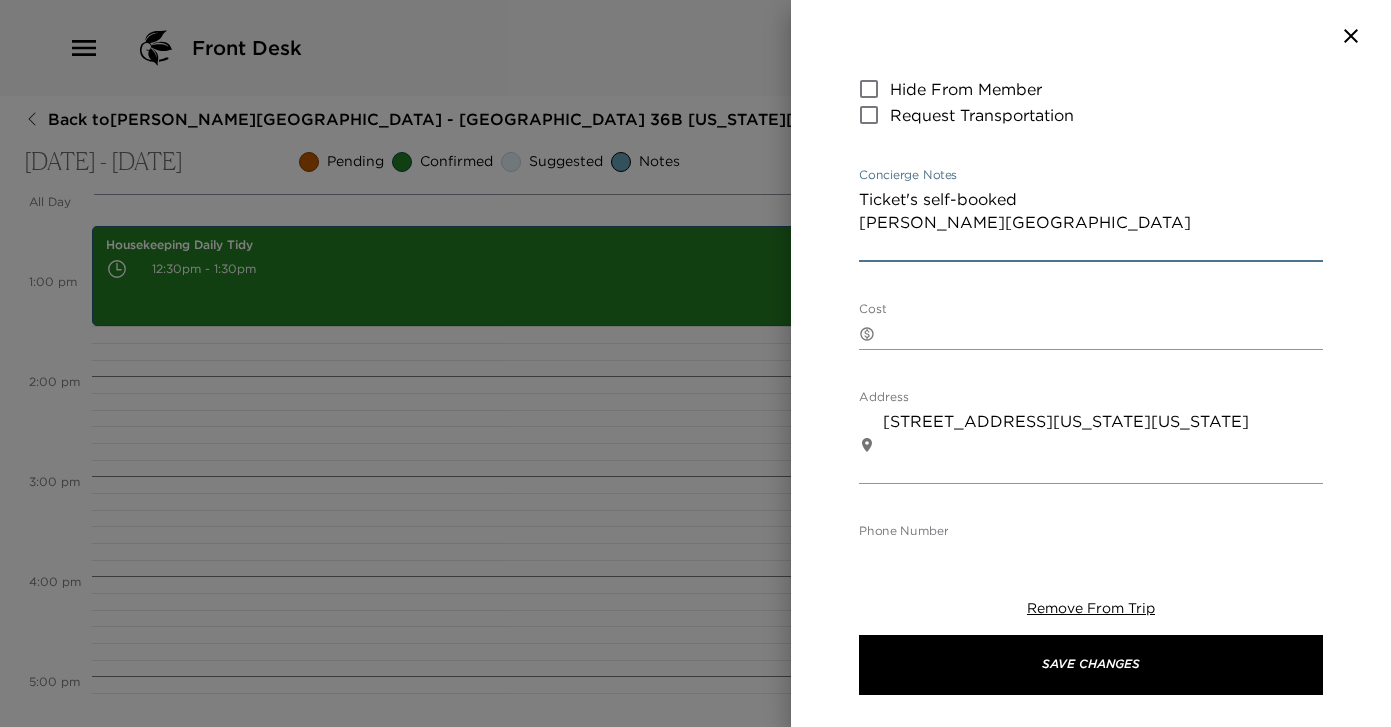 paste on "111 W 44th St, New York, NY 10036" 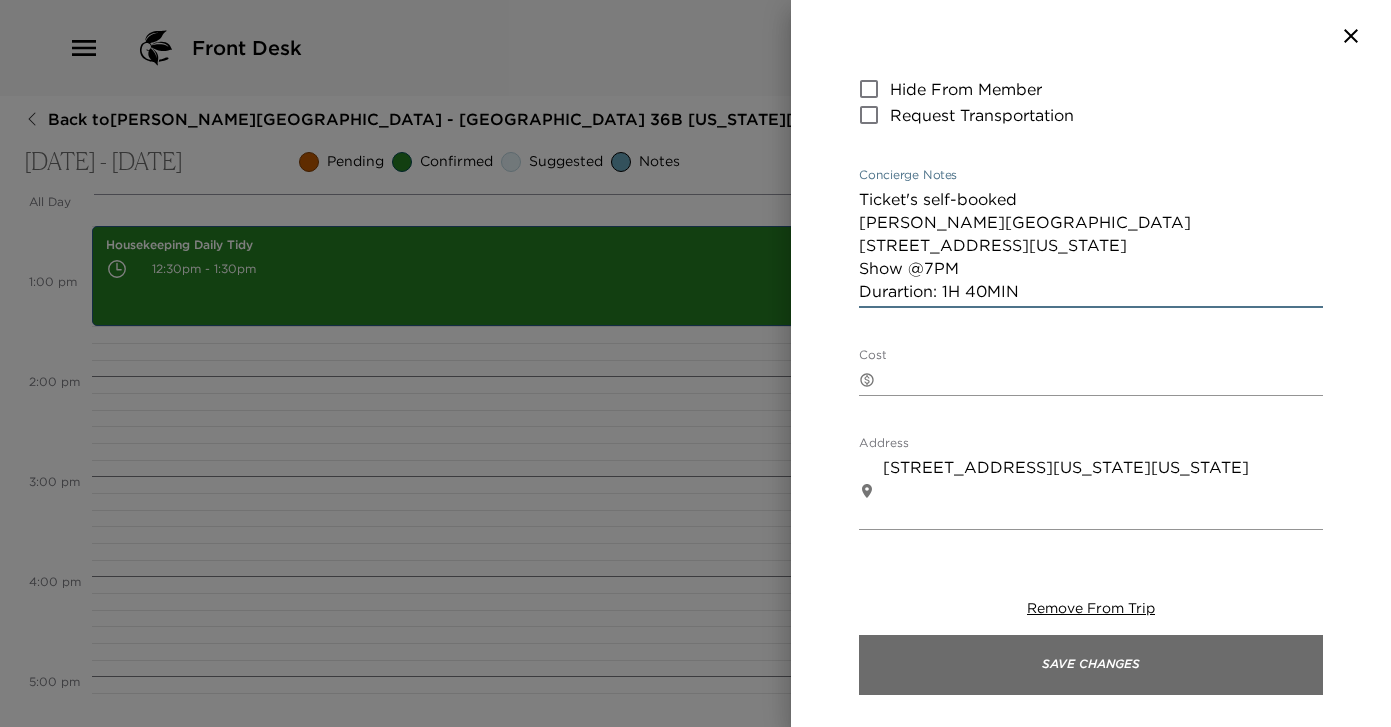 type on "Ticket's self-booked
Belasco Theater
111 W 44th St, New York, NY 10036
Show @7PM
Durartion: 1H 40MIN" 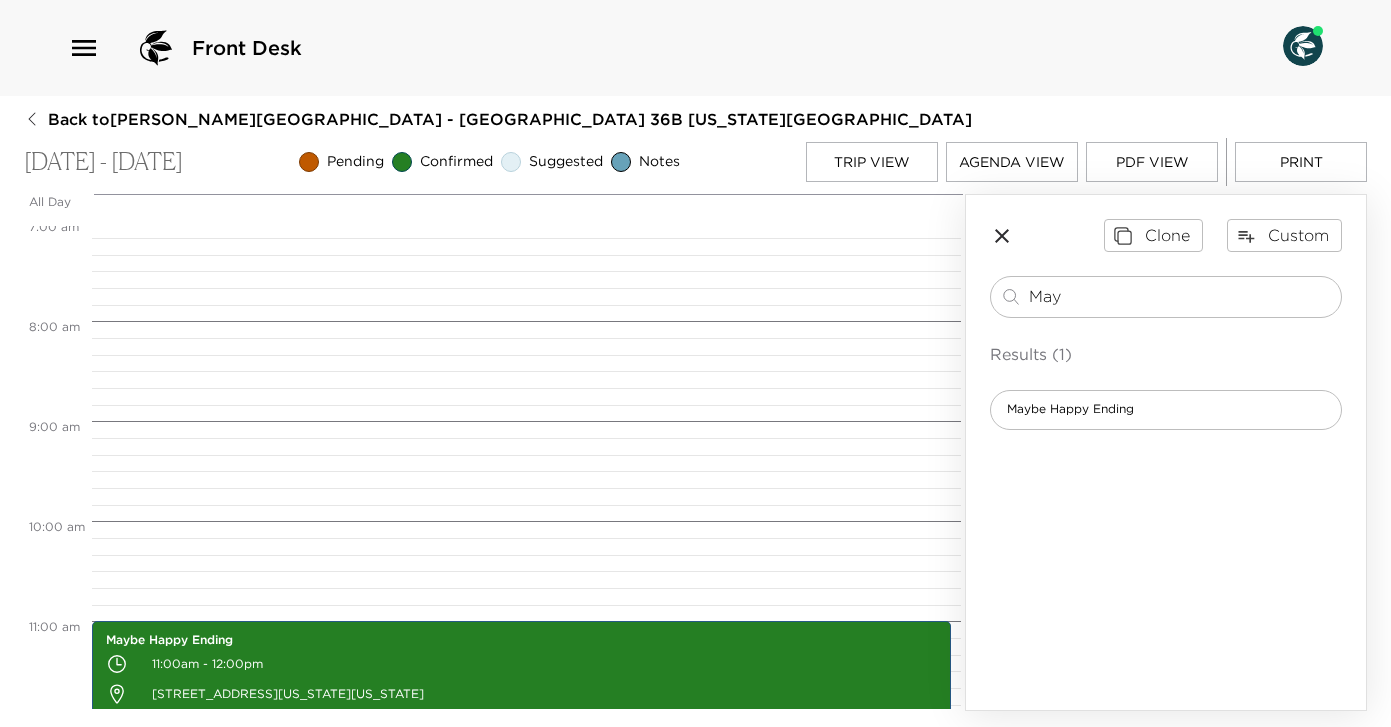 scroll, scrollTop: 908, scrollLeft: 0, axis: vertical 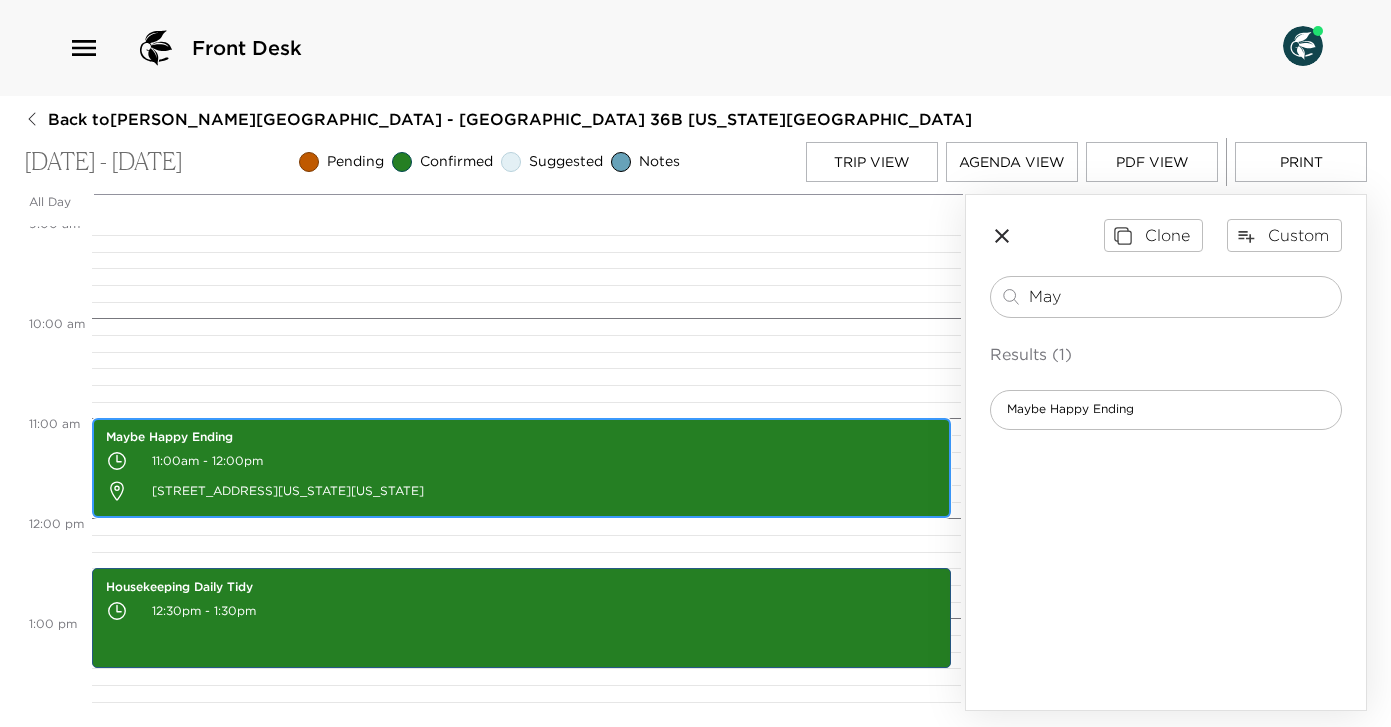 click on "11:00am - 12:00pm" at bounding box center (521, 461) 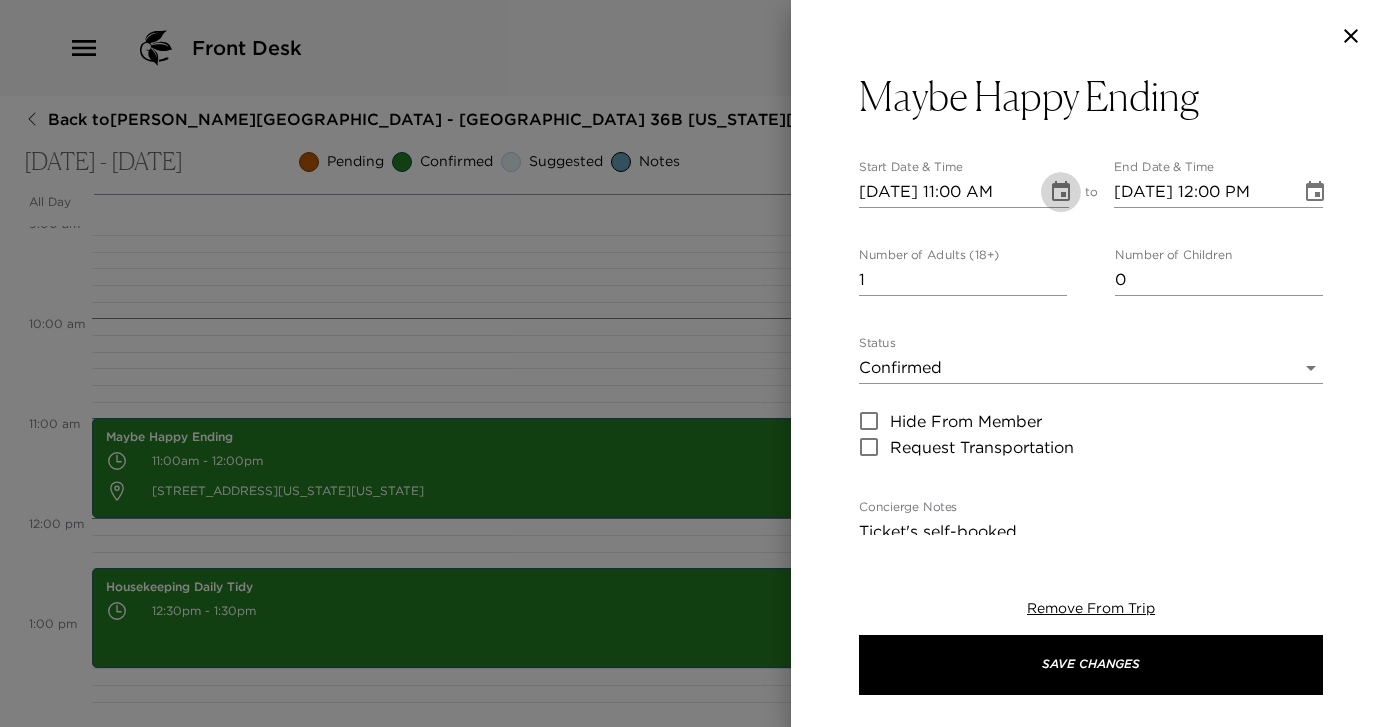 click at bounding box center [1061, 192] 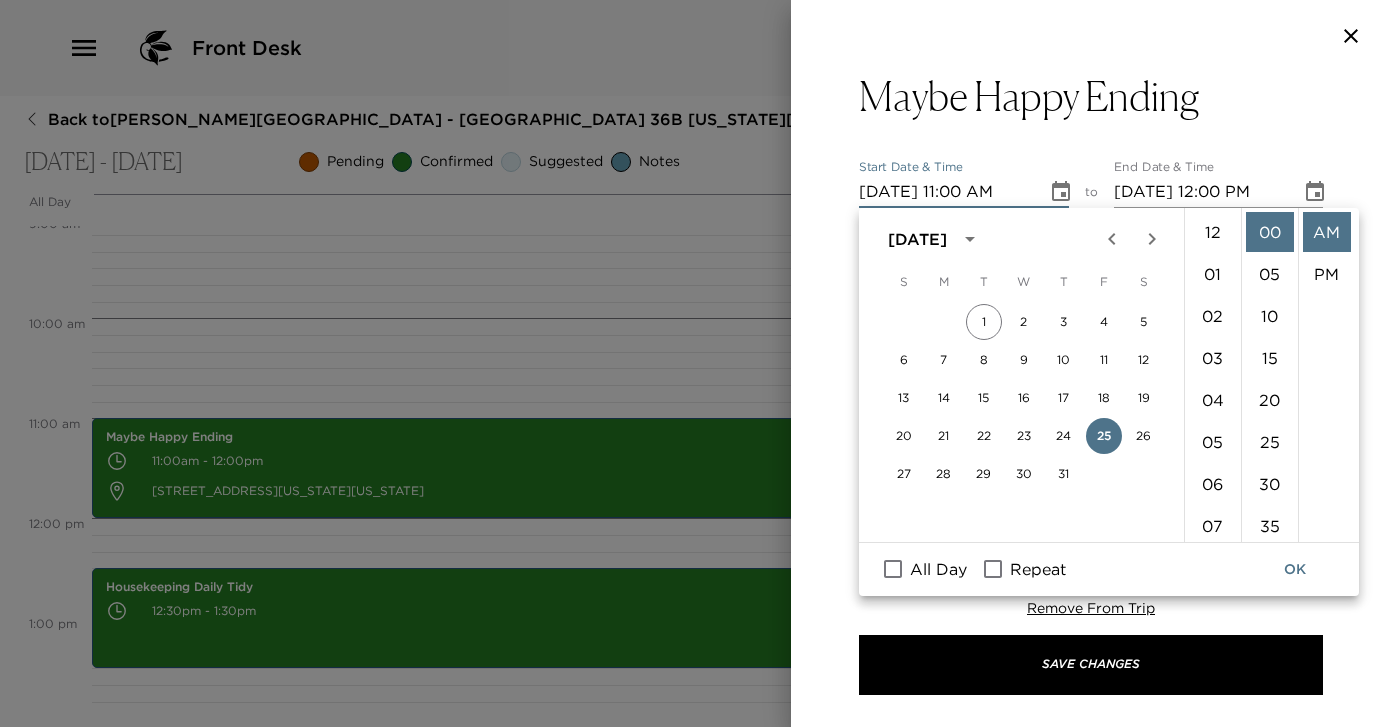 scroll, scrollTop: 462, scrollLeft: 0, axis: vertical 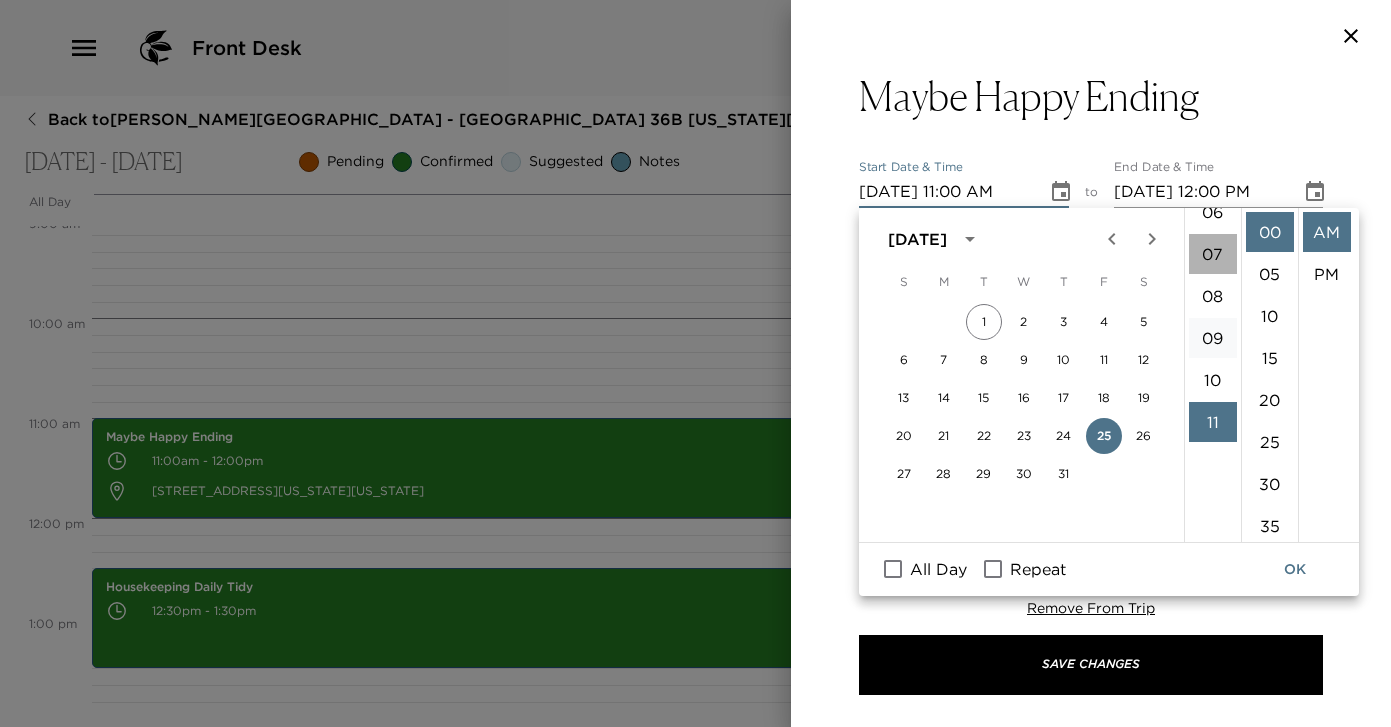 click on "07" at bounding box center [1213, 254] 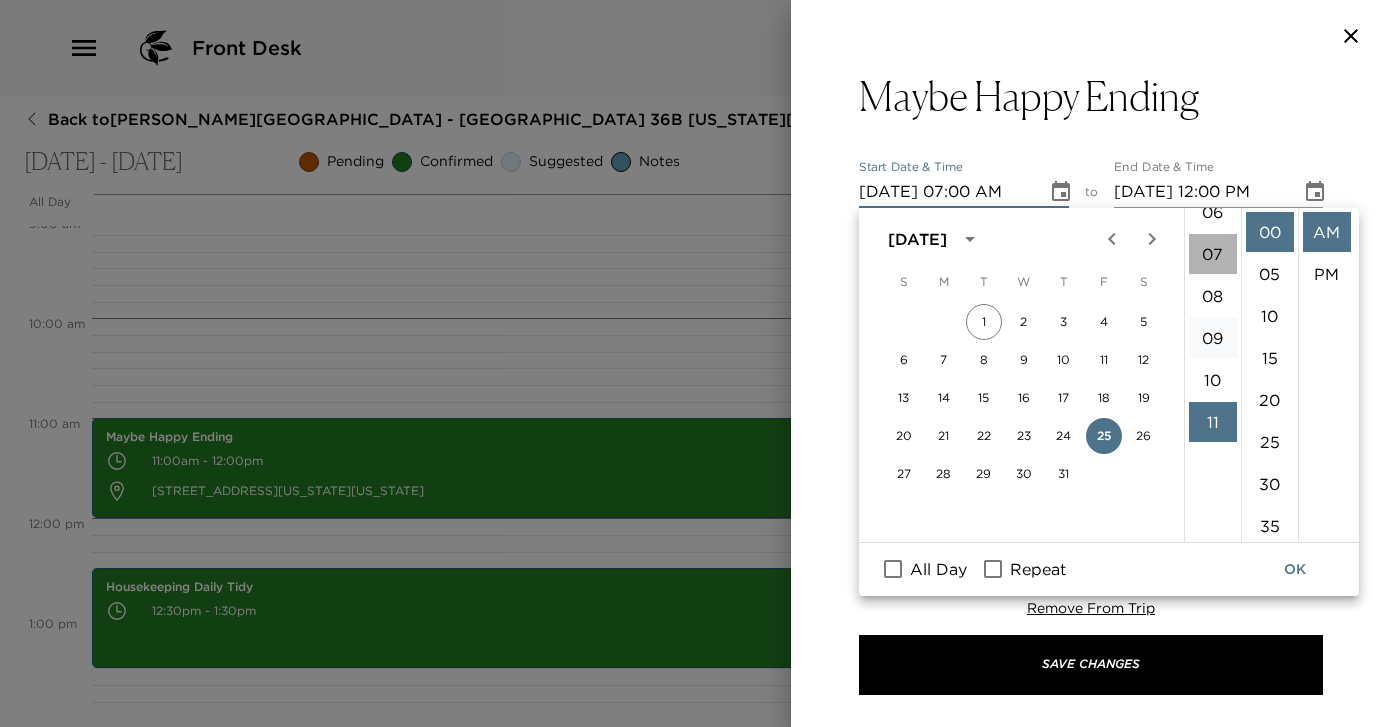 scroll, scrollTop: 294, scrollLeft: 0, axis: vertical 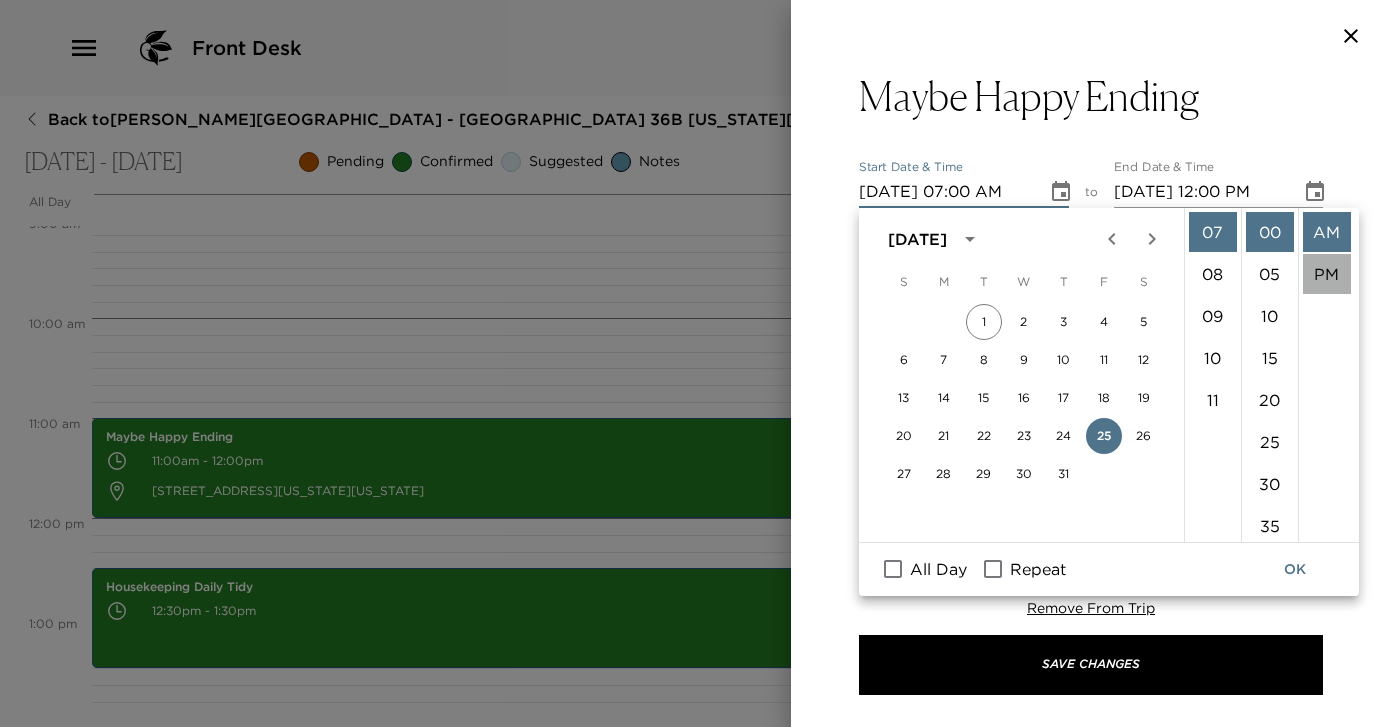 click on "PM" at bounding box center [1327, 274] 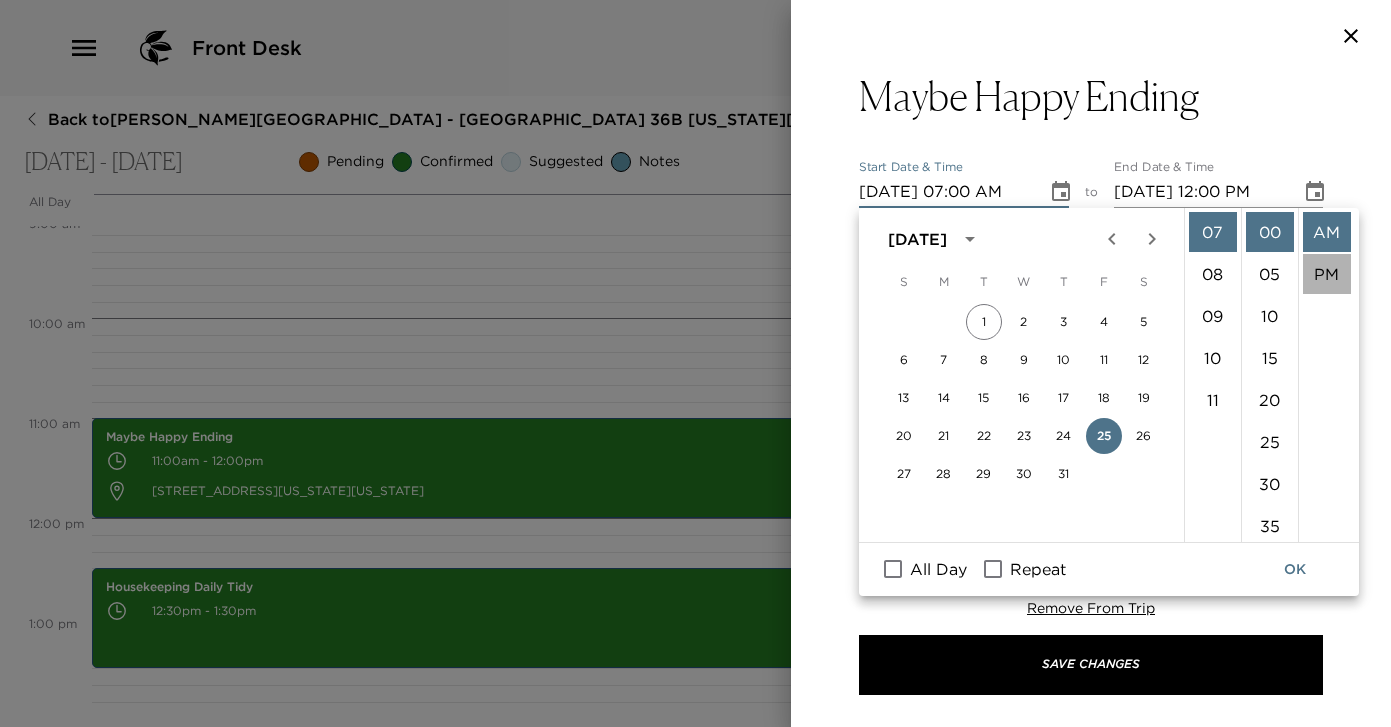 type on "07/25/2025 07:00 PM" 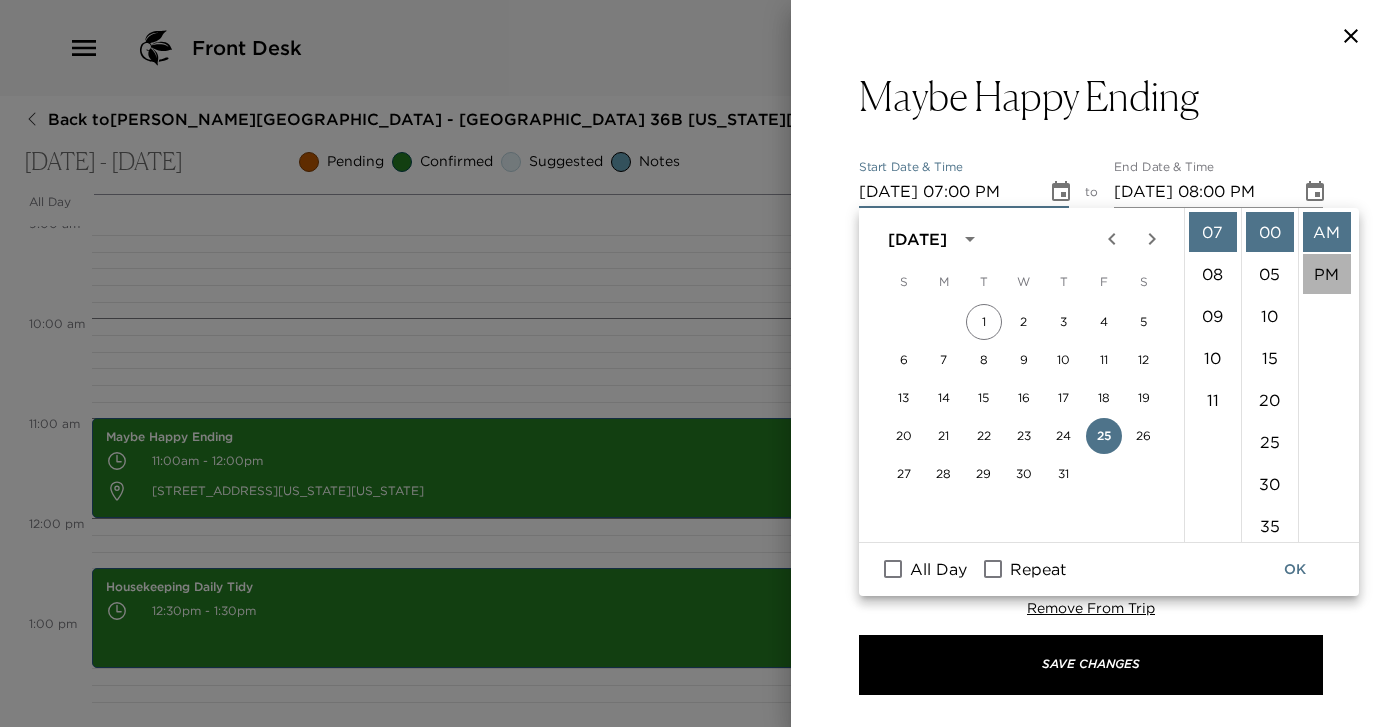 scroll, scrollTop: 42, scrollLeft: 0, axis: vertical 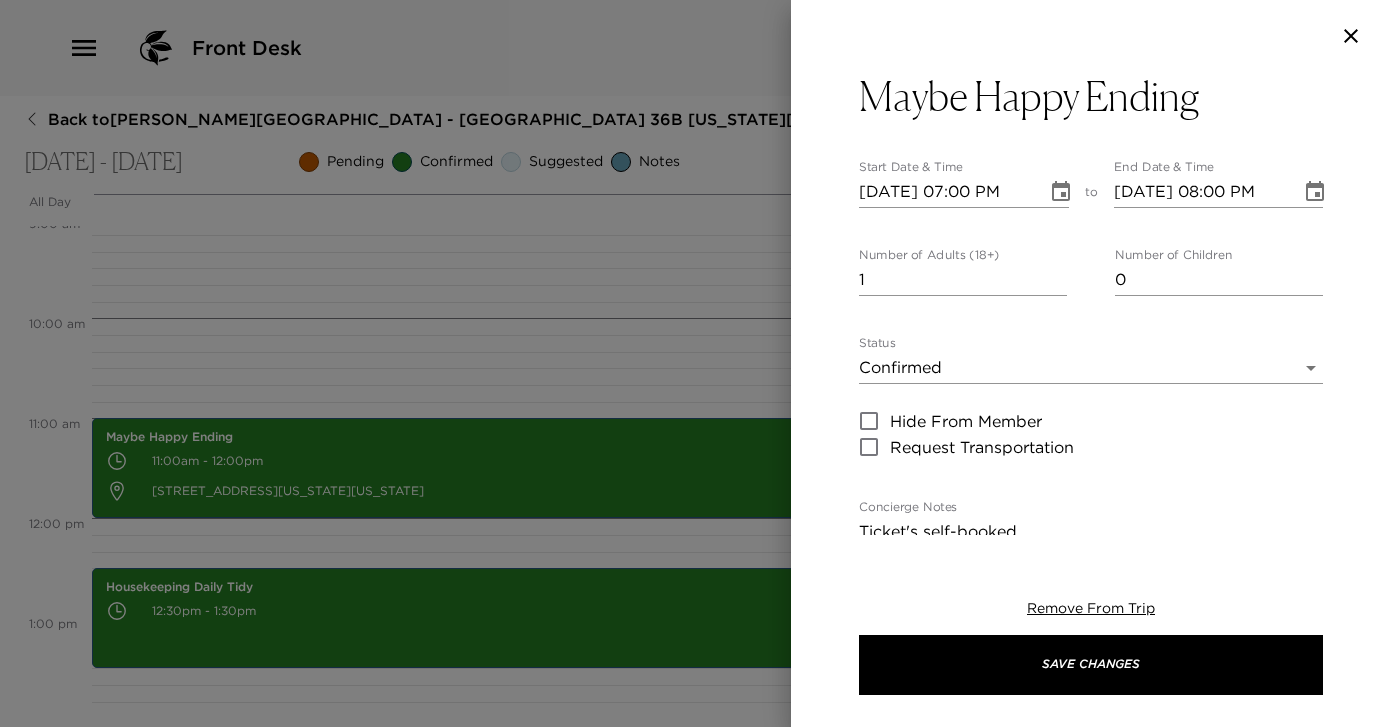 click 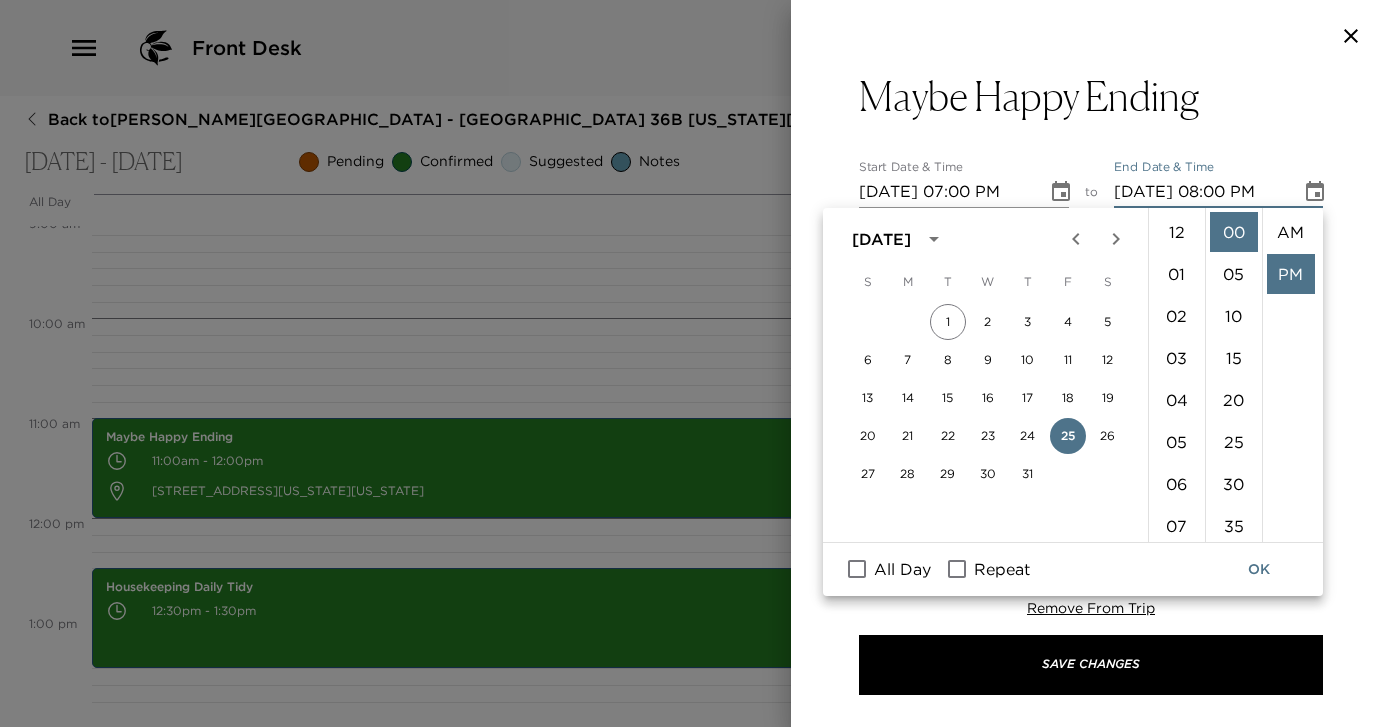 scroll, scrollTop: 336, scrollLeft: 0, axis: vertical 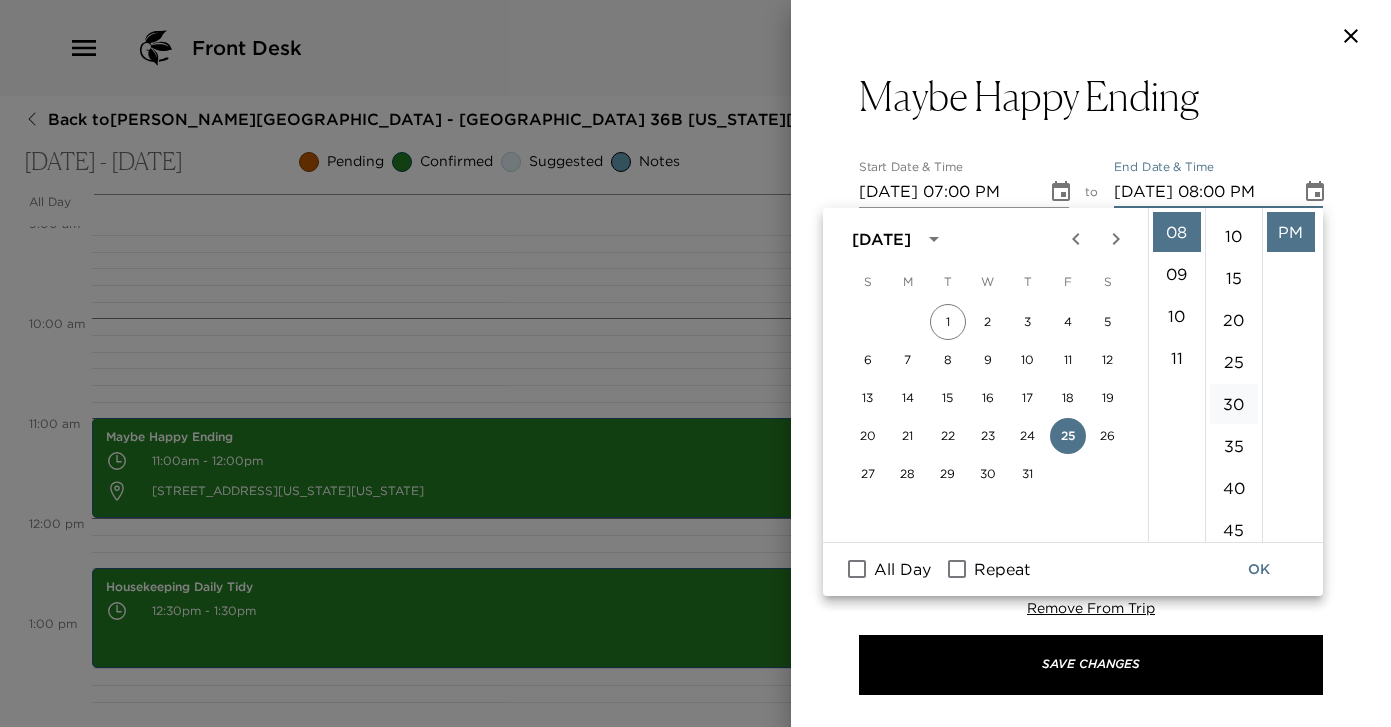 click on "40" at bounding box center [1234, 488] 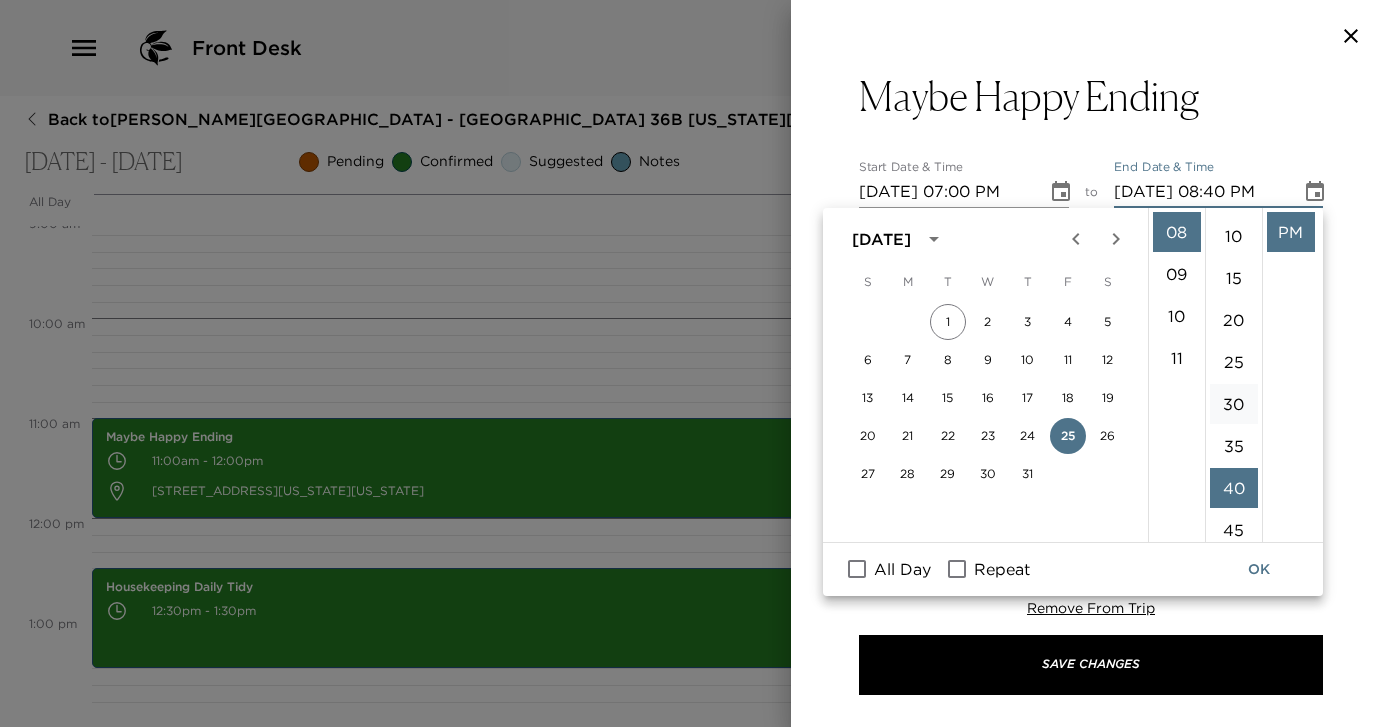 scroll, scrollTop: 336, scrollLeft: 0, axis: vertical 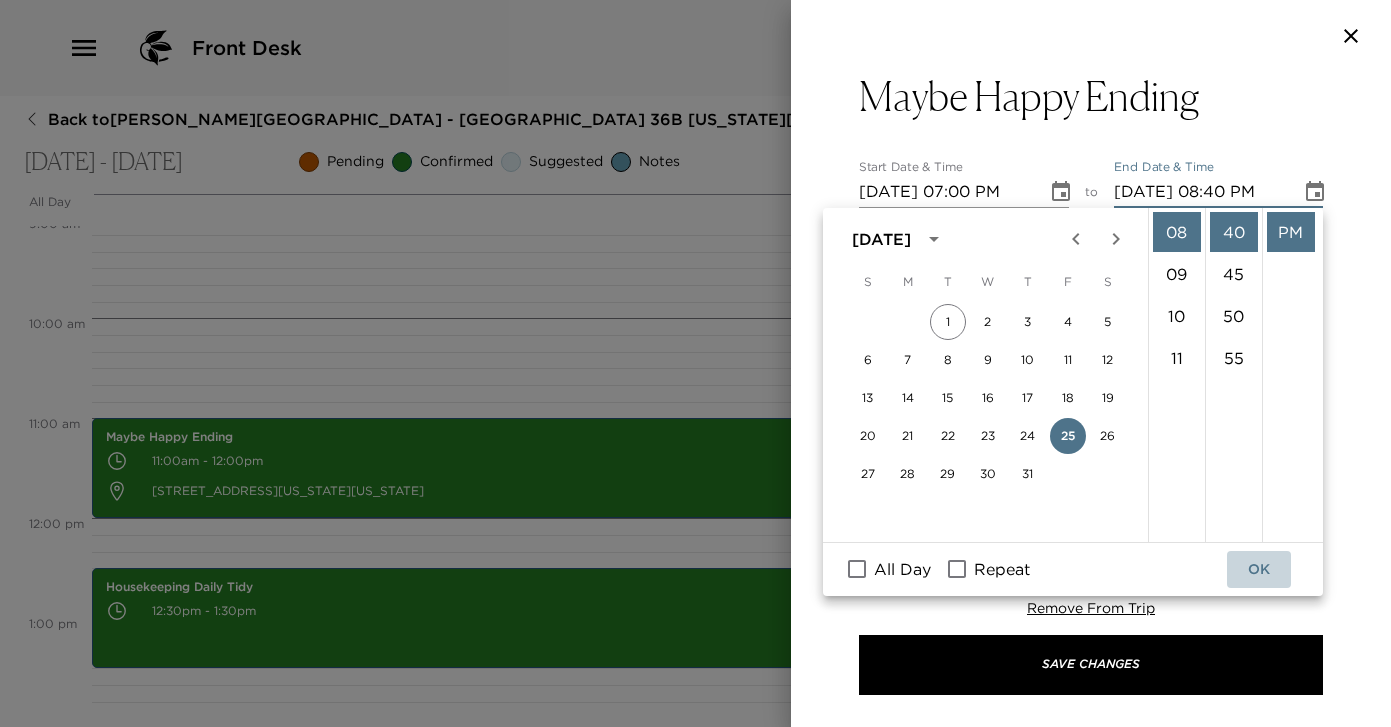 click on "OK" at bounding box center [1259, 569] 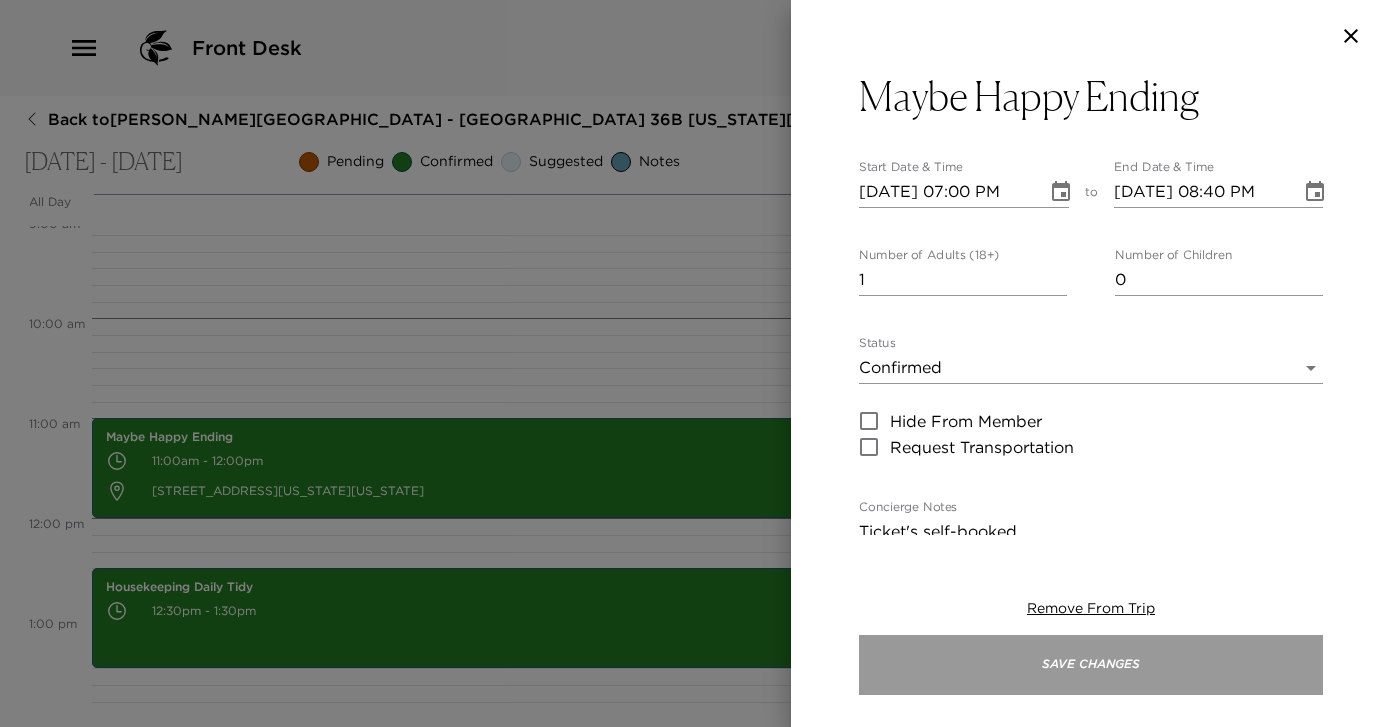 click on "Save Changes" at bounding box center [1091, 665] 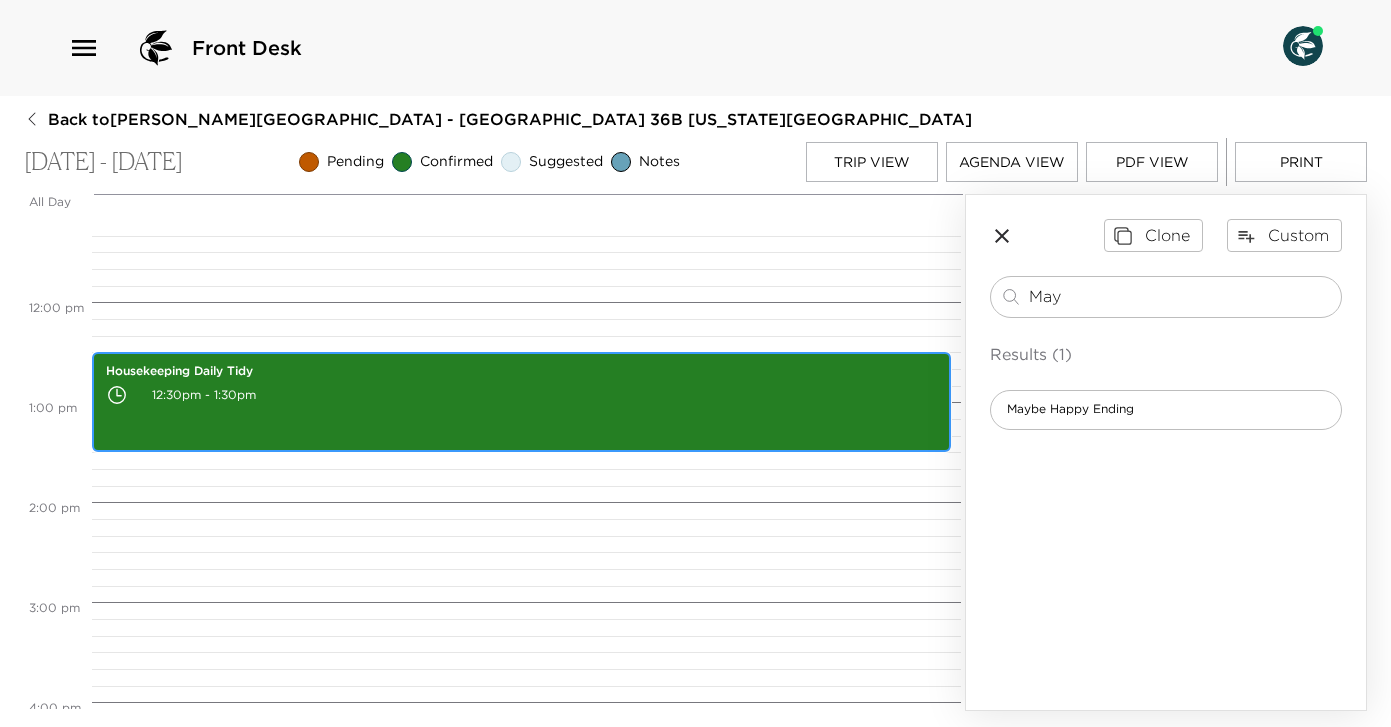 scroll, scrollTop: 1130, scrollLeft: 0, axis: vertical 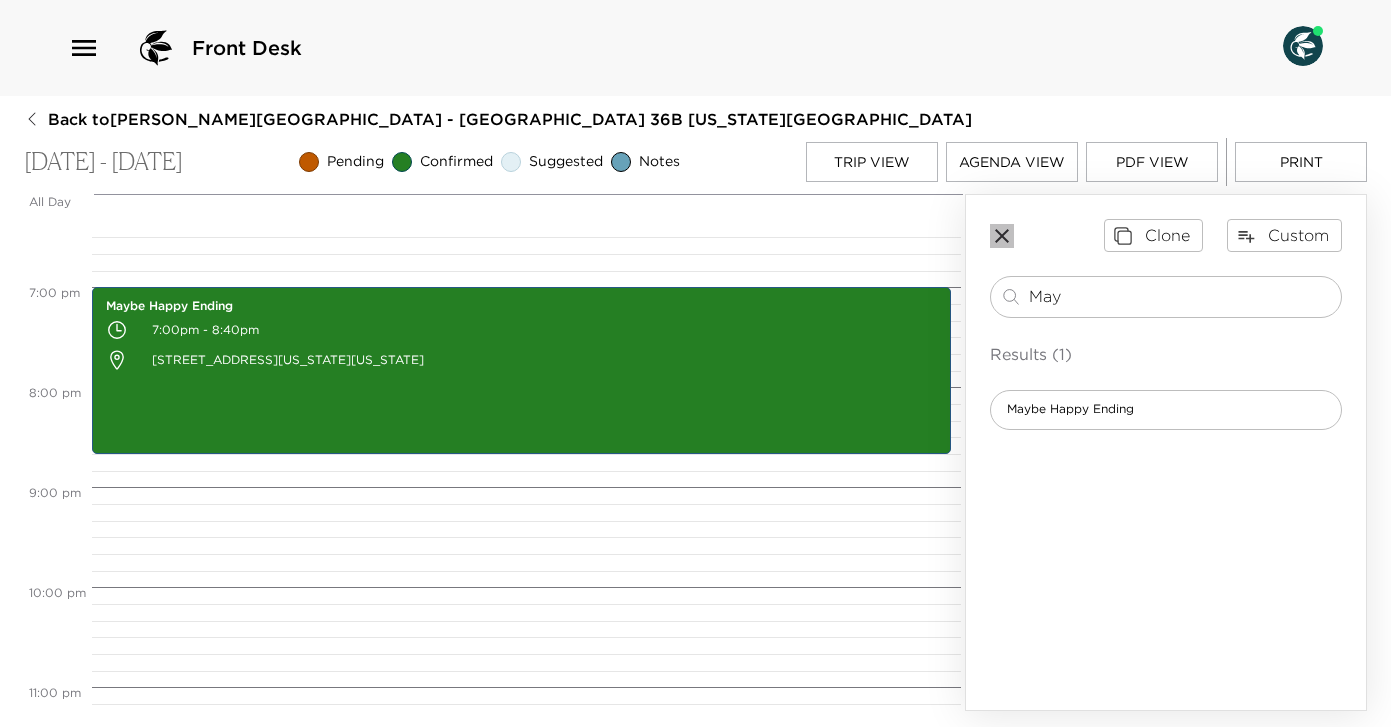 click 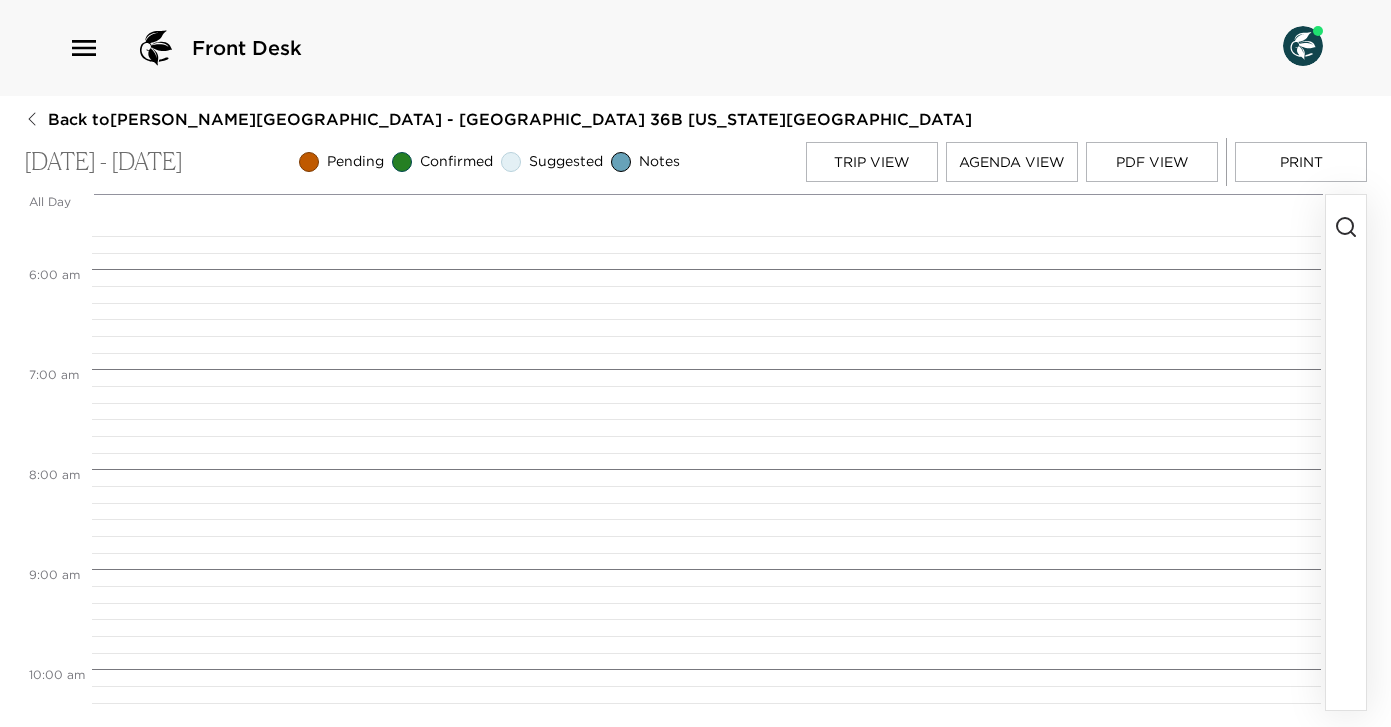scroll, scrollTop: 548, scrollLeft: 0, axis: vertical 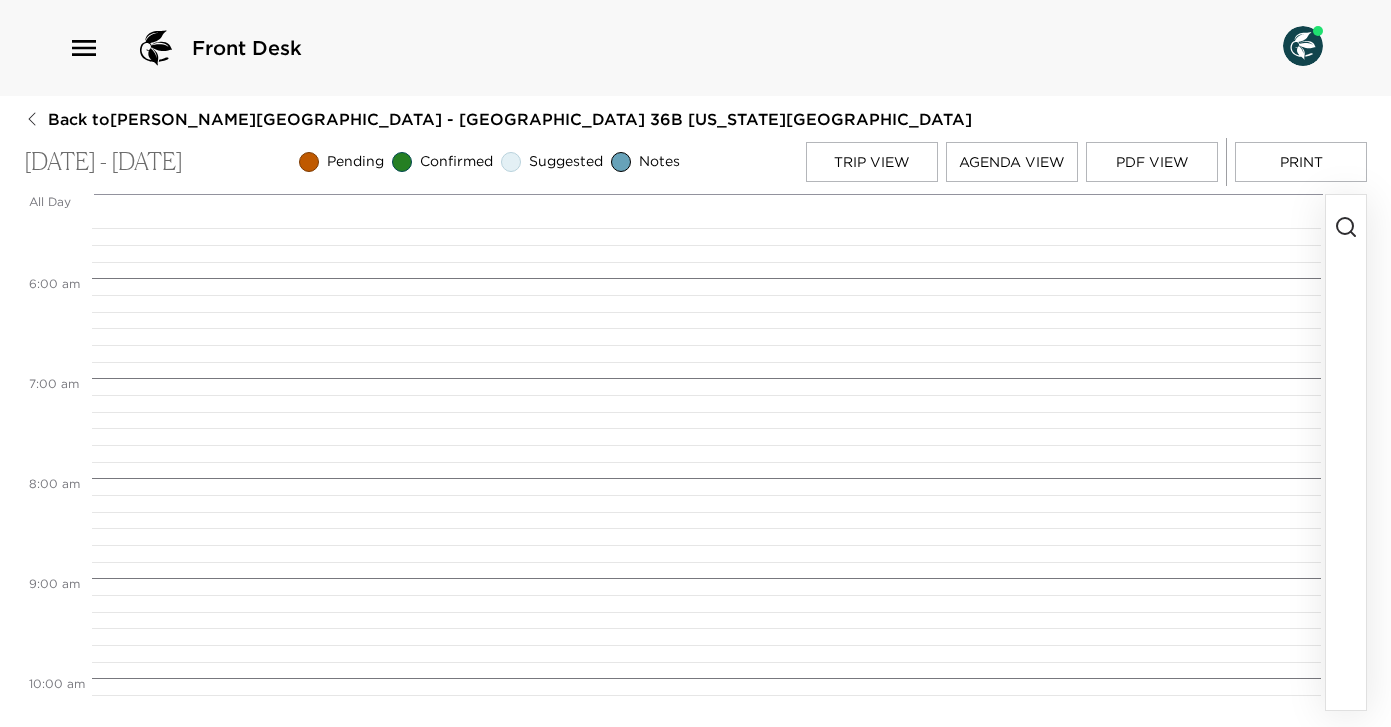 click on "Agenda View" at bounding box center [1012, 162] 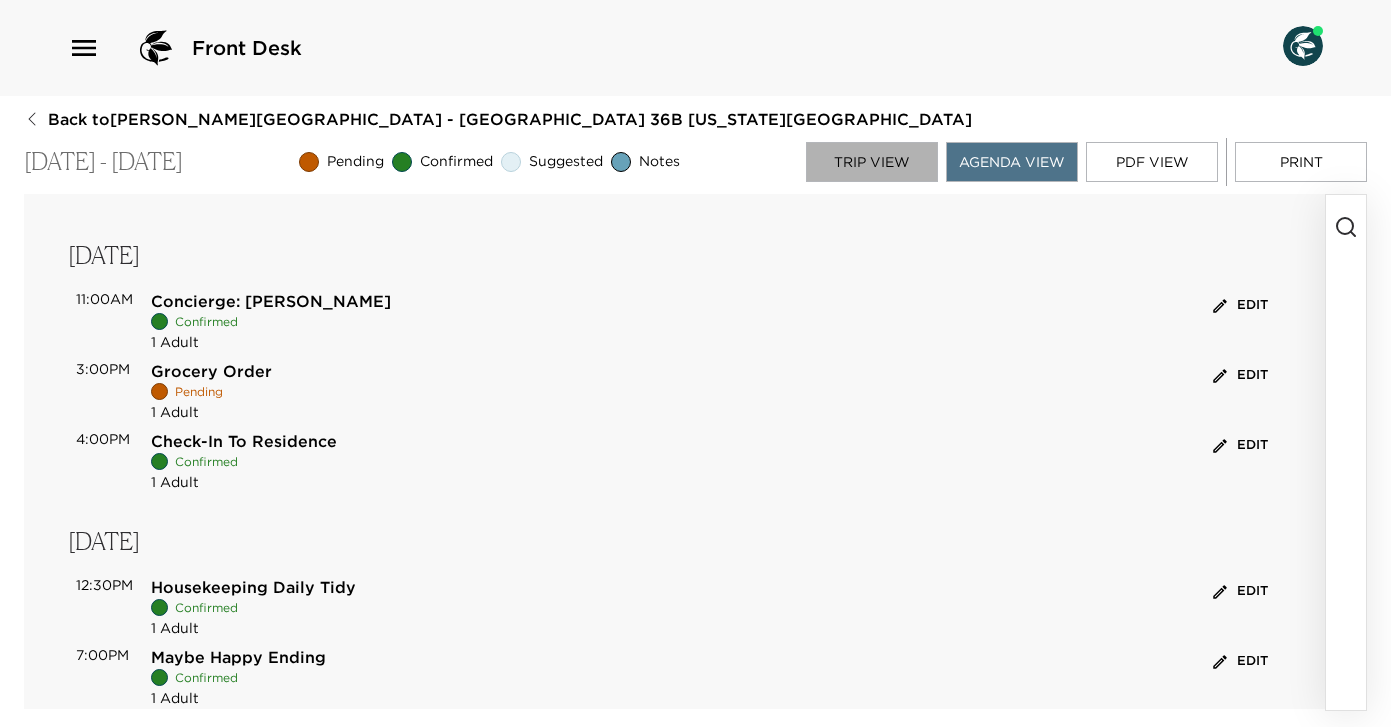 click on "Trip View" at bounding box center (872, 162) 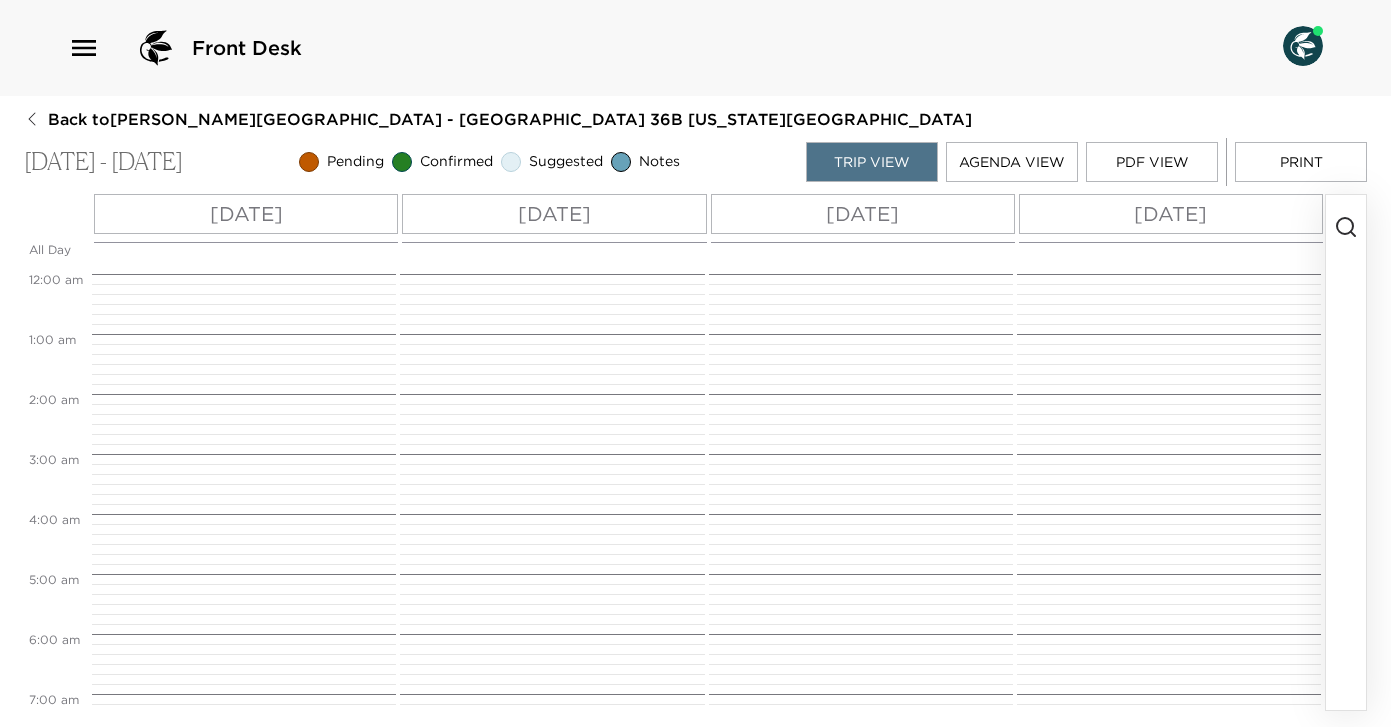 scroll, scrollTop: 660, scrollLeft: 0, axis: vertical 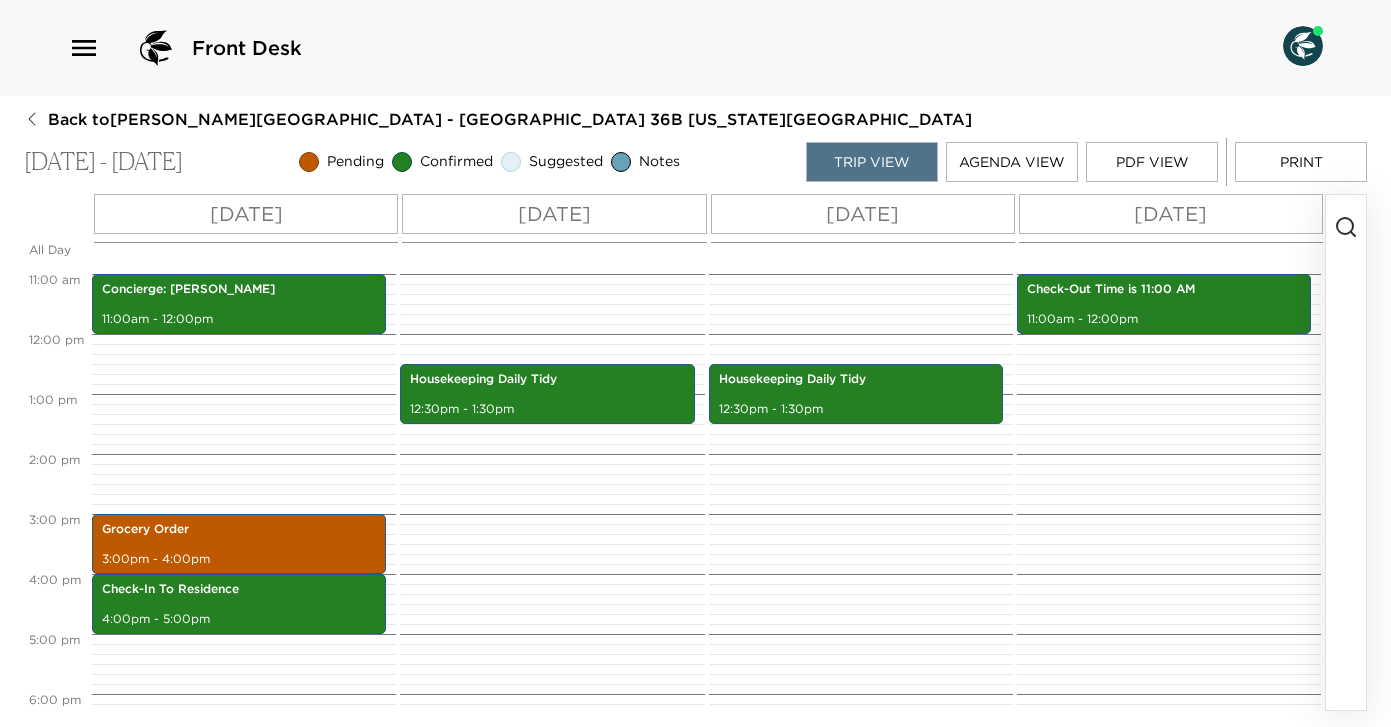 click on "[DATE]" at bounding box center [863, 214] 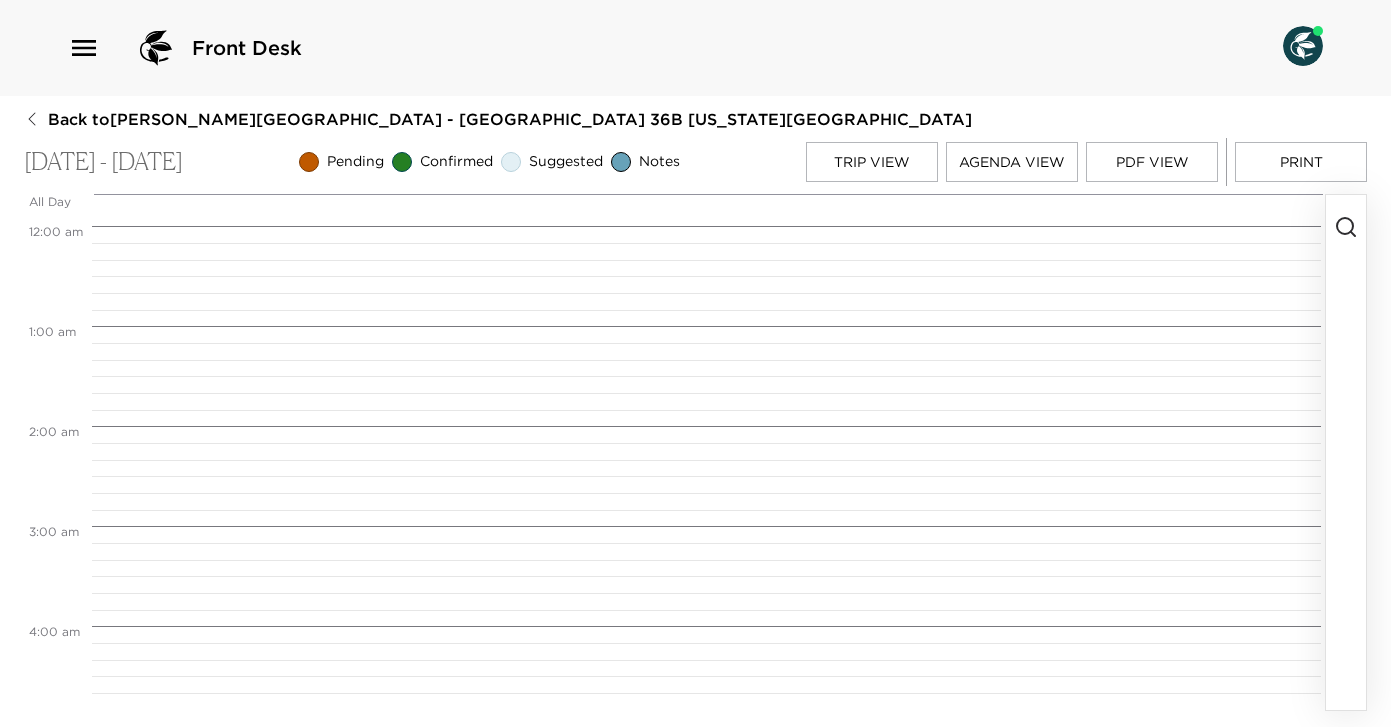 scroll, scrollTop: 1250, scrollLeft: 0, axis: vertical 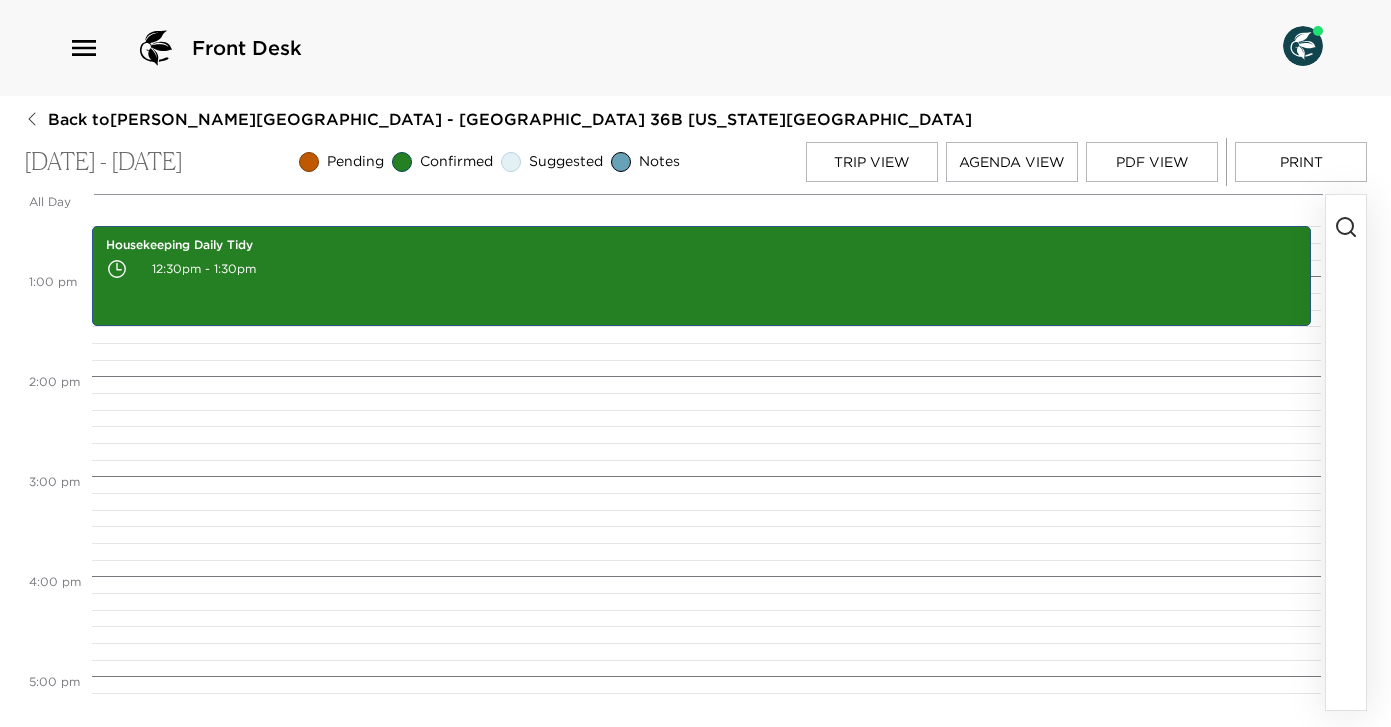 click at bounding box center [1346, 452] 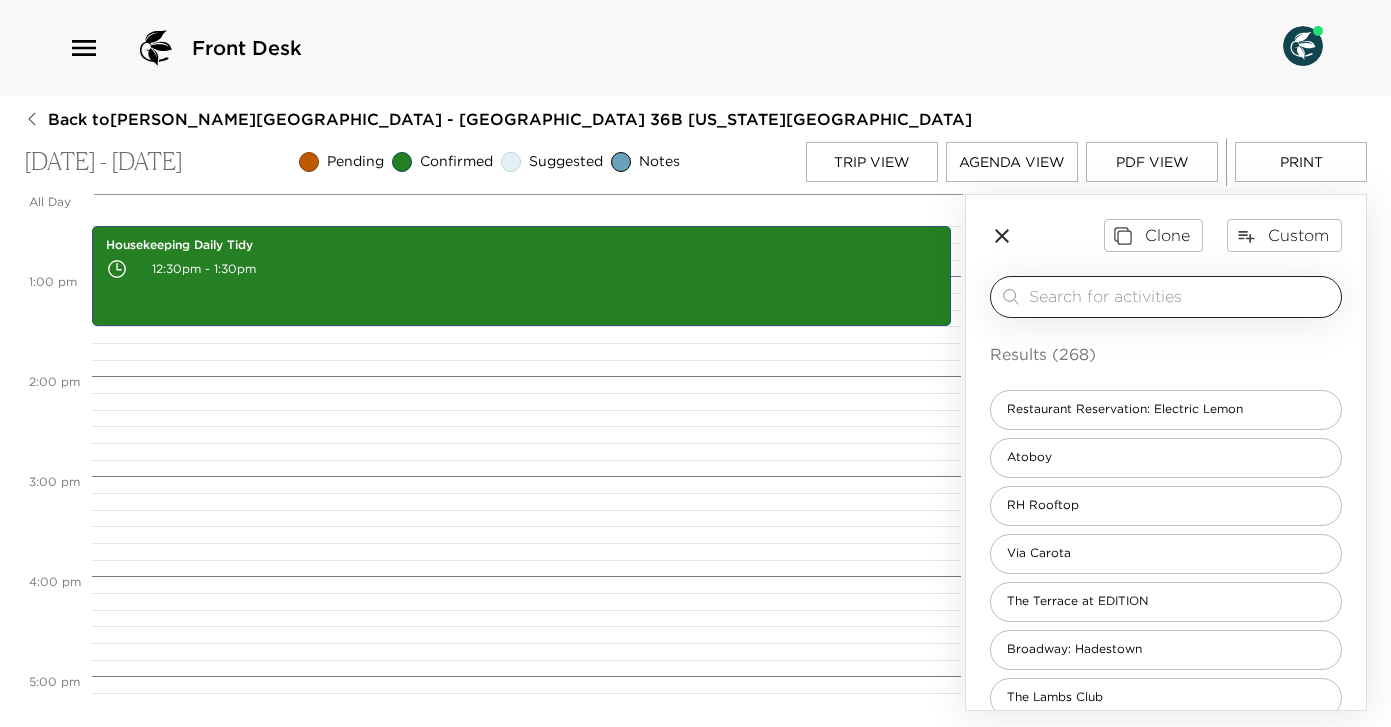 click at bounding box center (1181, 296) 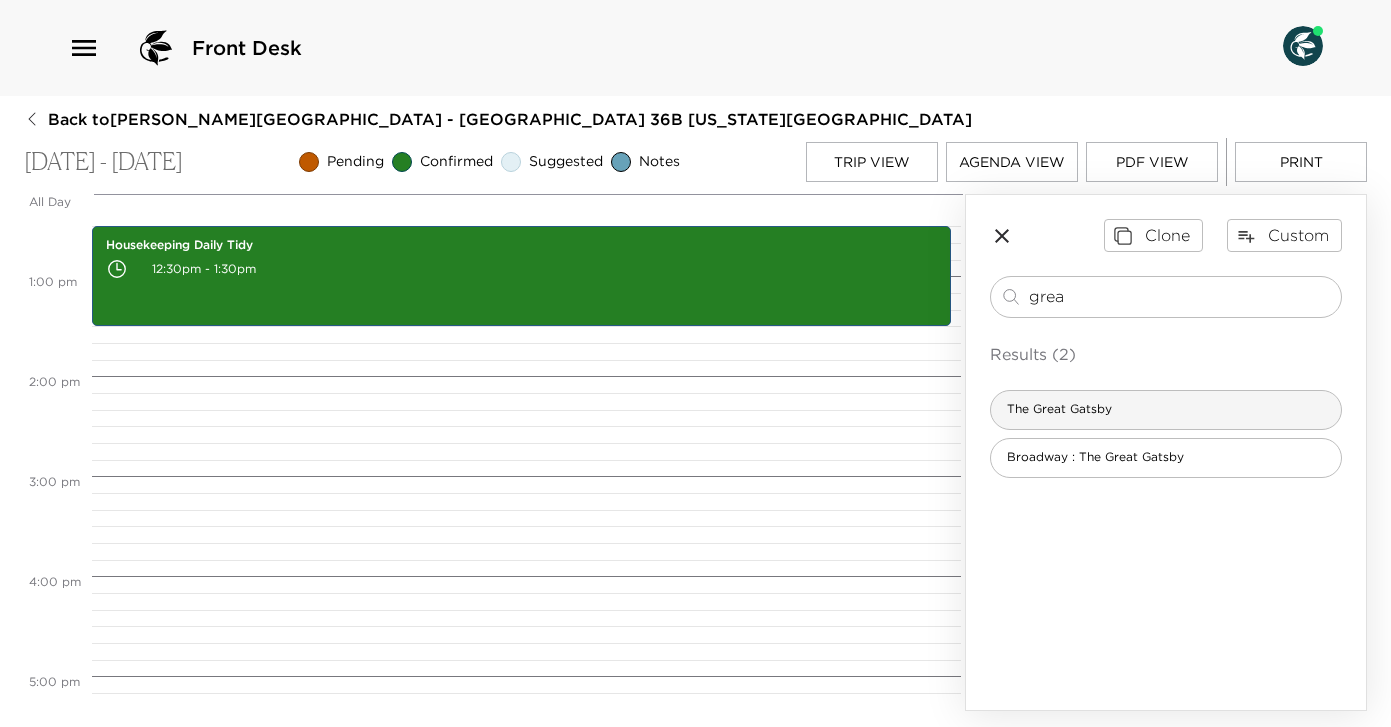 type on "grea" 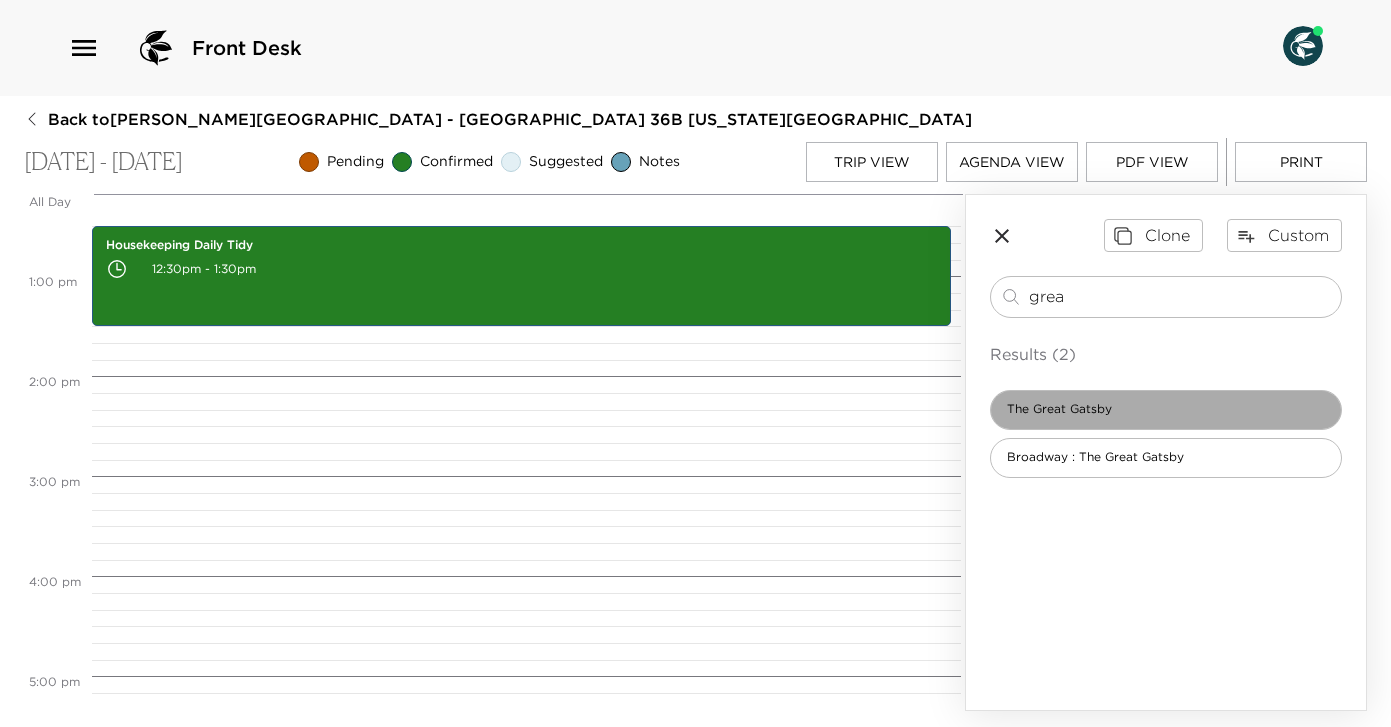 click on "The Great Gatsby" at bounding box center [1166, 410] 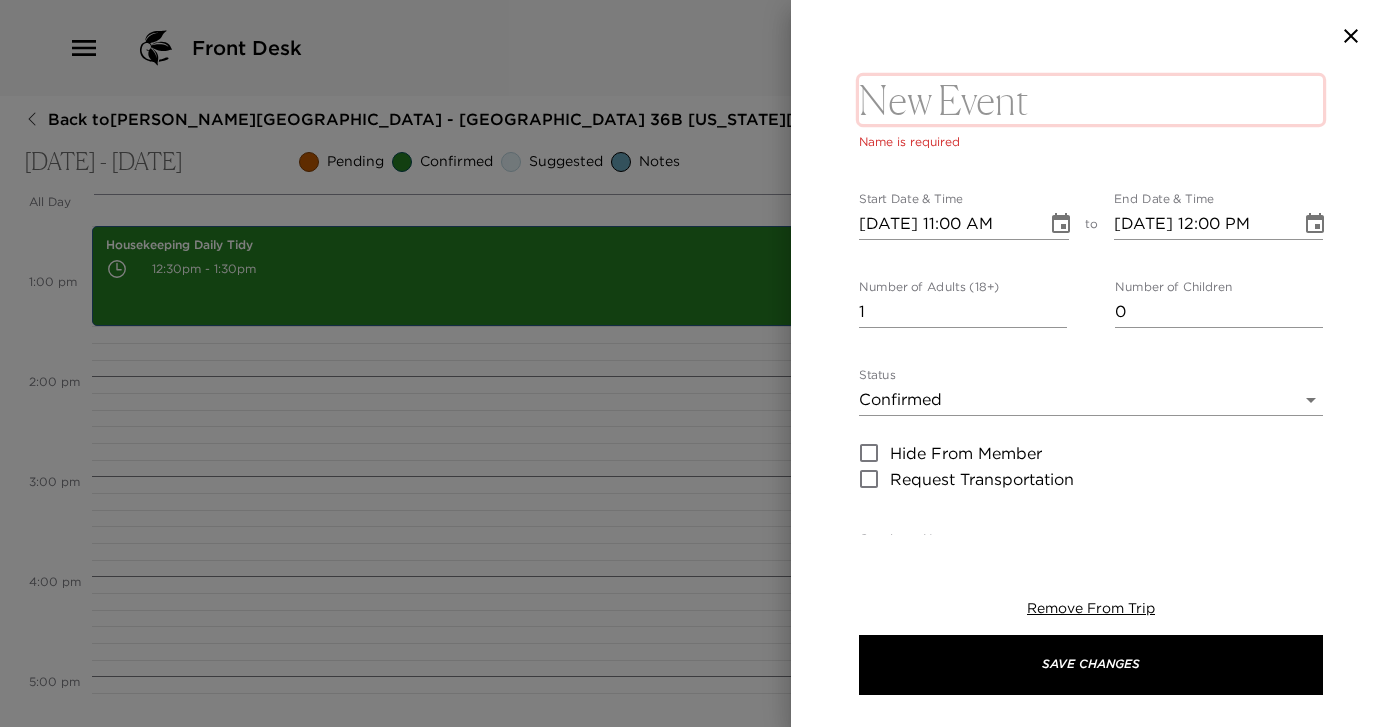 click 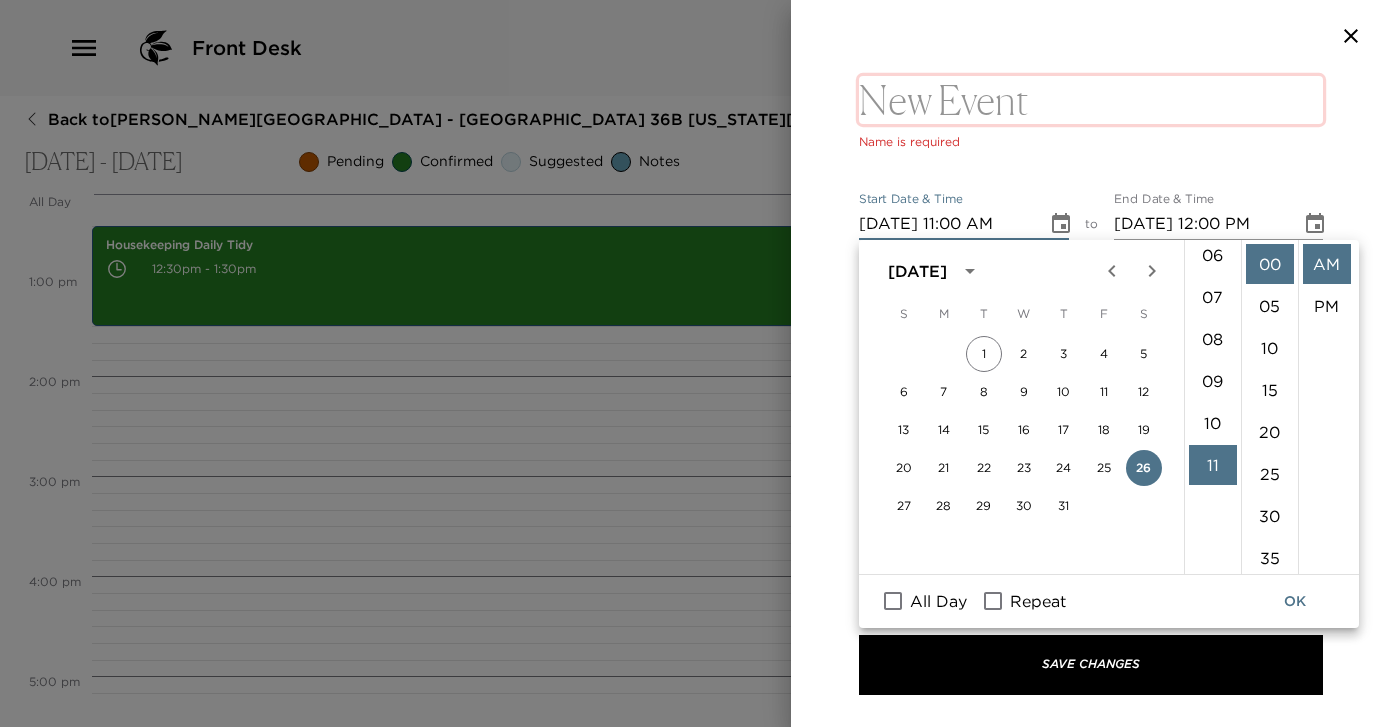 scroll, scrollTop: 158, scrollLeft: 0, axis: vertical 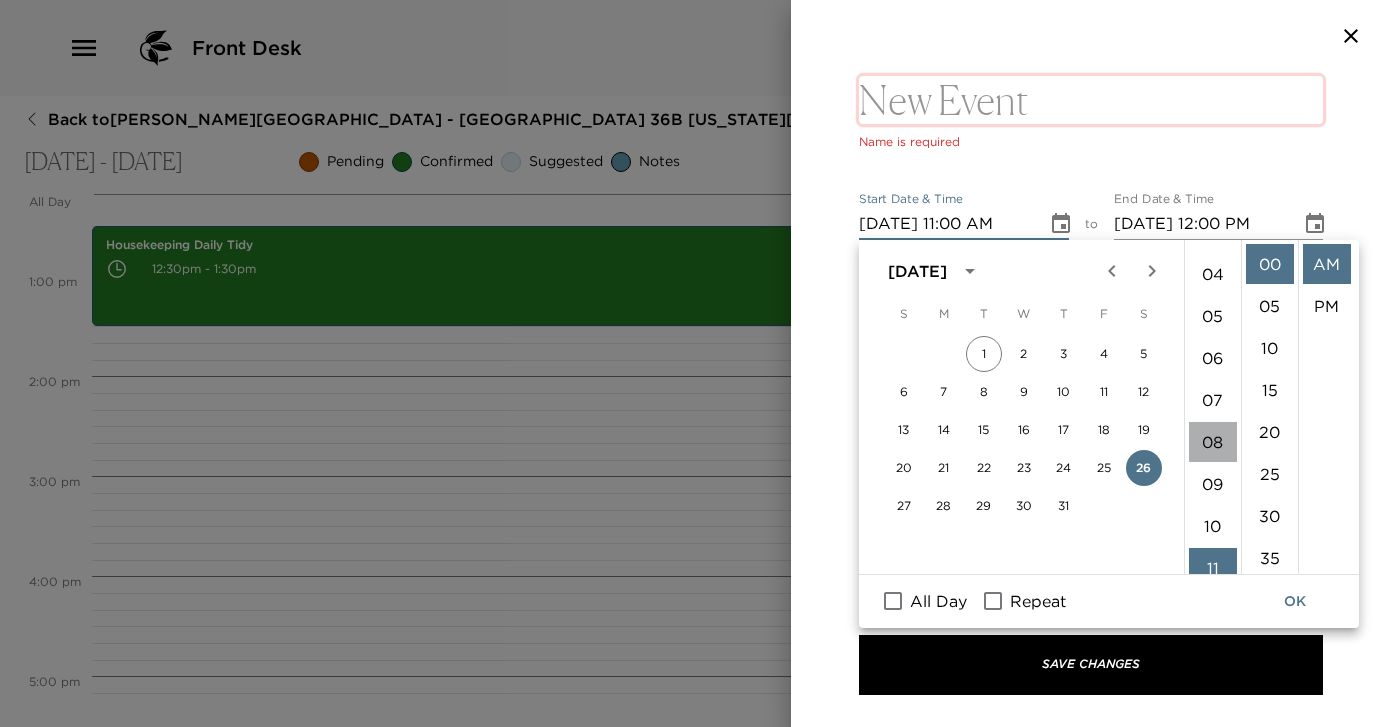 click on "08" at bounding box center (1213, 442) 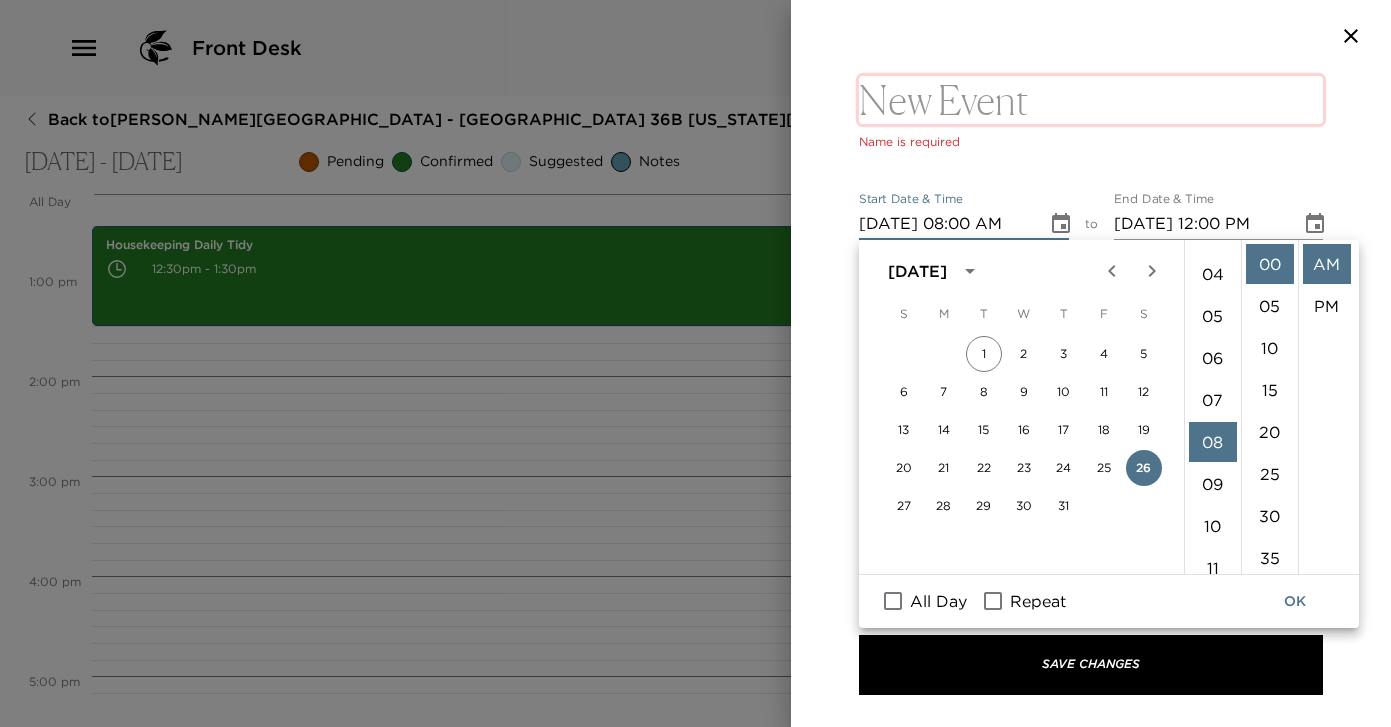 scroll, scrollTop: 336, scrollLeft: 0, axis: vertical 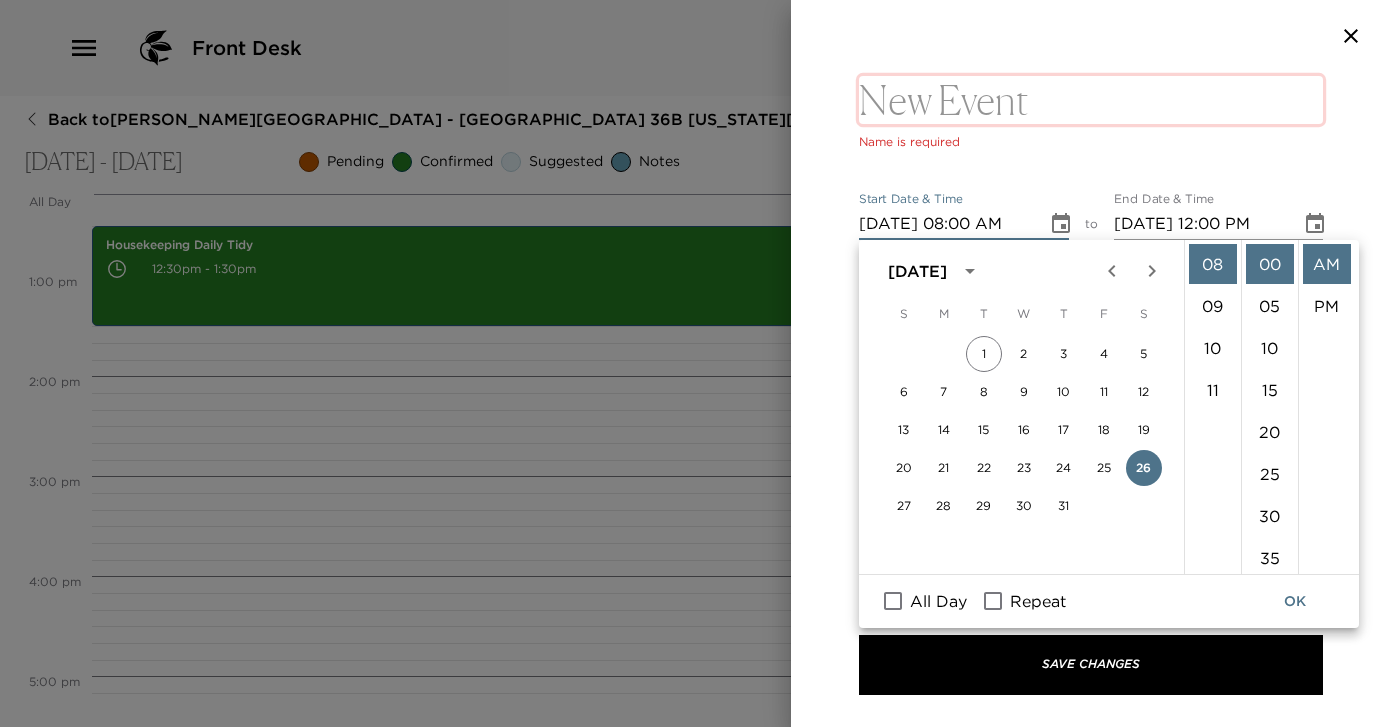 click on "PM" at bounding box center [1327, 306] 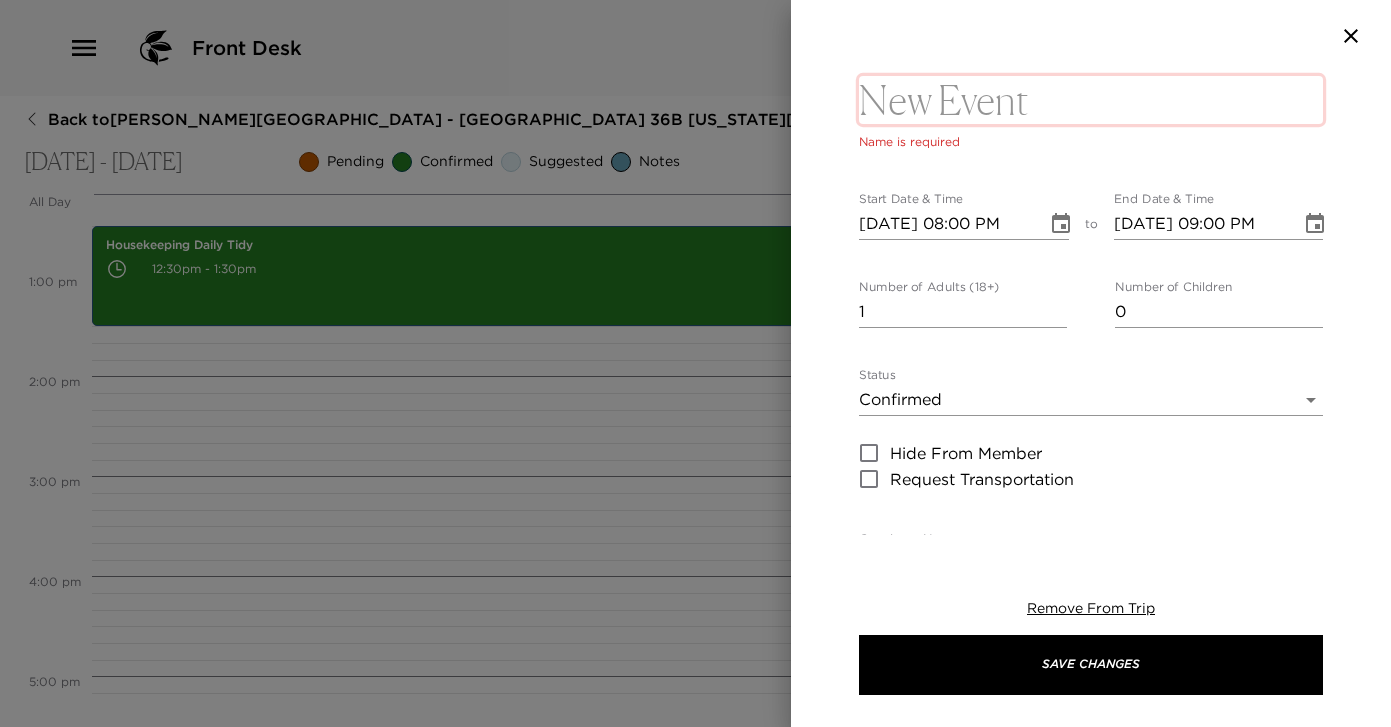 scroll, scrollTop: 42, scrollLeft: 0, axis: vertical 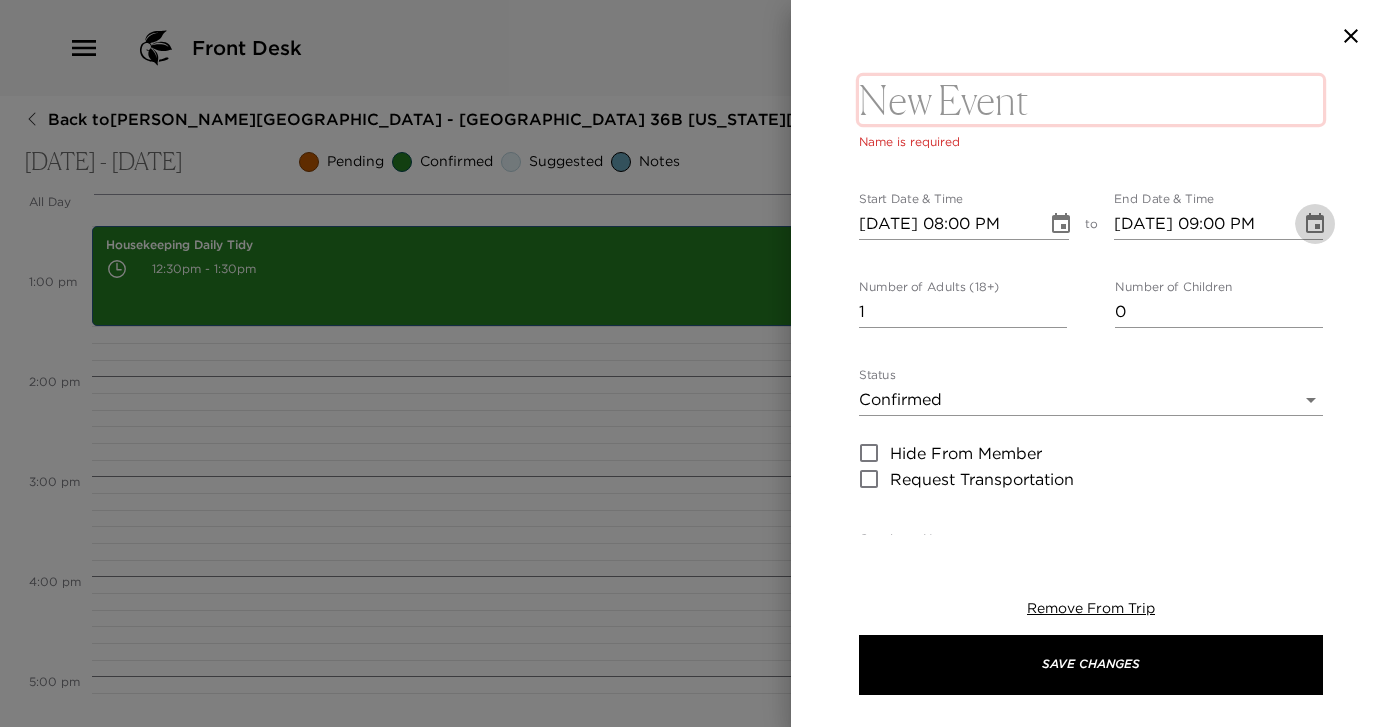 click 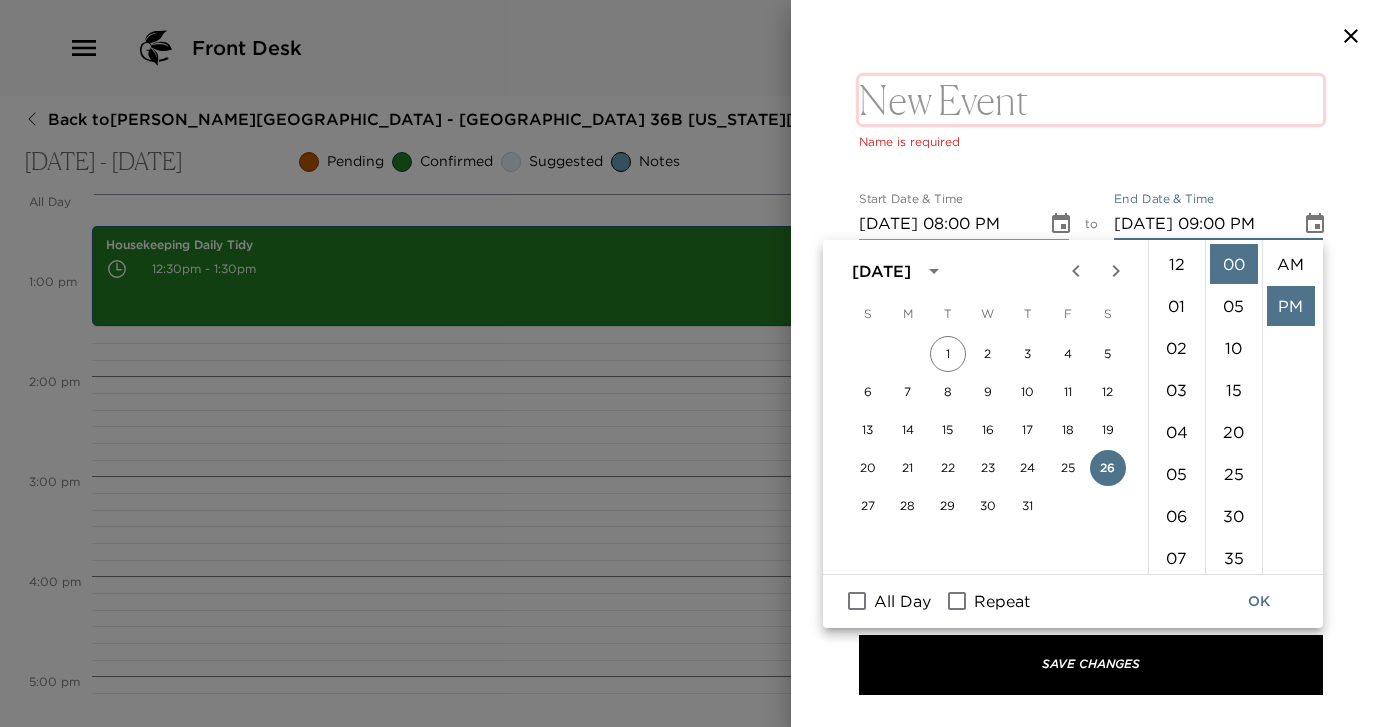 scroll, scrollTop: 378, scrollLeft: 0, axis: vertical 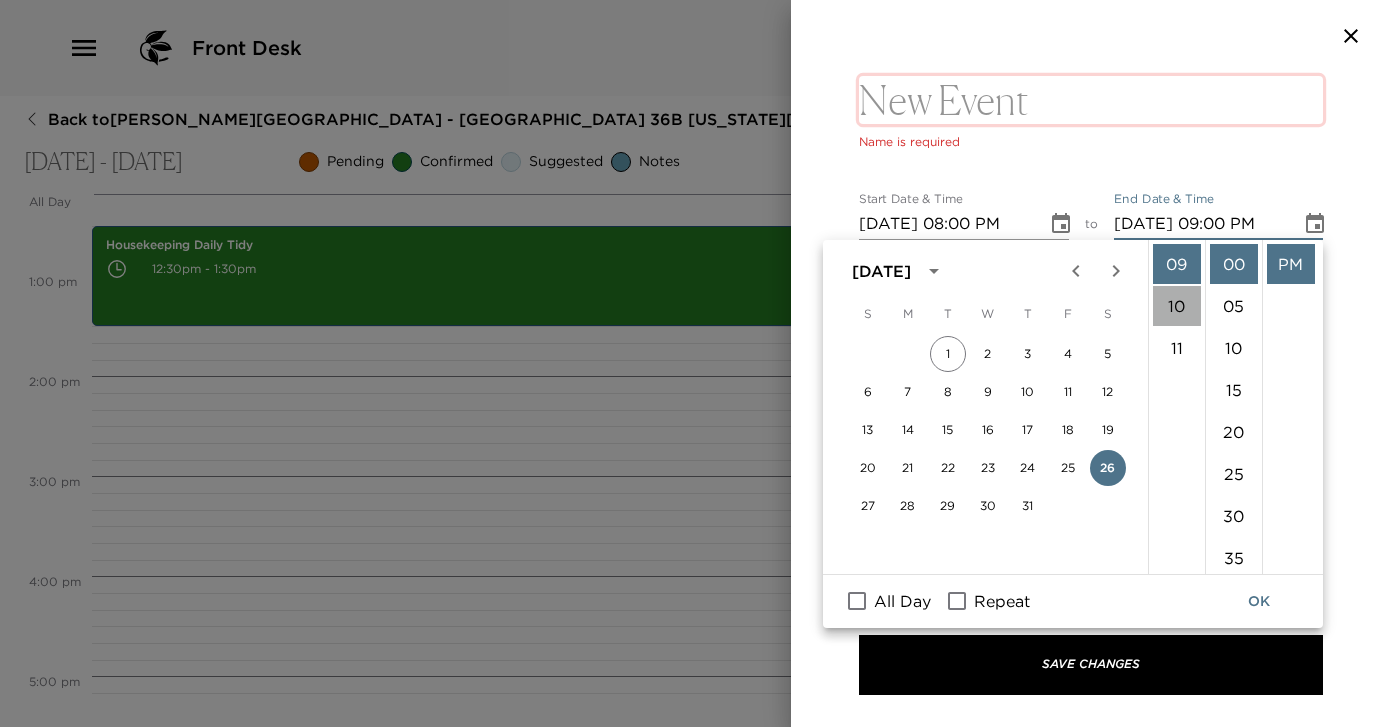 click on "10" at bounding box center [1177, 306] 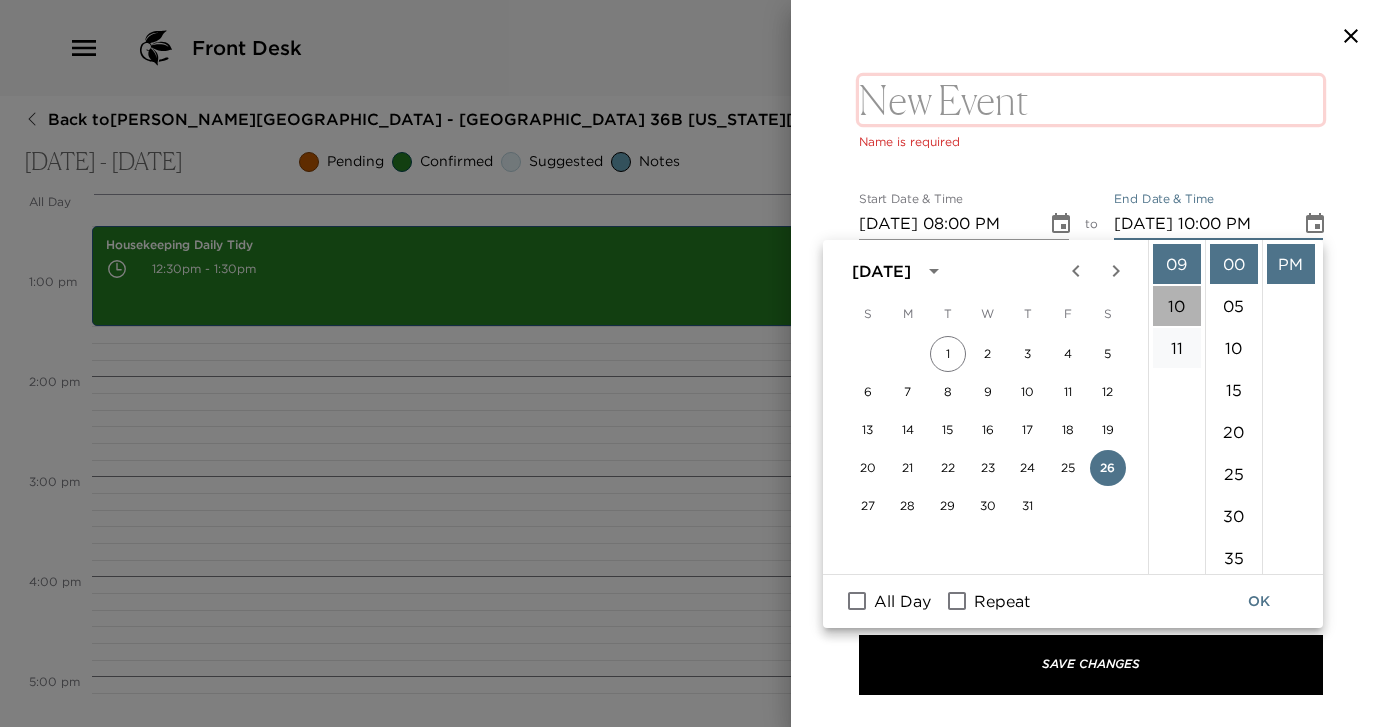 scroll, scrollTop: 420, scrollLeft: 0, axis: vertical 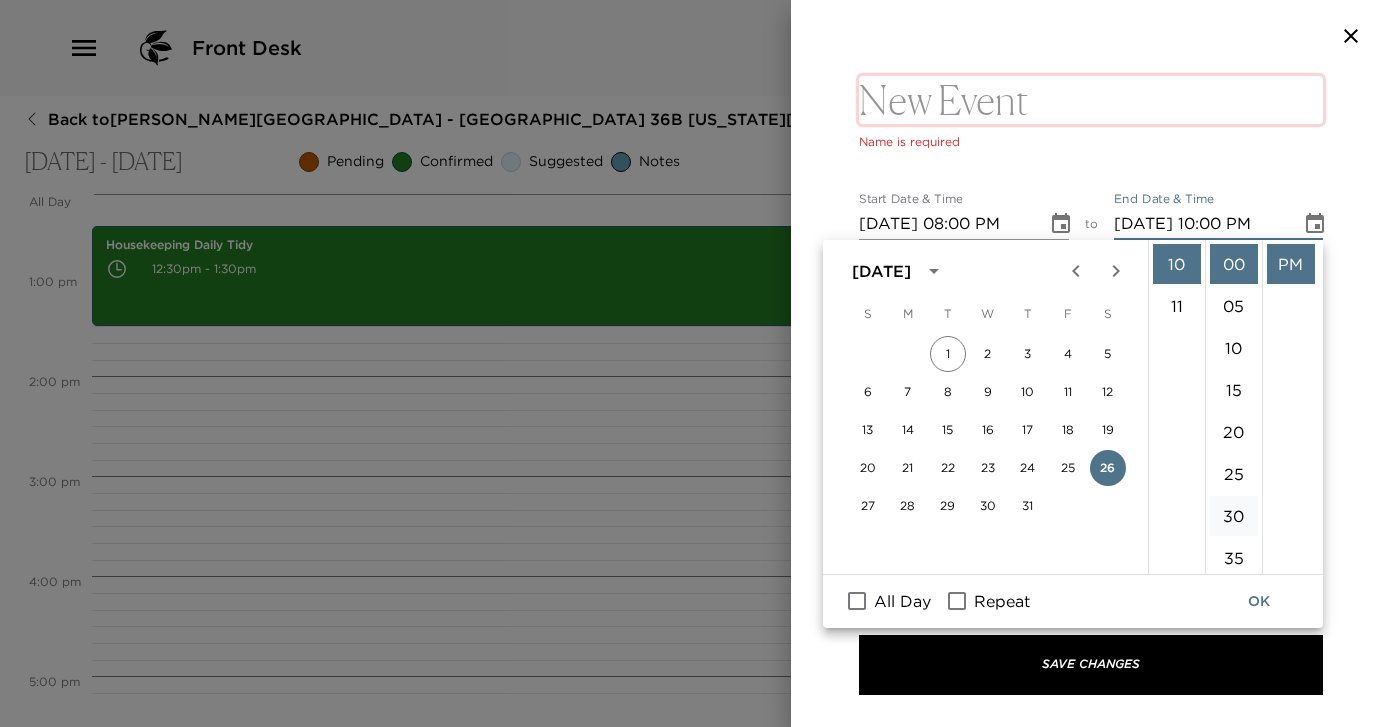 click on "30" at bounding box center [1234, 516] 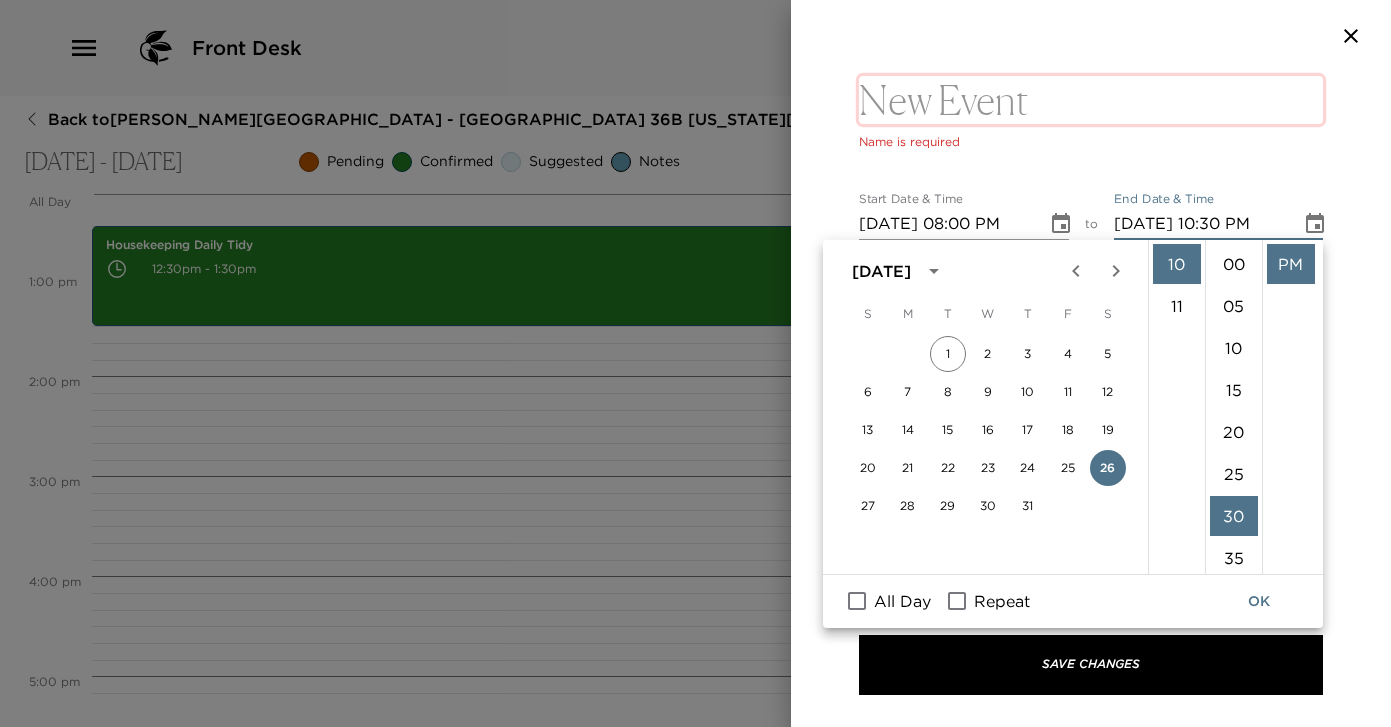 scroll, scrollTop: 252, scrollLeft: 0, axis: vertical 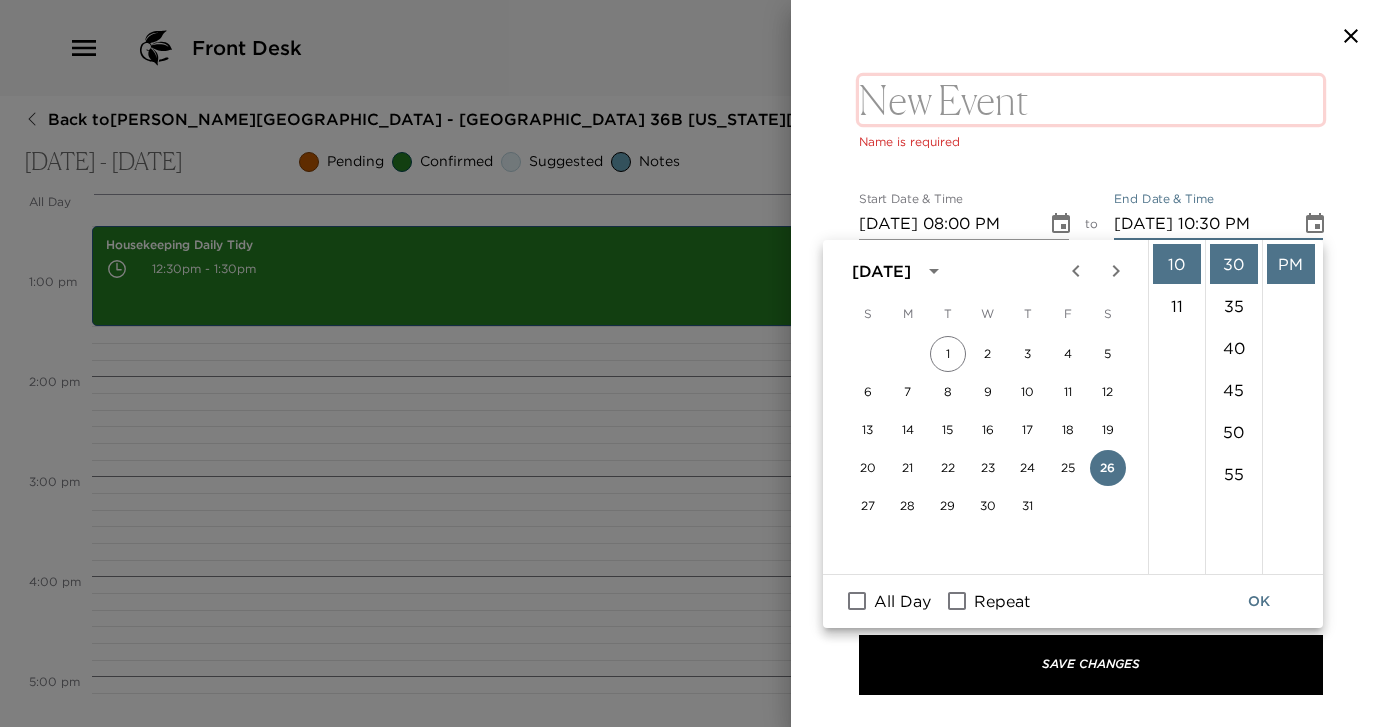 click on "OK" at bounding box center [1259, 601] 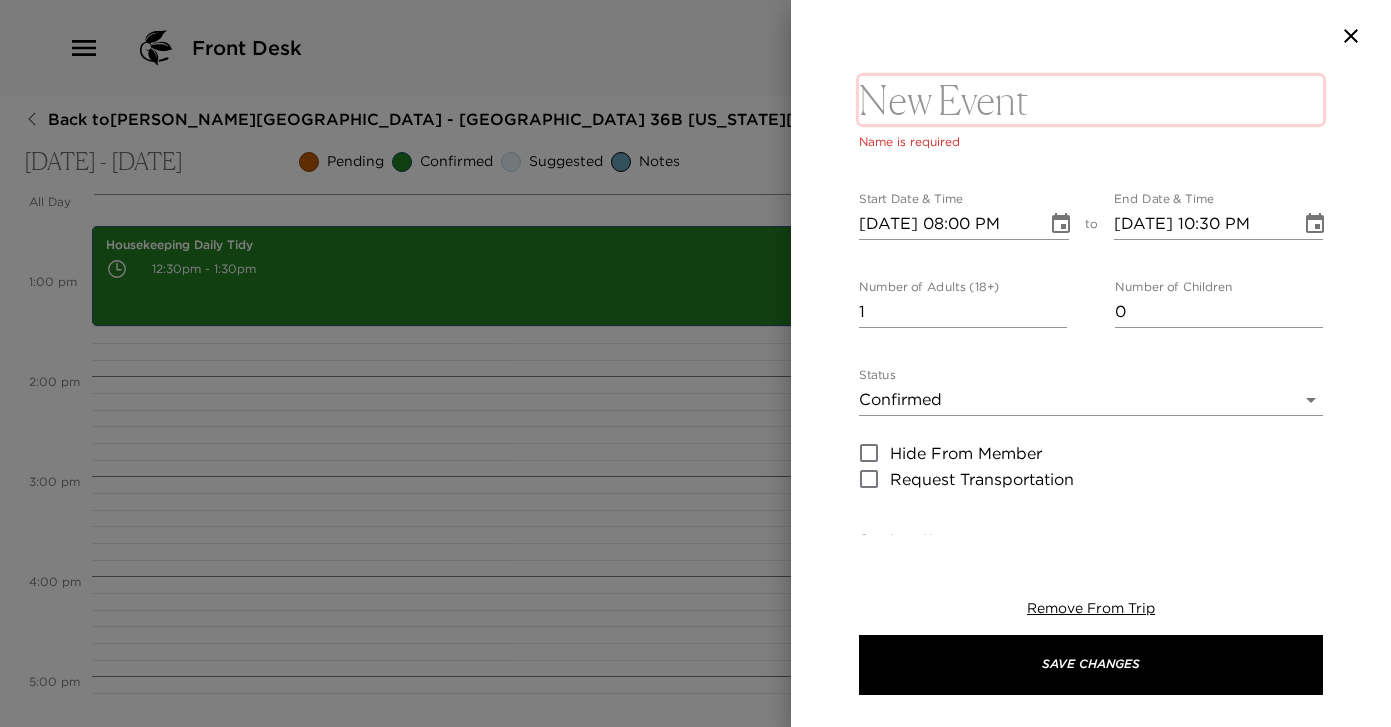 click at bounding box center (1091, 100) 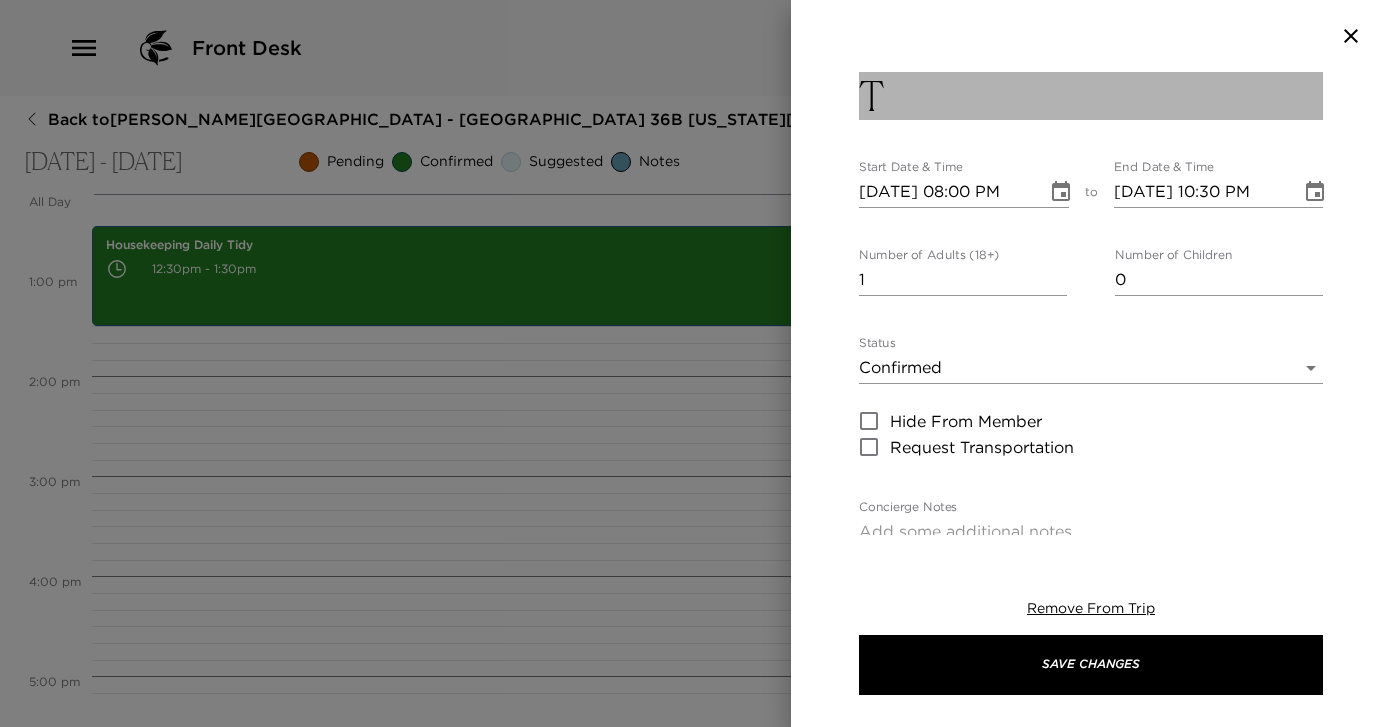 click on "T" at bounding box center [1091, 96] 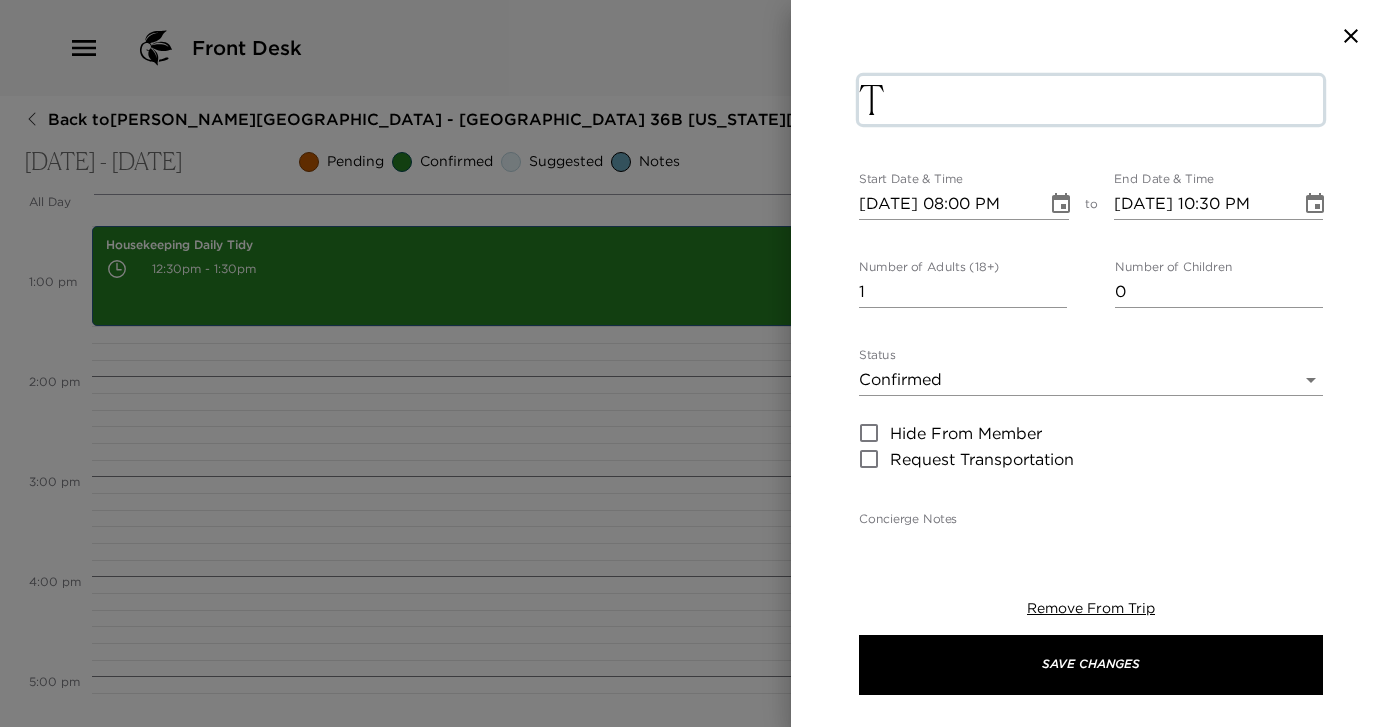click on "T" at bounding box center (1091, 100) 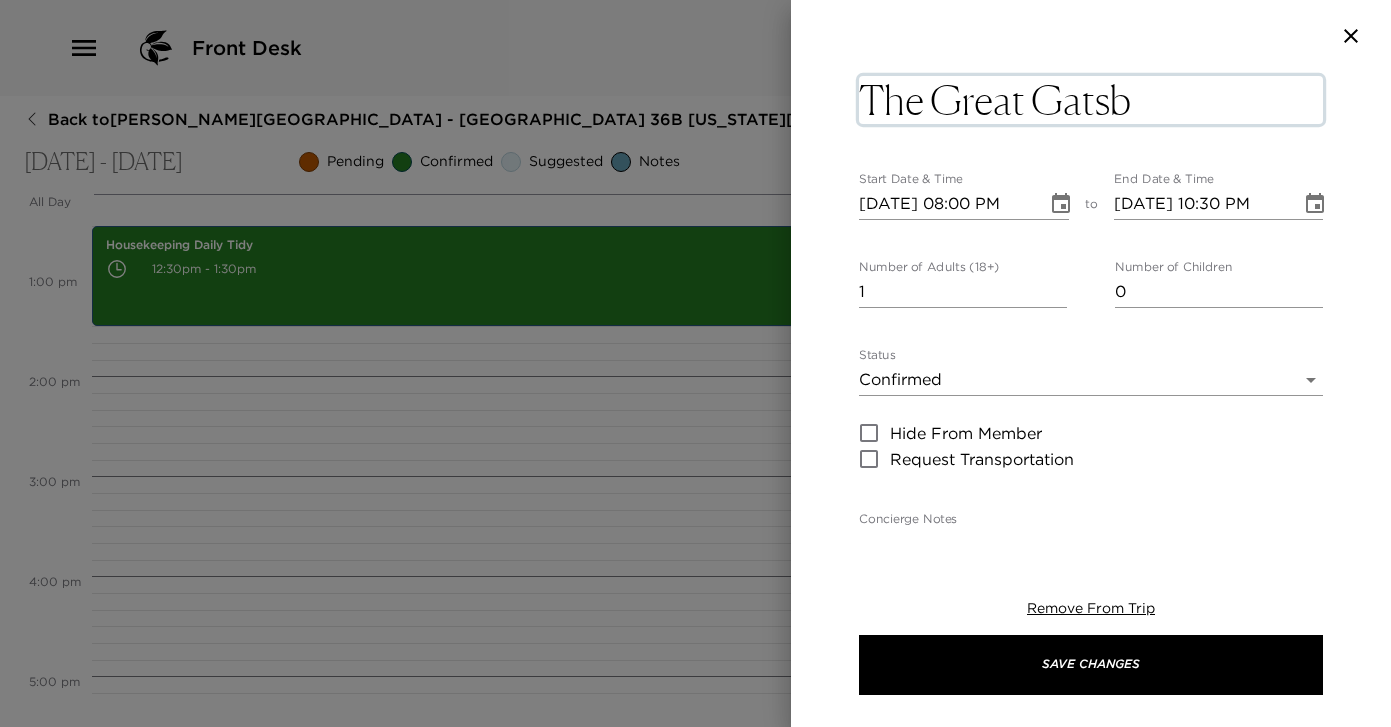 type on "The Great Gatsby" 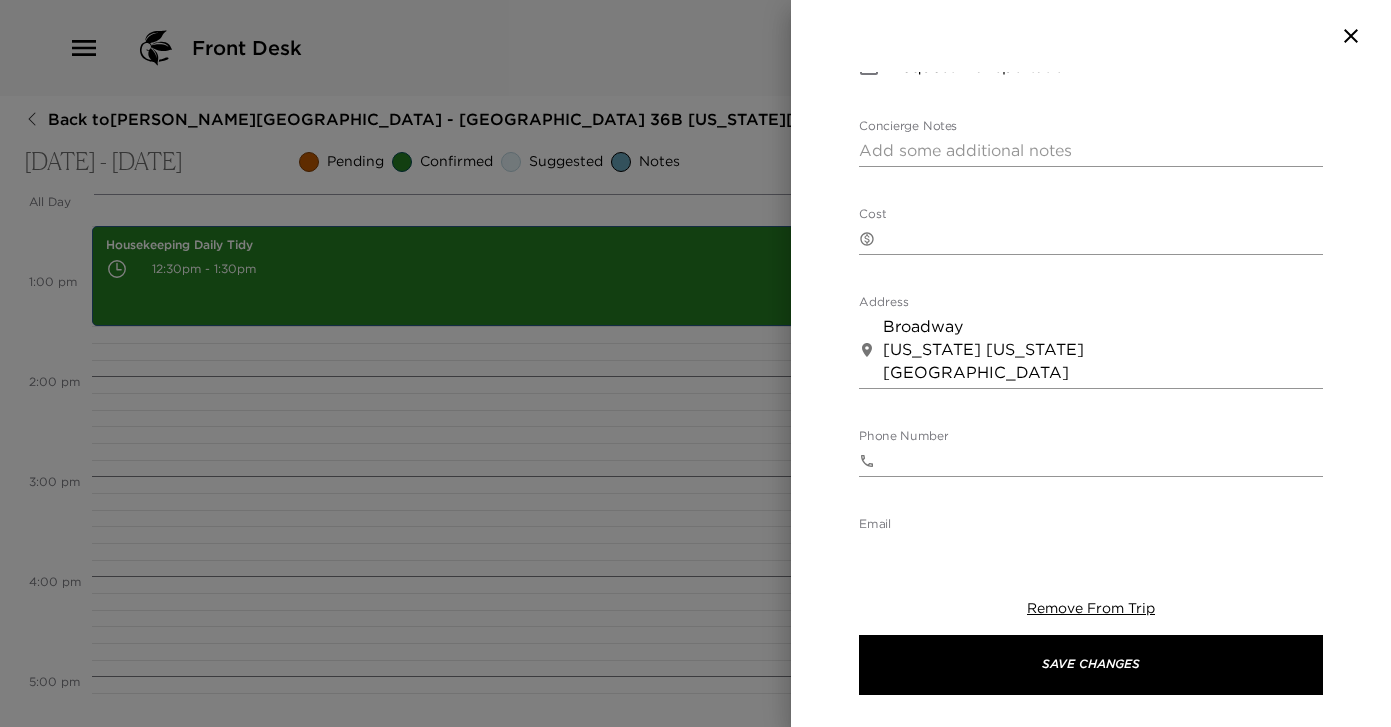 click on "Concierge Notes" at bounding box center (1091, 150) 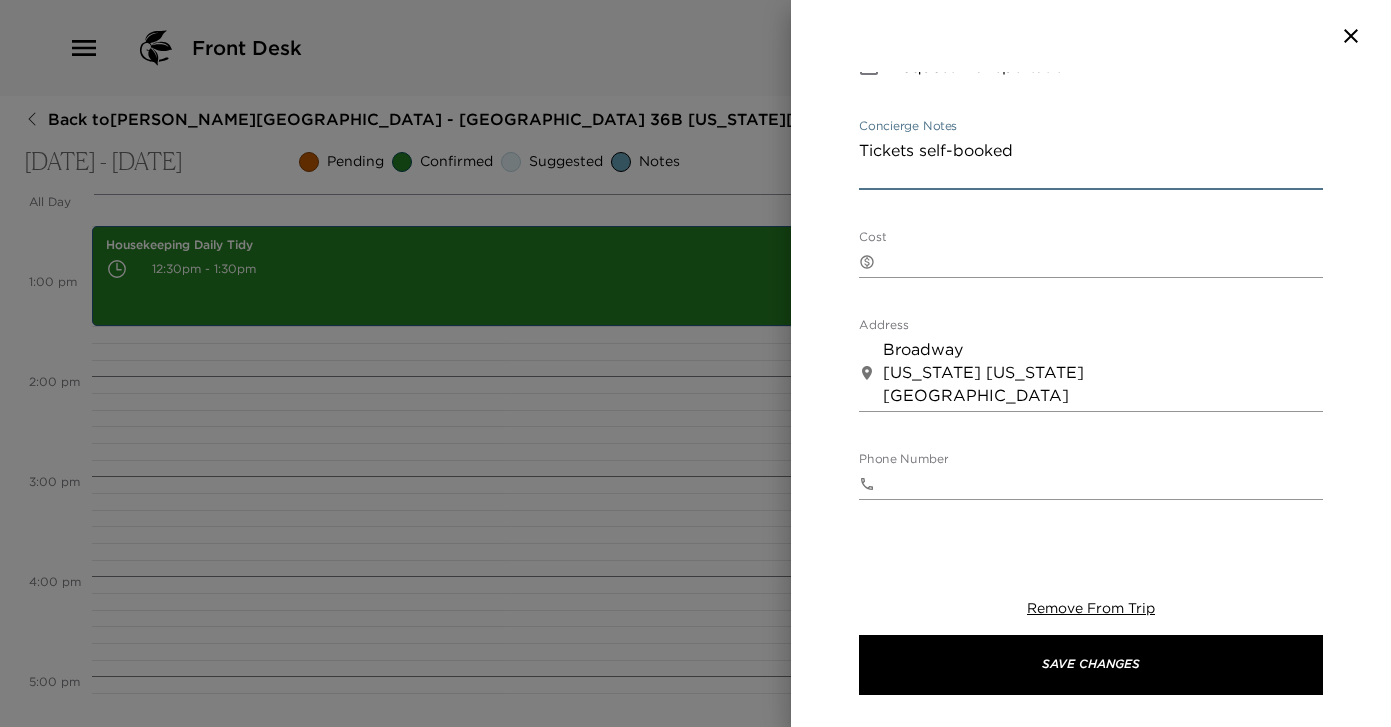 scroll, scrollTop: 373, scrollLeft: 0, axis: vertical 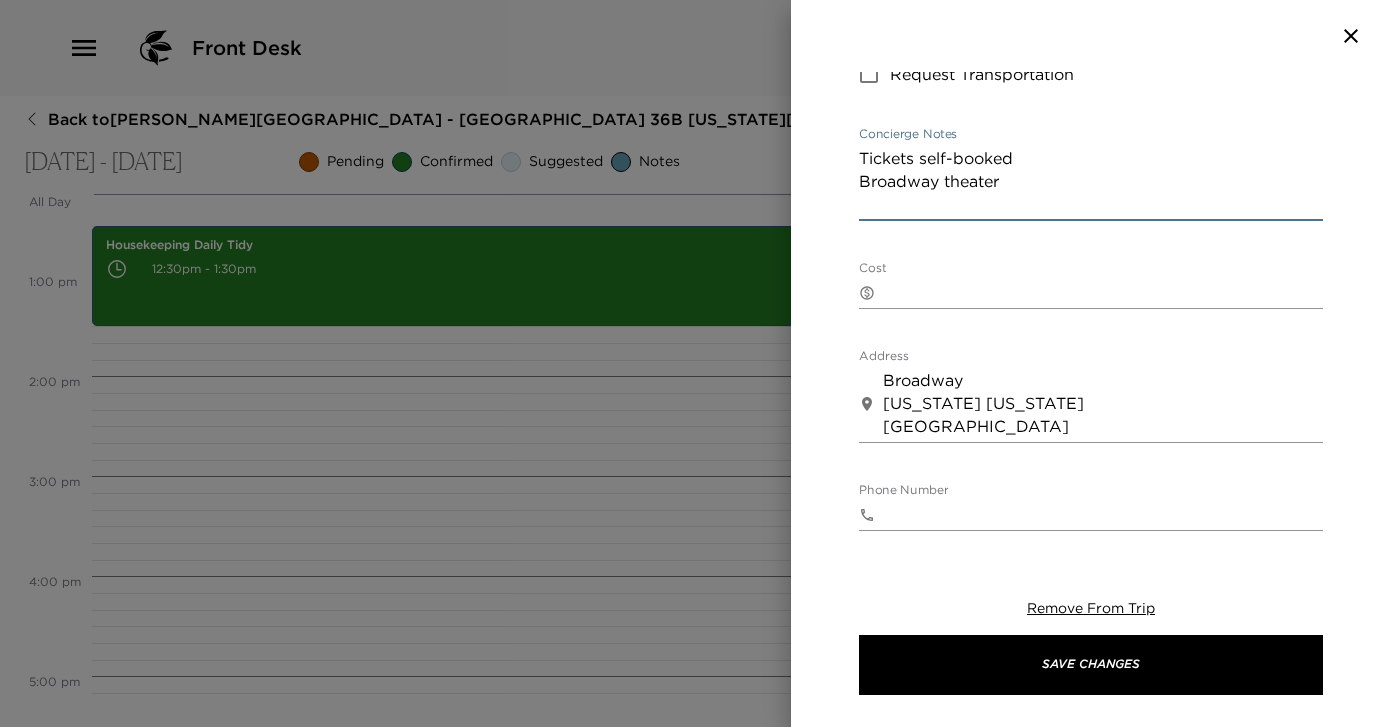 paste on "1681 Broadway, New York, NY 10019" 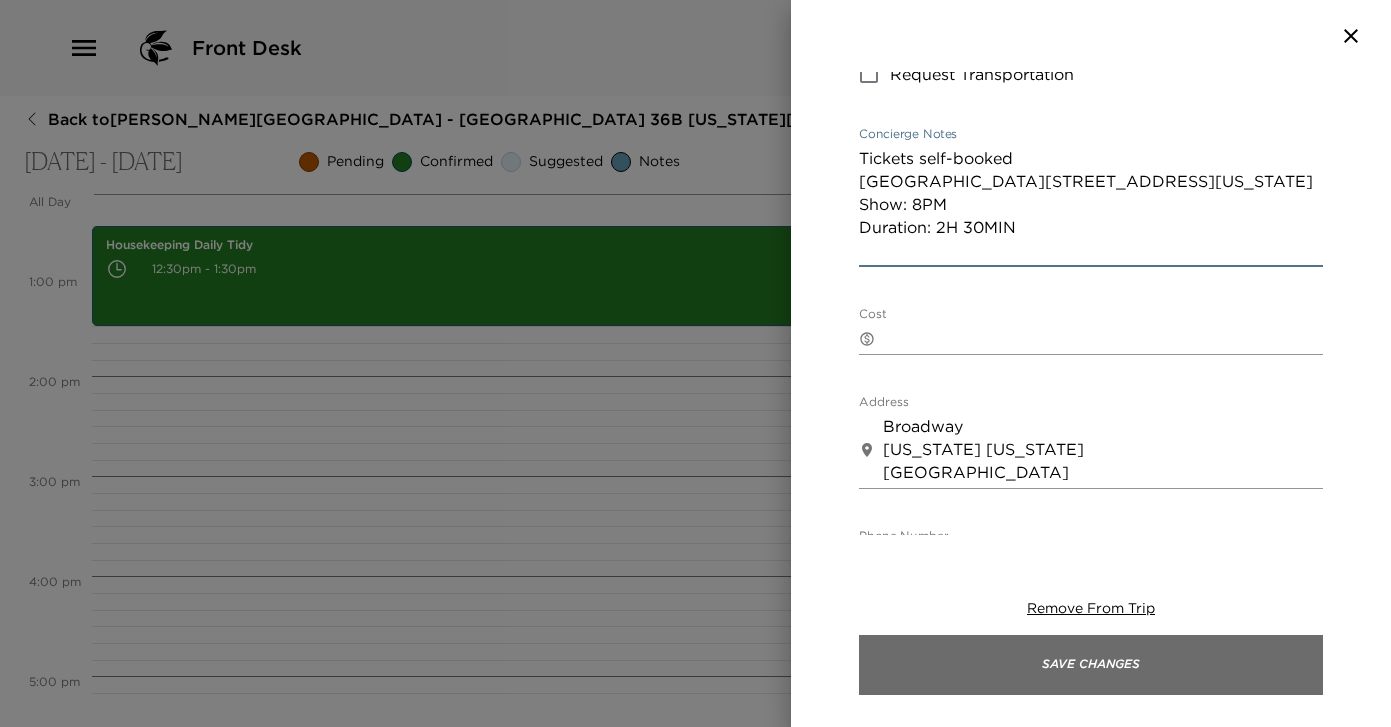 type on "Tickets self-booked
Broadway theater
1681 Broadway, New York, NY 10019
Show: 8PM
Duration: 2H 30MIN" 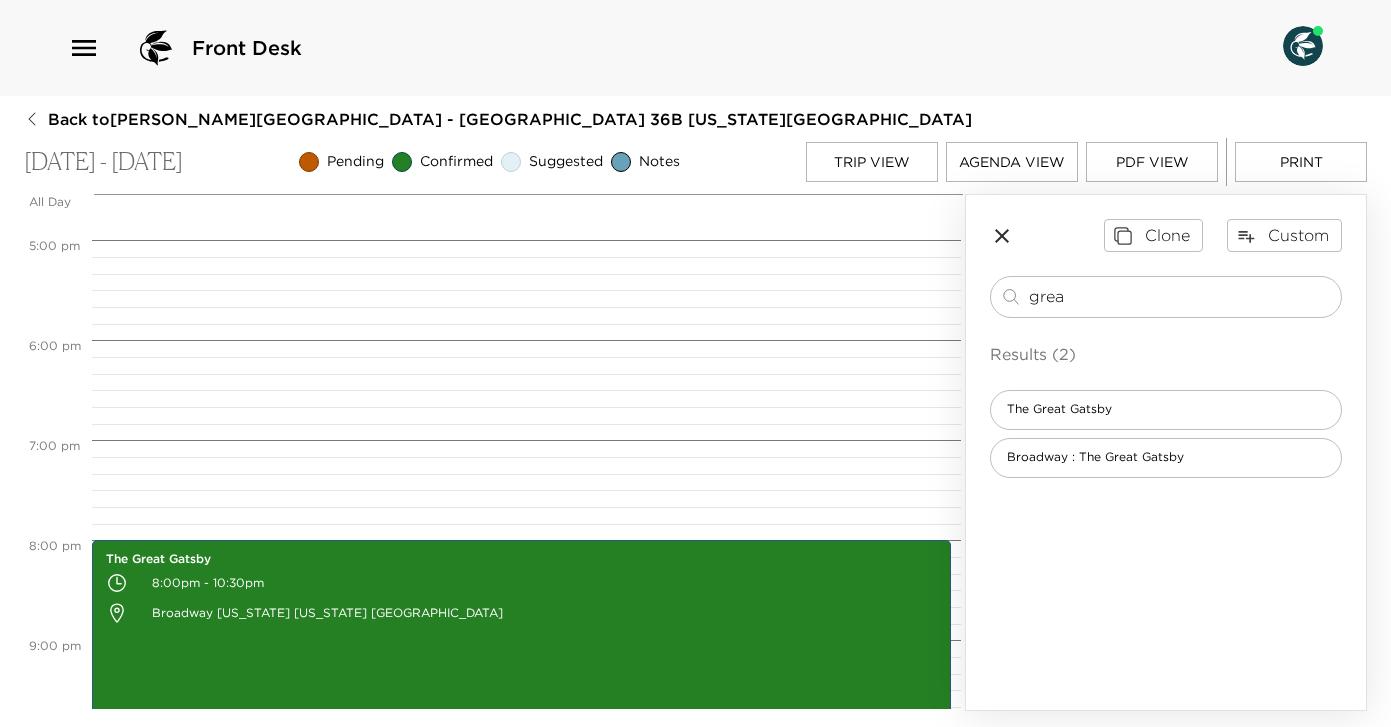 scroll, scrollTop: 1917, scrollLeft: 0, axis: vertical 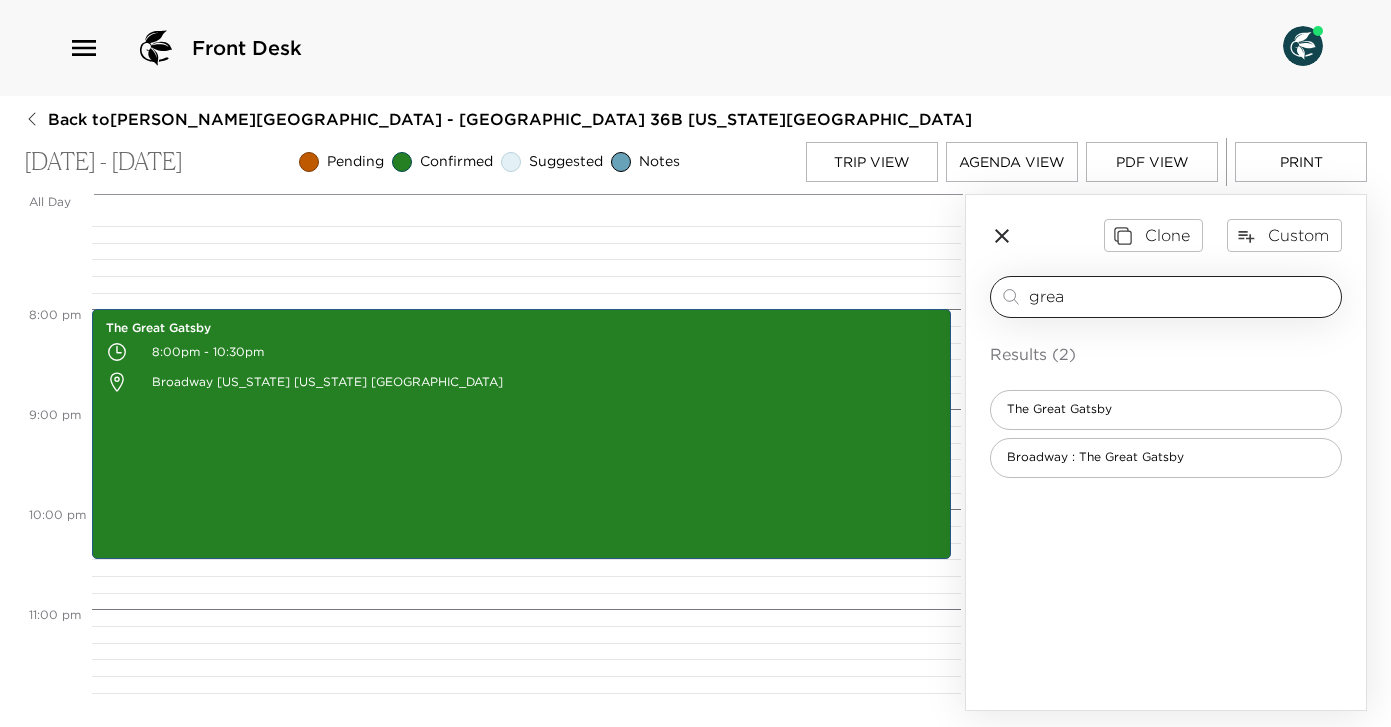 click on "grea" at bounding box center (1181, 296) 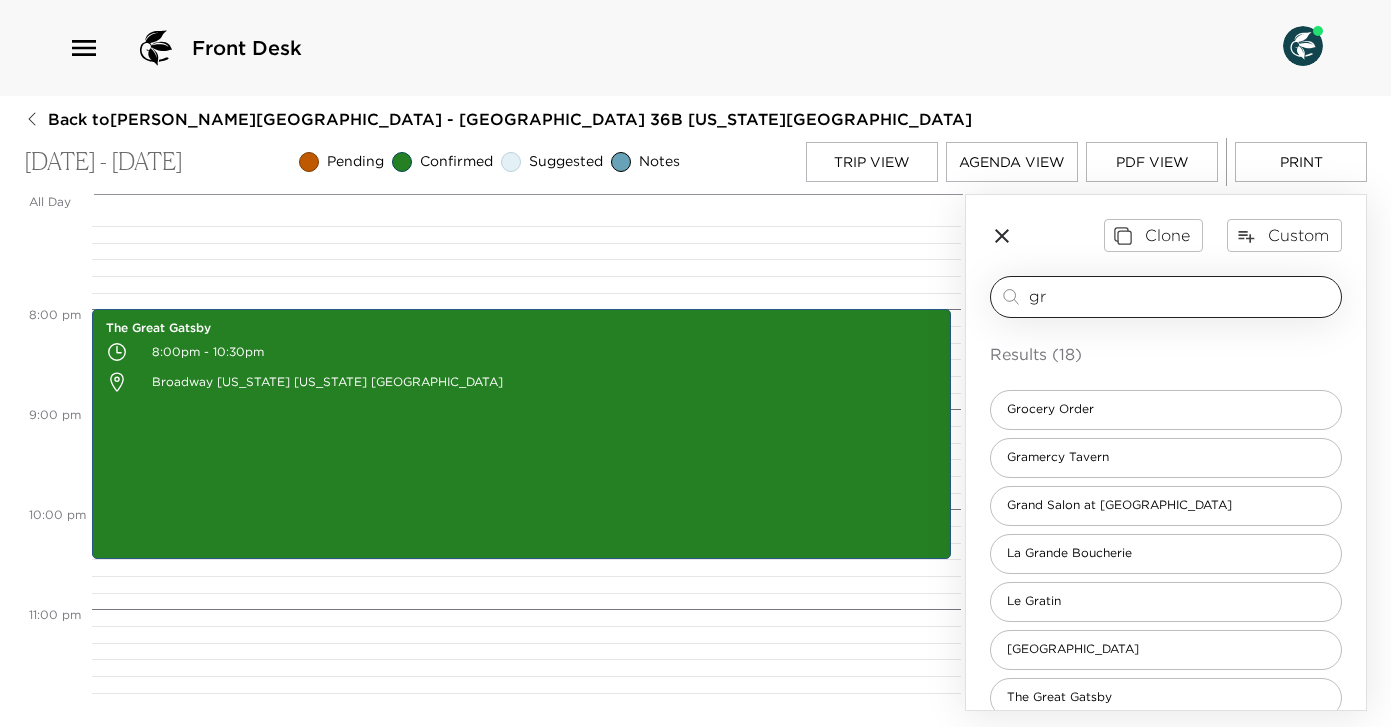 type on "g" 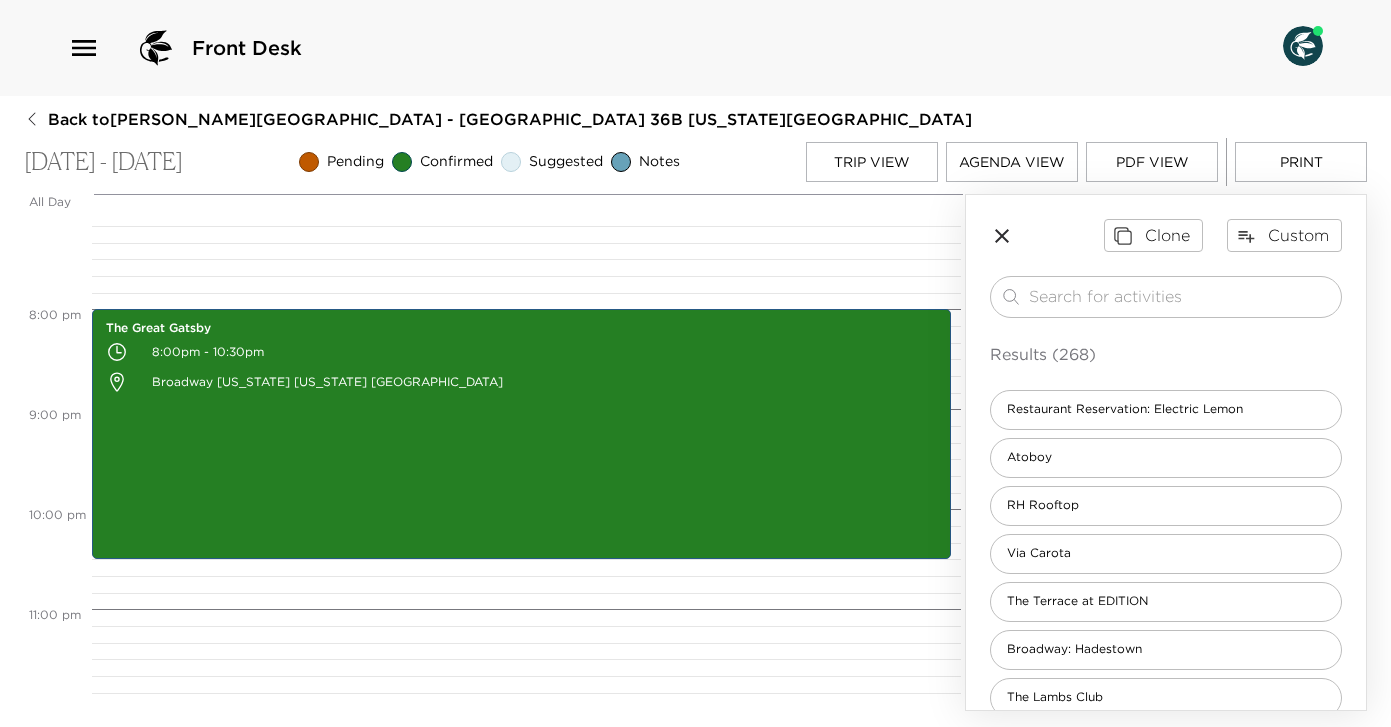 type 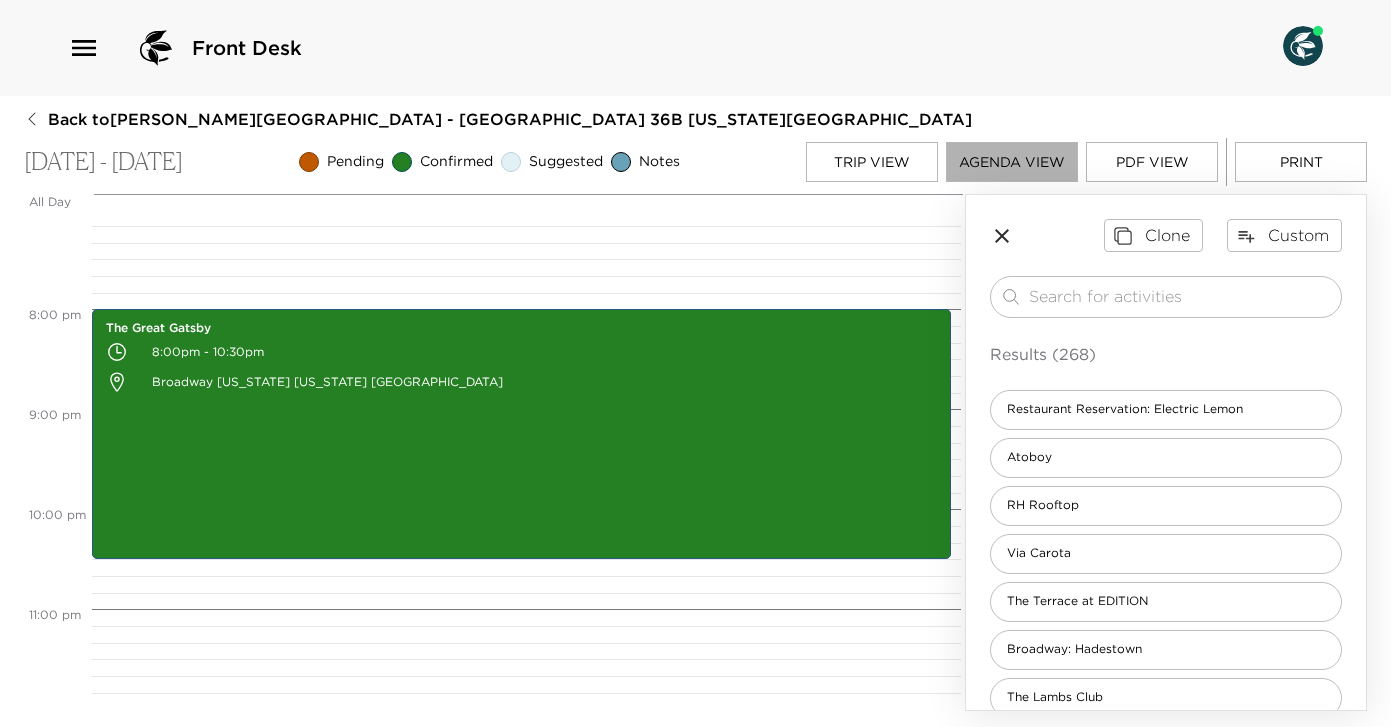 click on "Agenda View" at bounding box center [1012, 162] 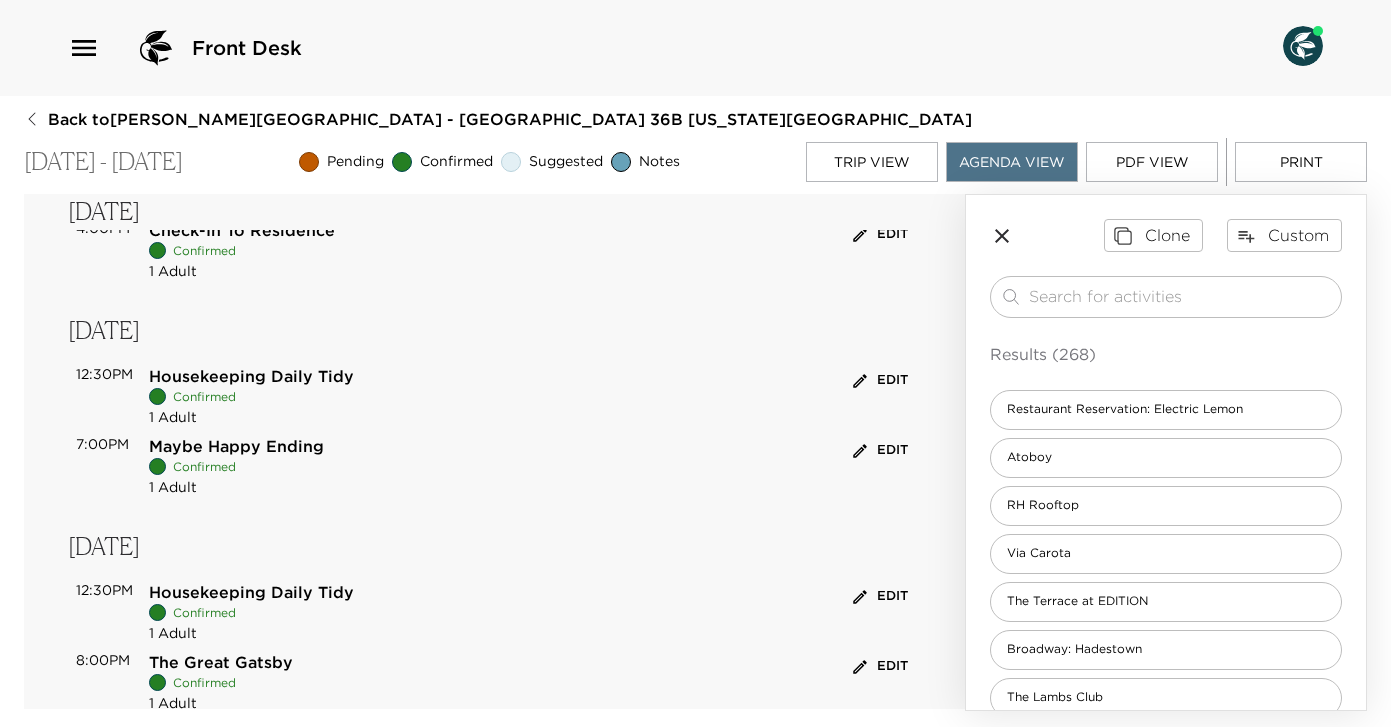 scroll, scrollTop: 0, scrollLeft: 0, axis: both 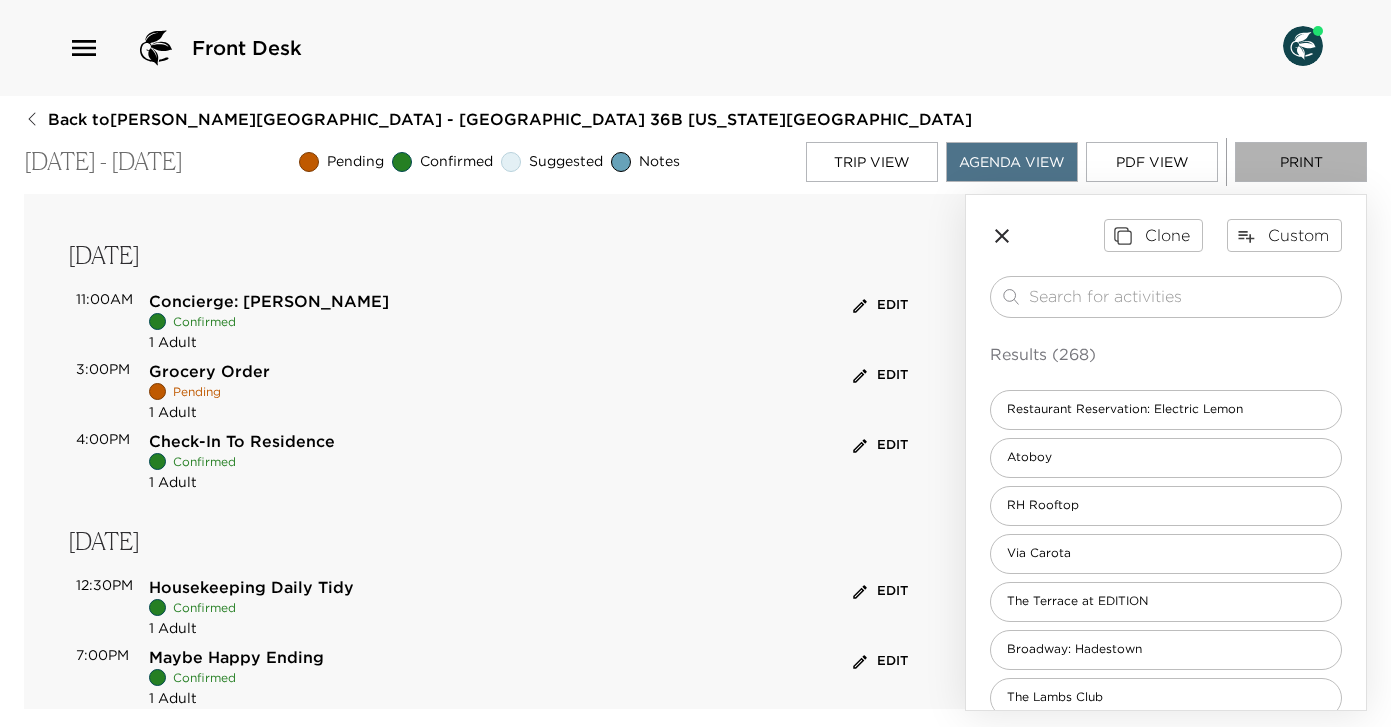 click on "Print" at bounding box center (1301, 162) 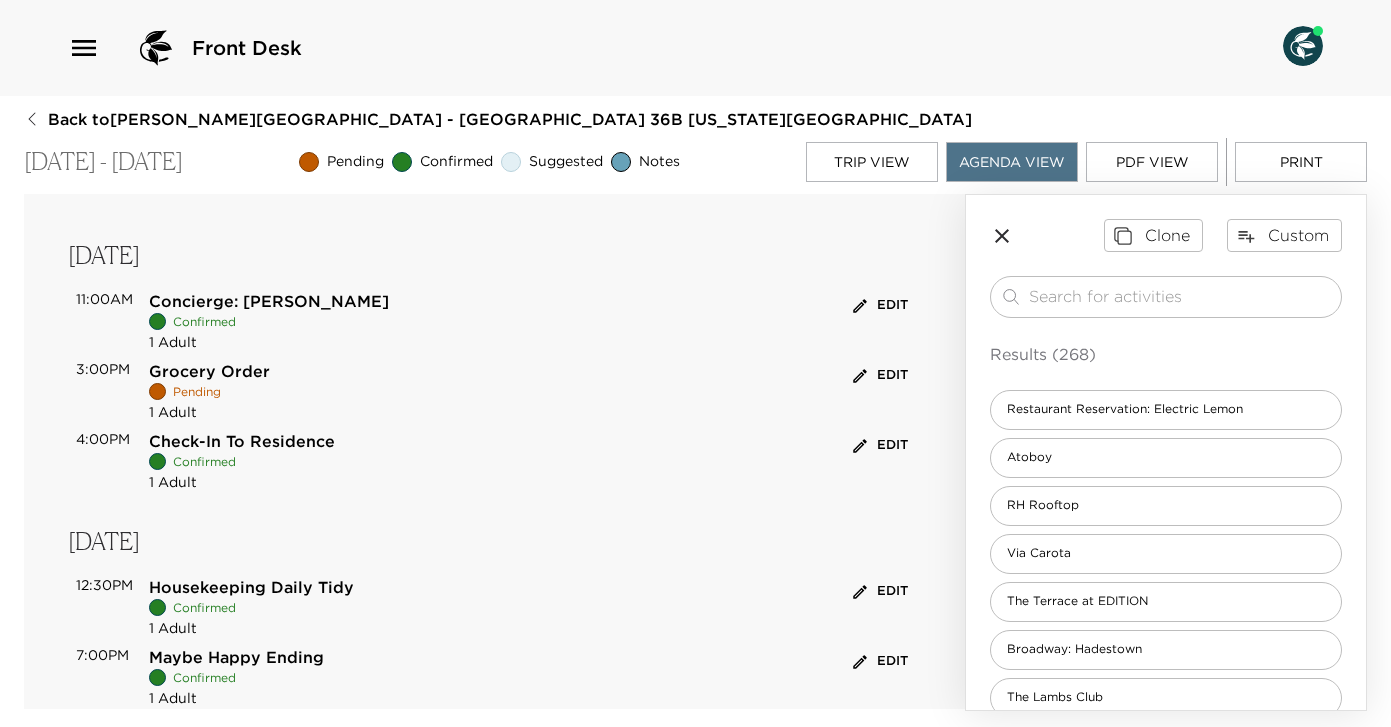click on "Agenda View" at bounding box center (1012, 162) 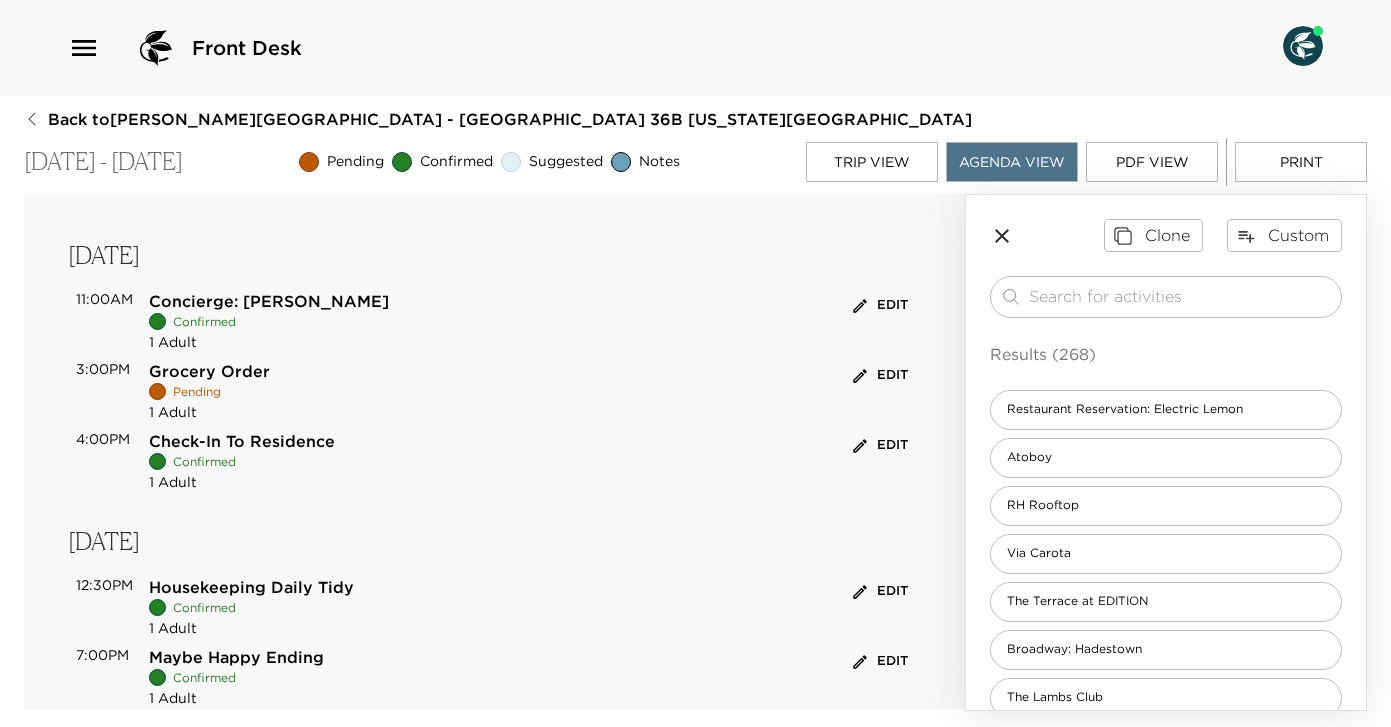 click on "Trip View" at bounding box center (872, 162) 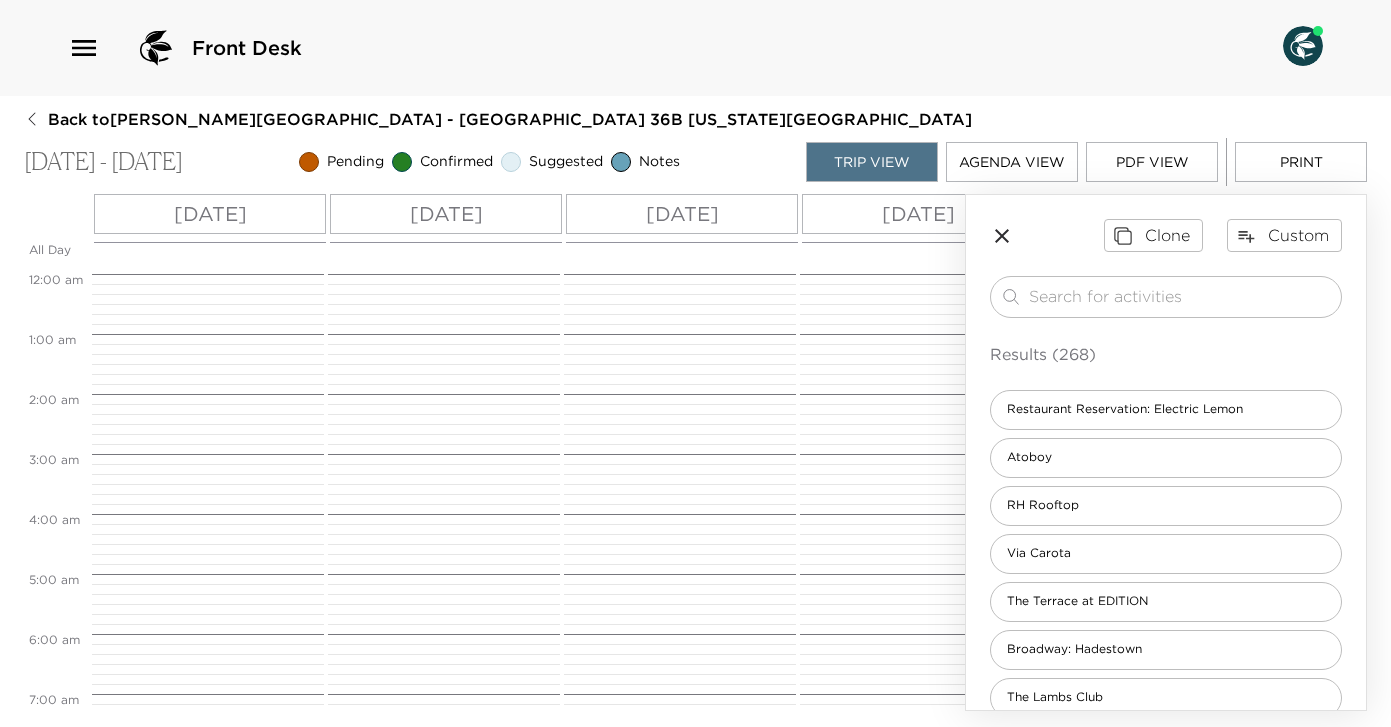 scroll, scrollTop: 660, scrollLeft: 0, axis: vertical 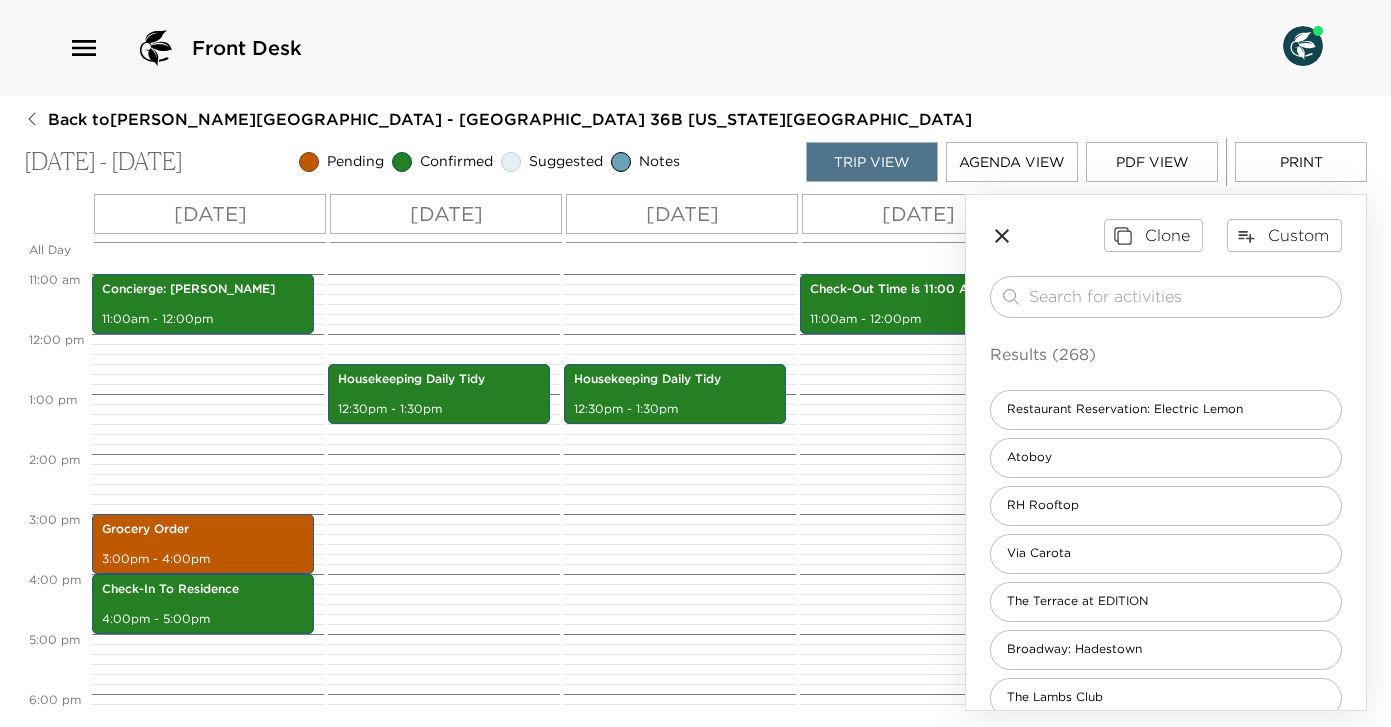 click on "[DATE]" at bounding box center [682, 214] 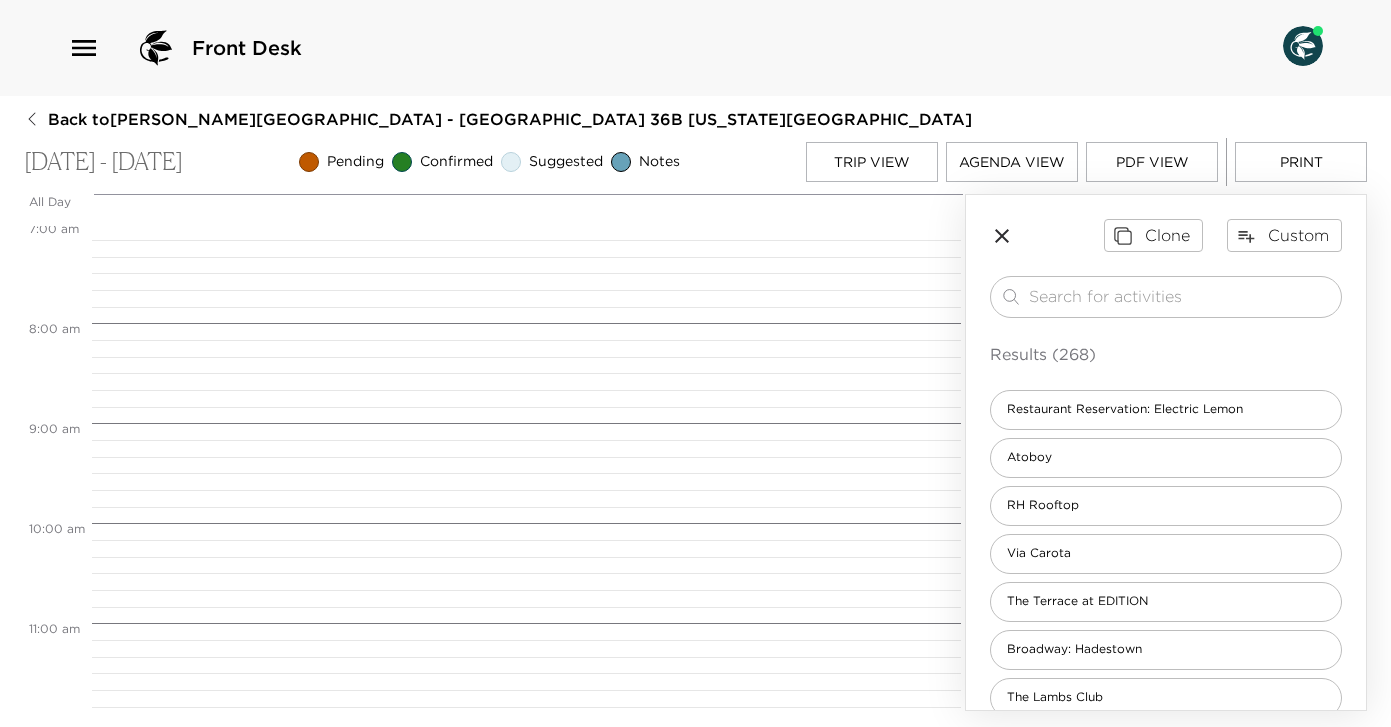 scroll, scrollTop: 0, scrollLeft: 0, axis: both 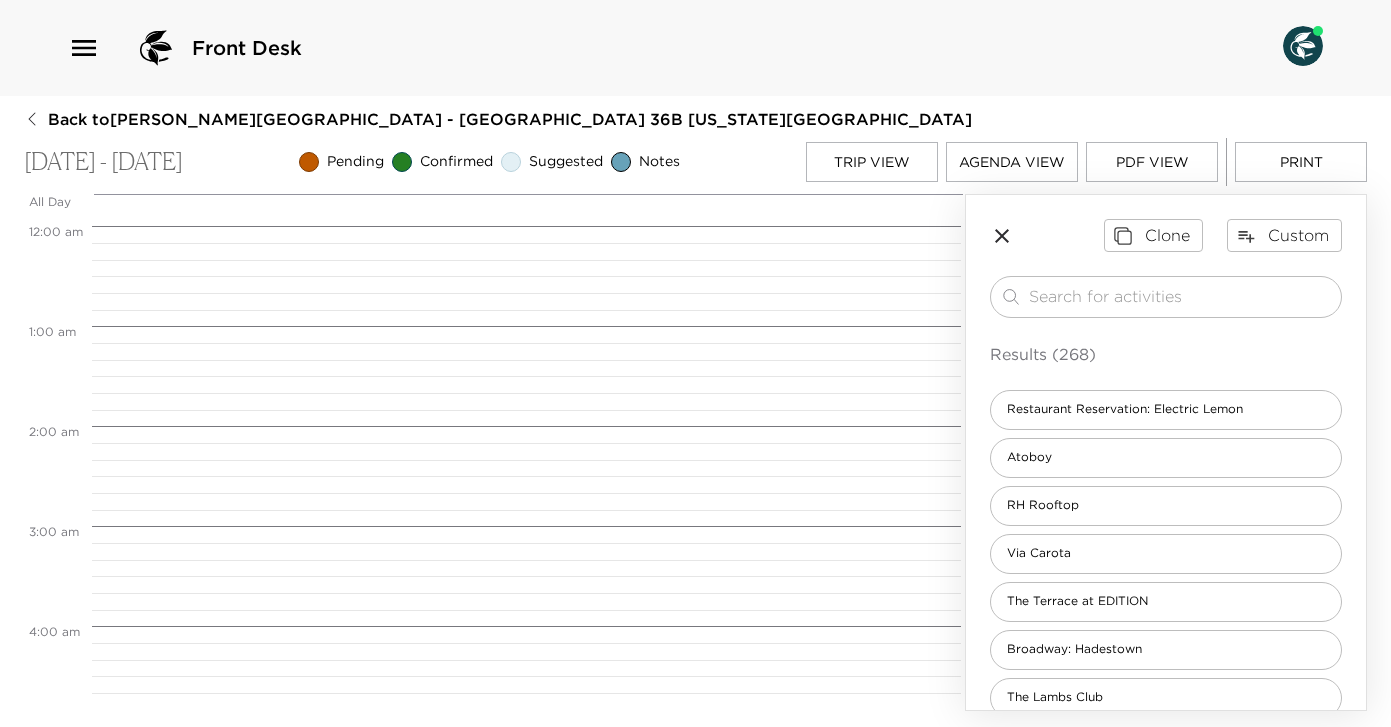 click 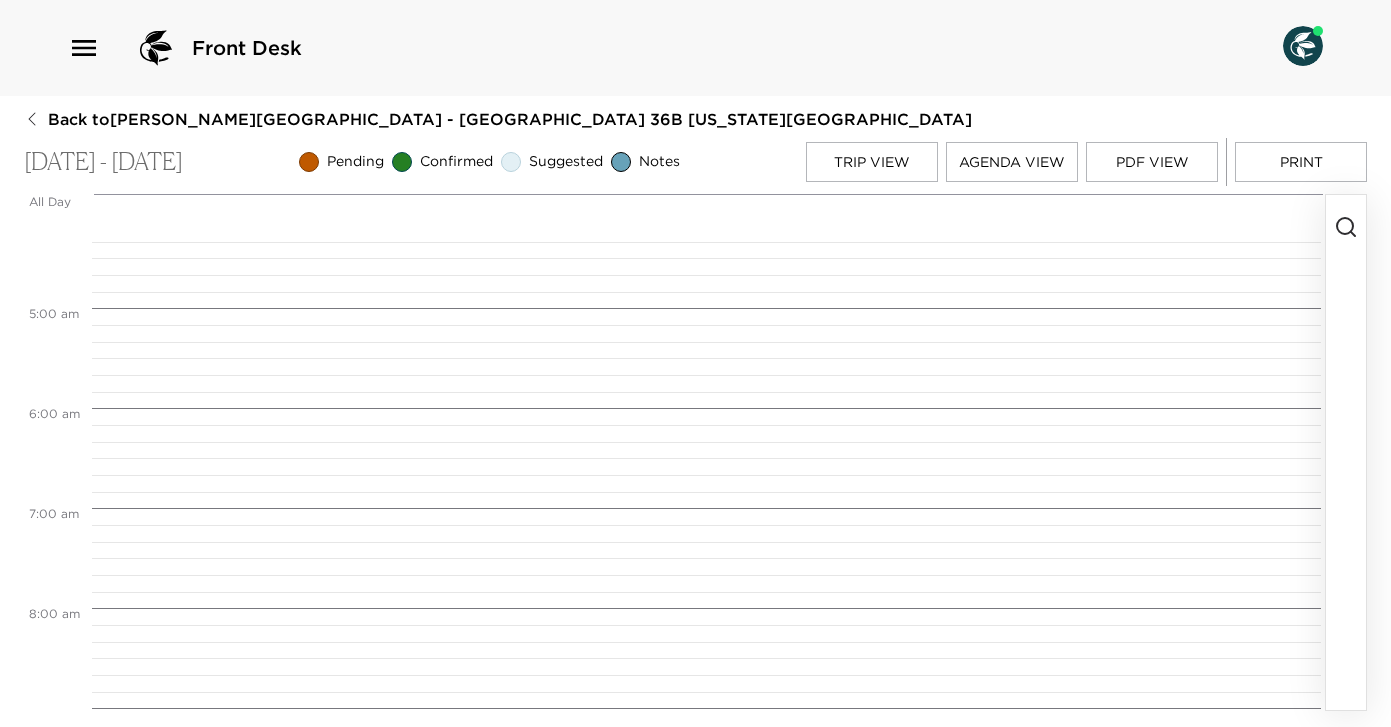scroll, scrollTop: 438, scrollLeft: 0, axis: vertical 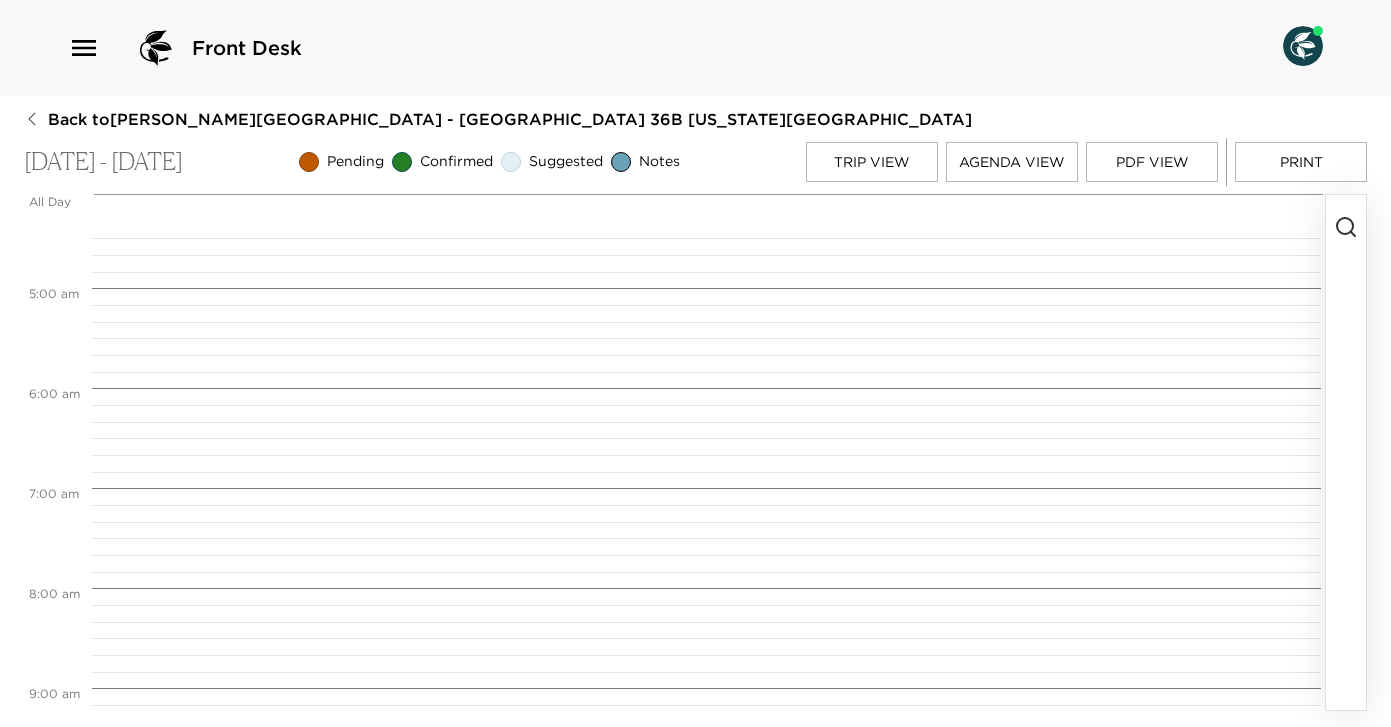 click on "Agenda View" at bounding box center [1012, 162] 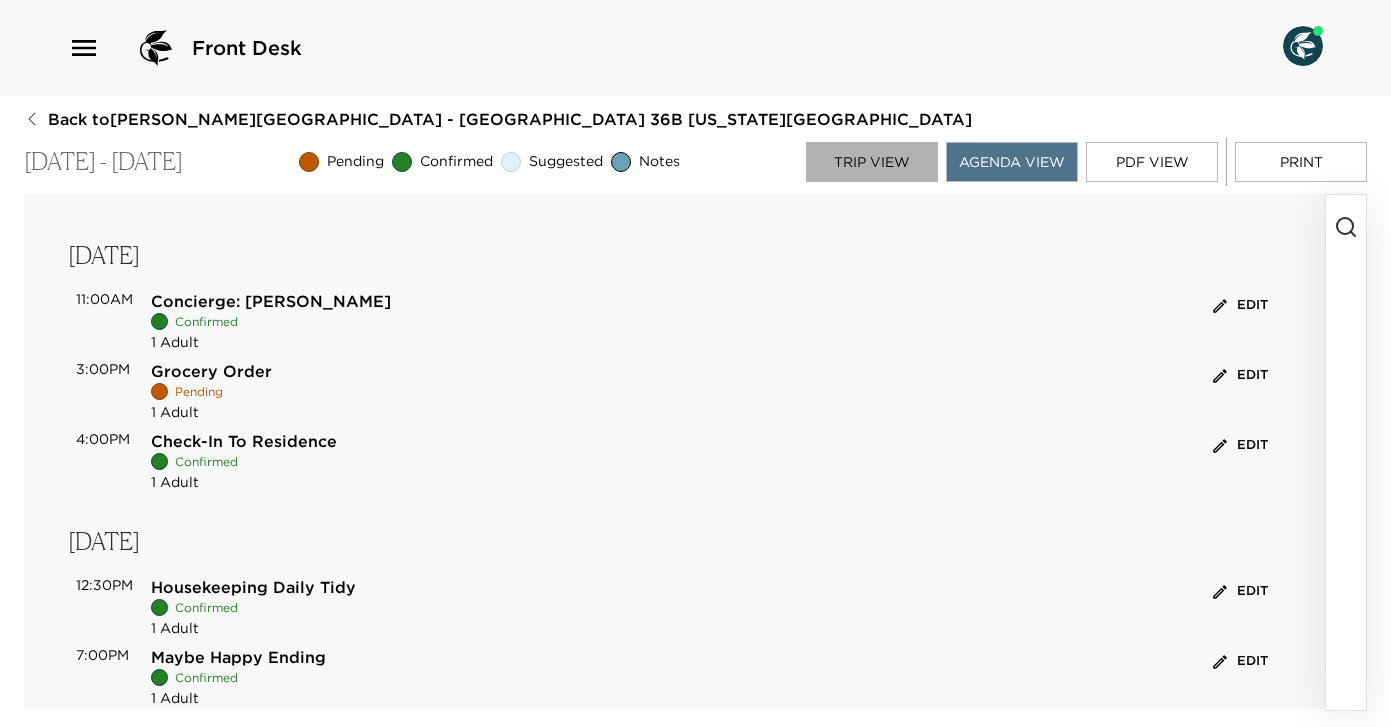 click on "Trip View" at bounding box center (872, 162) 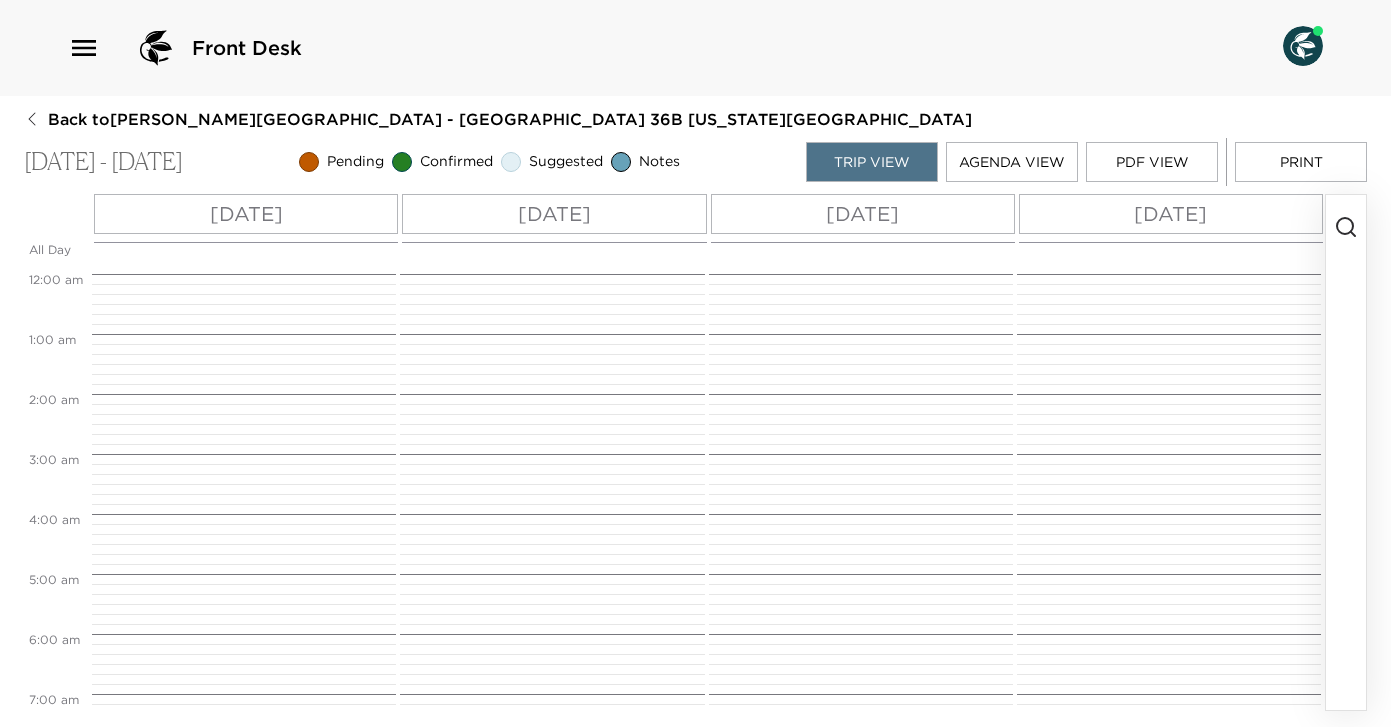scroll, scrollTop: 660, scrollLeft: 0, axis: vertical 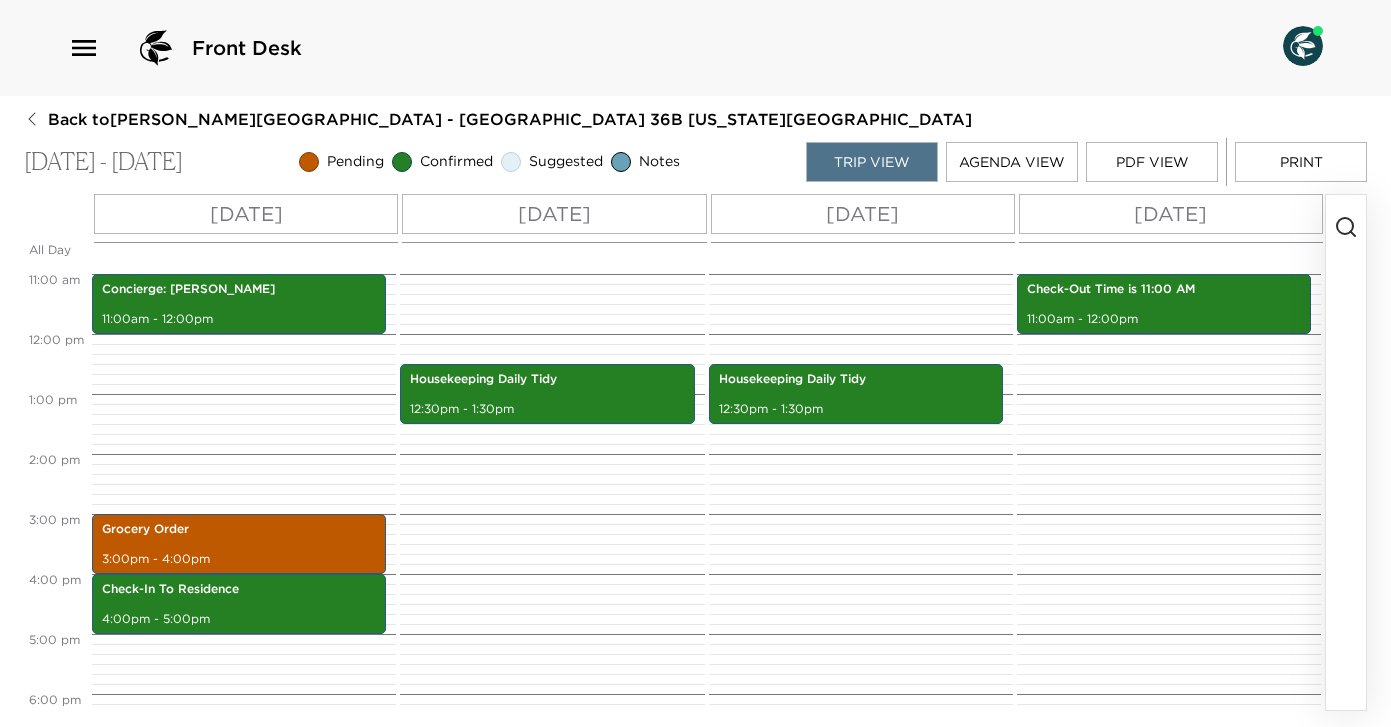 click on "[DATE]" at bounding box center (1170, 214) 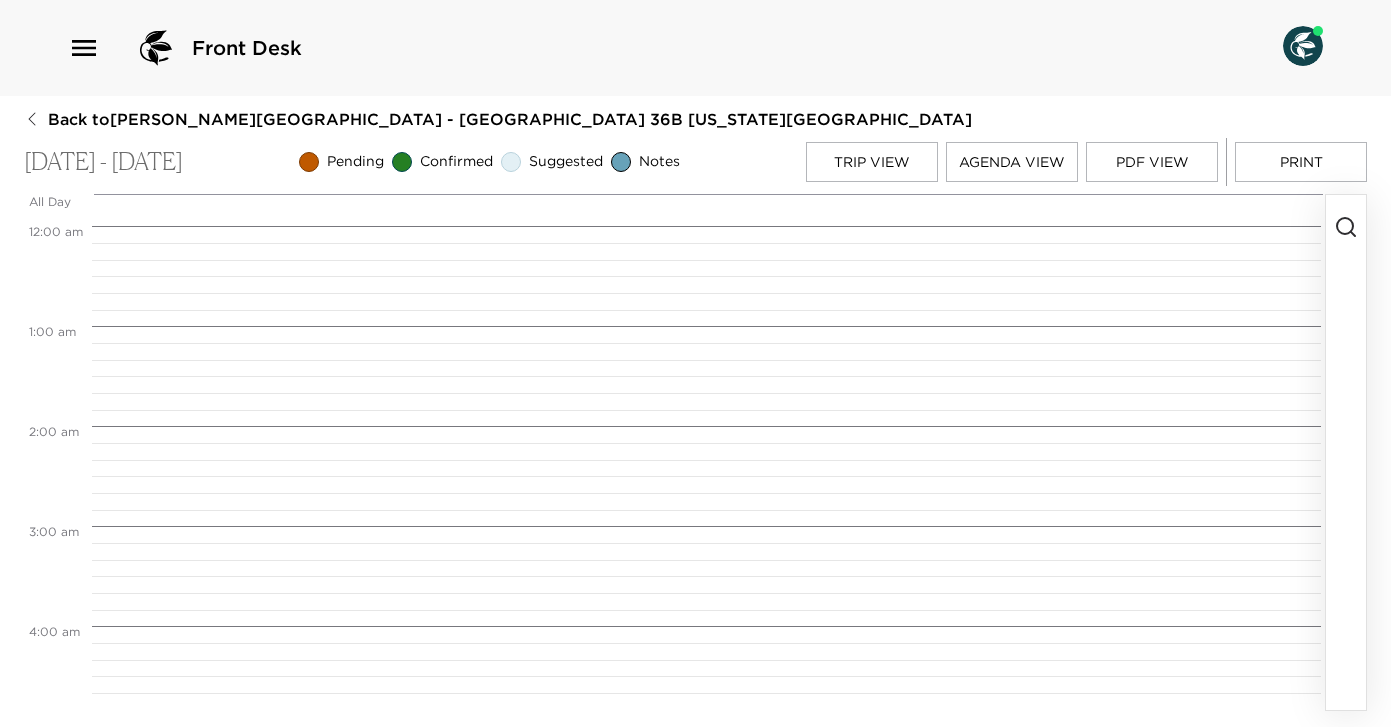scroll, scrollTop: 800, scrollLeft: 0, axis: vertical 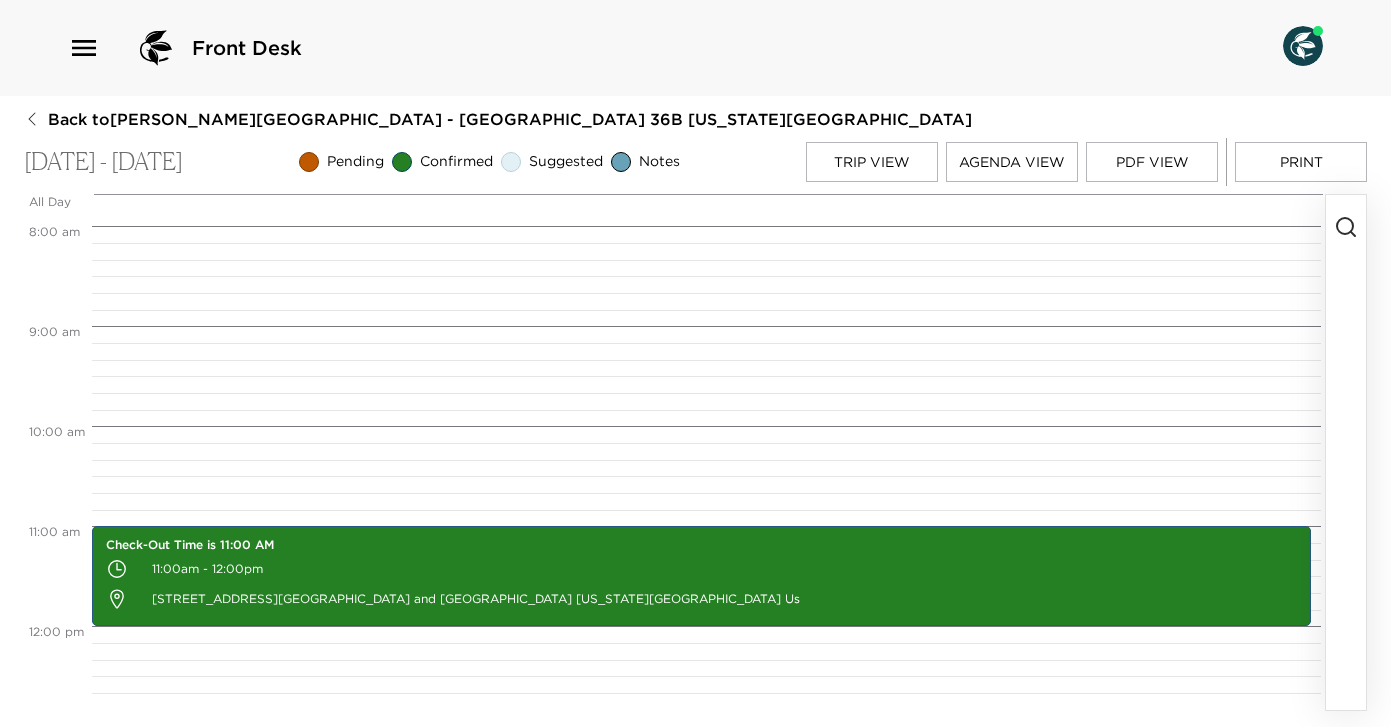 click on "Agenda View" at bounding box center [1012, 162] 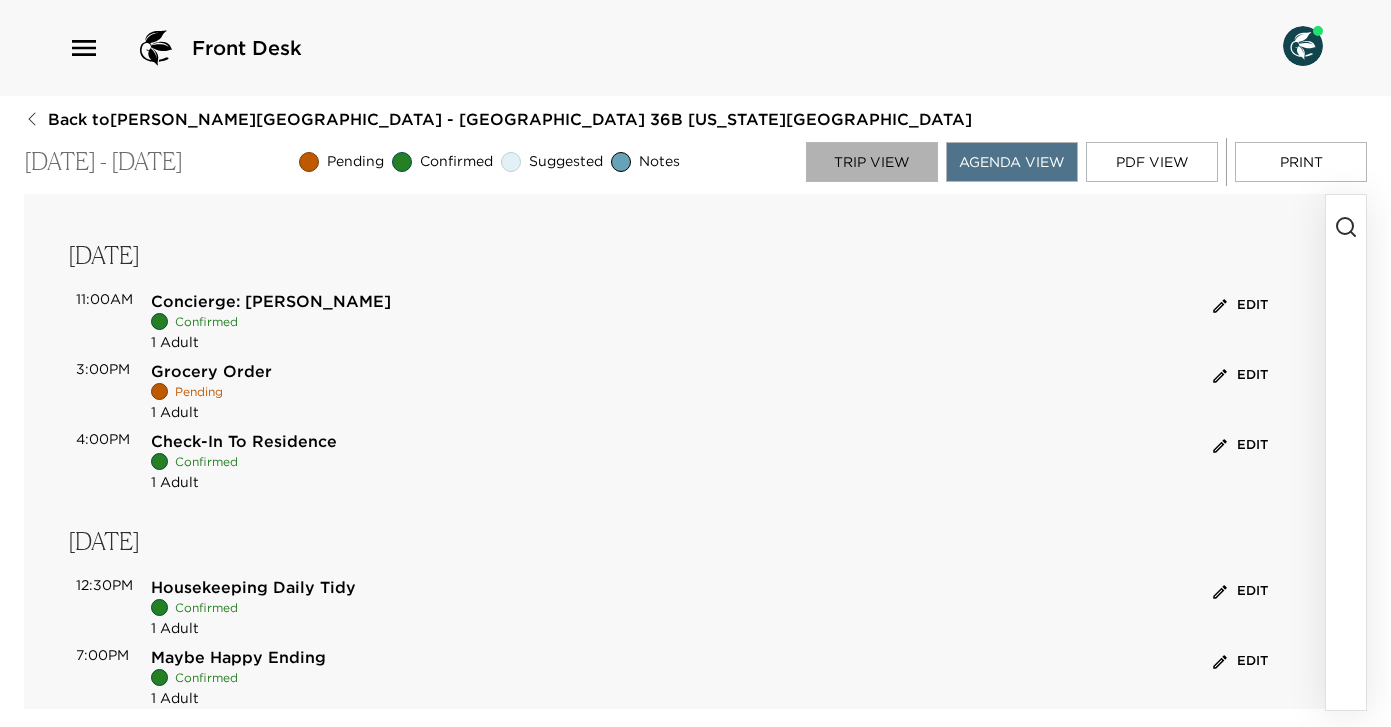 click on "Trip View" at bounding box center [872, 162] 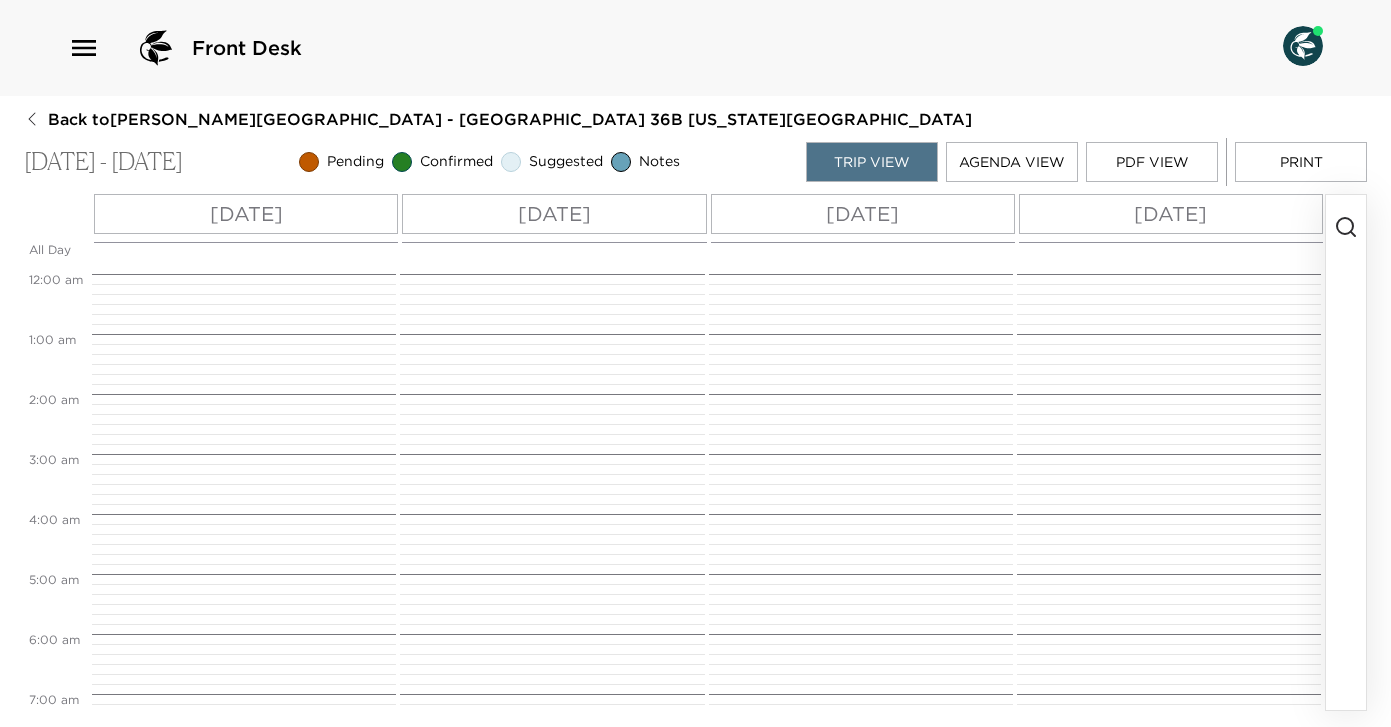 scroll, scrollTop: 660, scrollLeft: 0, axis: vertical 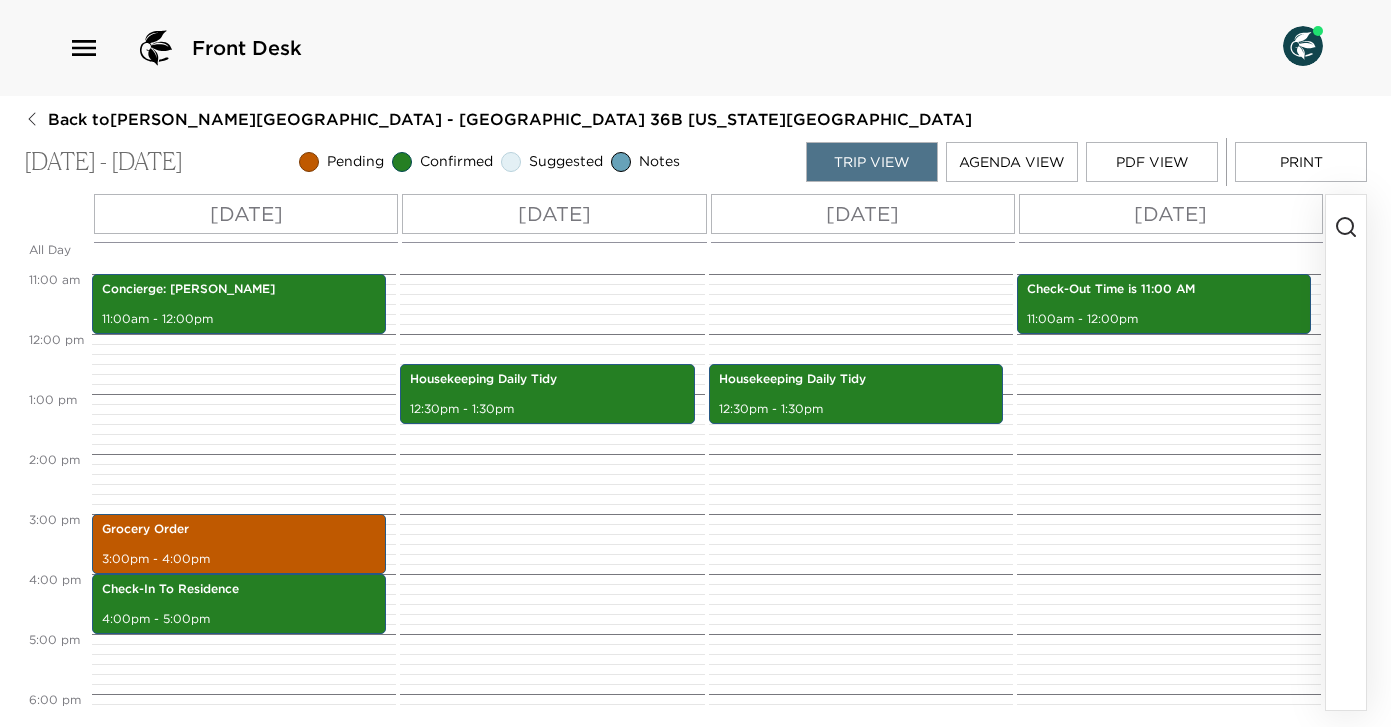 click on "[DATE]" at bounding box center [862, 214] 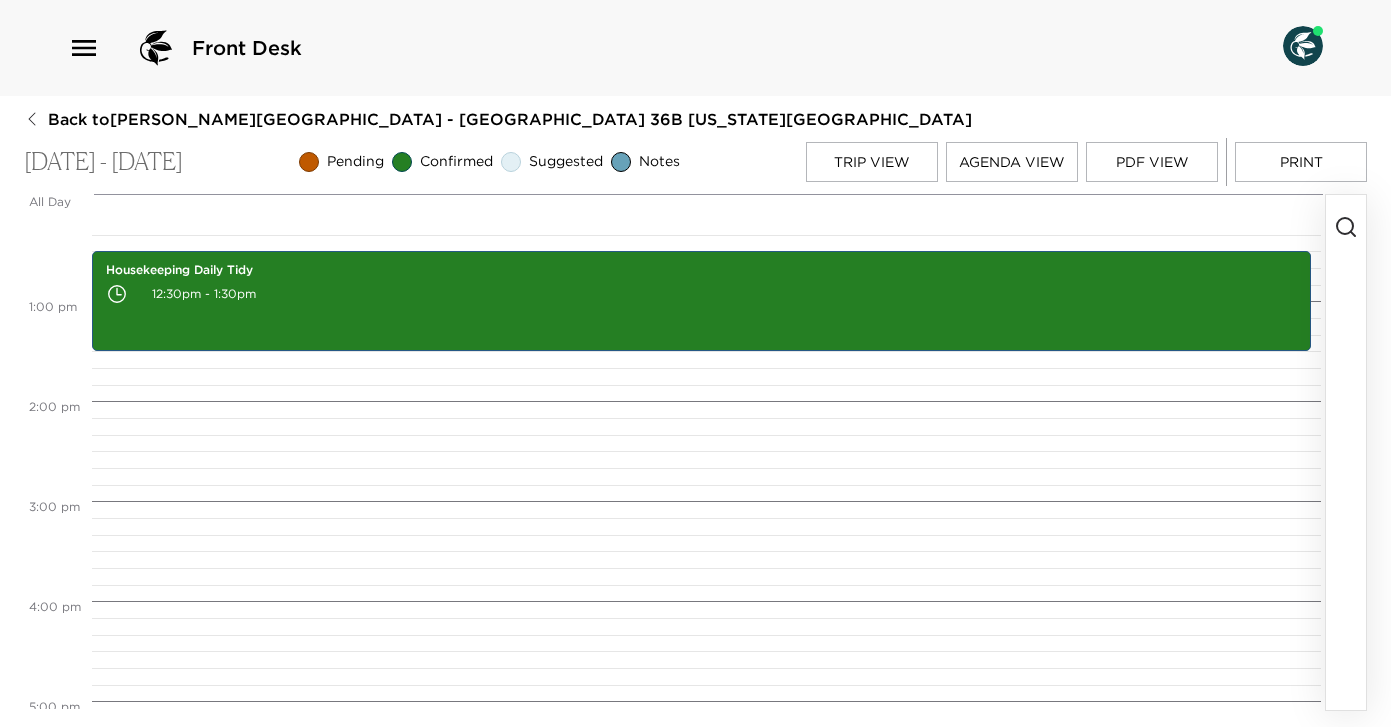 scroll, scrollTop: 1229, scrollLeft: 0, axis: vertical 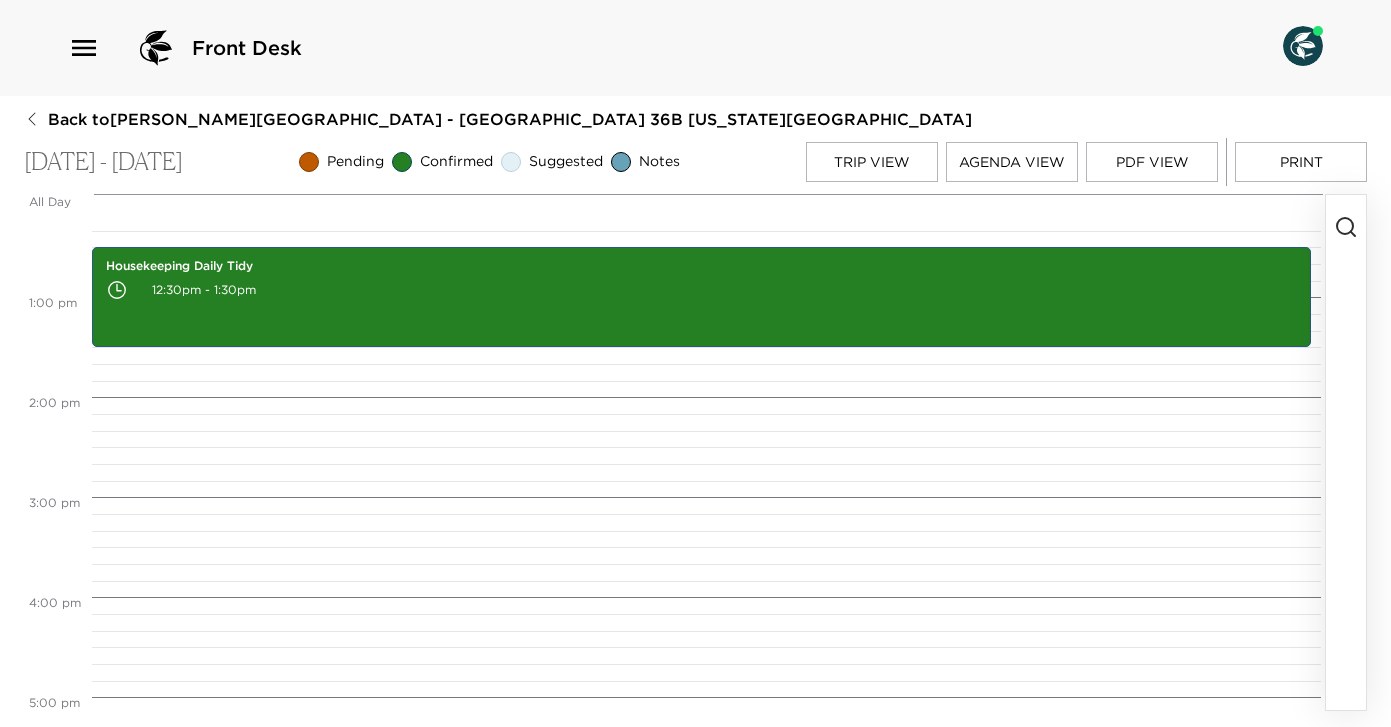 click at bounding box center (1346, 452) 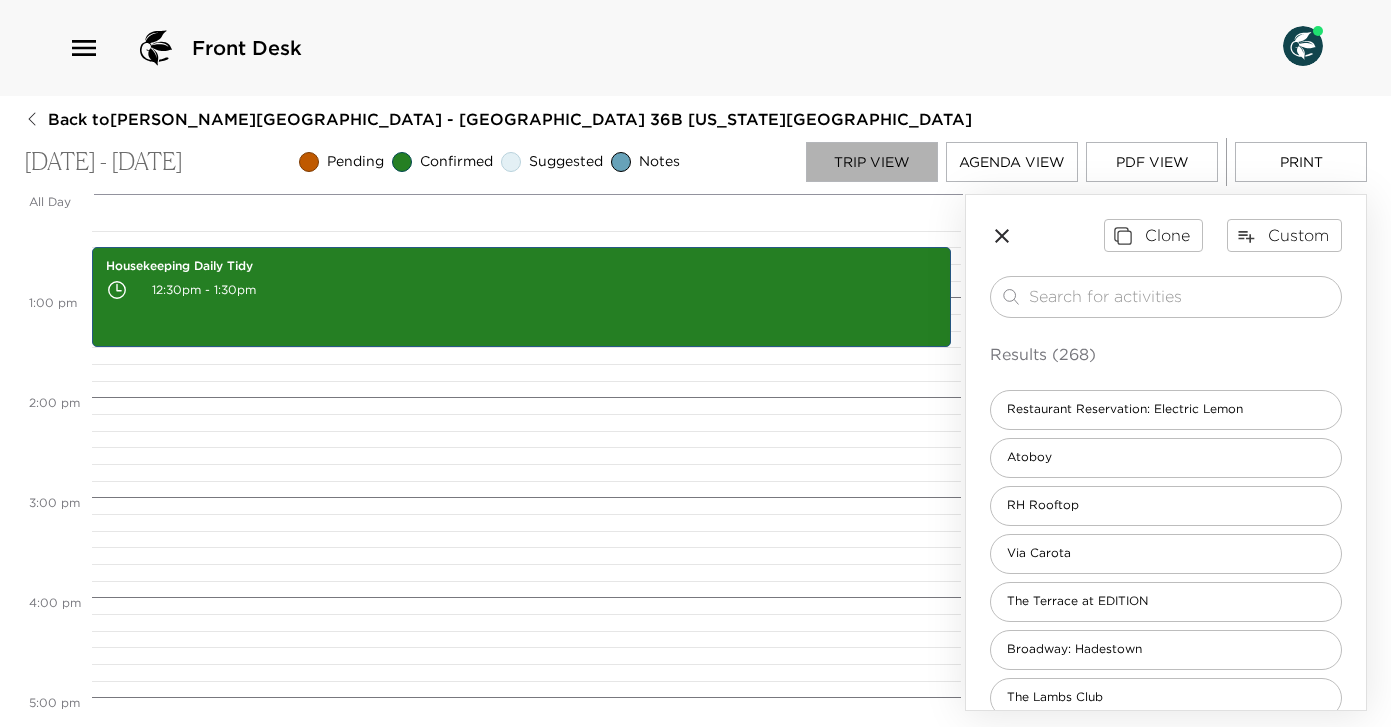 click on "Trip View" at bounding box center (872, 162) 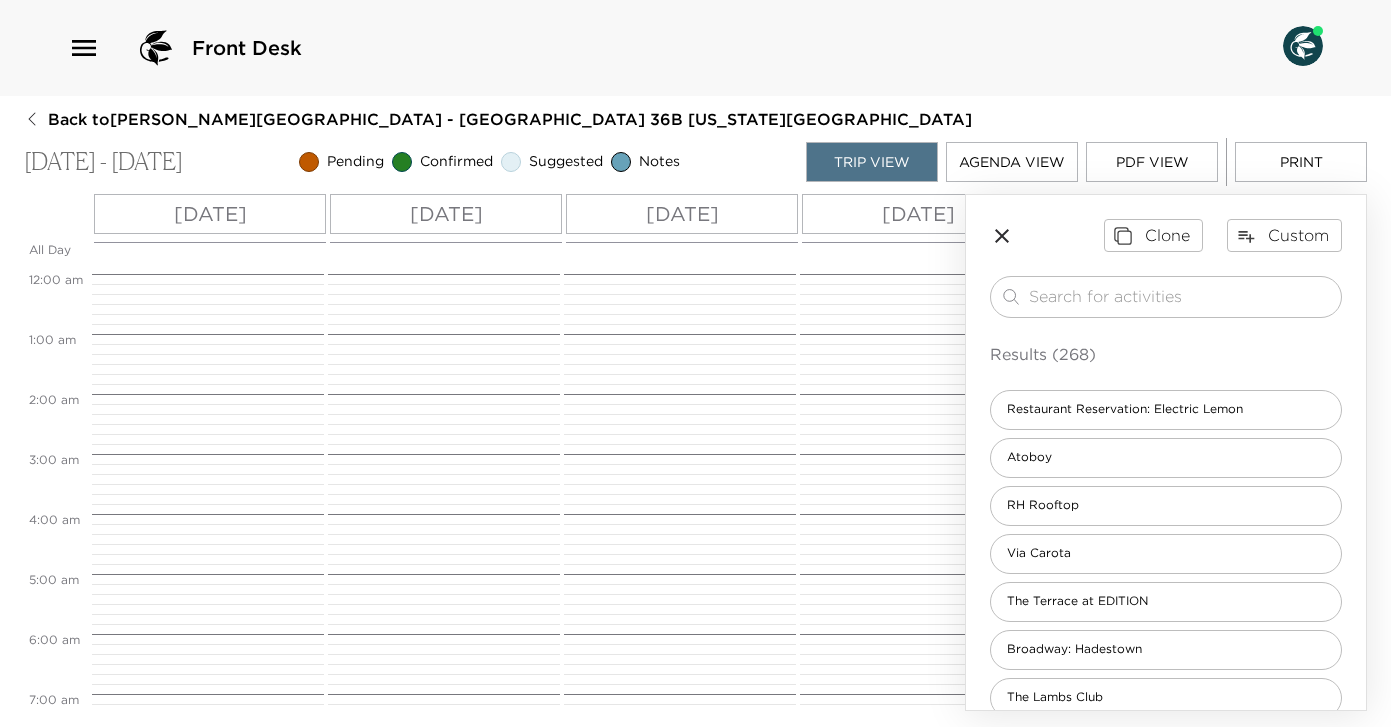scroll, scrollTop: 660, scrollLeft: 0, axis: vertical 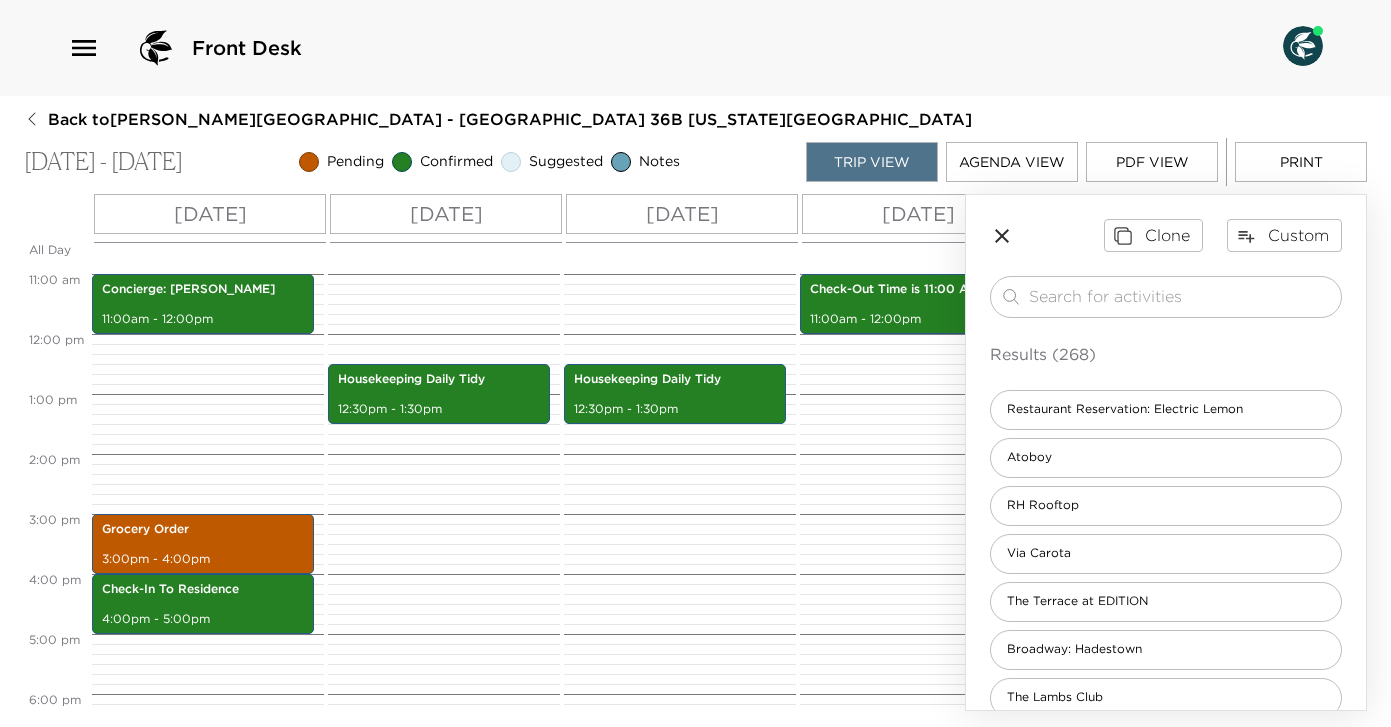 click on "[DATE]" at bounding box center (682, 214) 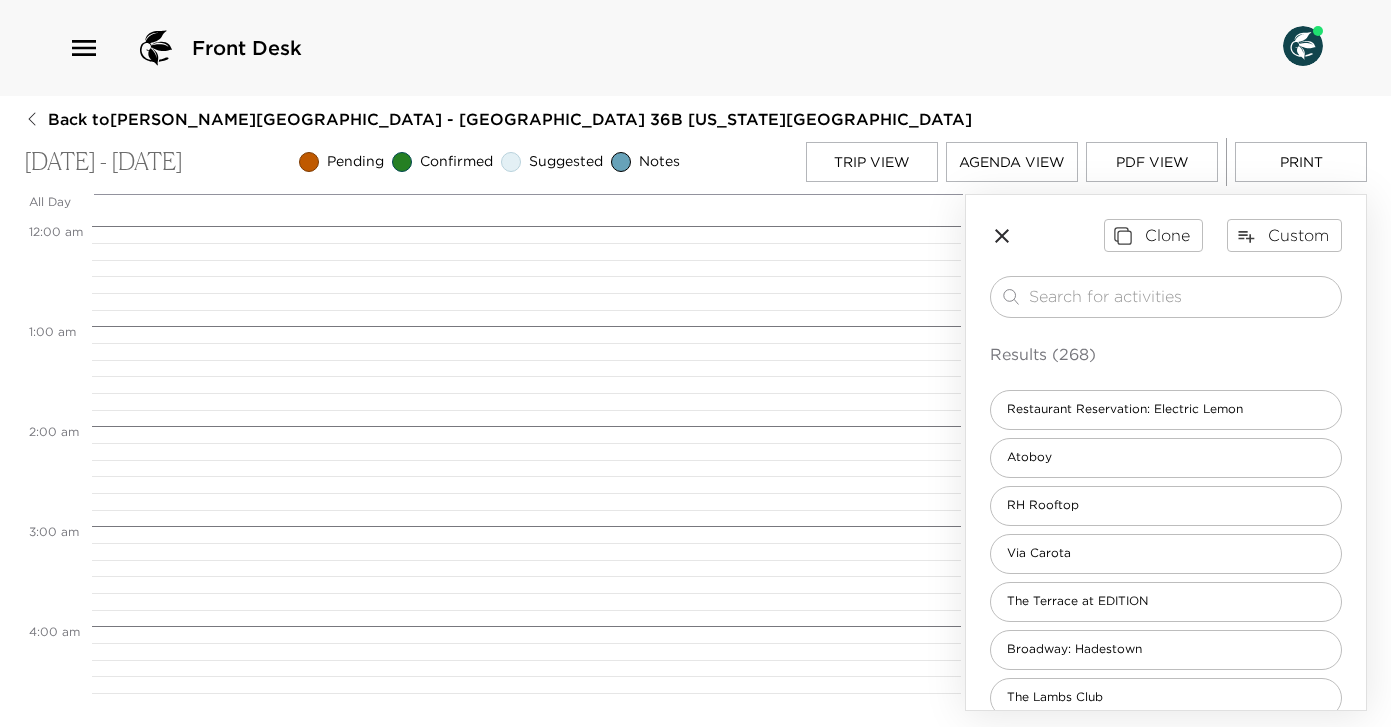 scroll, scrollTop: 1250, scrollLeft: 0, axis: vertical 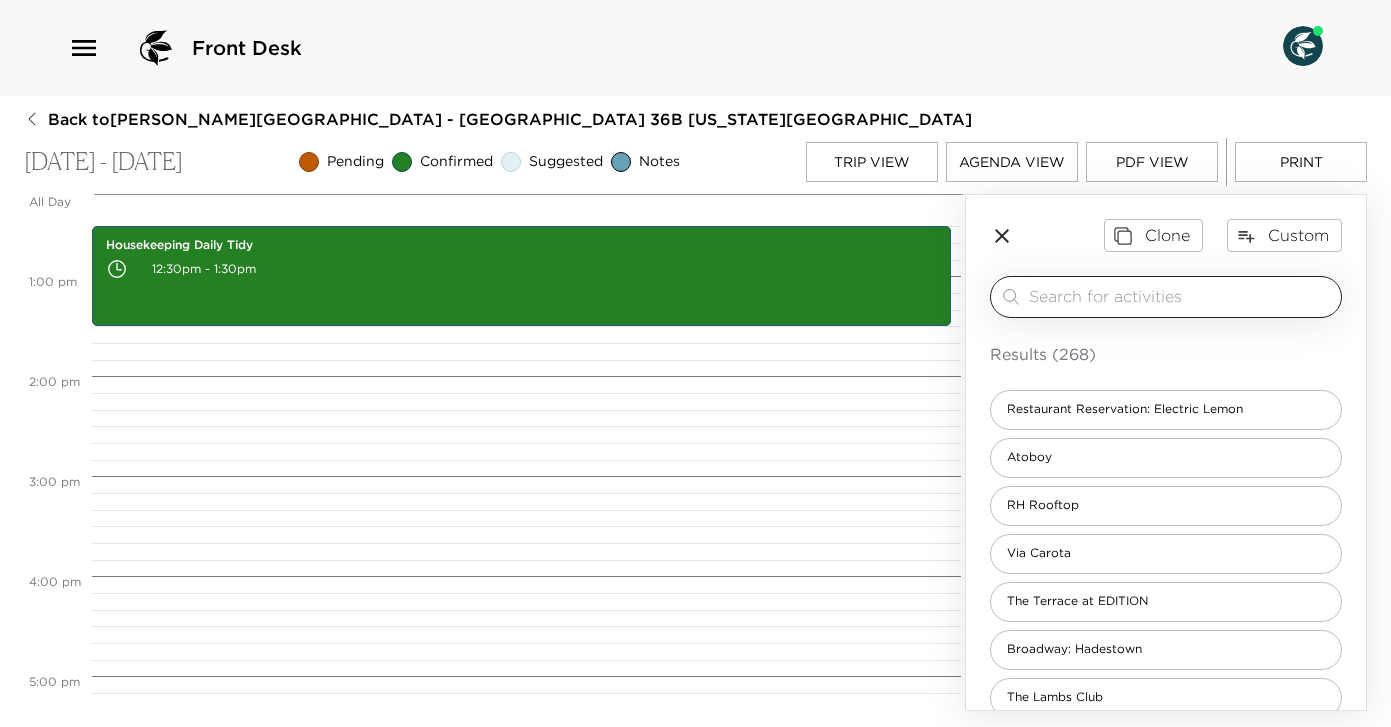 click at bounding box center (1181, 296) 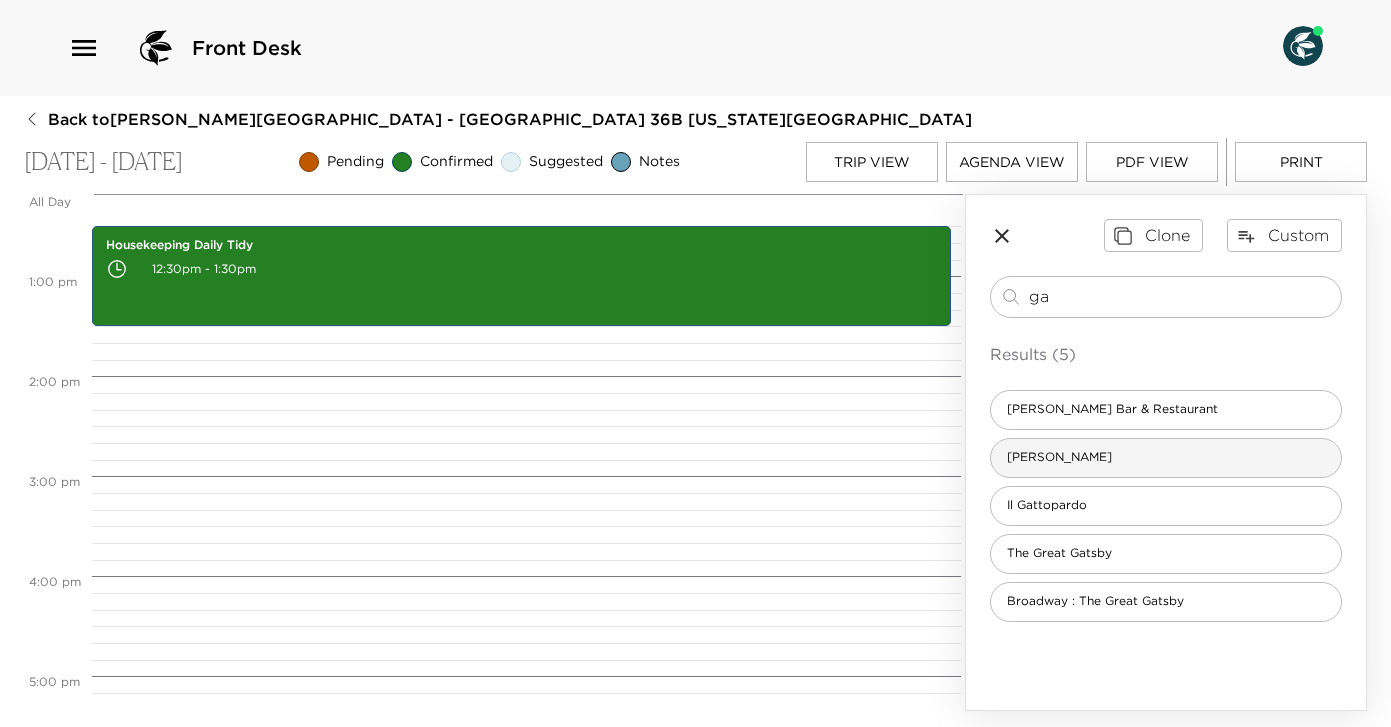 type on "g" 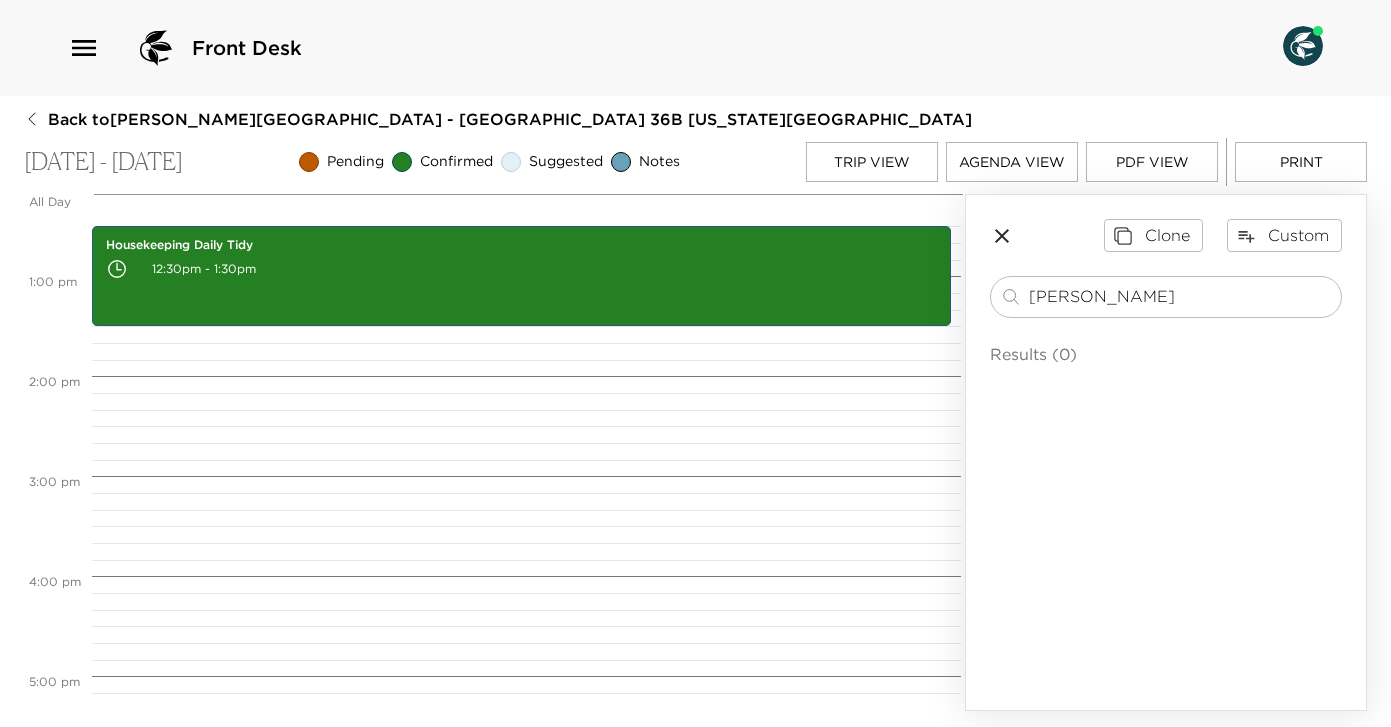 type on "Galla" 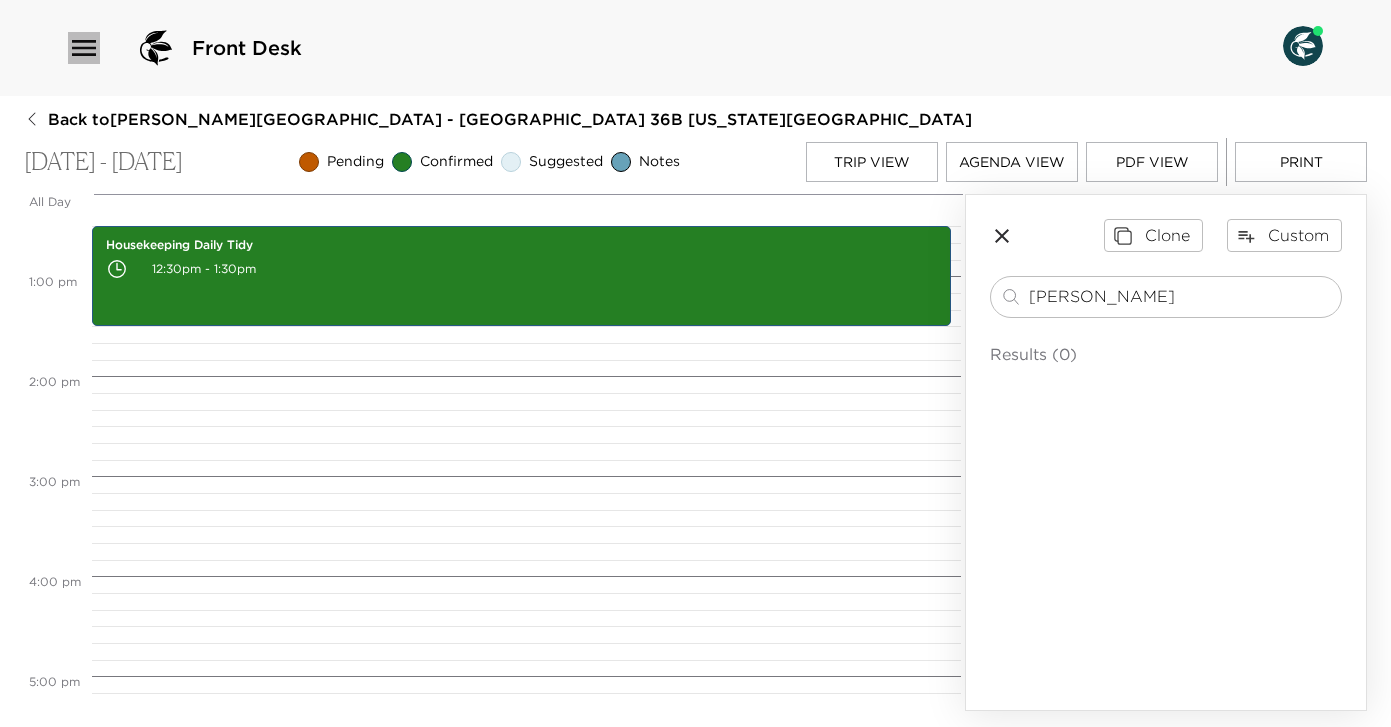 click 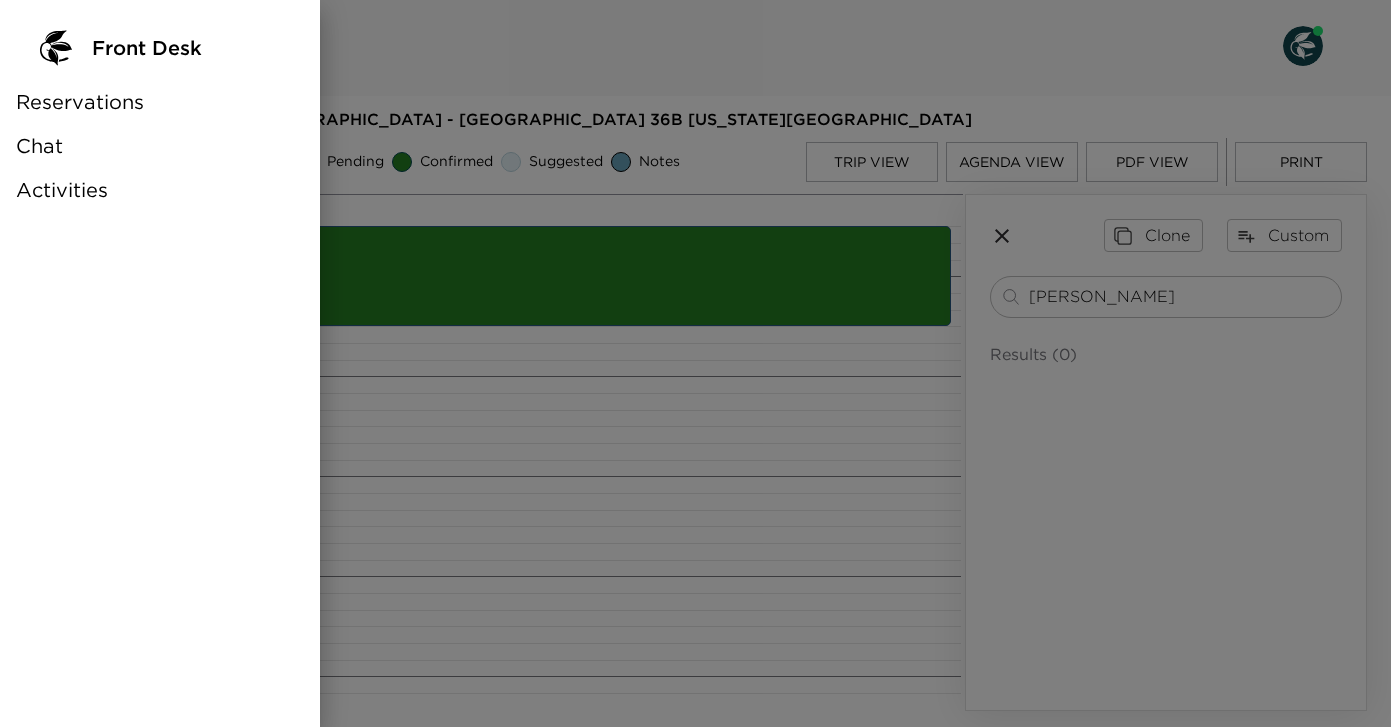 click on "Activities" at bounding box center [62, 190] 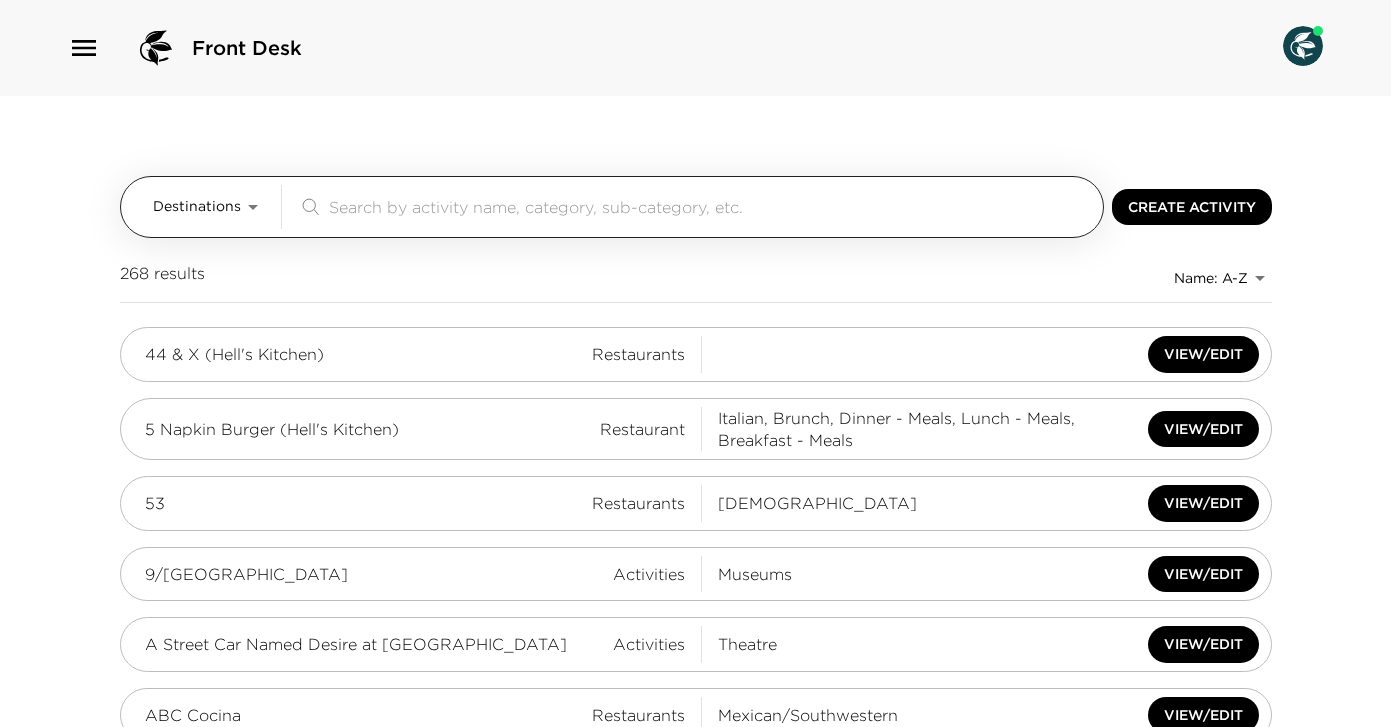 click on "Destinations" at bounding box center [197, 207] 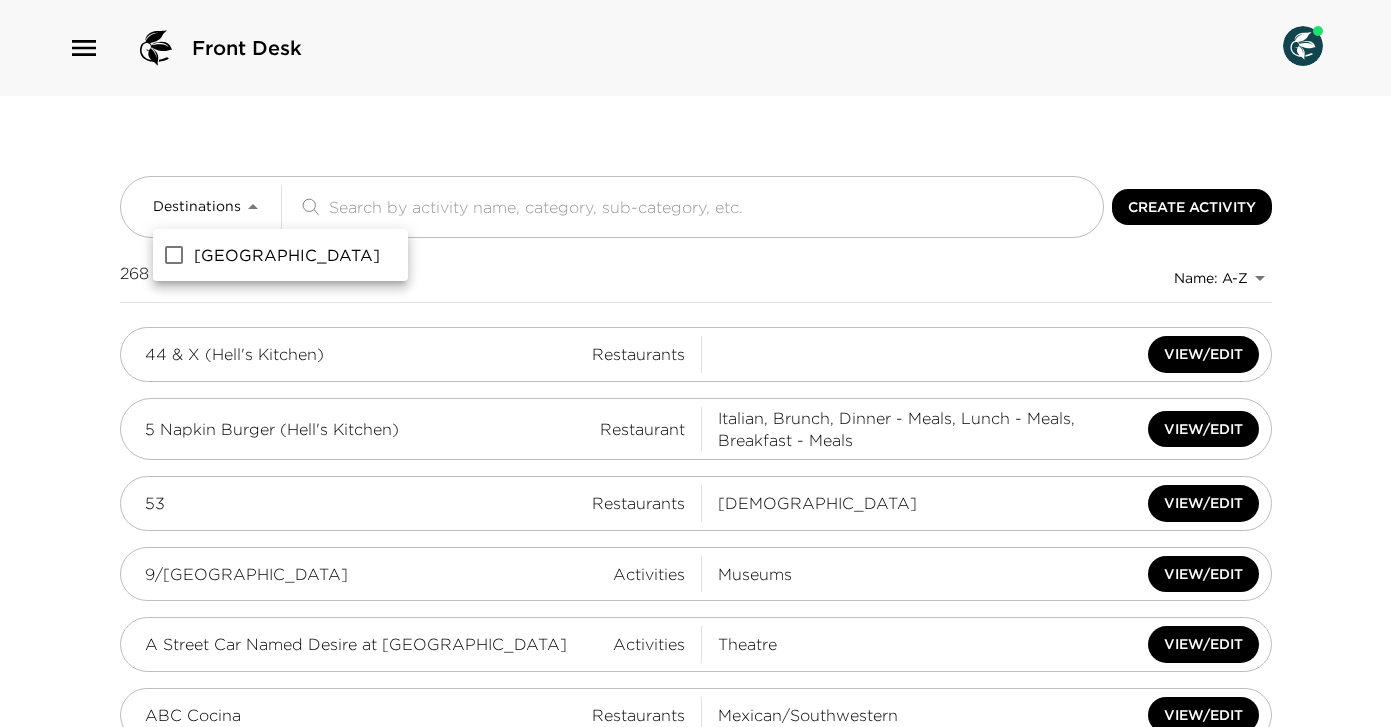 click at bounding box center (695, 363) 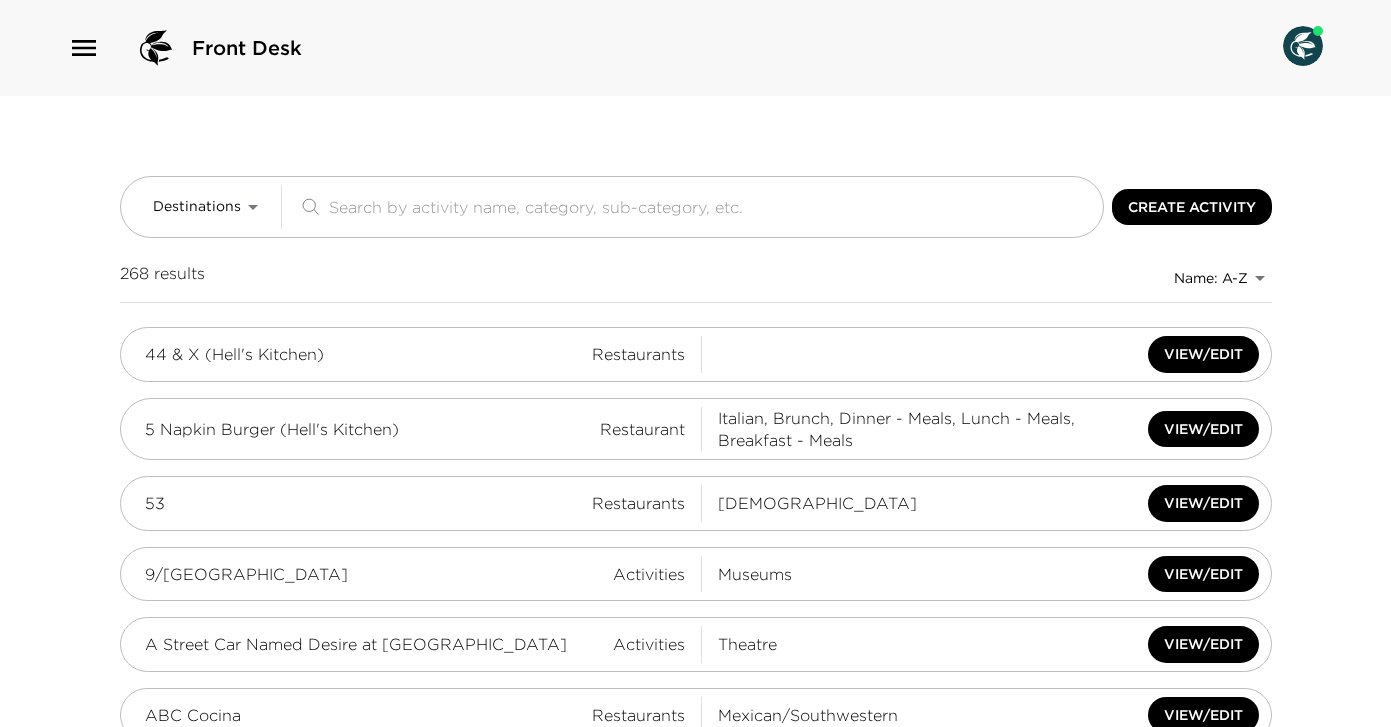 click 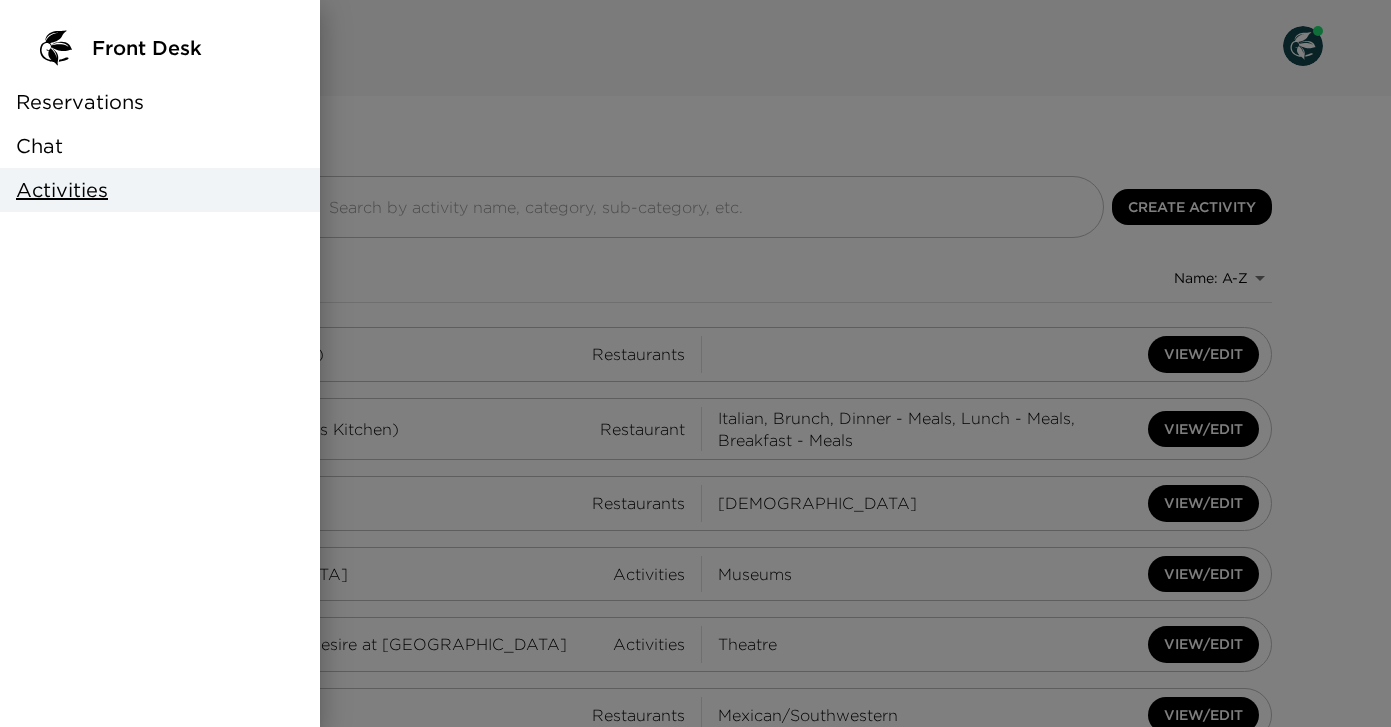 click at bounding box center [695, 363] 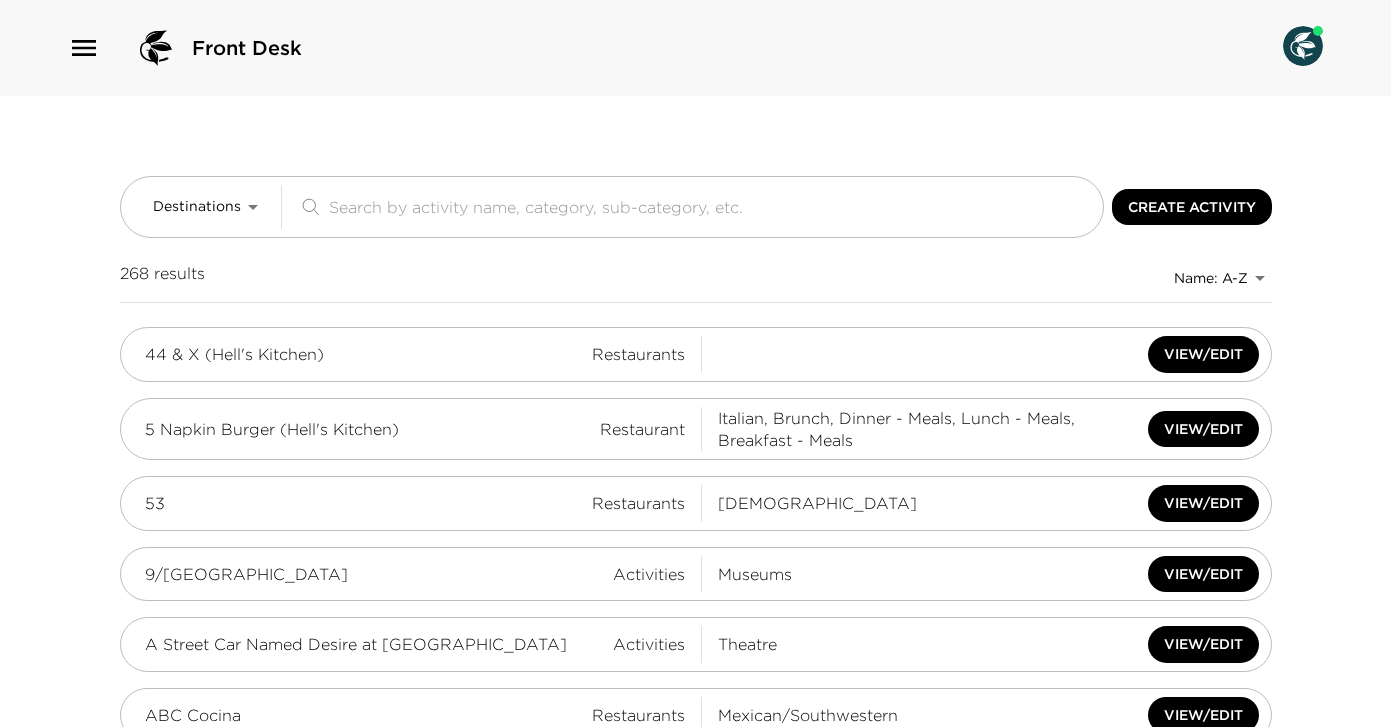 click at bounding box center [712, 206] 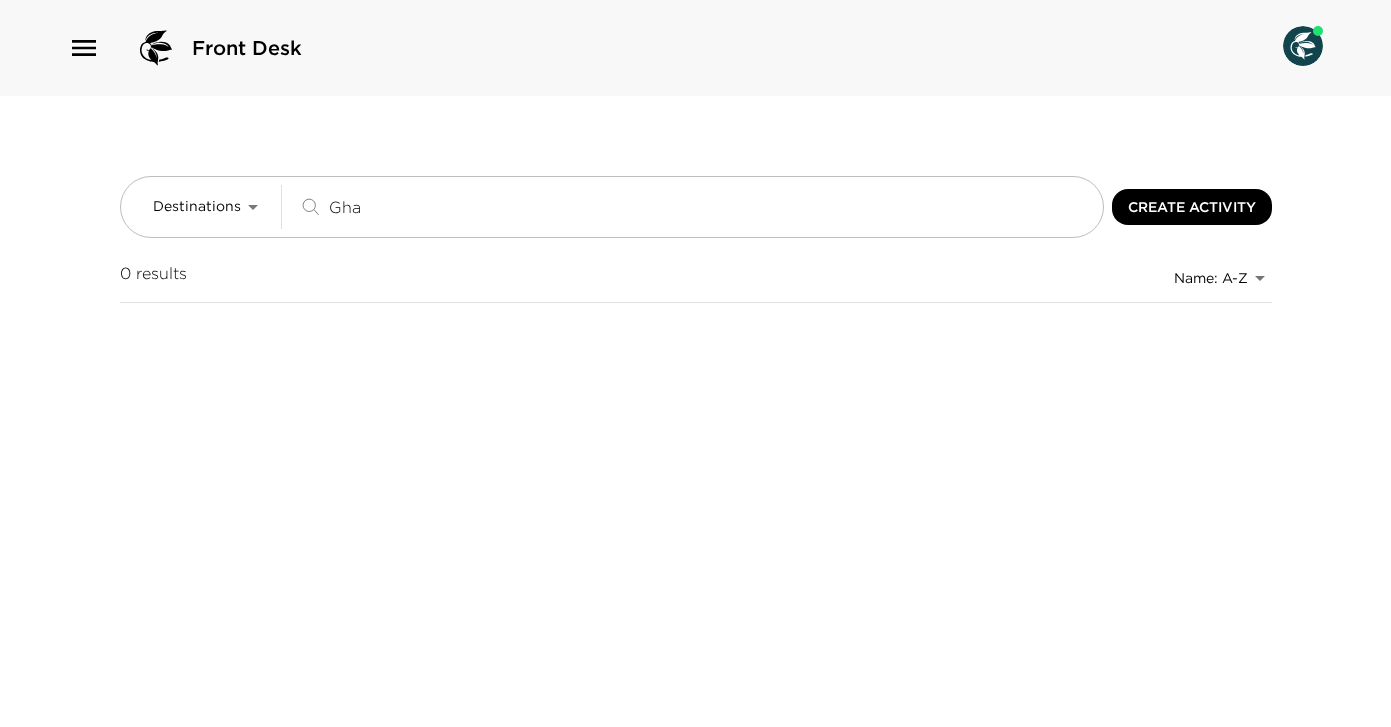 type on "Gha" 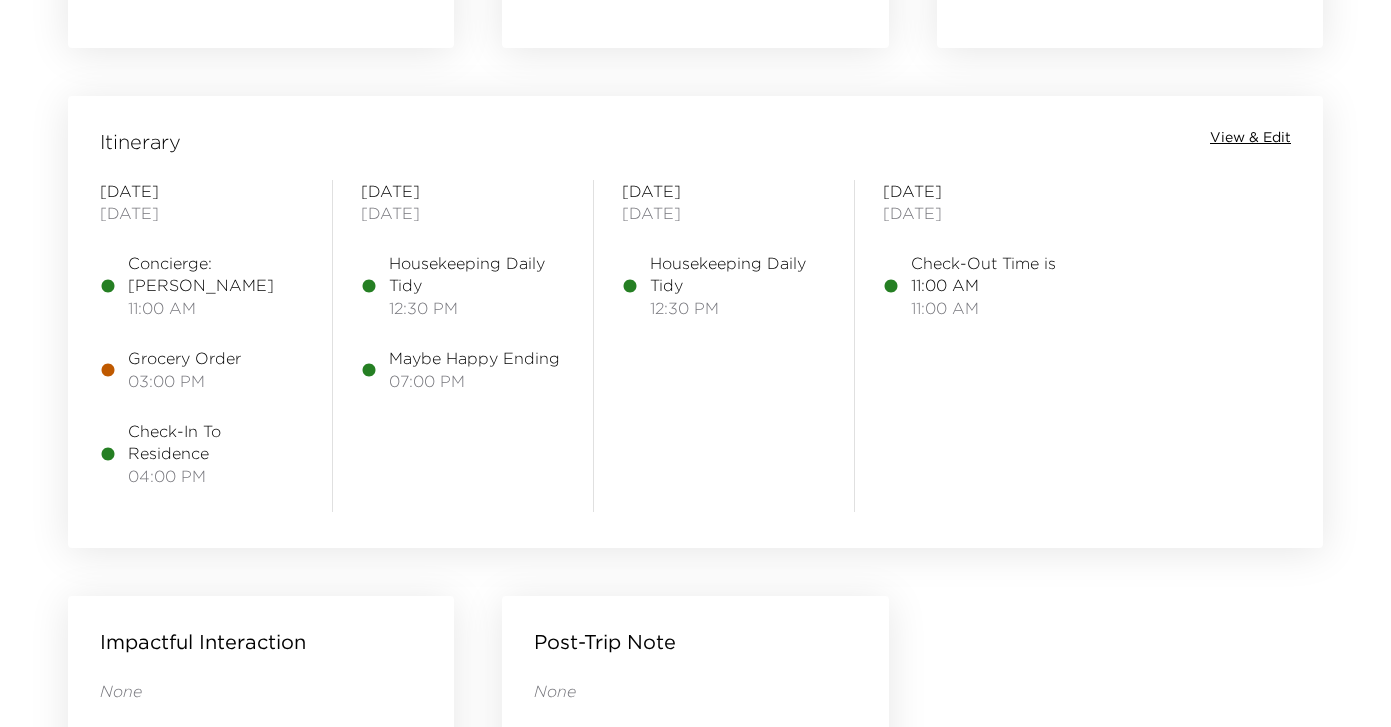 scroll, scrollTop: 1568, scrollLeft: 0, axis: vertical 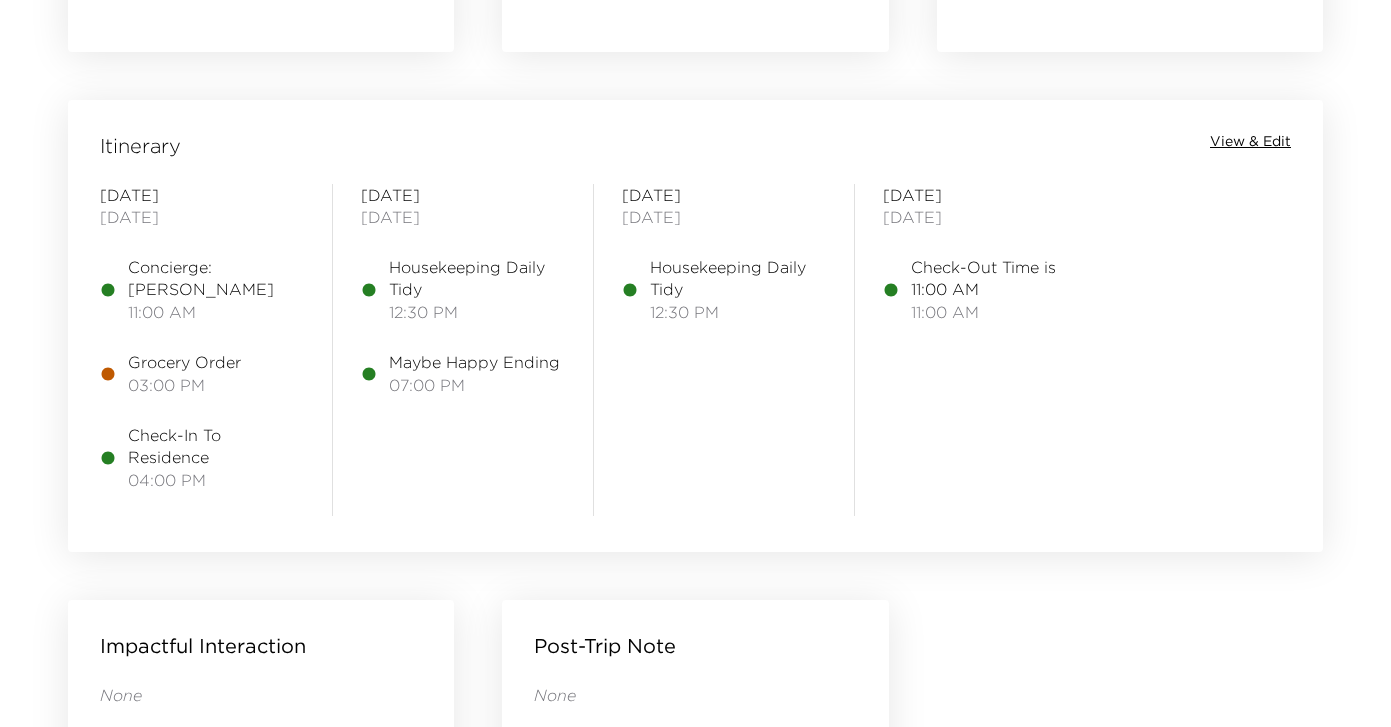 click on "View & Edit" at bounding box center (1250, 142) 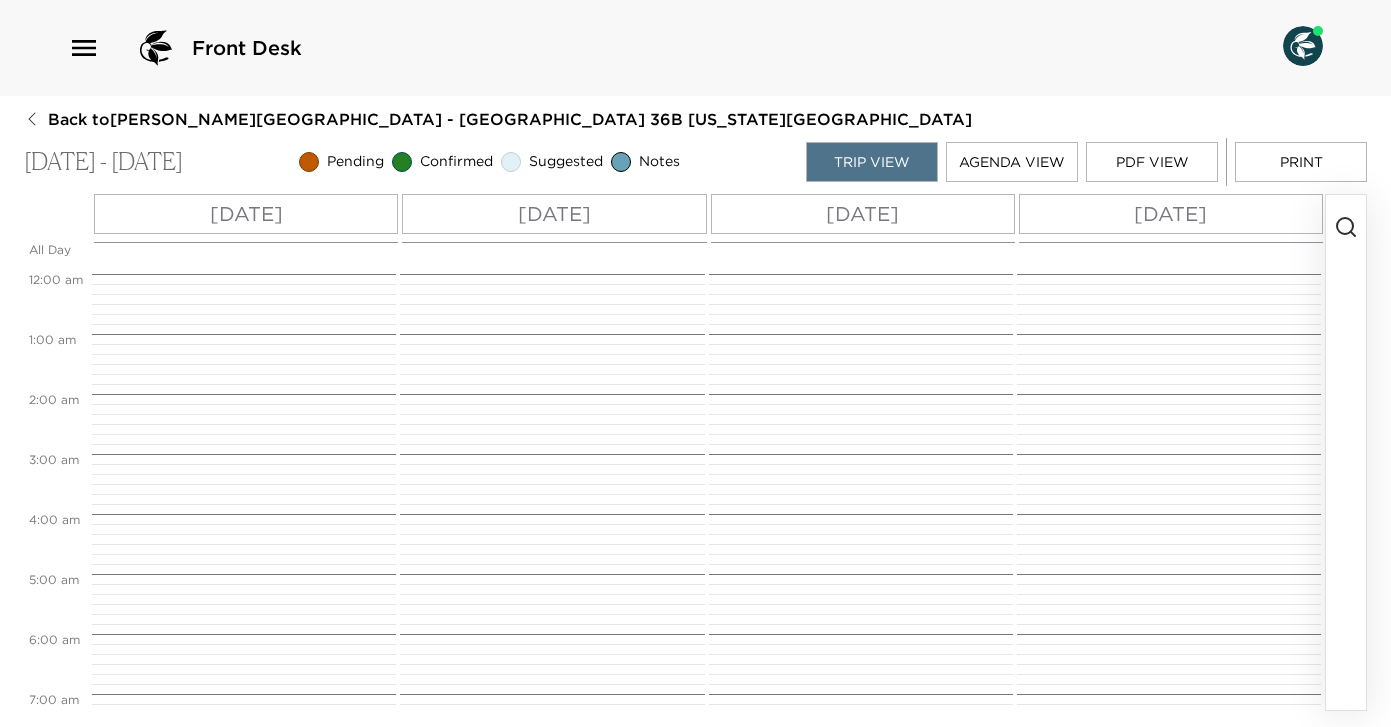 scroll, scrollTop: 0, scrollLeft: 0, axis: both 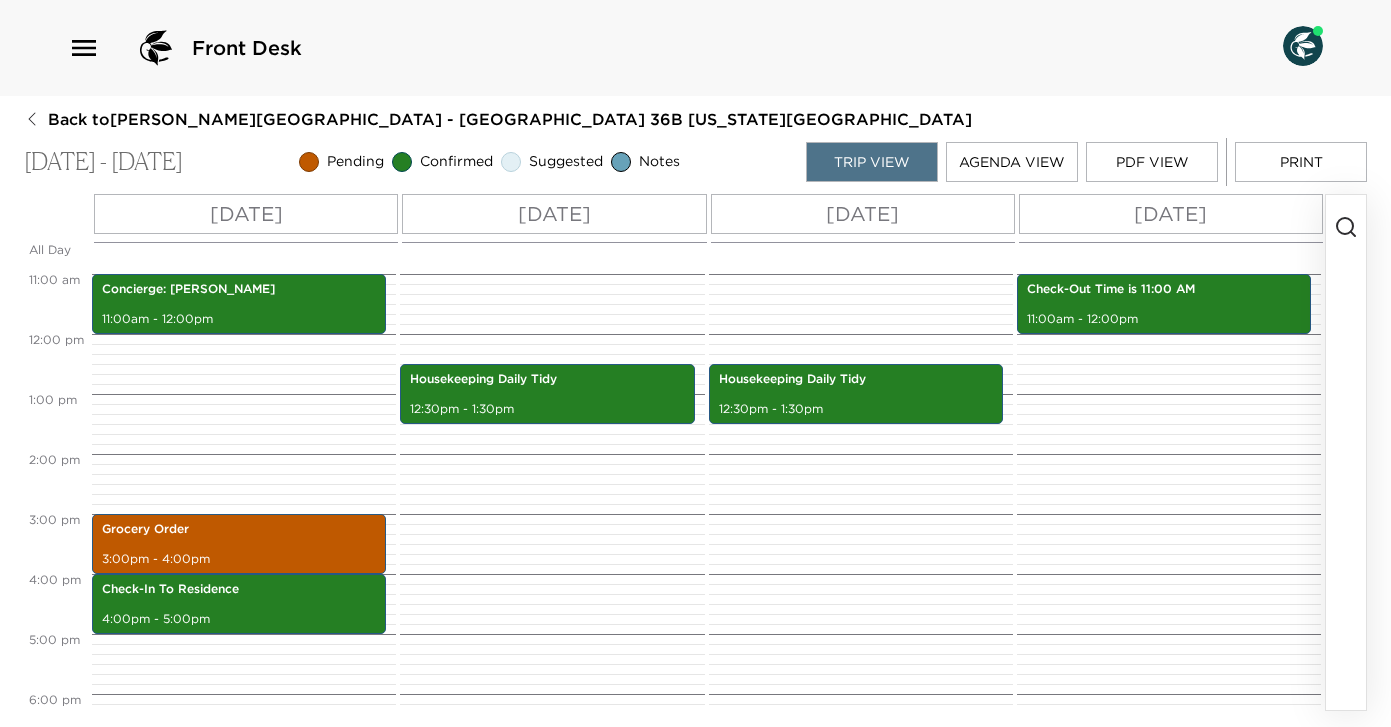click on "[DATE]" at bounding box center [862, 214] 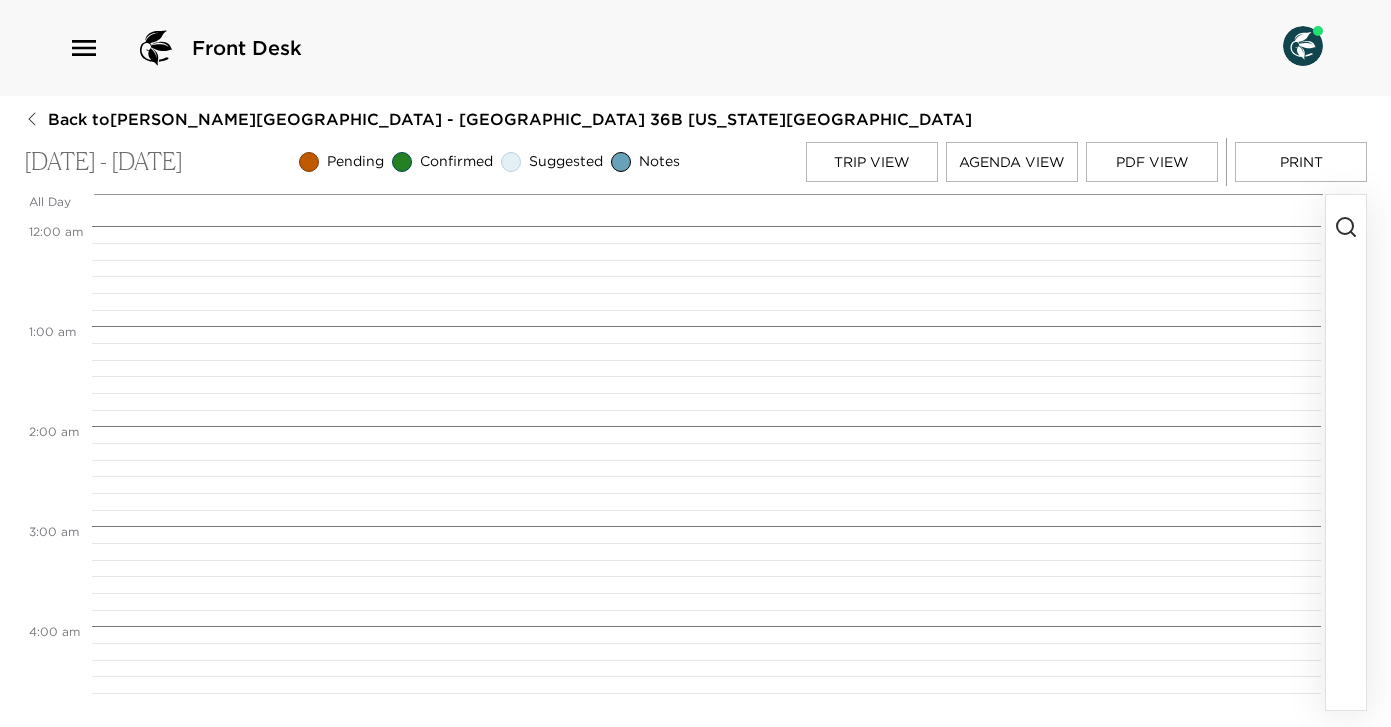 scroll, scrollTop: 1250, scrollLeft: 0, axis: vertical 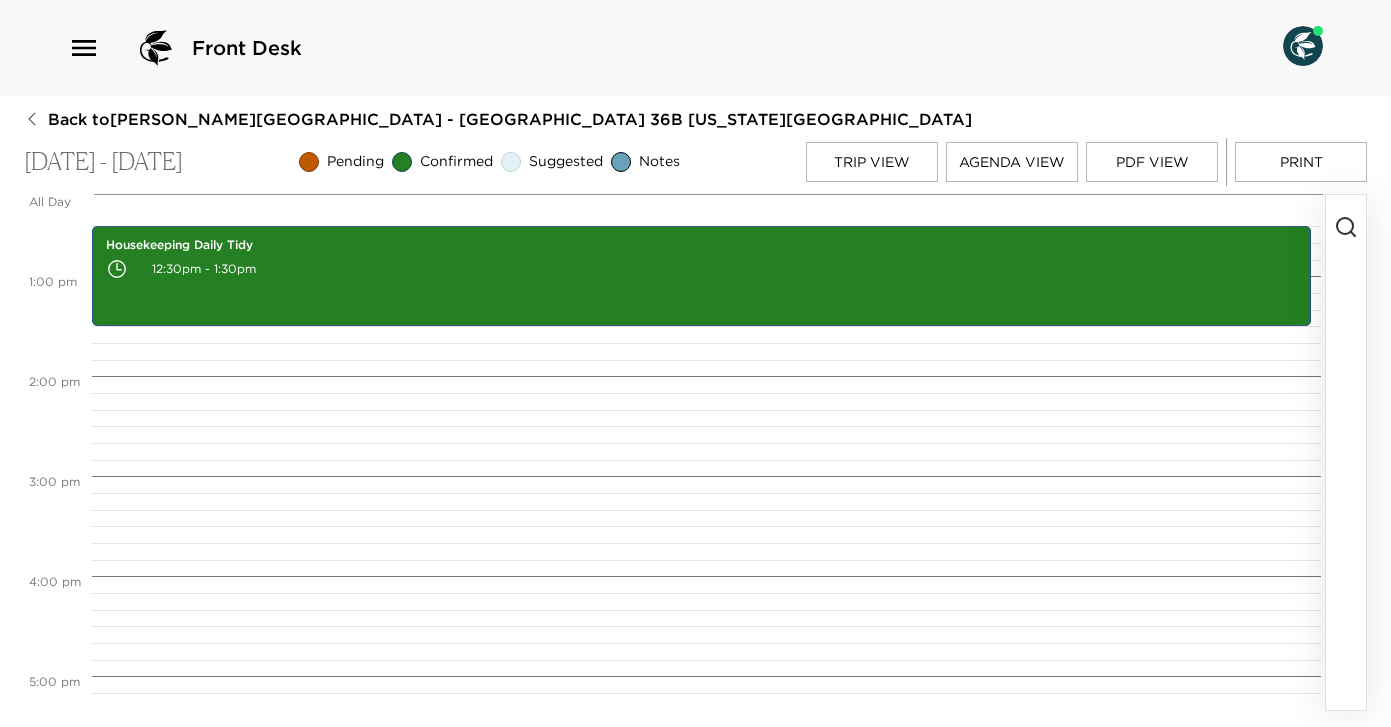 click 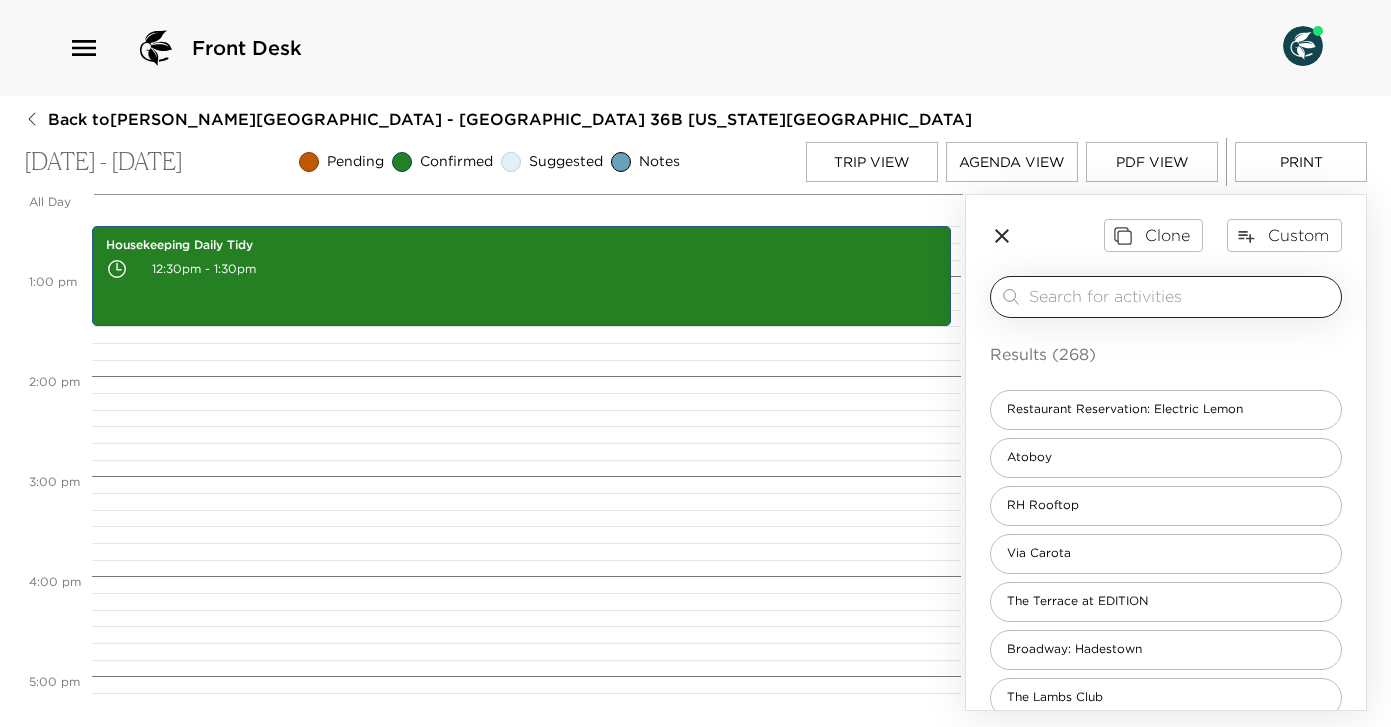 click at bounding box center (1181, 296) 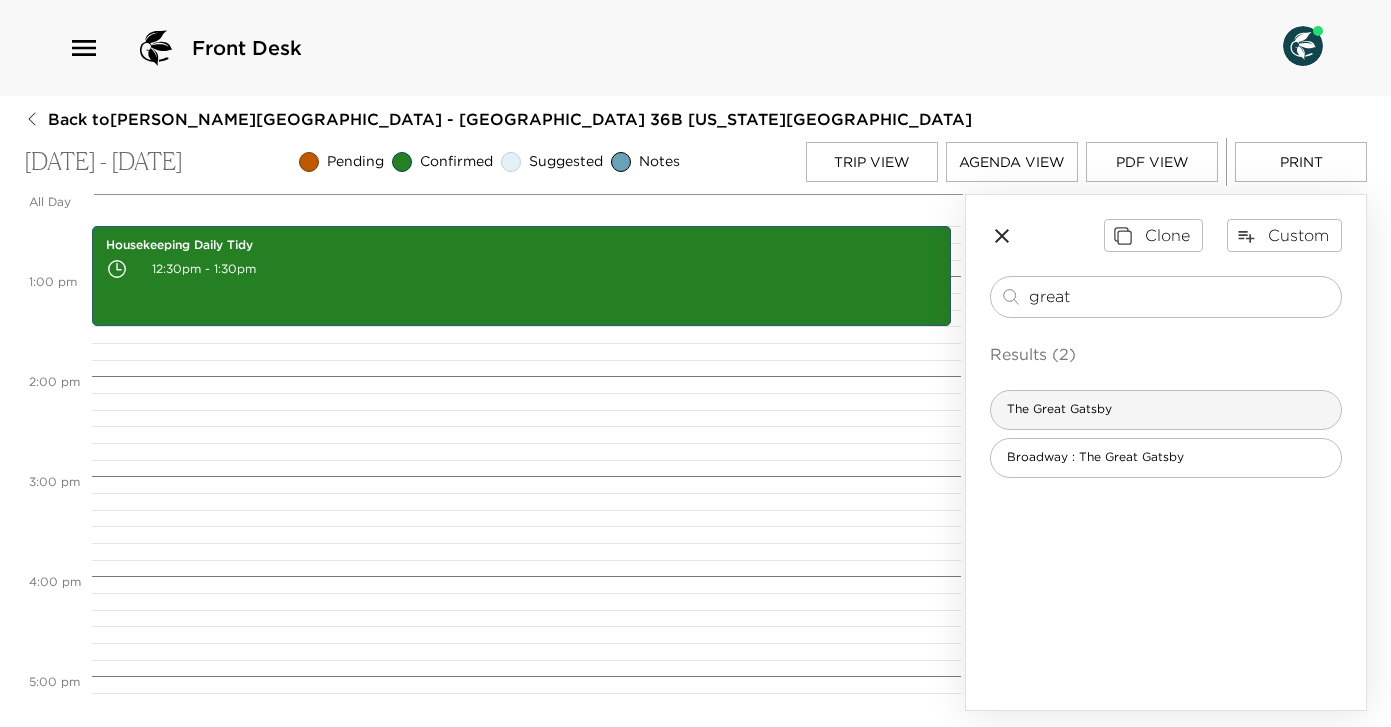type on "great" 